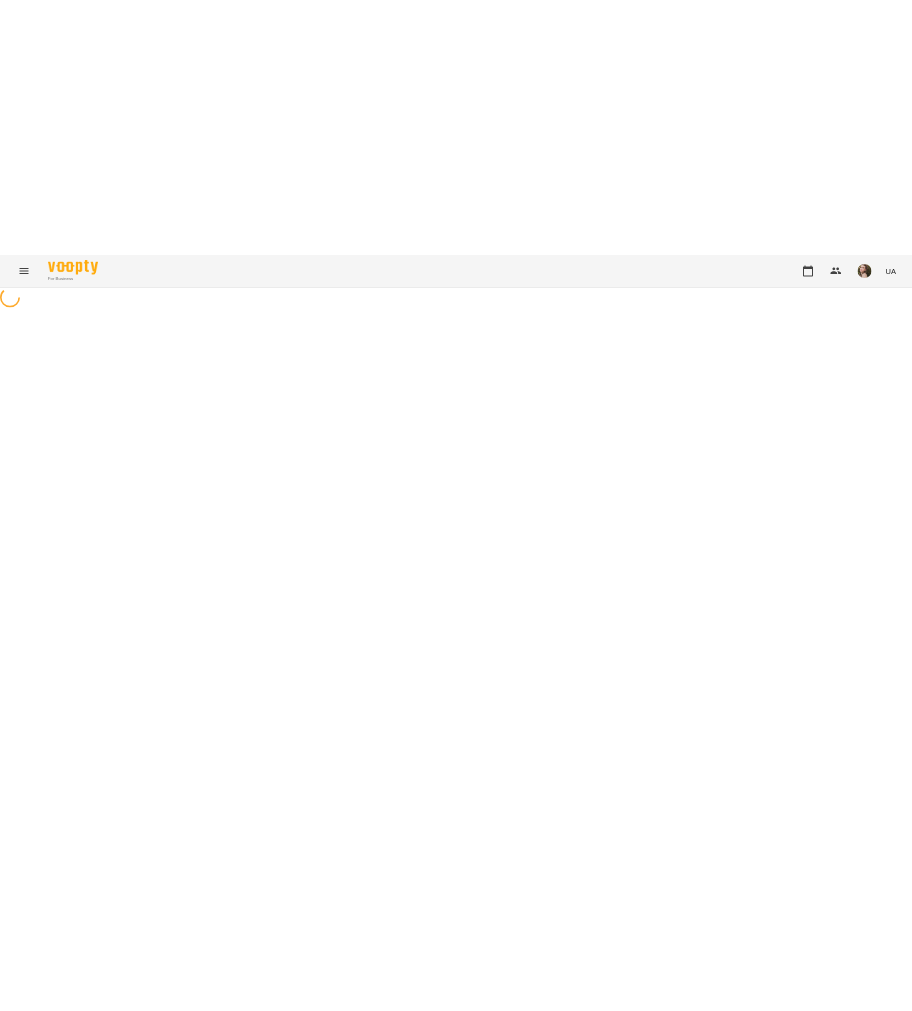 scroll, scrollTop: 0, scrollLeft: 0, axis: both 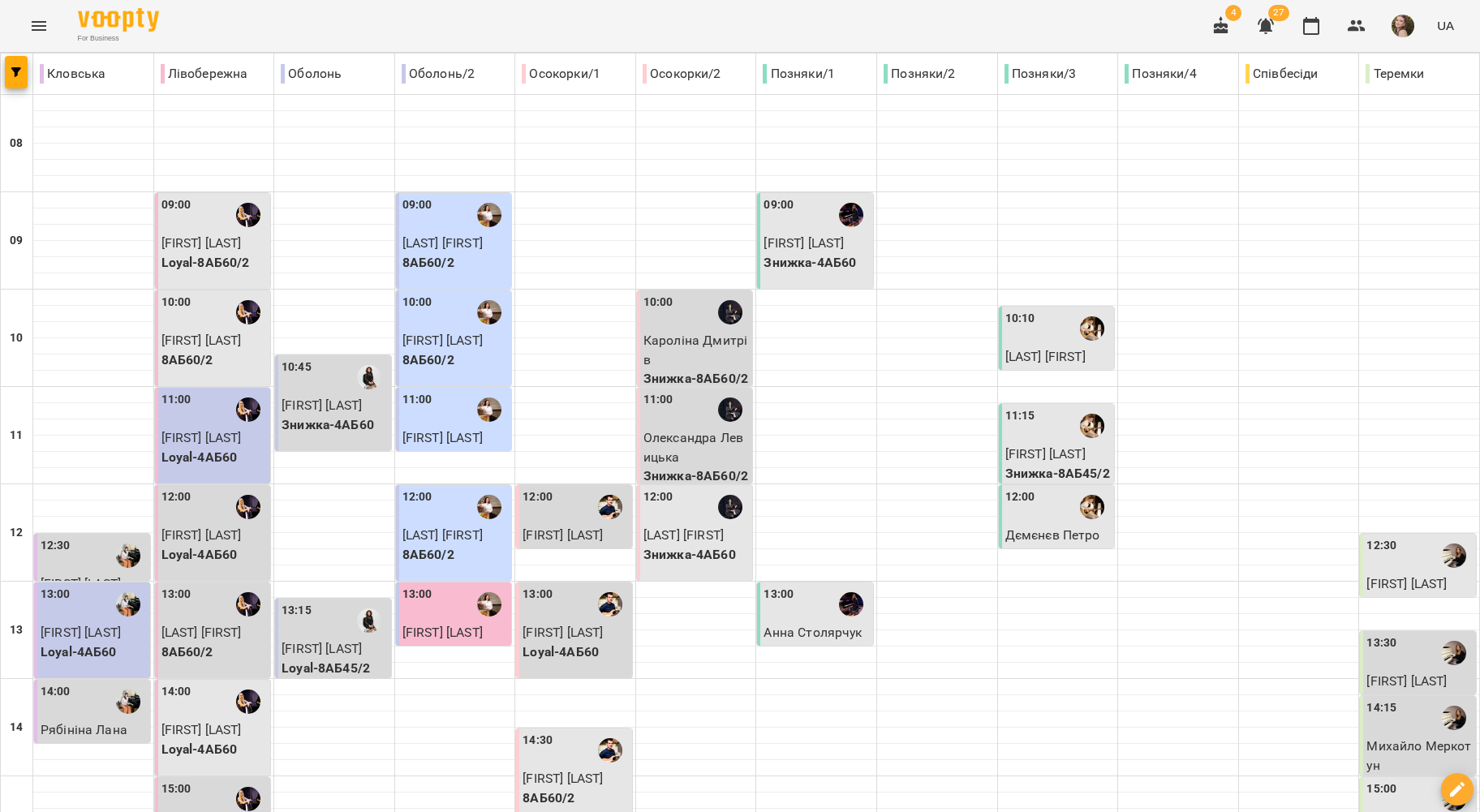 click at bounding box center [39, 26] 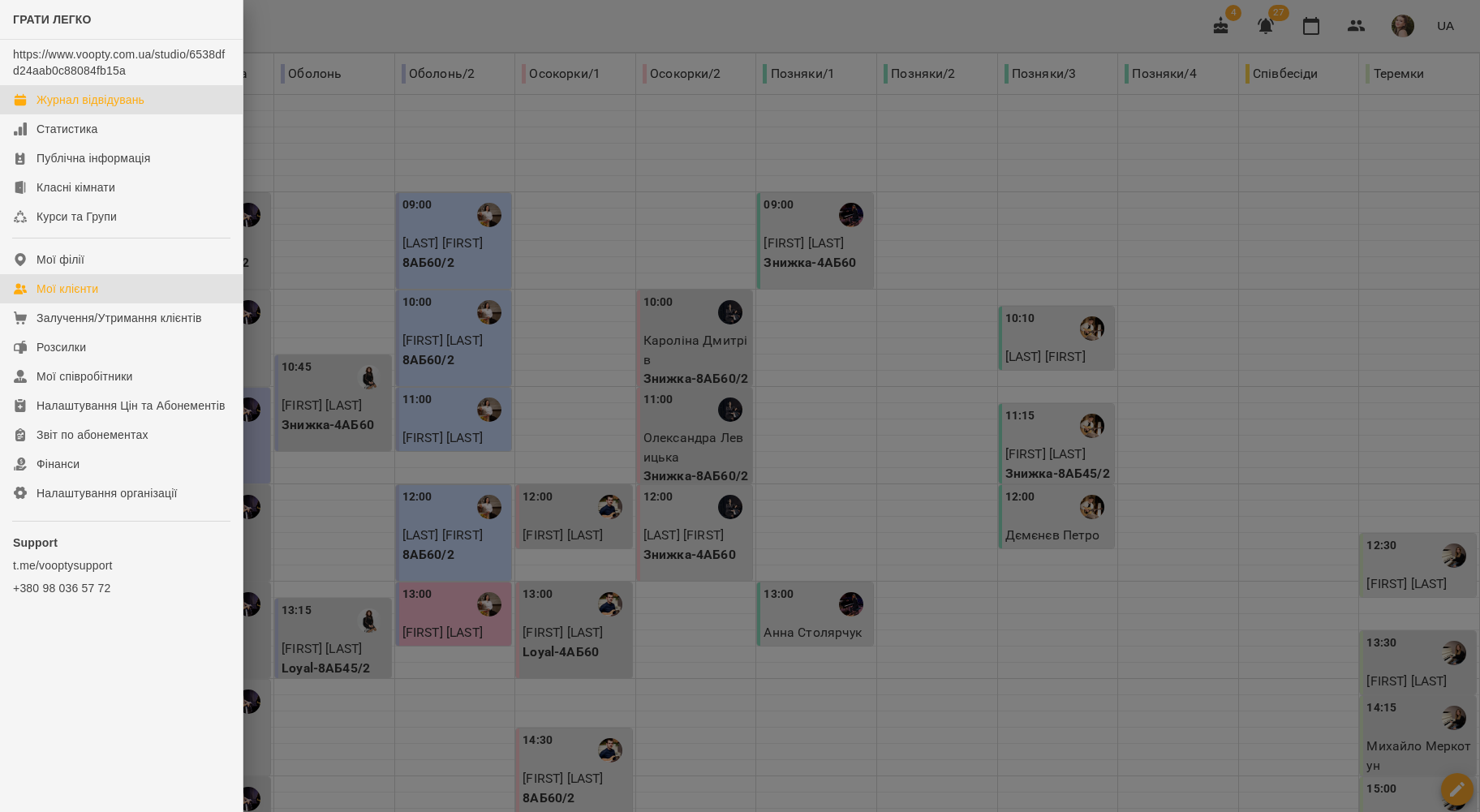 click on "Мої клієнти" at bounding box center [121, 289] 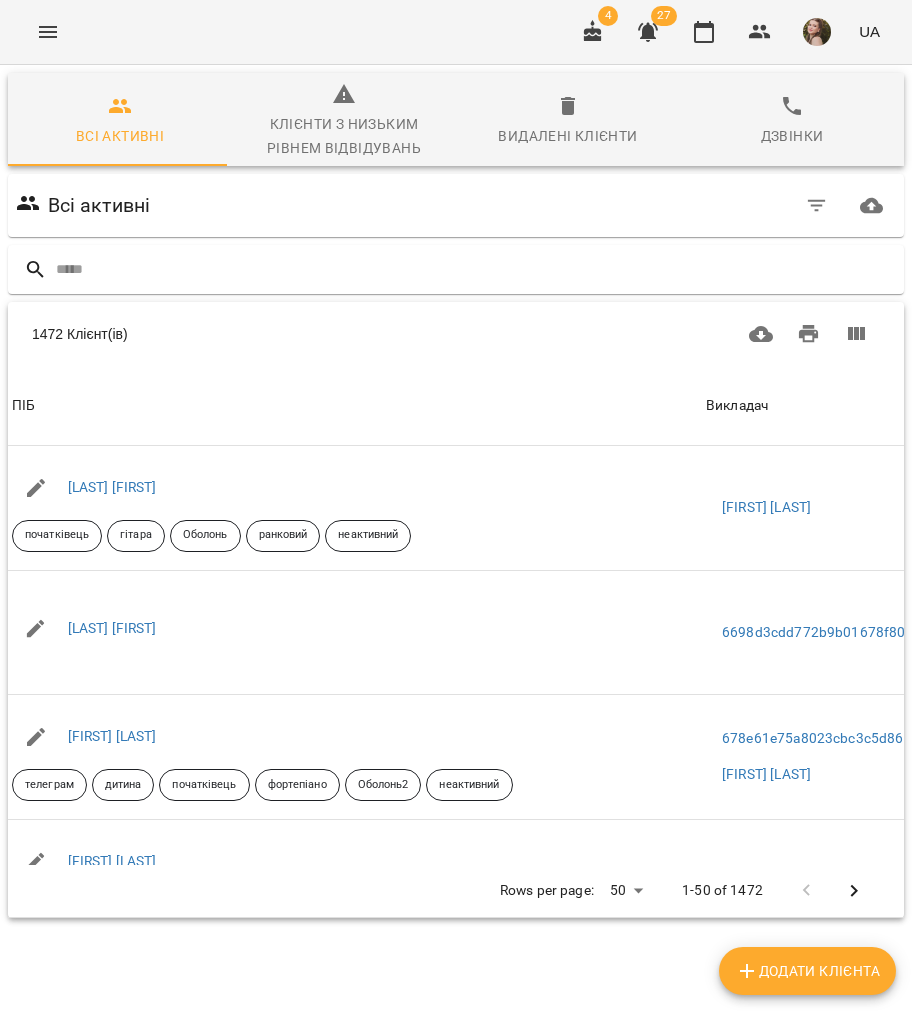 click on "Всі активні" at bounding box center [456, 206] 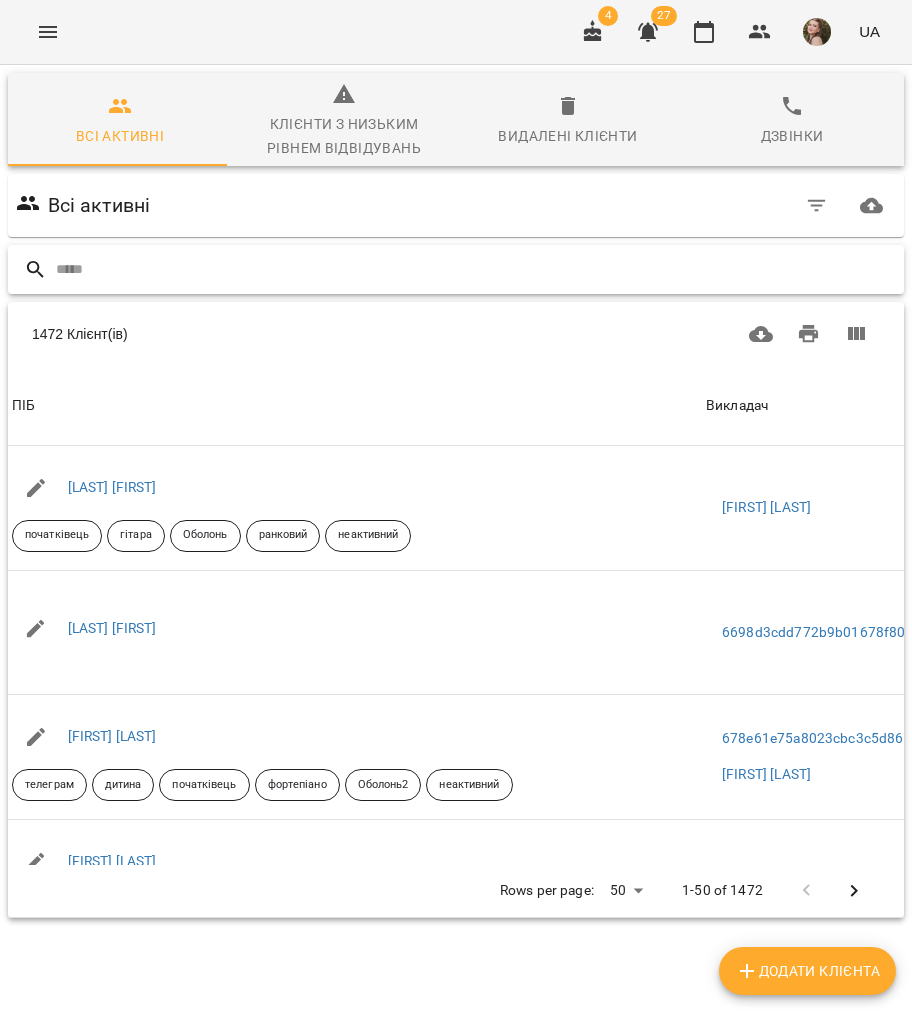click at bounding box center [476, 269] 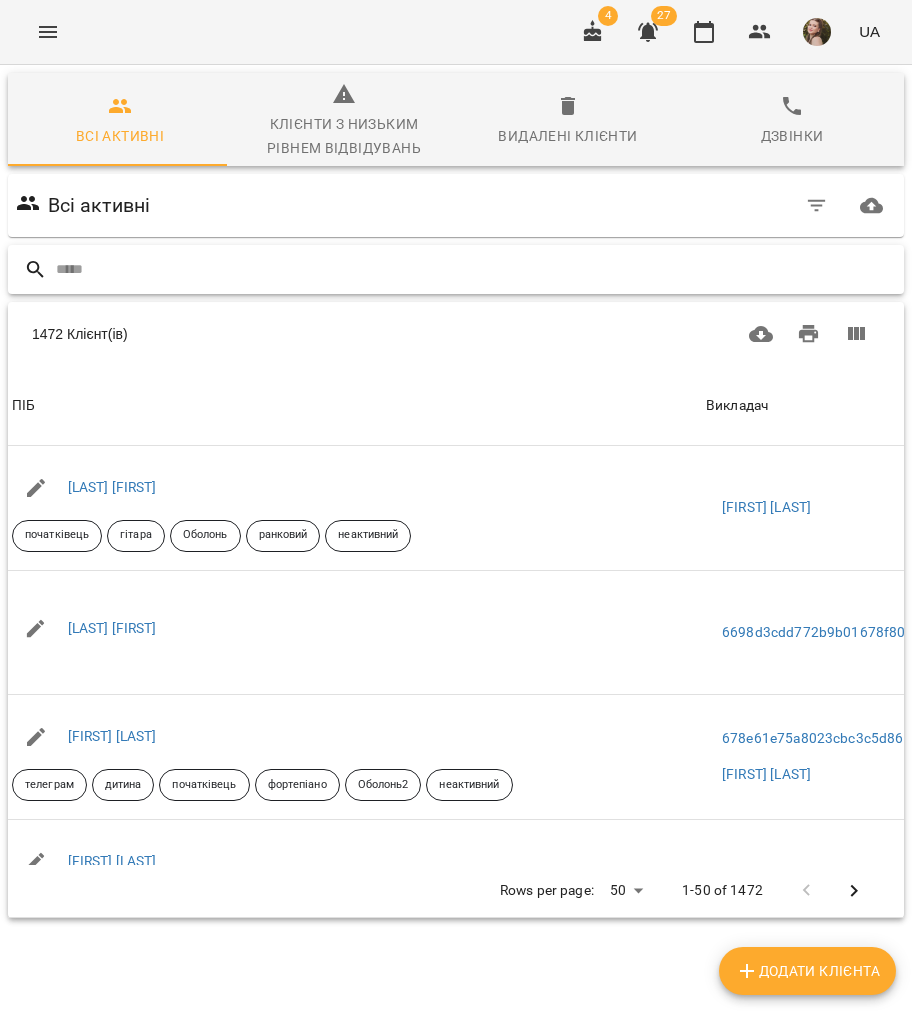click at bounding box center [476, 269] 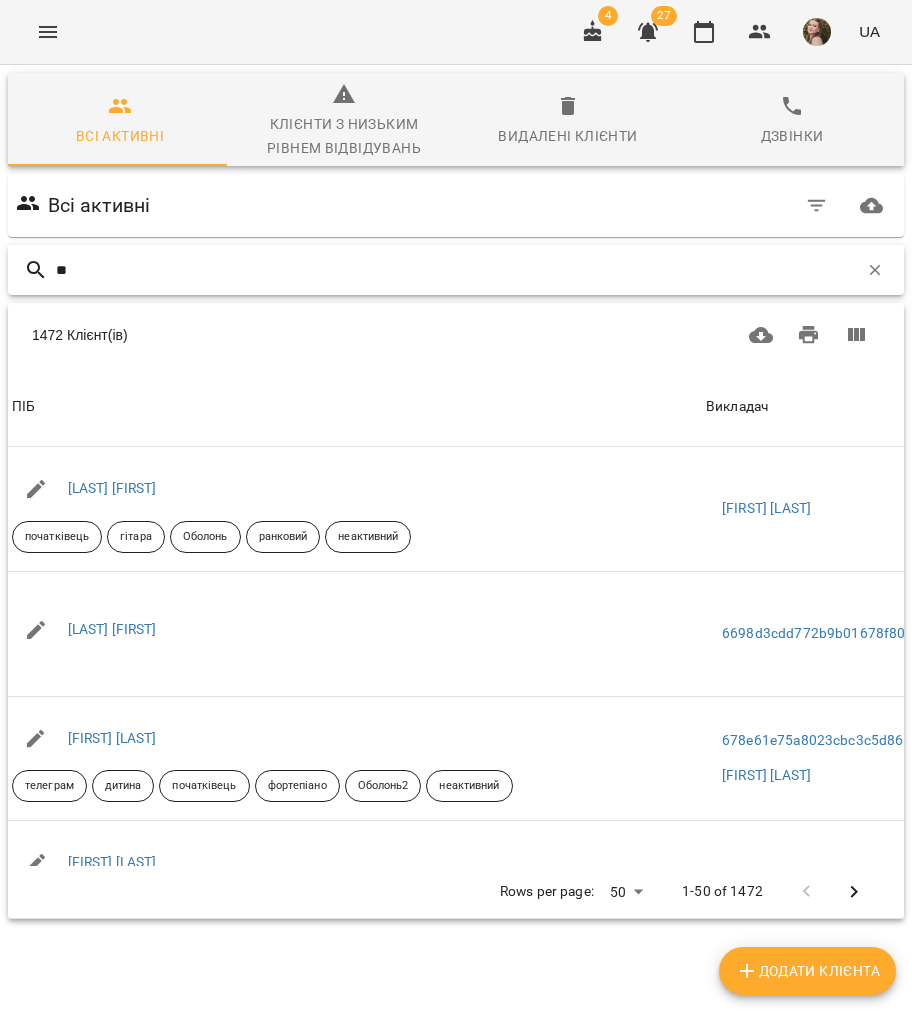 type on "*" 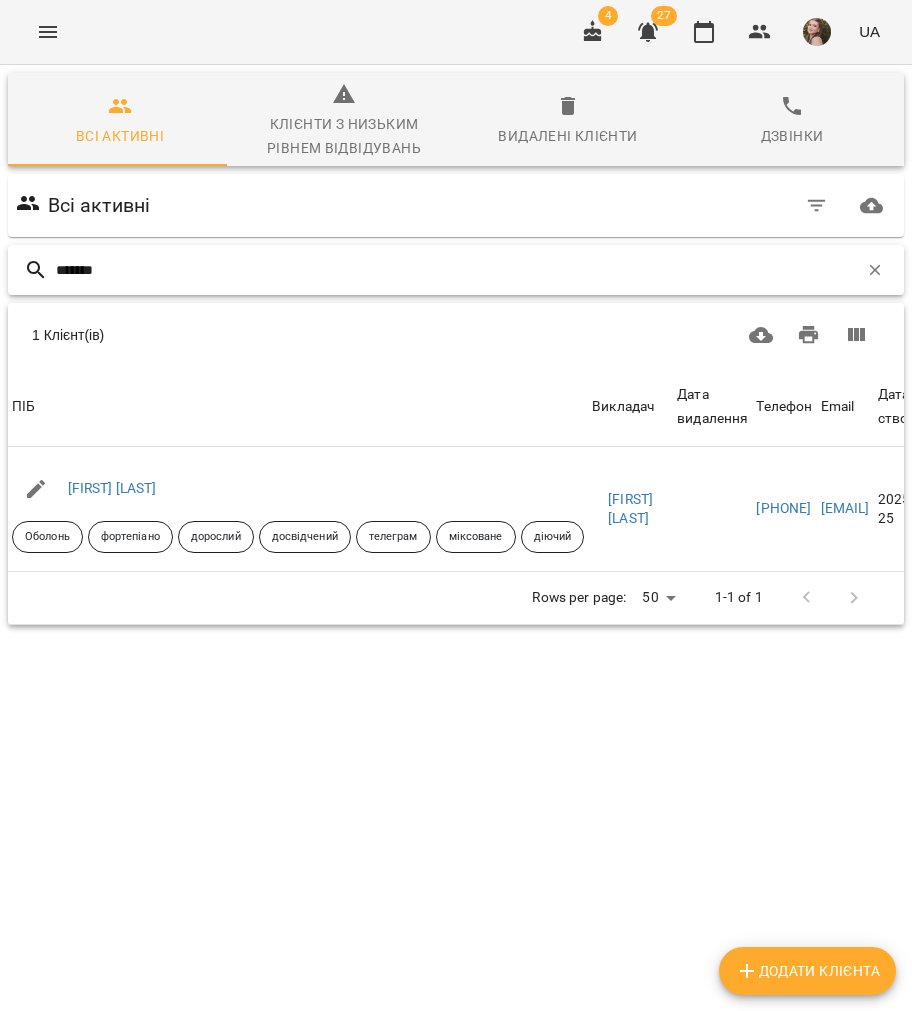 type on "*******" 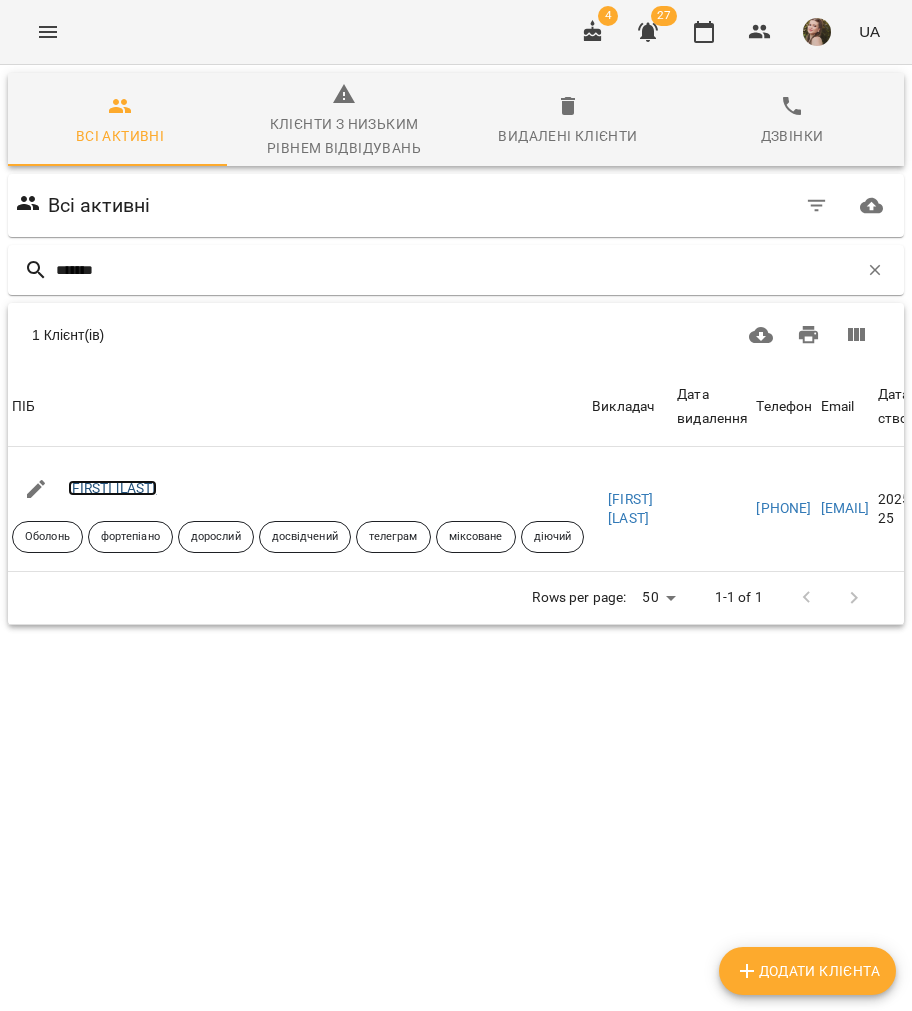 click on "[FIRST] [LAST]" at bounding box center [112, 488] 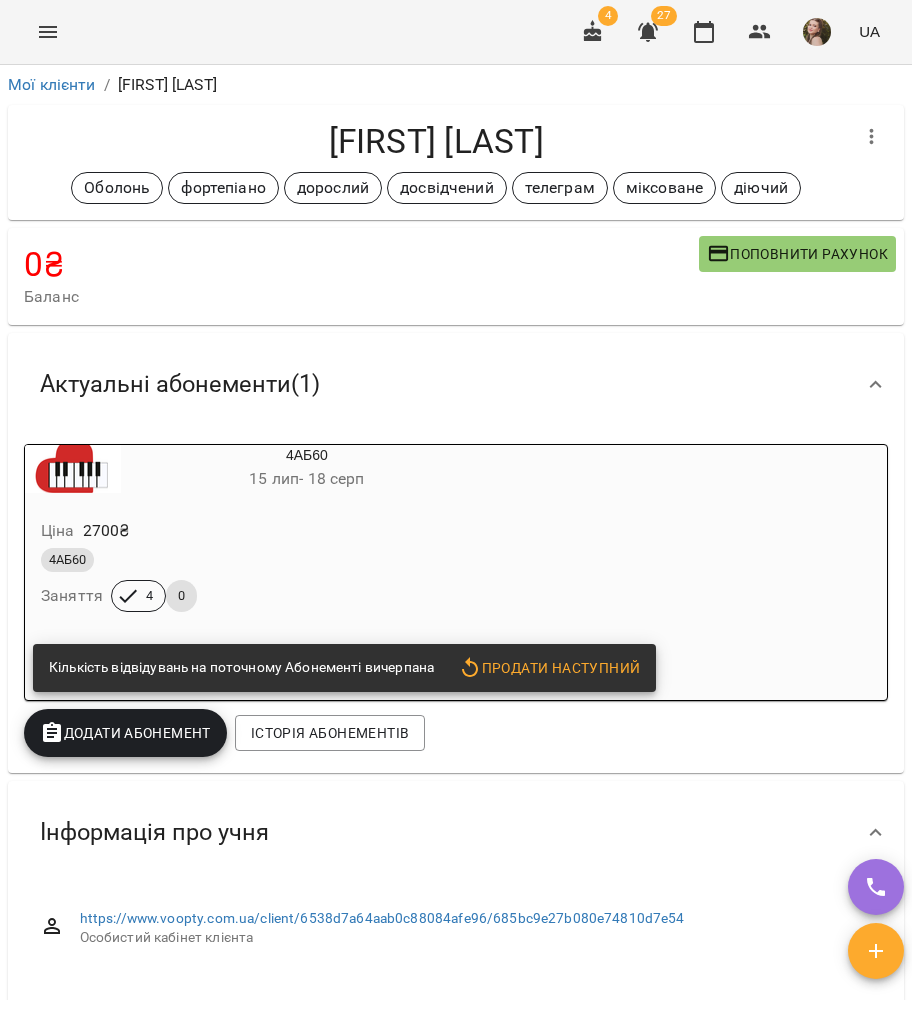 click on "4АБ60" at bounding box center [259, 560] 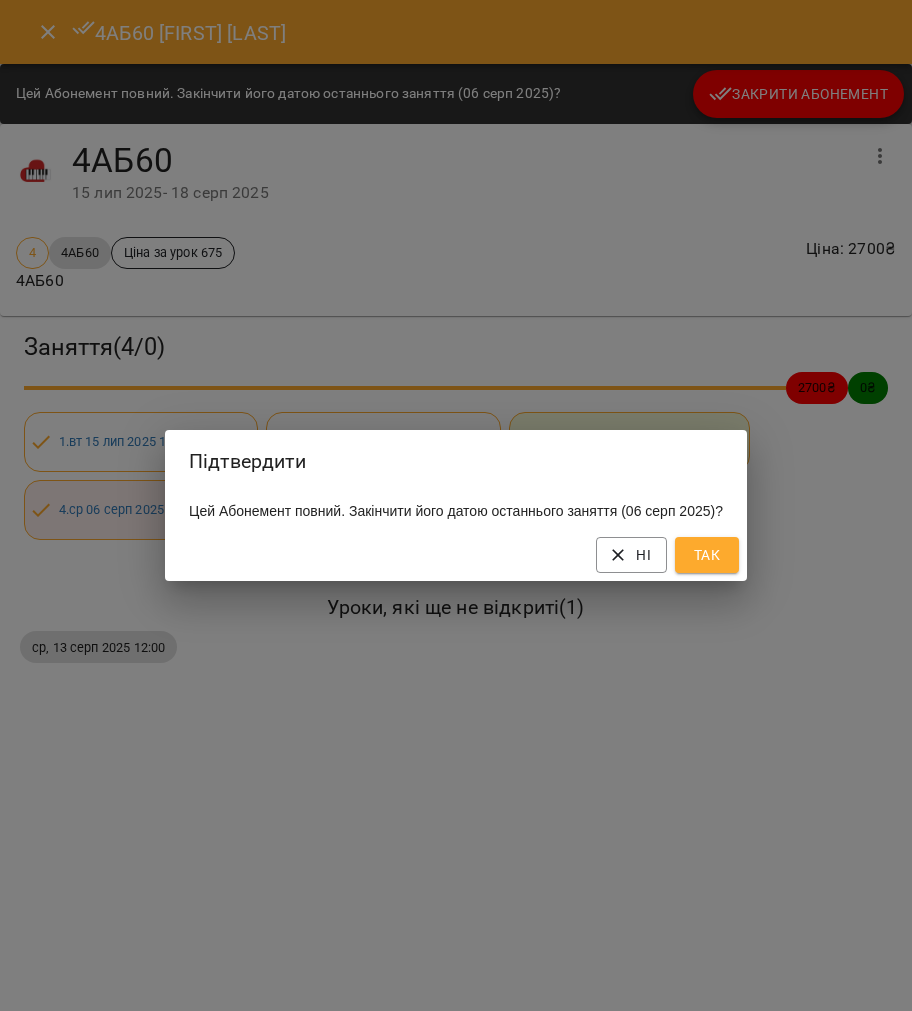 drag, startPoint x: 720, startPoint y: 540, endPoint x: 728, endPoint y: 547, distance: 10.630146 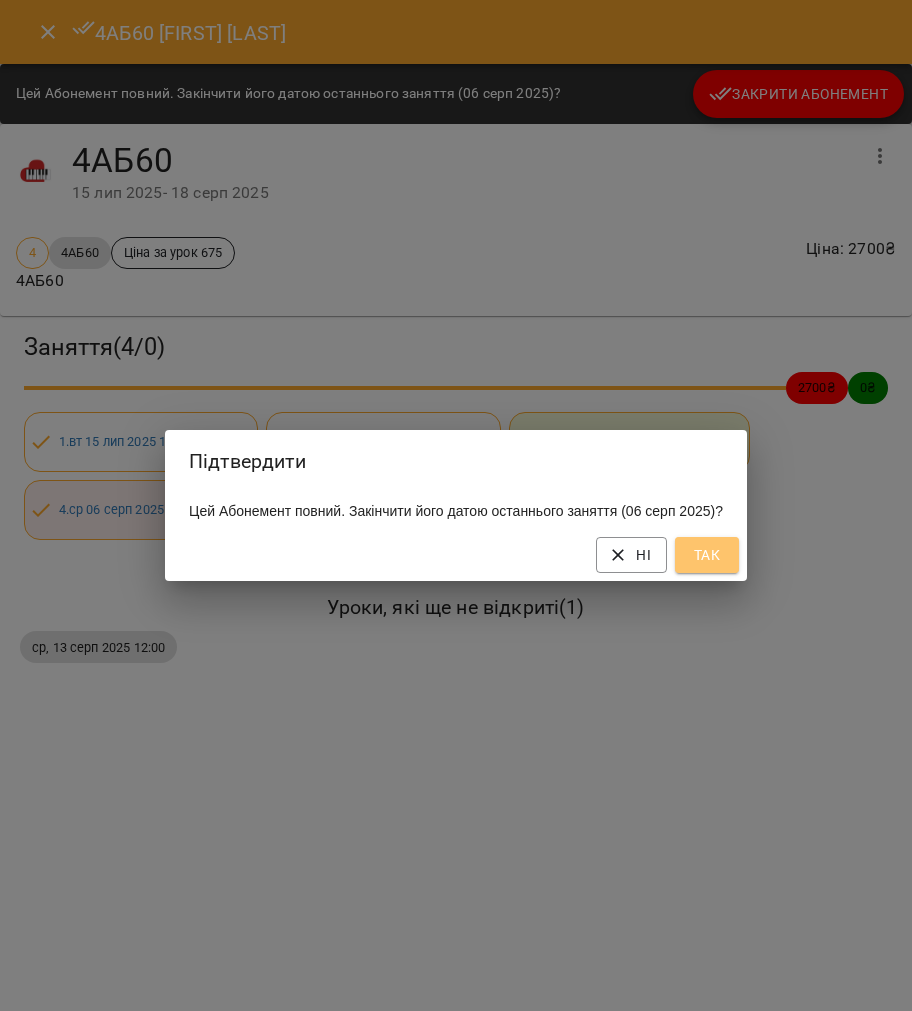 click on "Так" at bounding box center (707, 555) 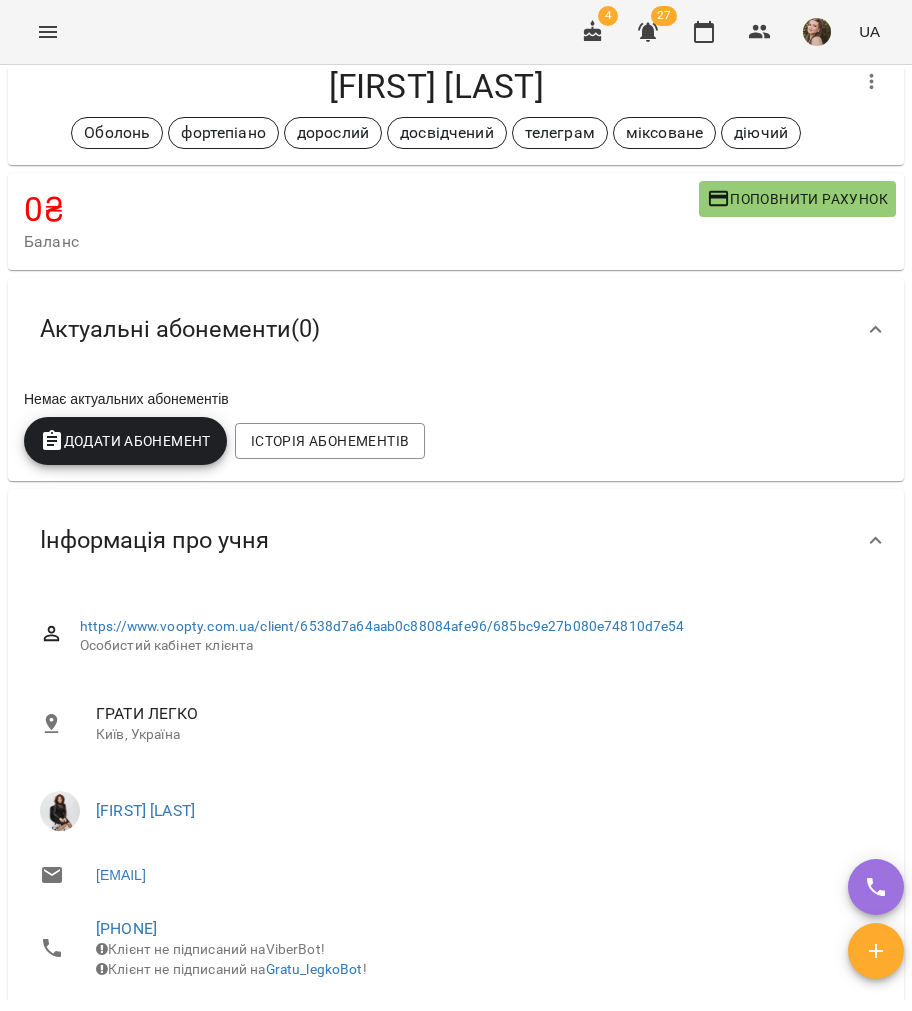 scroll, scrollTop: 0, scrollLeft: 0, axis: both 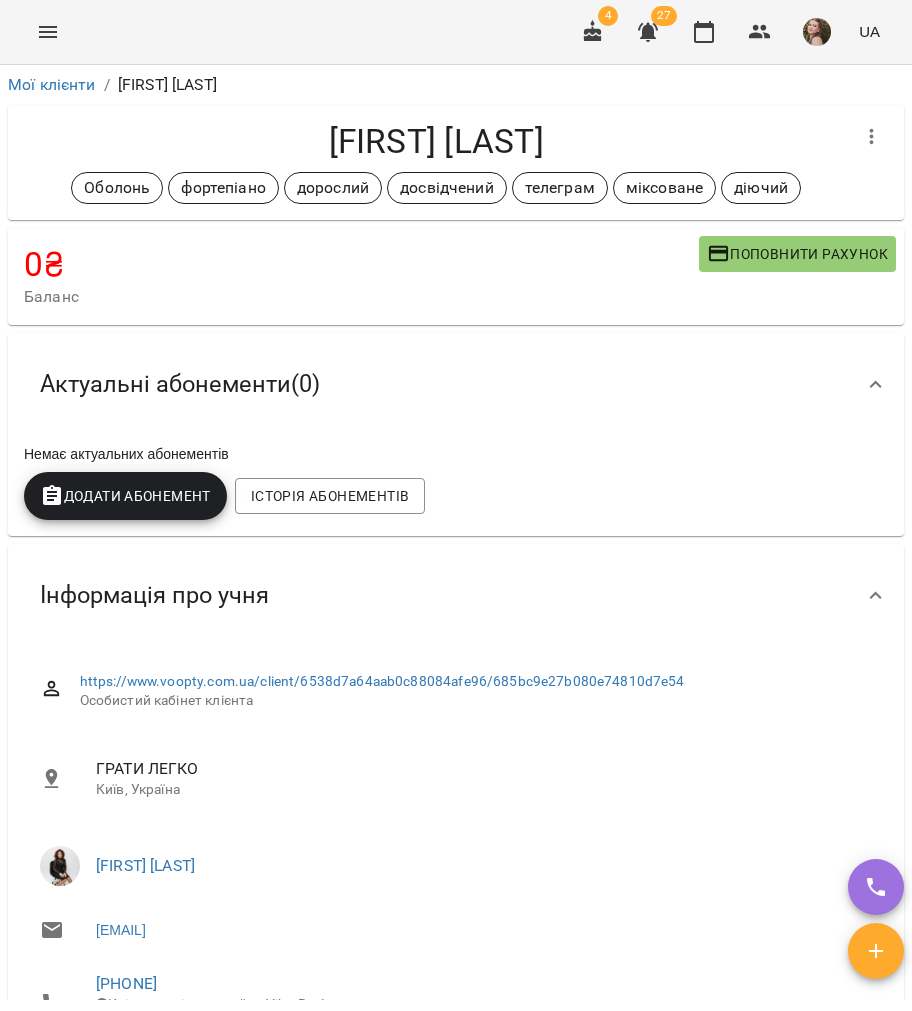 click on "Додати Абонемент" at bounding box center [125, 496] 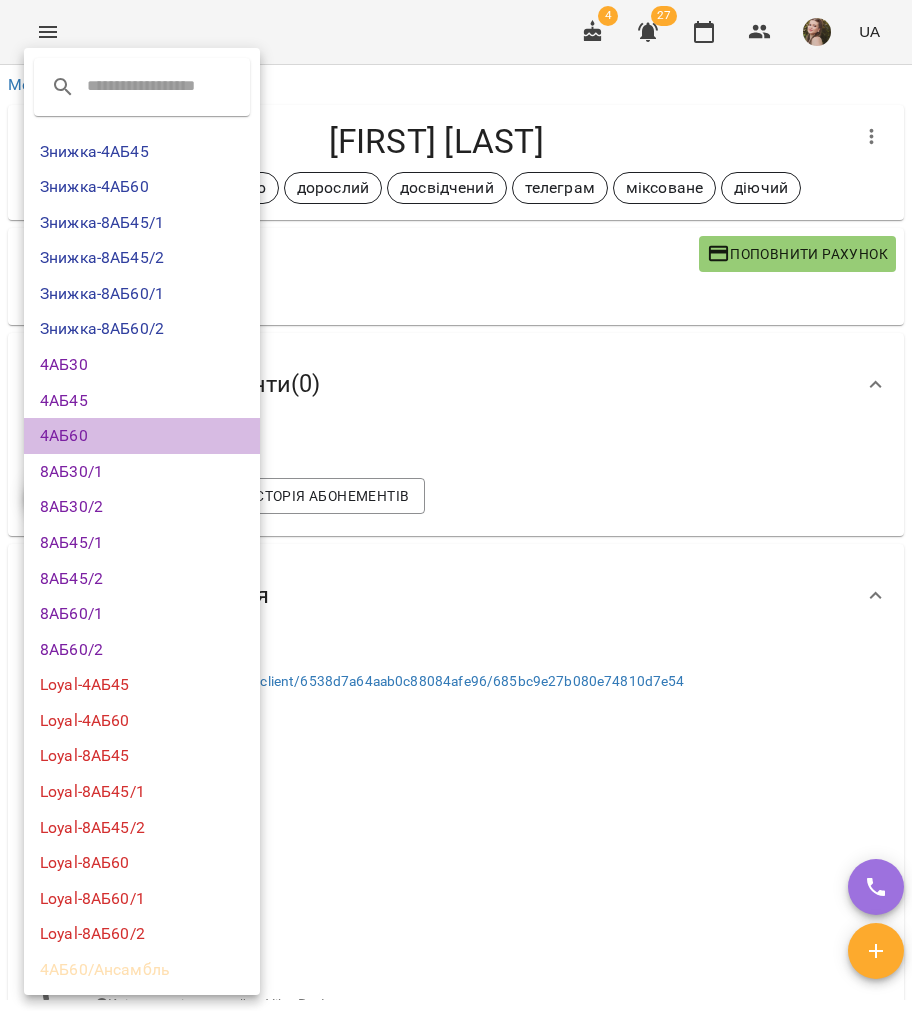 click on "4АБ60" at bounding box center [142, 436] 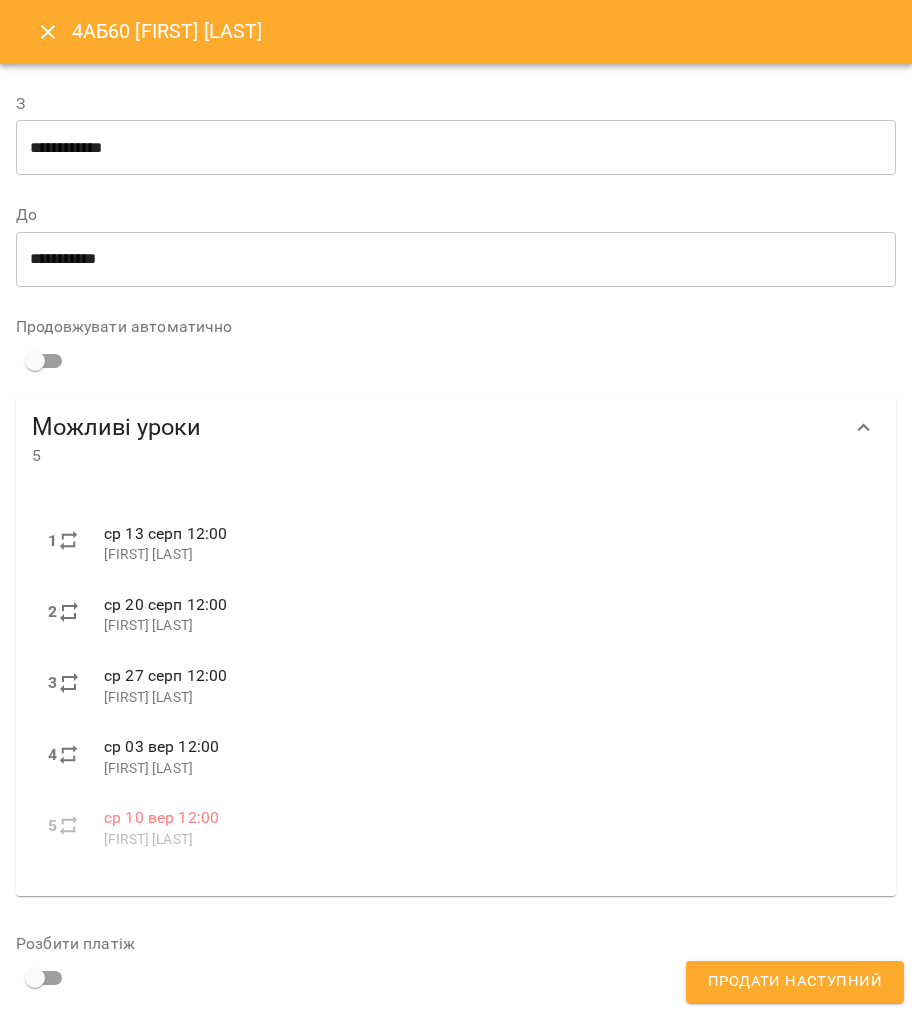 click on "**********" at bounding box center [456, 135] 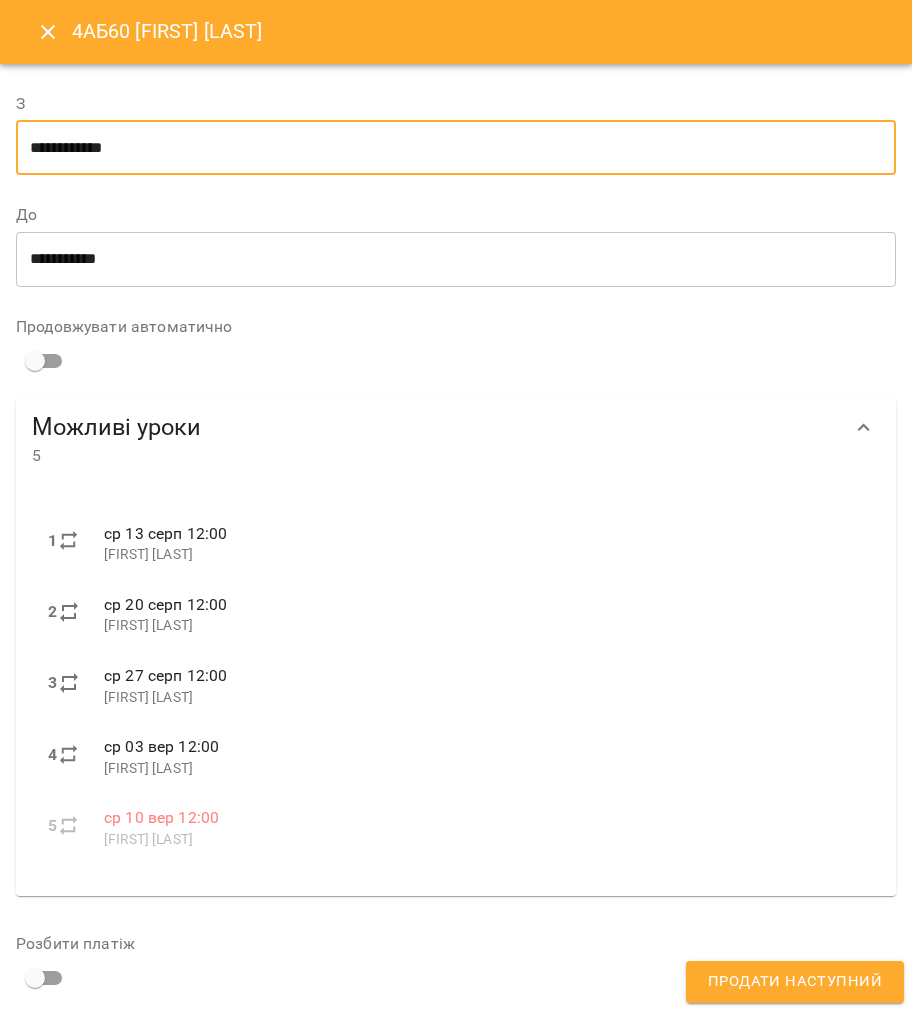click on "**********" at bounding box center [456, 148] 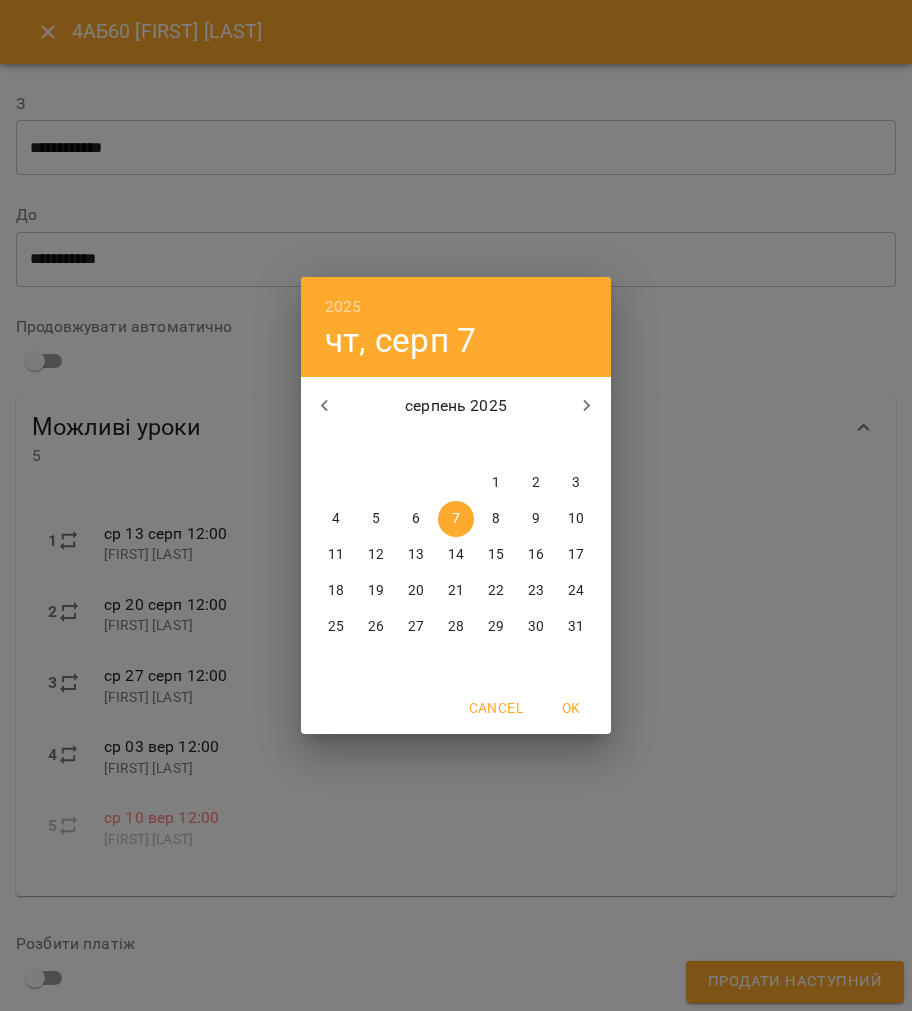 click on "13" at bounding box center [416, 555] 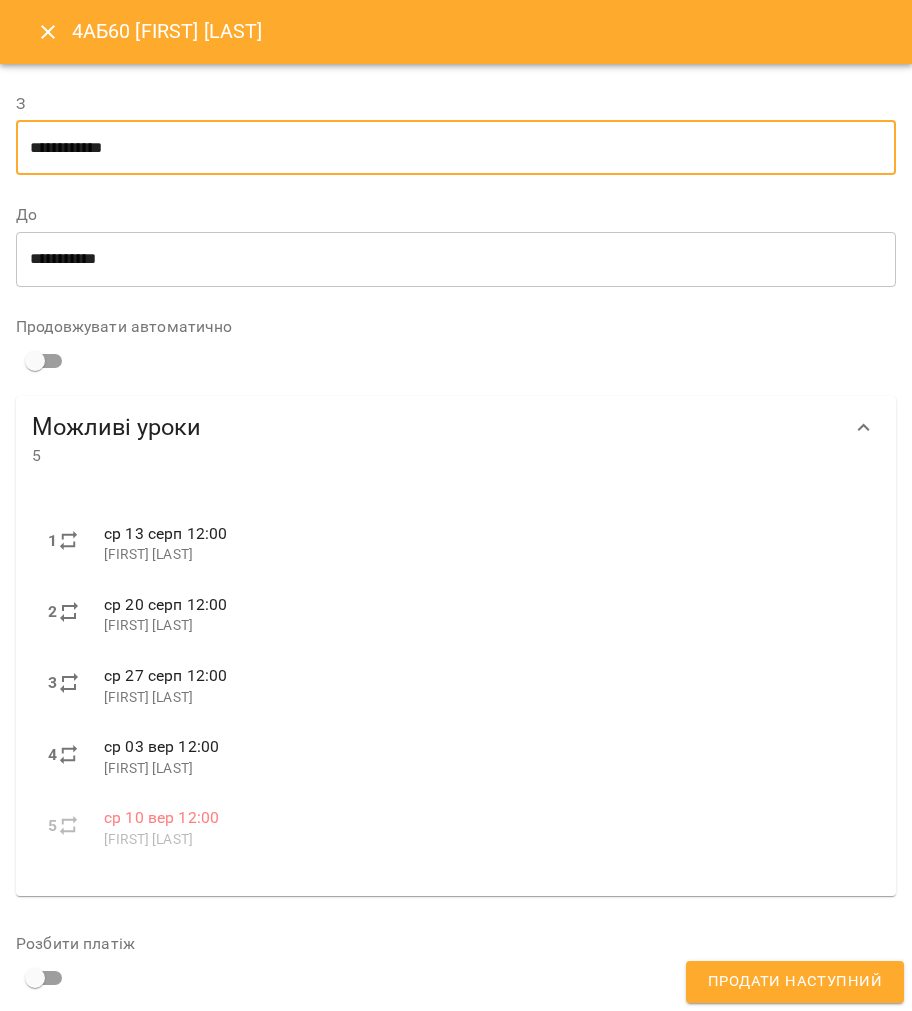 click on "**********" at bounding box center (456, 148) 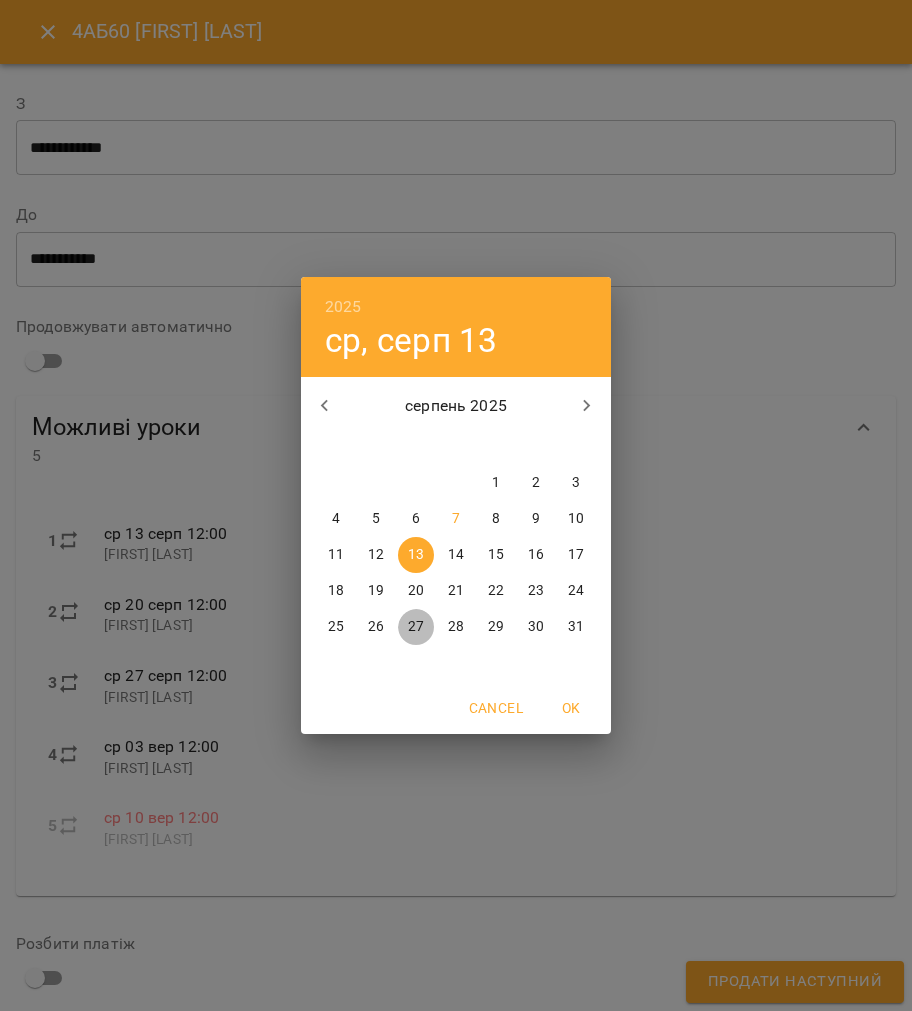 click on "27" at bounding box center (416, 627) 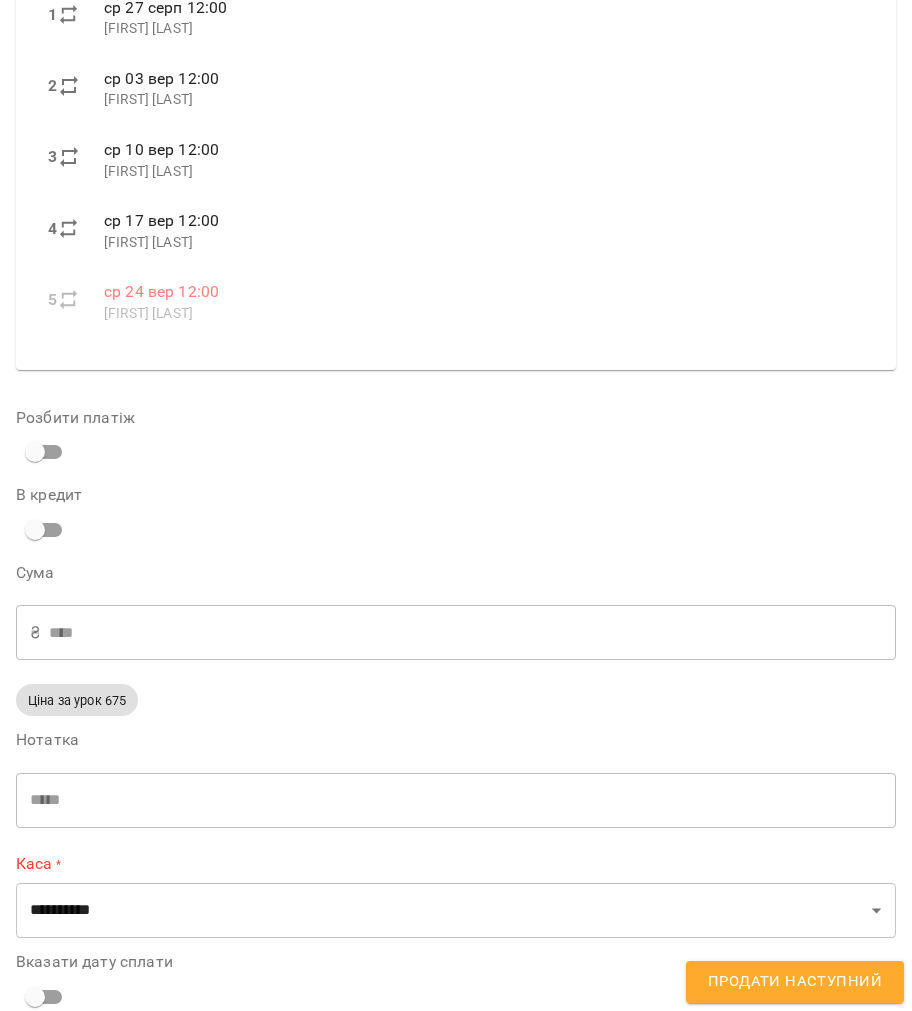 scroll, scrollTop: 681, scrollLeft: 0, axis: vertical 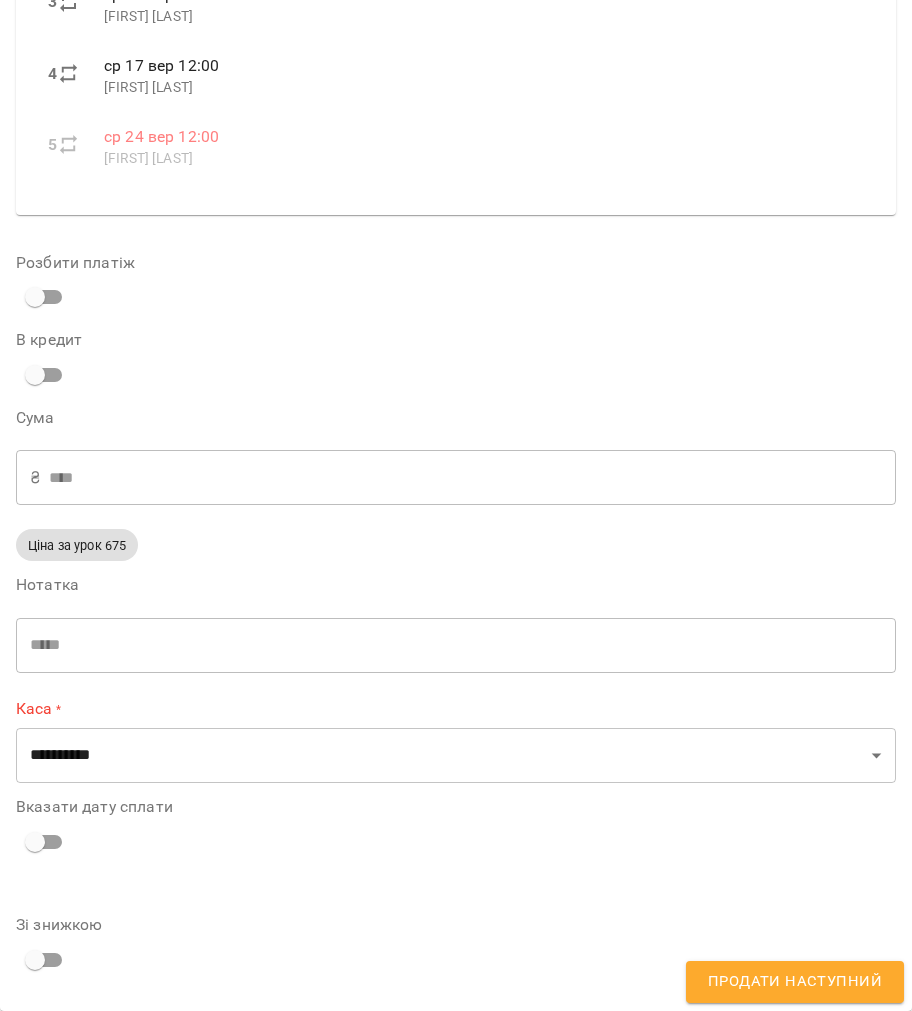 drag, startPoint x: 124, startPoint y: 788, endPoint x: 122, endPoint y: 766, distance: 22.090721 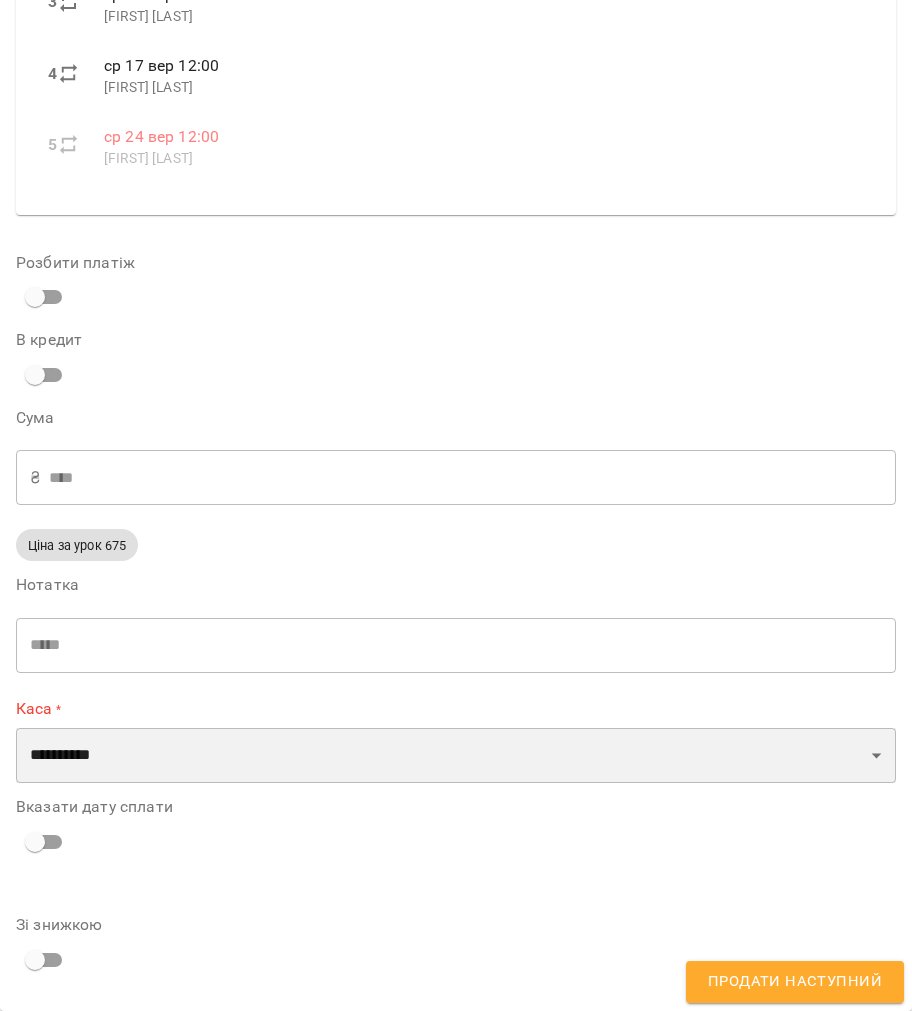 drag, startPoint x: 122, startPoint y: 766, endPoint x: 122, endPoint y: 748, distance: 18 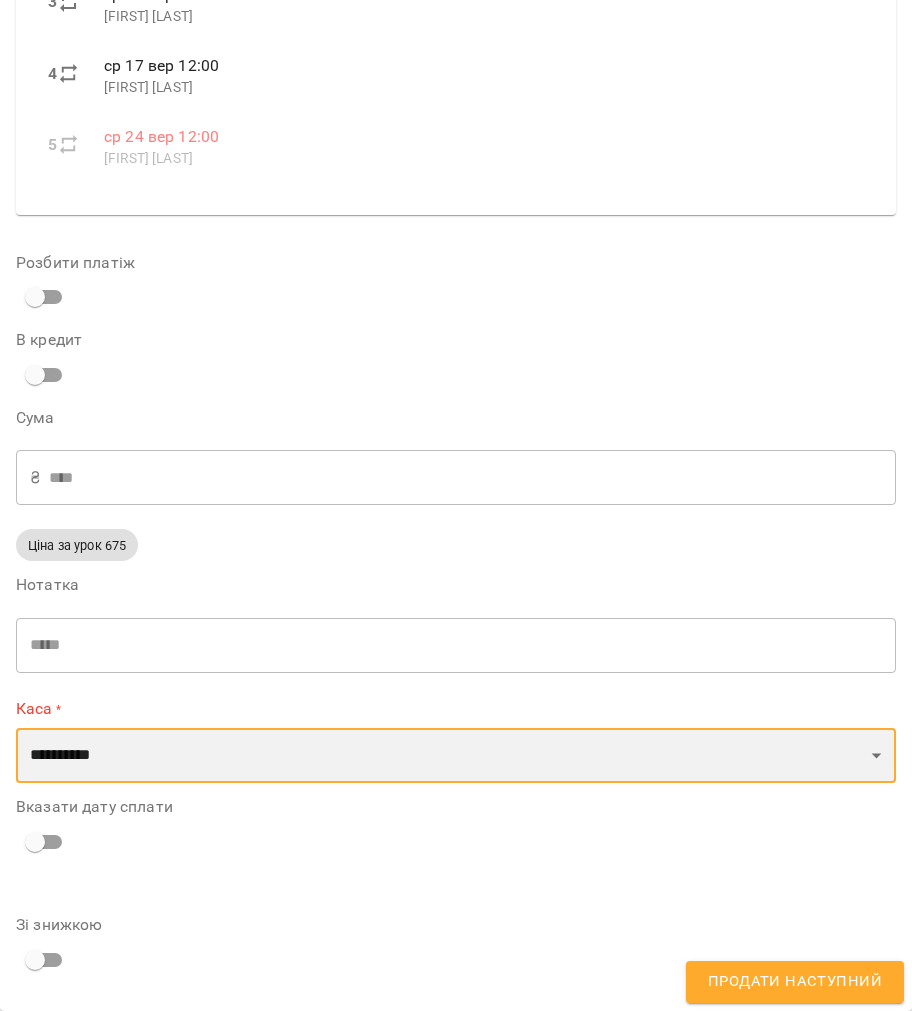 select on "****" 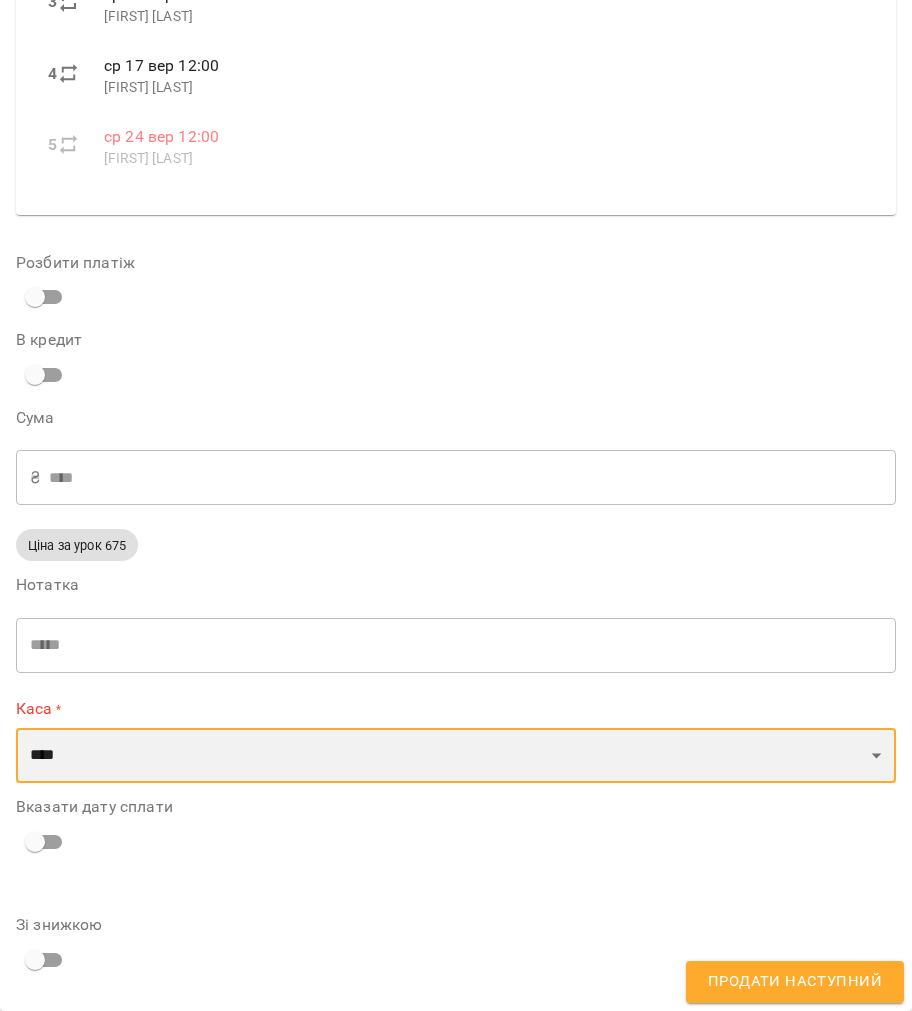 click on "**********" at bounding box center (456, 756) 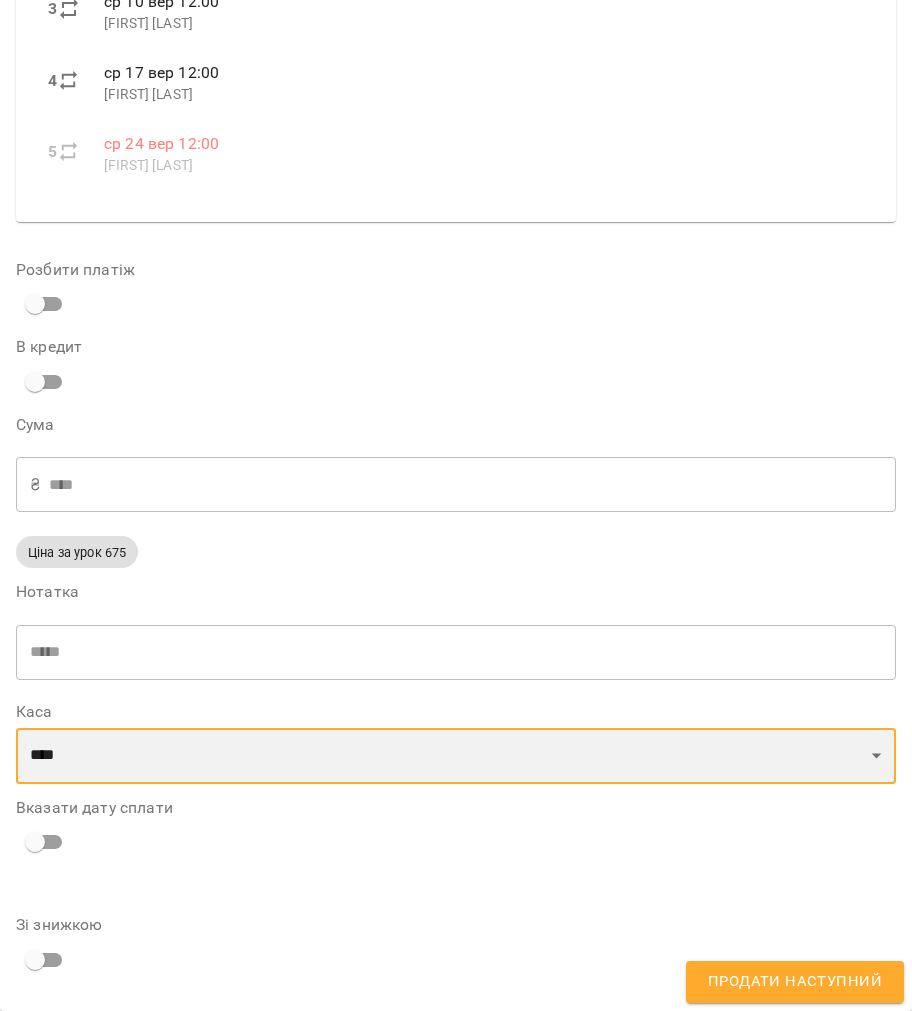 scroll, scrollTop: 674, scrollLeft: 0, axis: vertical 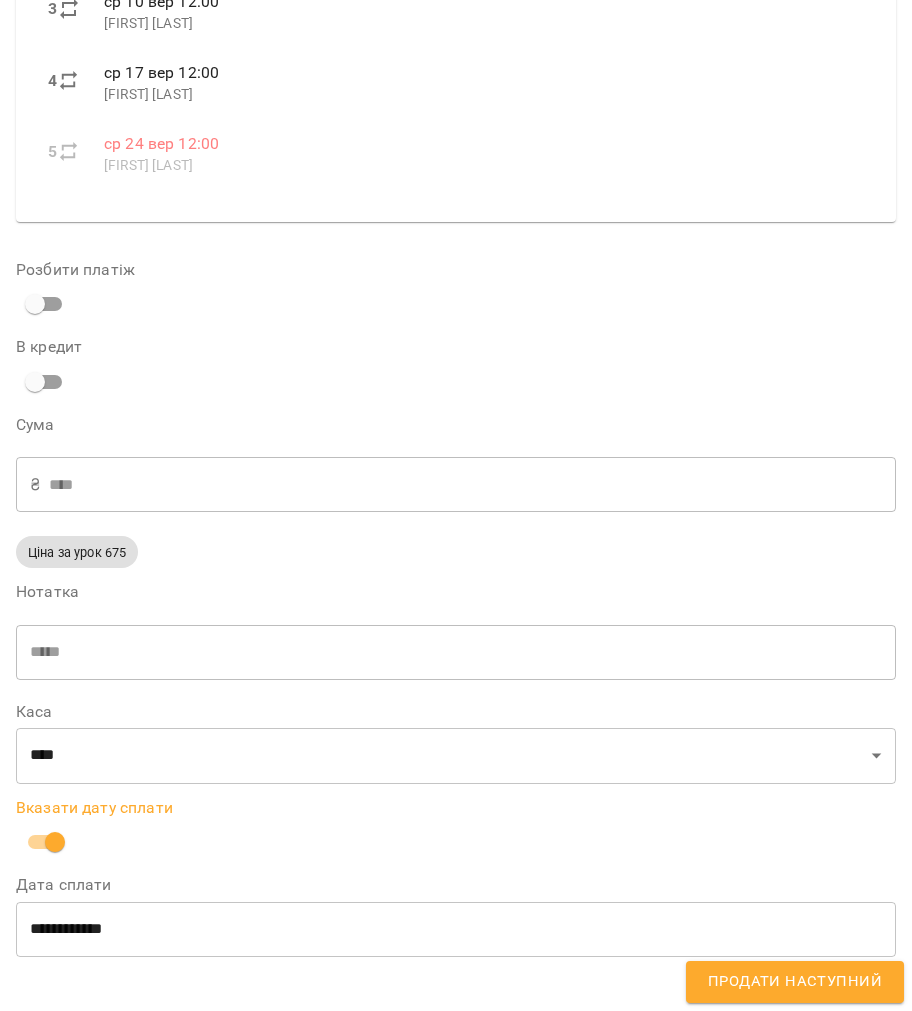 click on "**********" at bounding box center (456, 929) 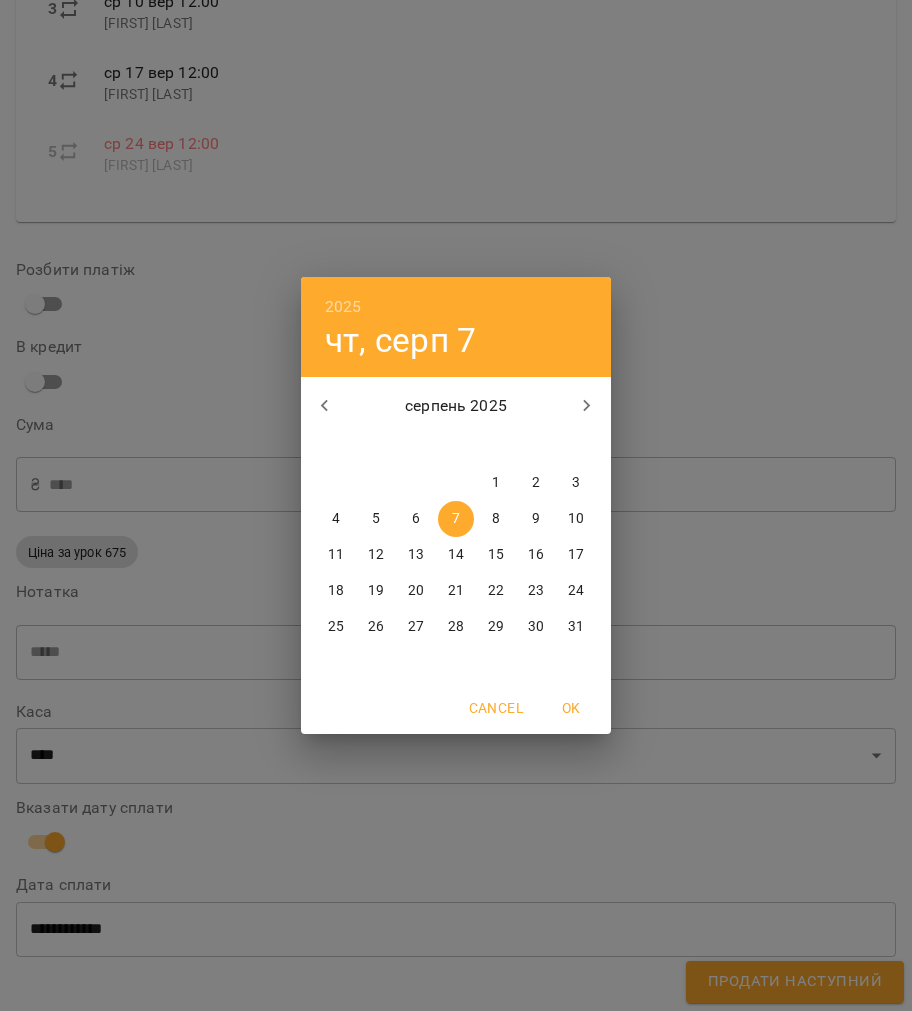 drag, startPoint x: 422, startPoint y: 523, endPoint x: 484, endPoint y: 594, distance: 94.26028 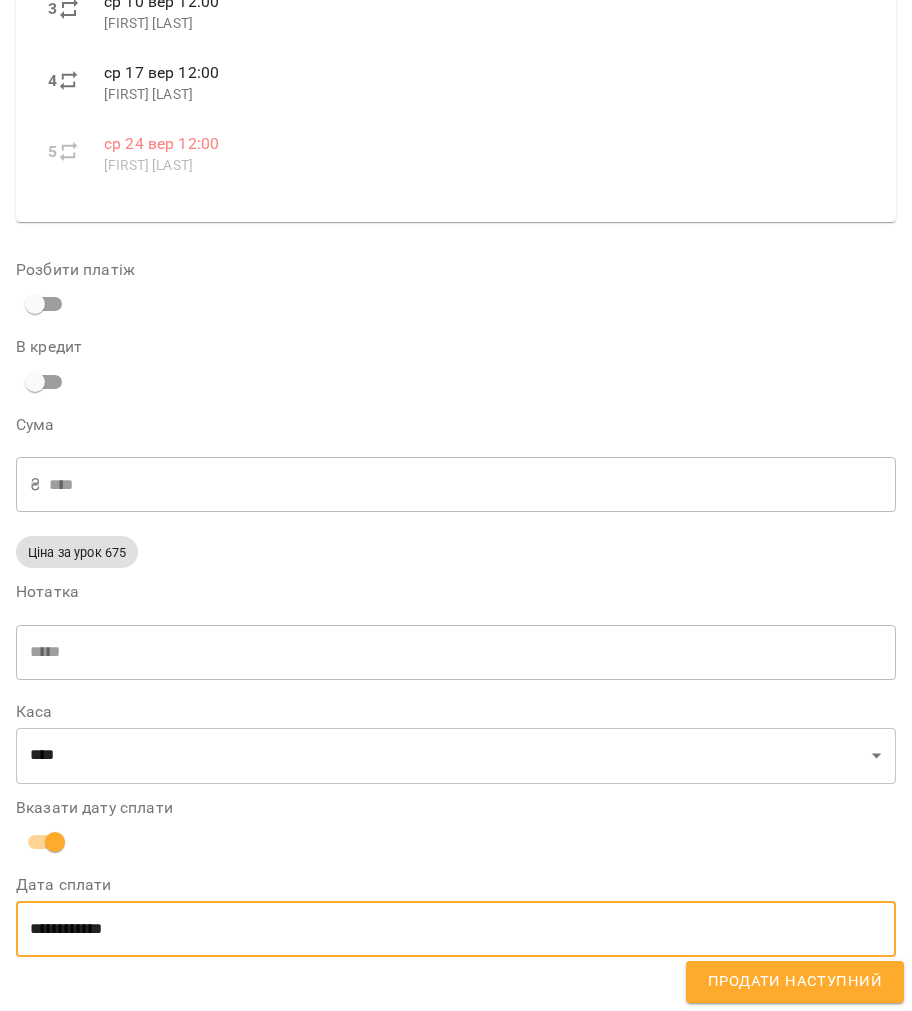 click on "**********" at bounding box center [456, 929] 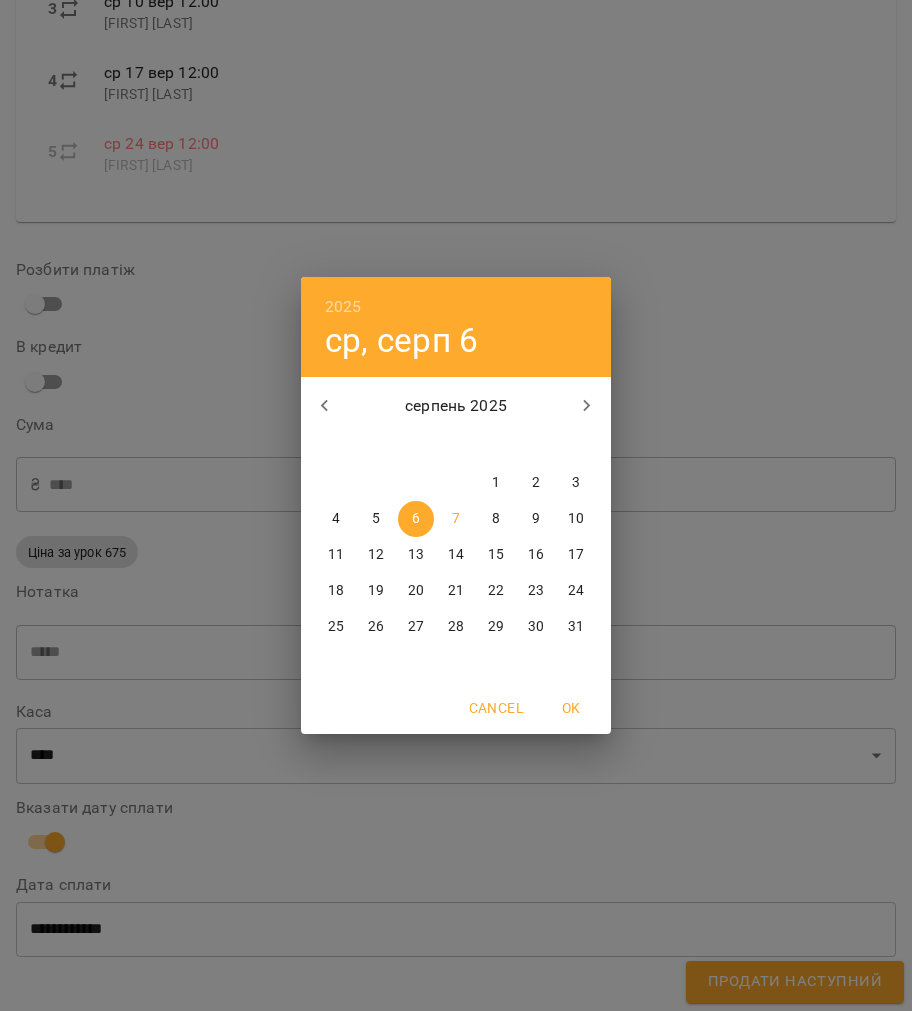 click on "2025 ср, серп 6 серпень 2025 пн вт ср чт пт сб нд 28 29 30 31 1 2 3 4 5 6 7 8 9 10 11 12 13 14 15 16 17 18 19 20 21 22 23 24 25 26 27 28 29 30 31 Cancel OK" at bounding box center [456, 505] 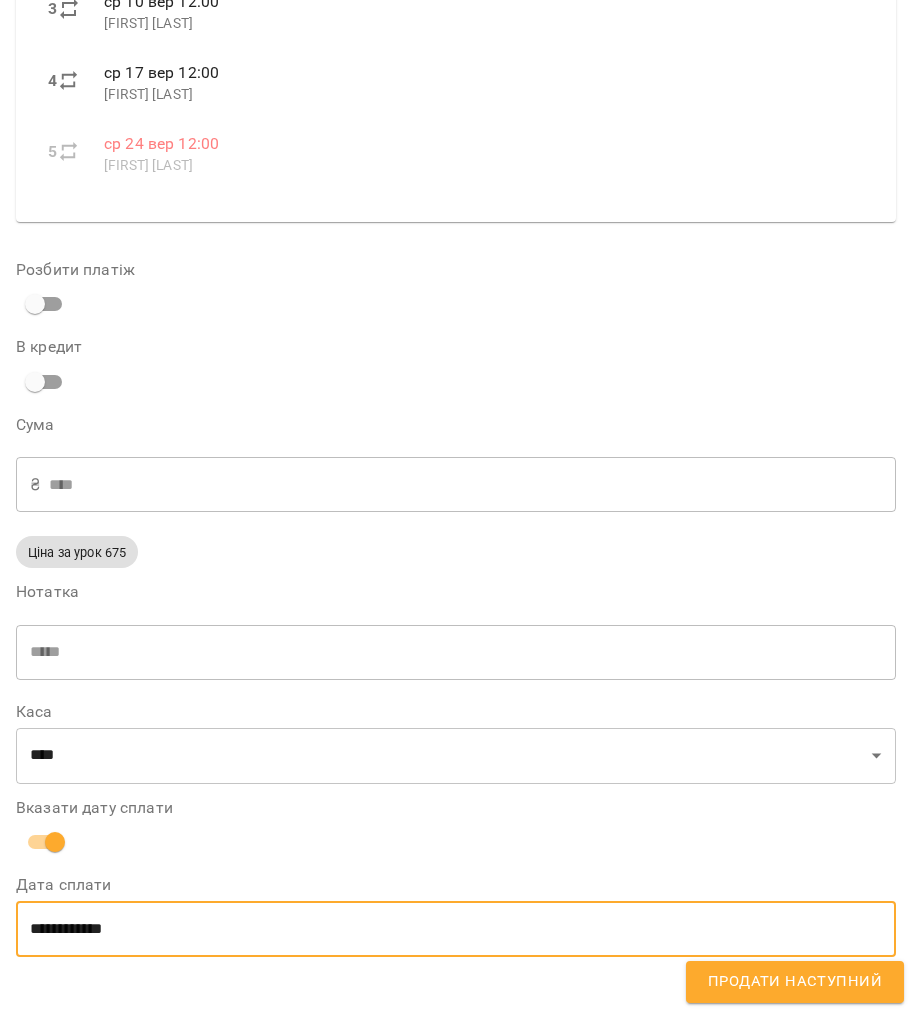 click on "Продати наступний" at bounding box center [795, 982] 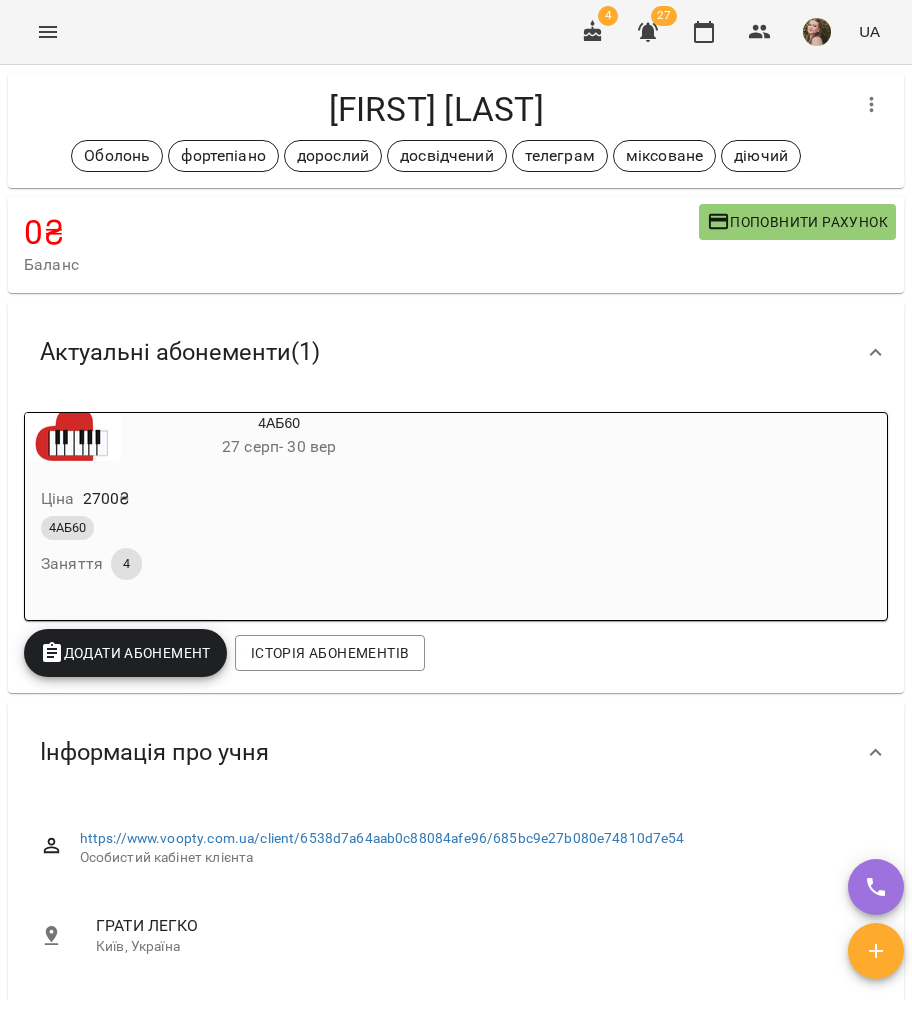 scroll, scrollTop: 0, scrollLeft: 0, axis: both 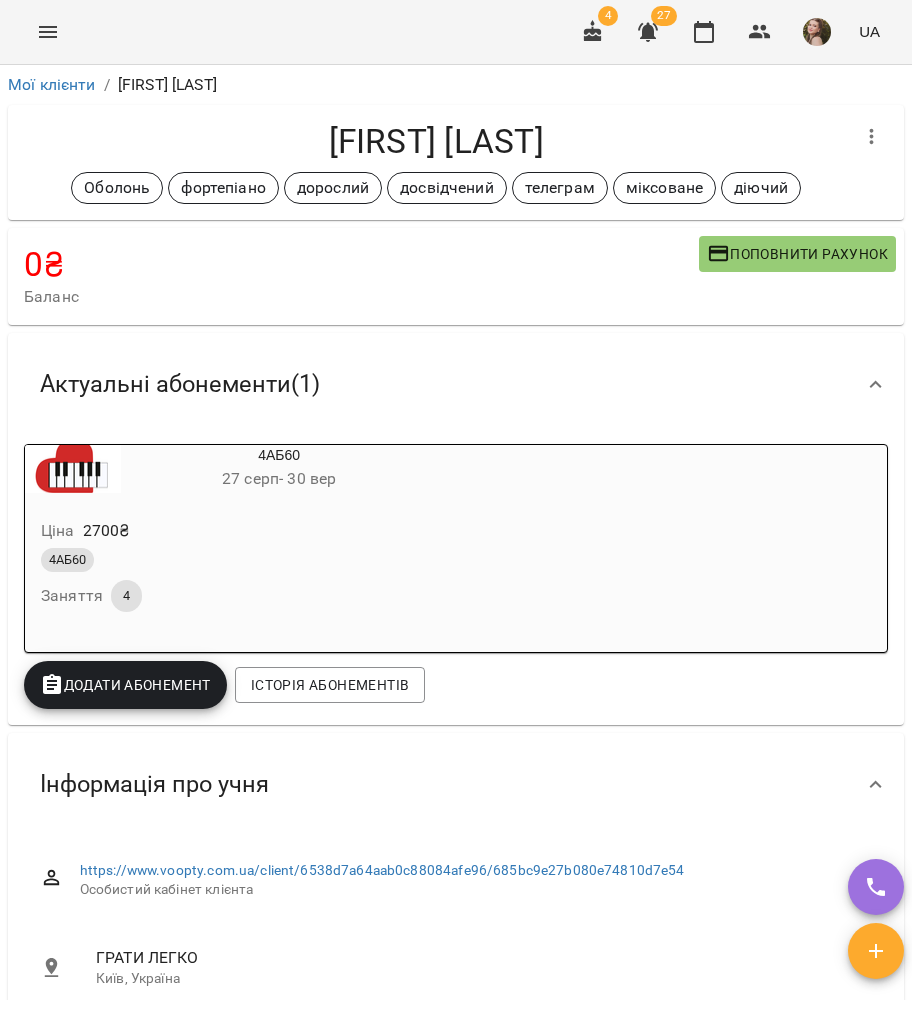 click on "Поповнити рахунок" at bounding box center [797, 254] 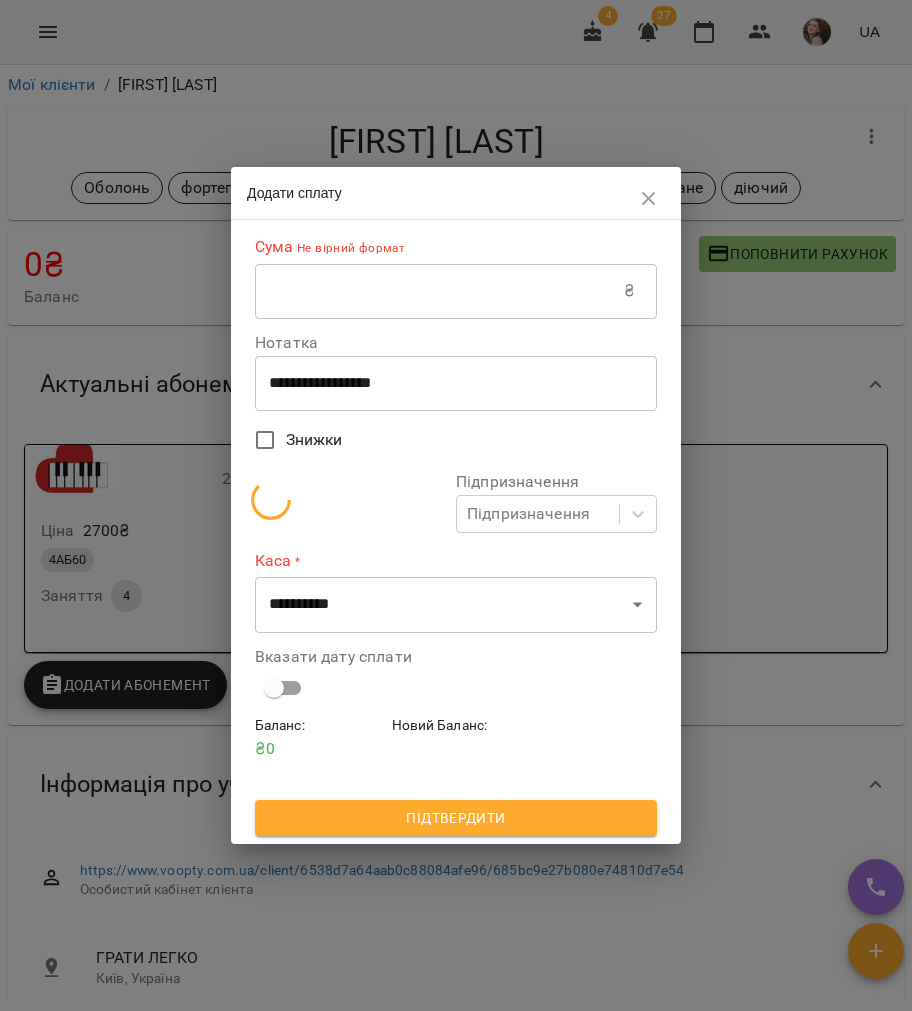 click at bounding box center (439, 291) 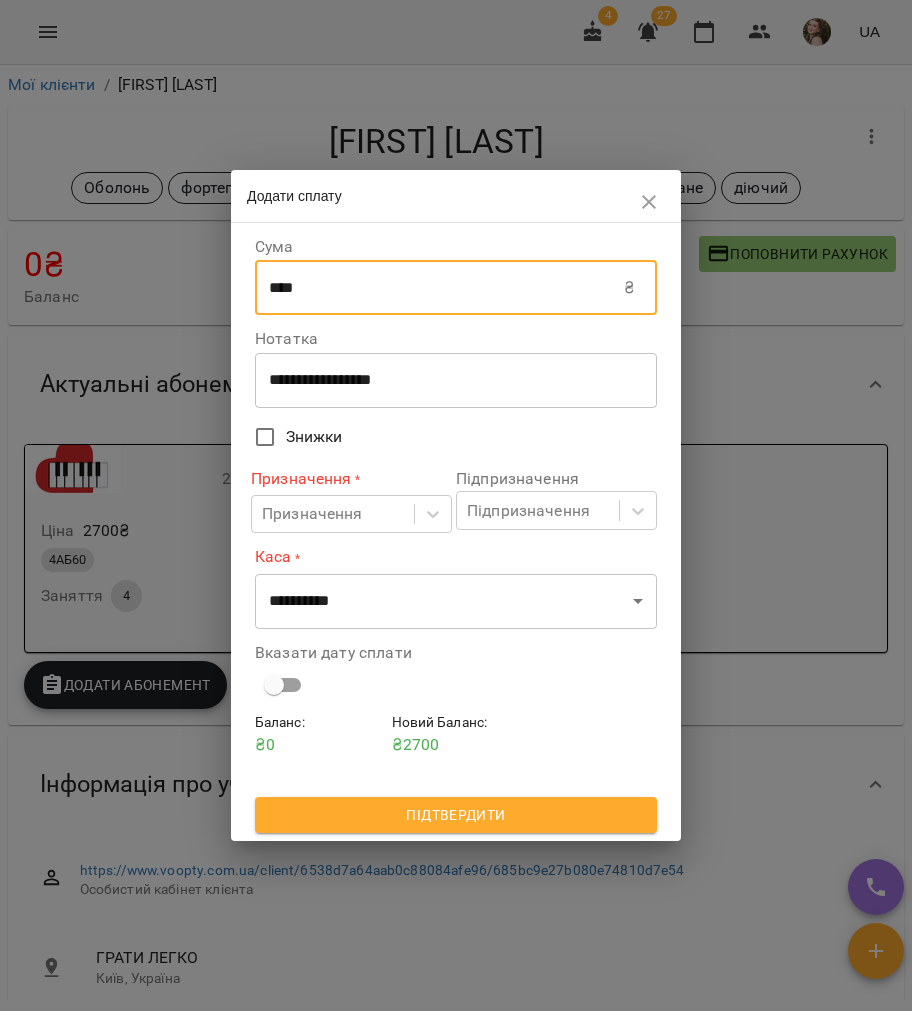 type on "****" 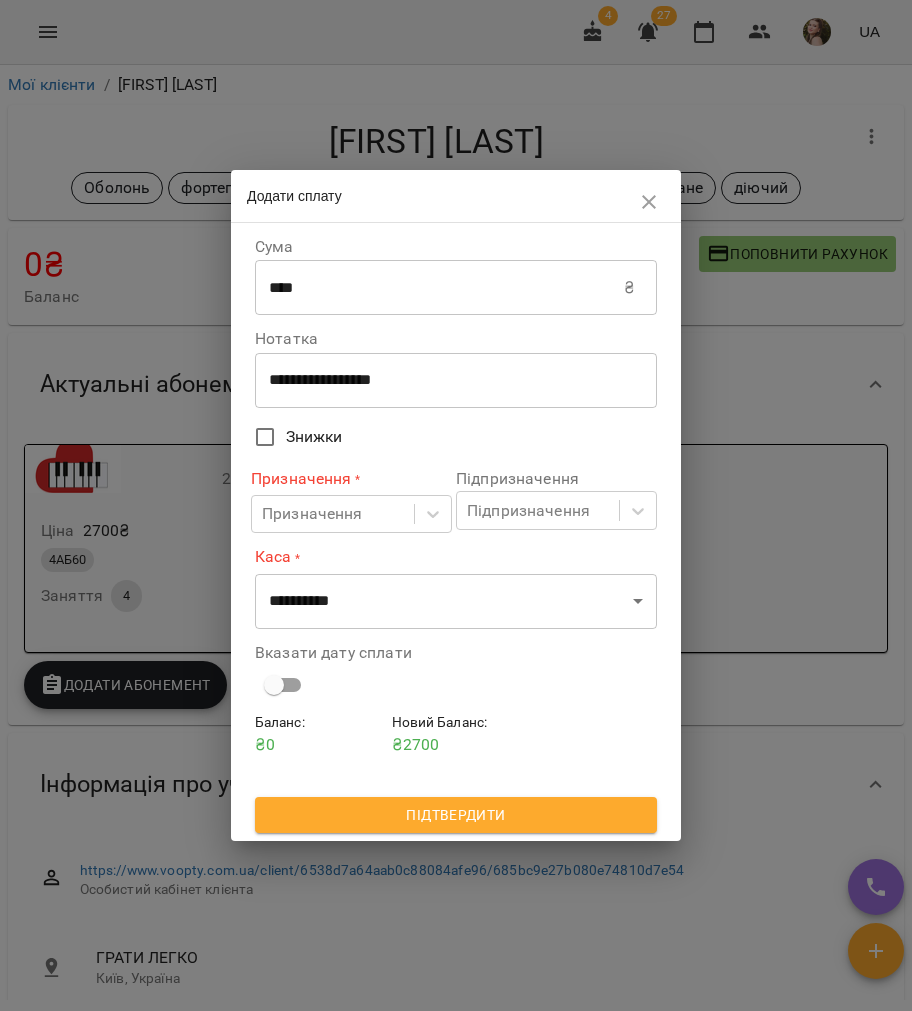 drag, startPoint x: 450, startPoint y: 394, endPoint x: 235, endPoint y: 372, distance: 216.12265 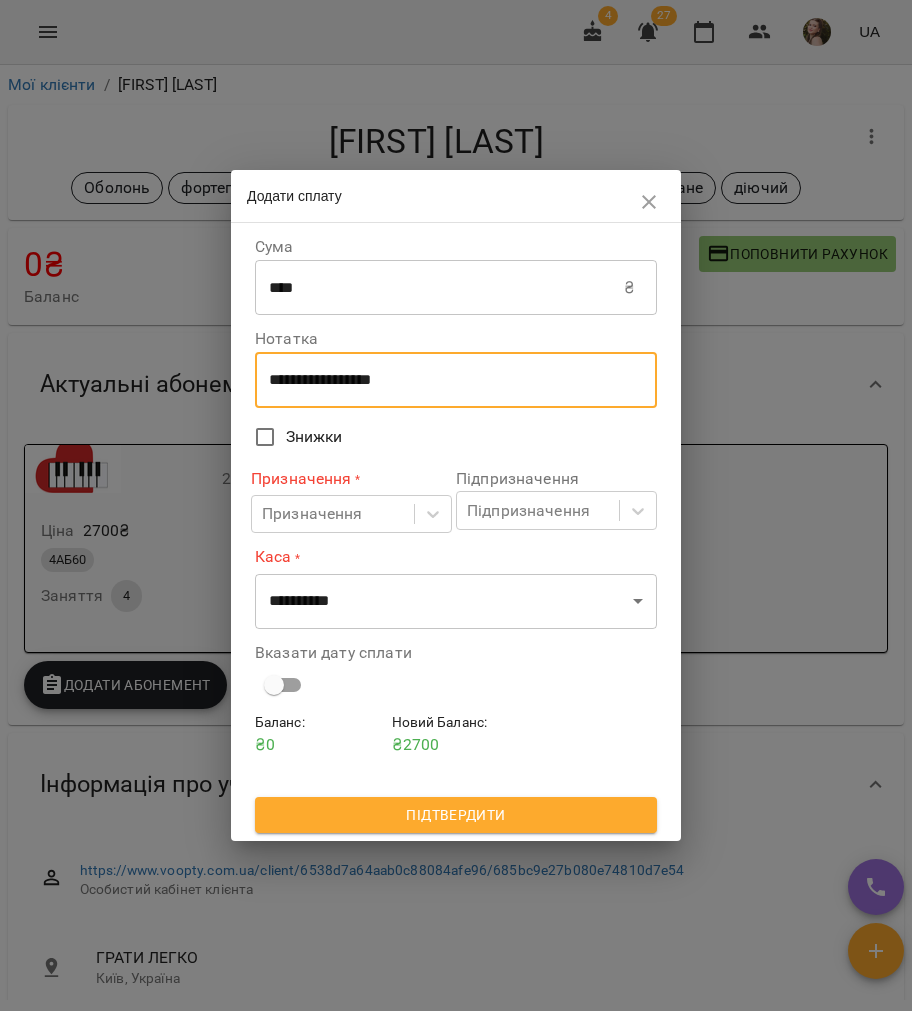 drag, startPoint x: 453, startPoint y: 376, endPoint x: 246, endPoint y: 369, distance: 207.11832 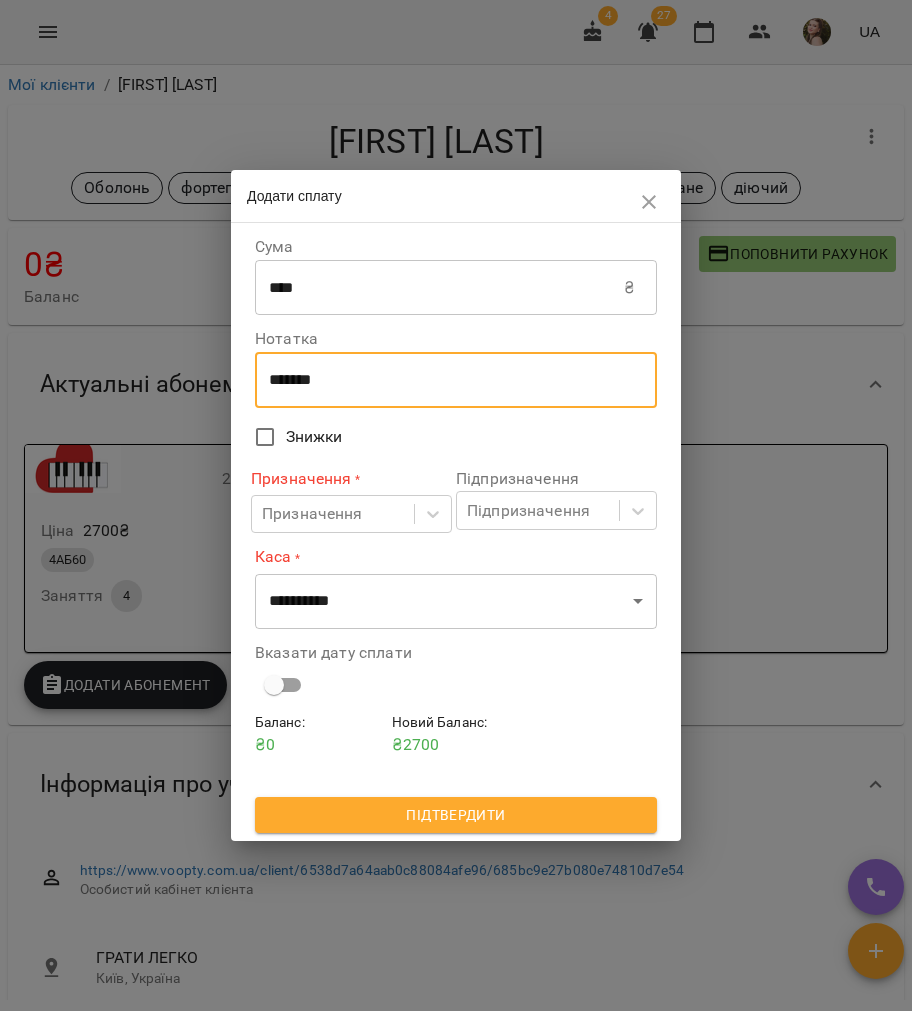 type on "*******" 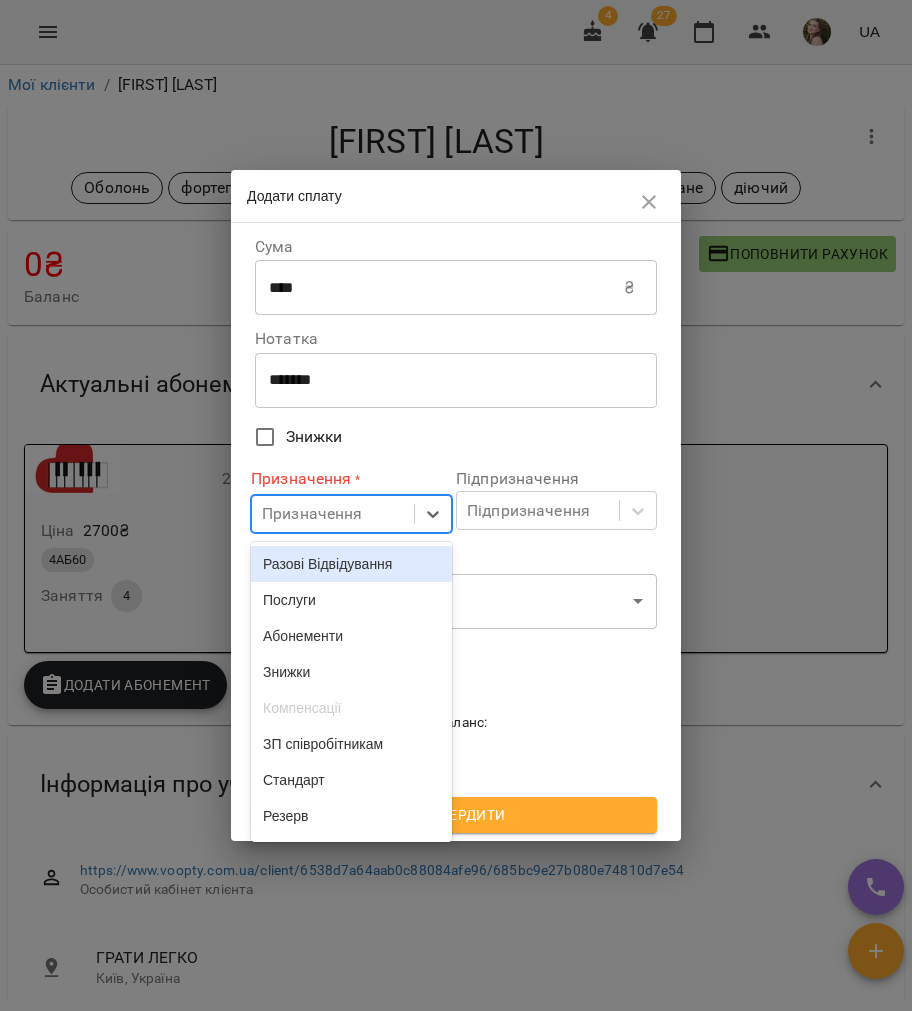 click on "Призначення" at bounding box center (312, 514) 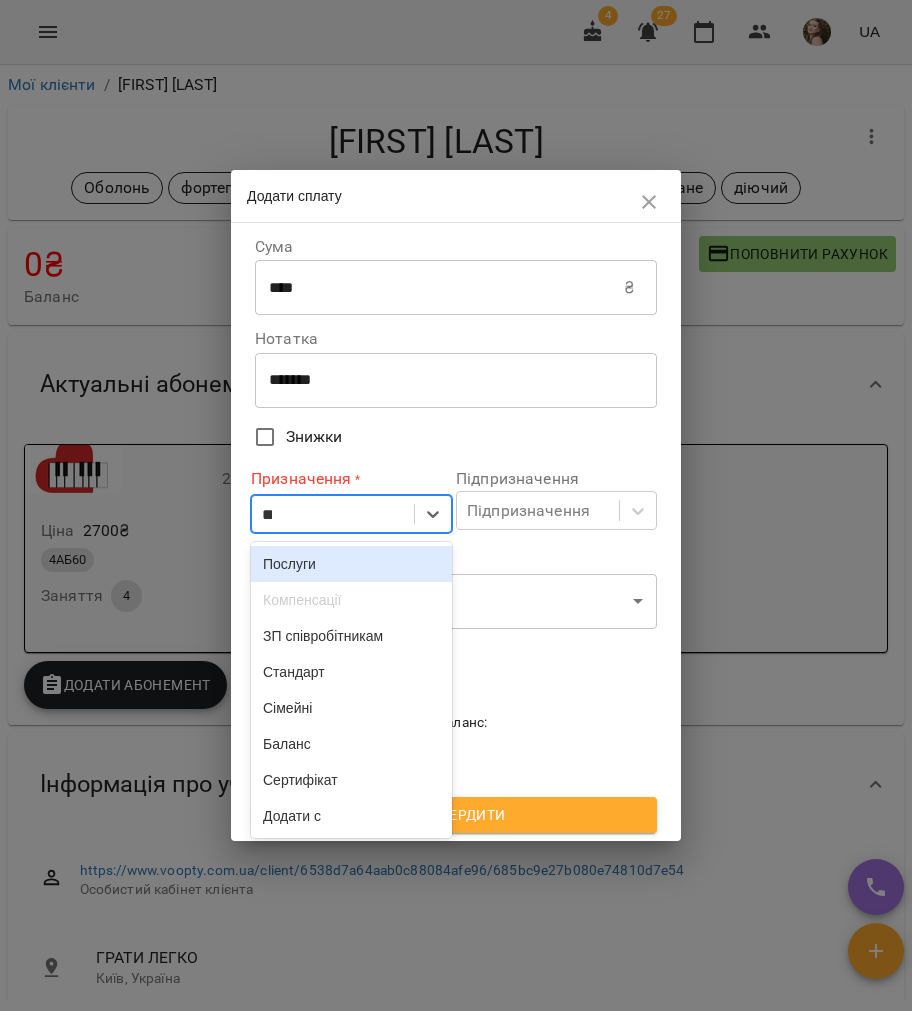 type on "***" 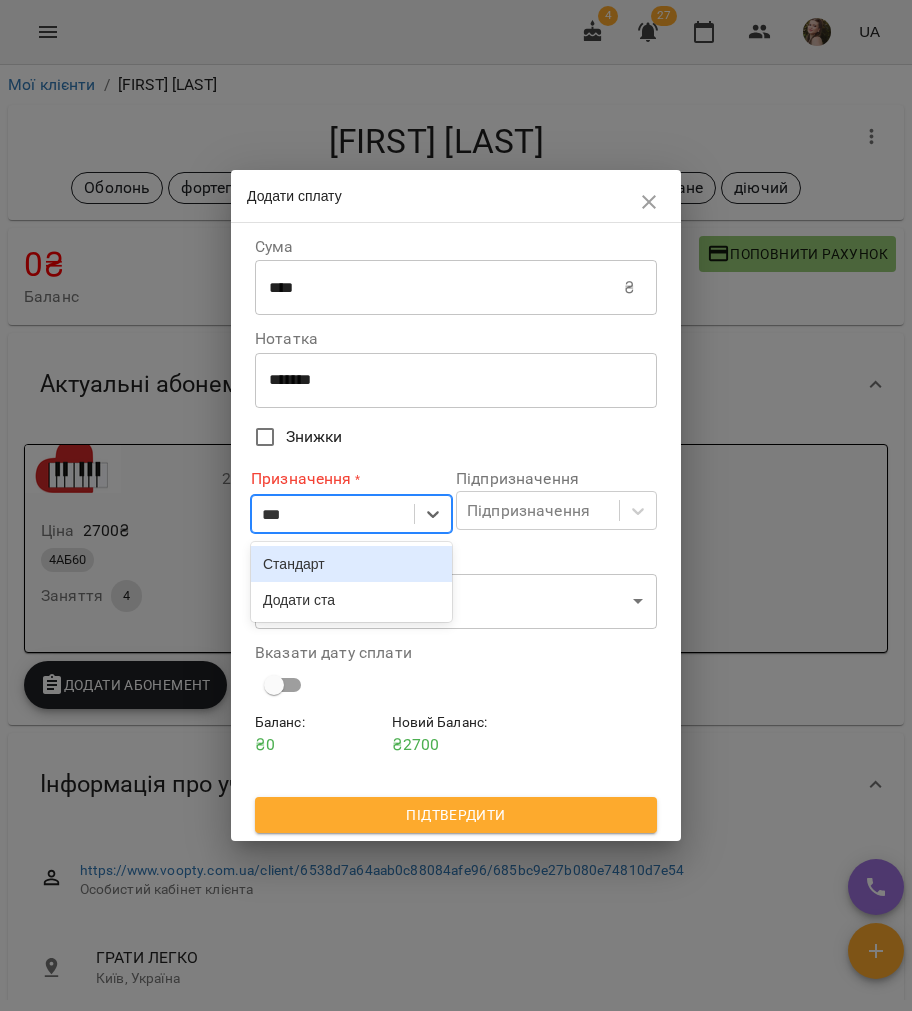 click on "Стандарт" at bounding box center [351, 564] 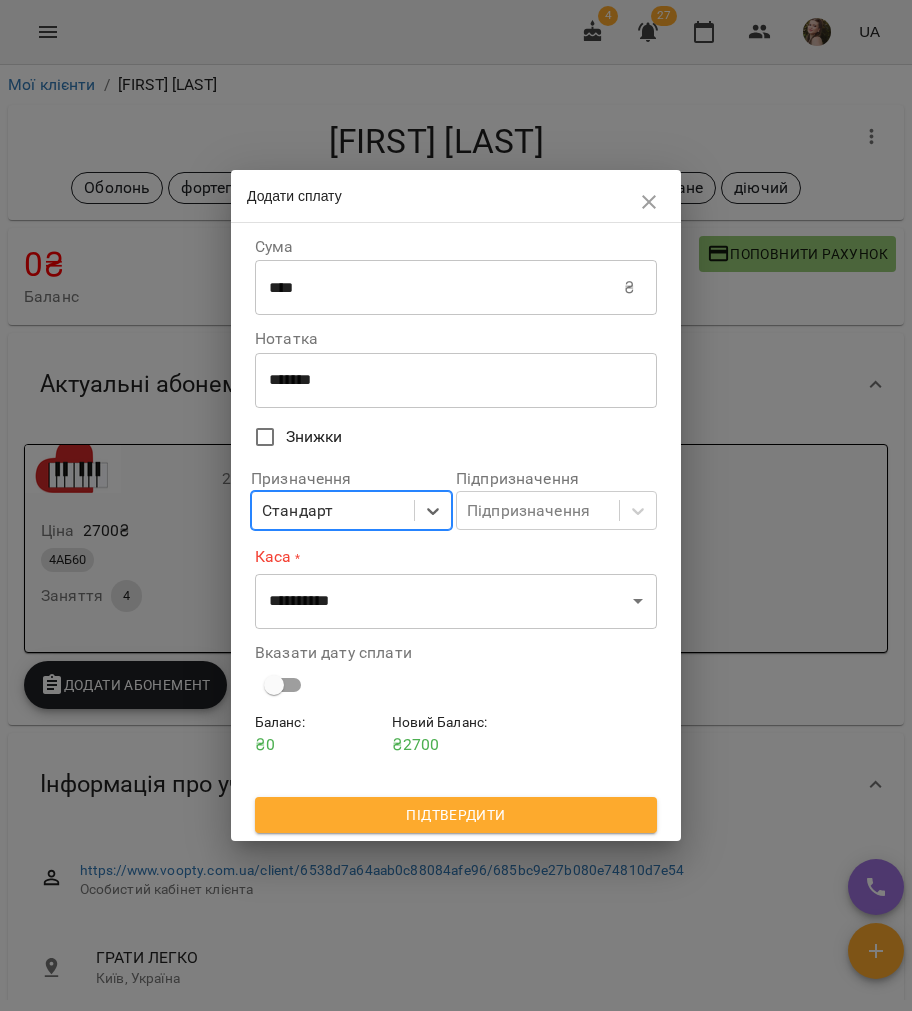 click on "Підпризначення" at bounding box center [528, 511] 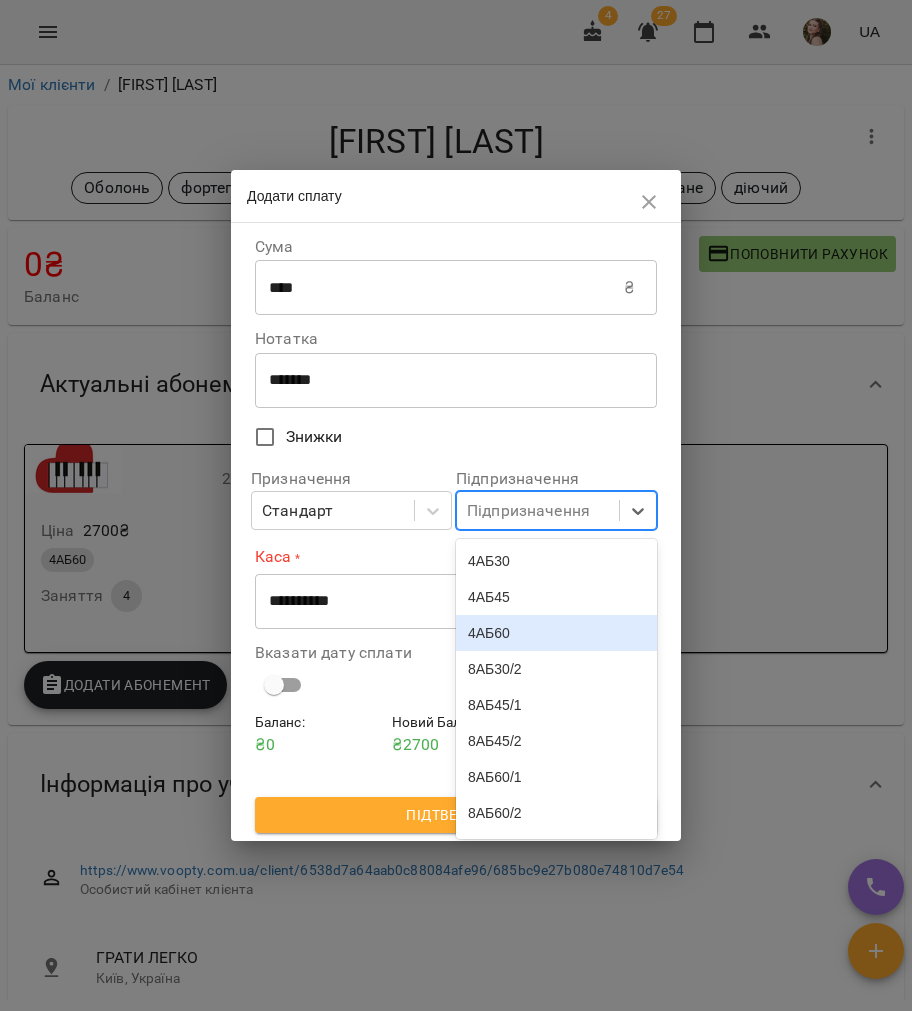 click on "4АБ60" at bounding box center (556, 633) 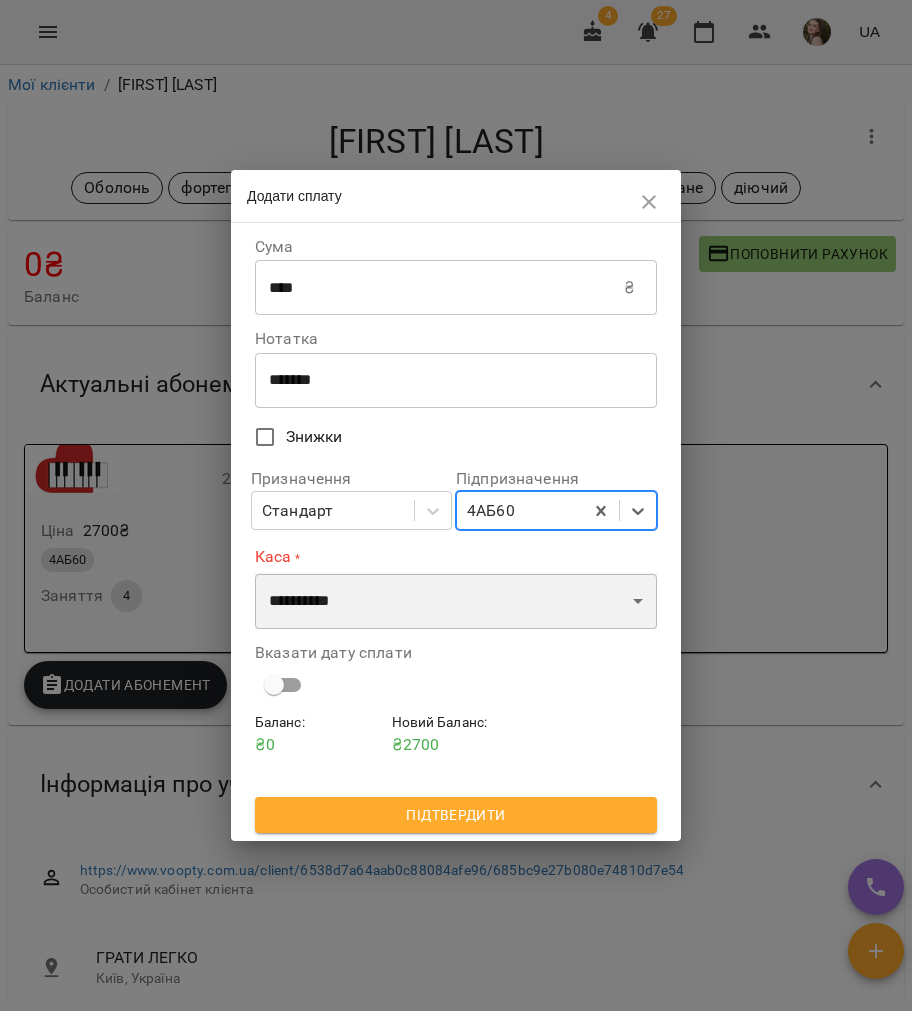 click on "**********" at bounding box center (456, 601) 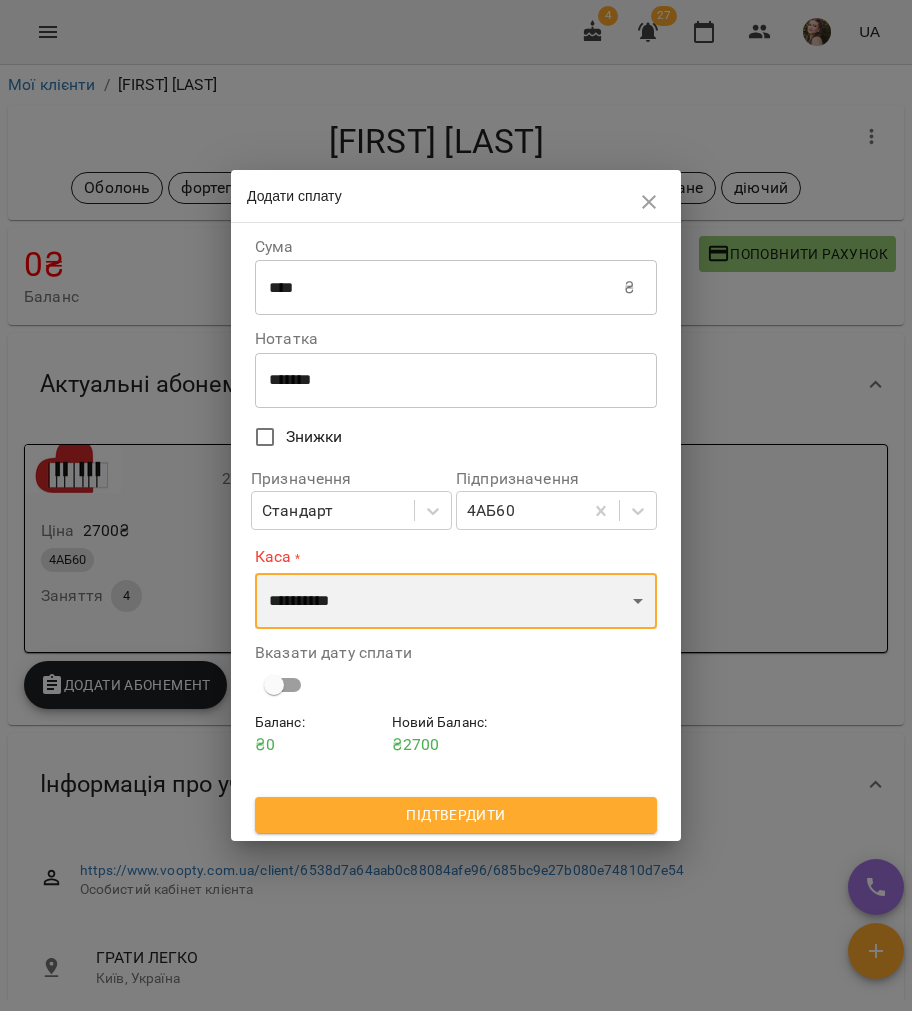 select on "****" 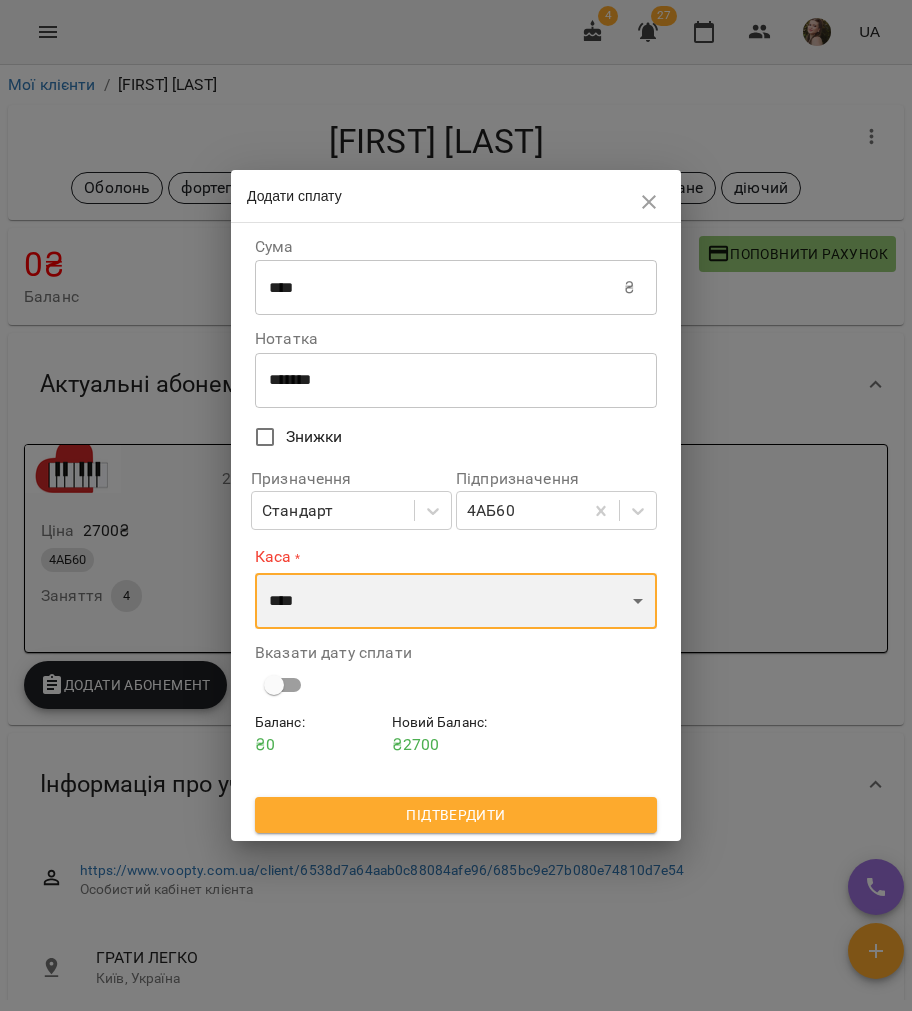 click on "**********" at bounding box center [456, 601] 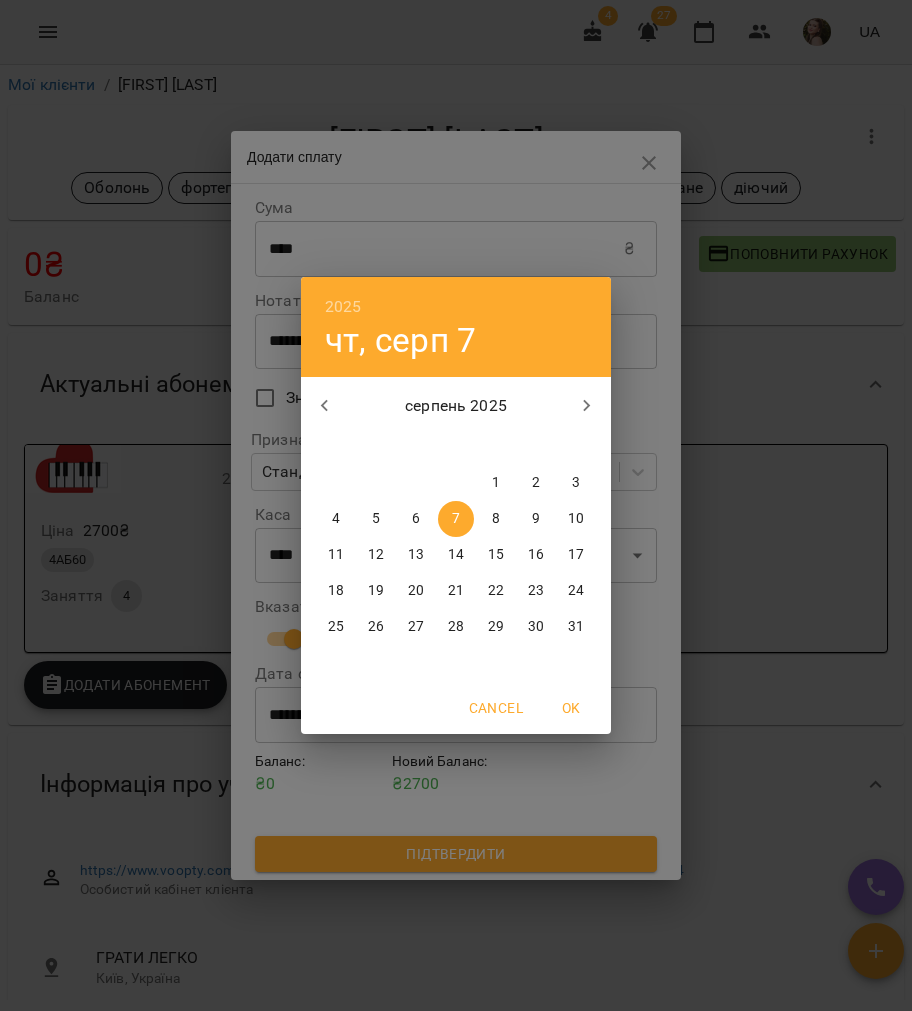 click on "6" at bounding box center [416, 519] 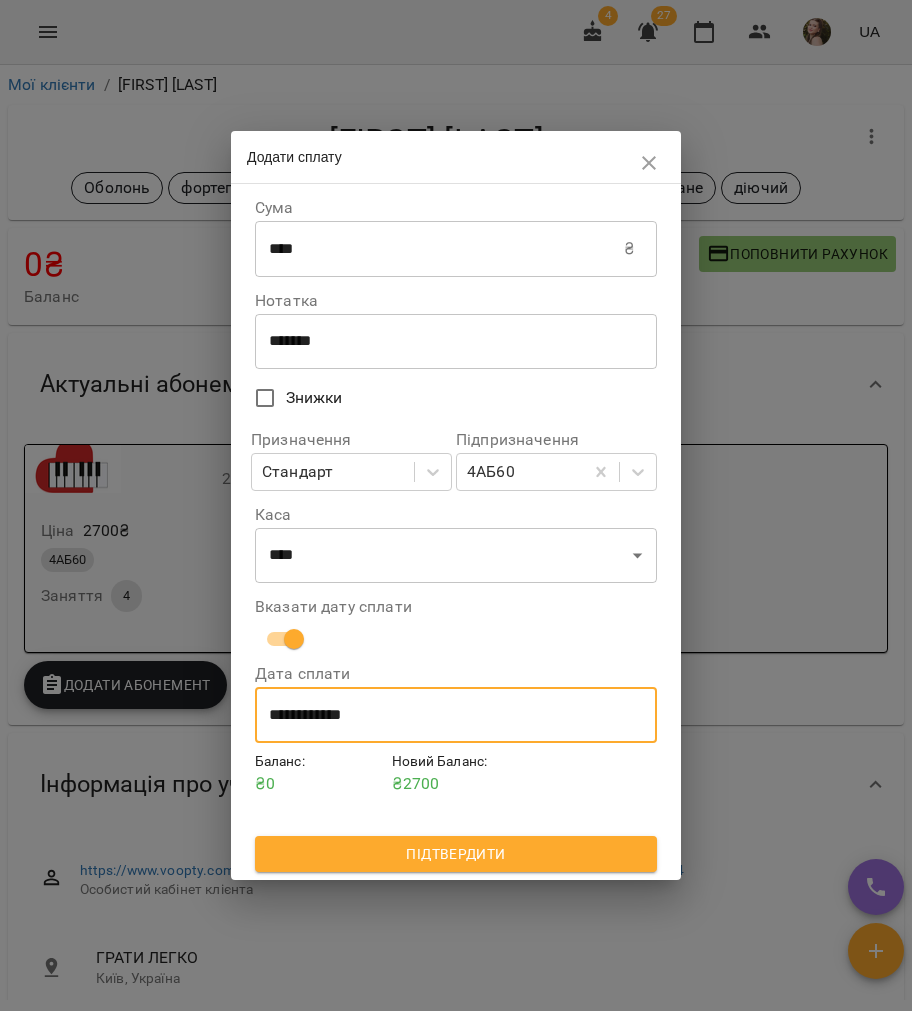 click on "Підтвердити" at bounding box center (456, 854) 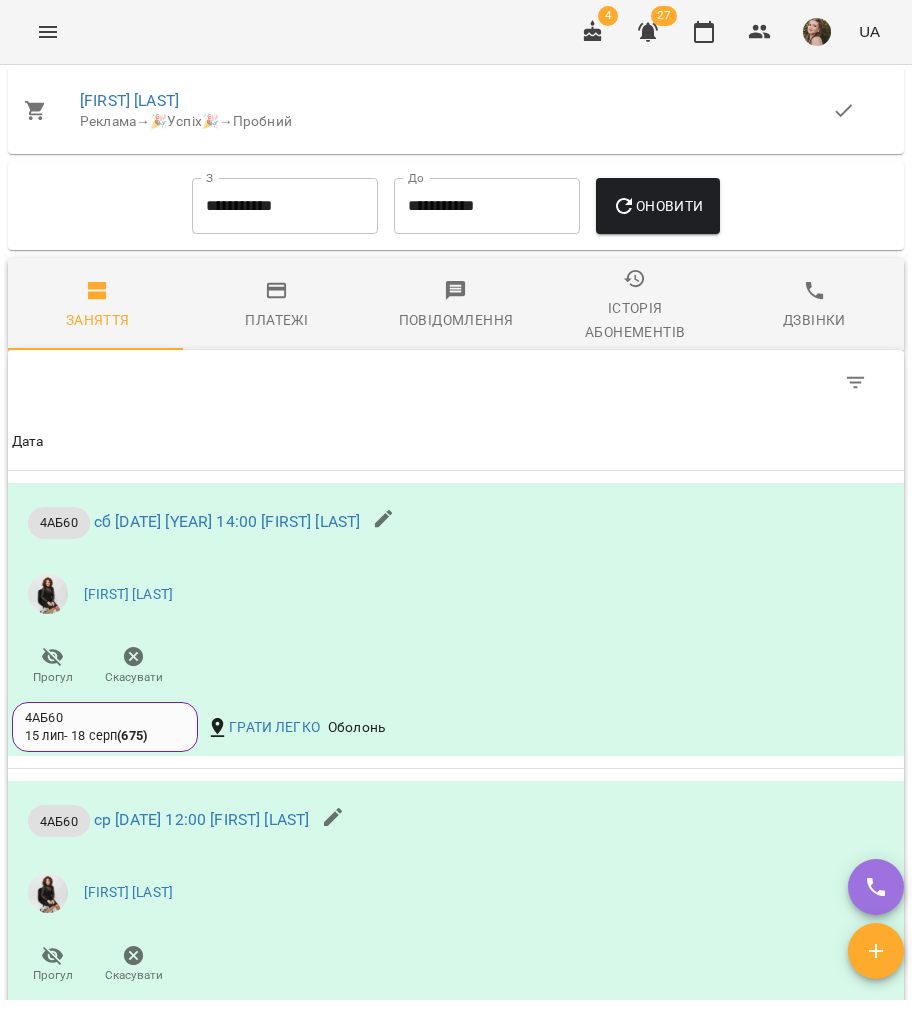 click on "Платежі" at bounding box center (276, 306) 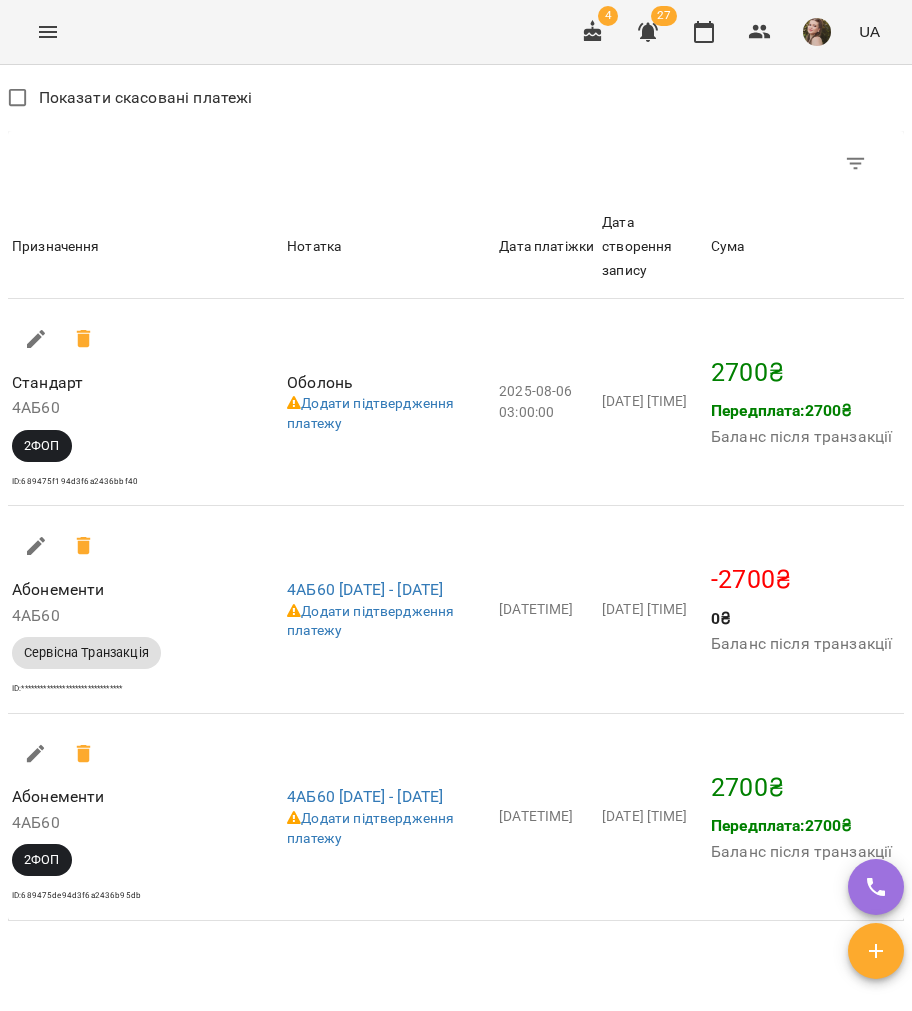 scroll, scrollTop: 2533, scrollLeft: 0, axis: vertical 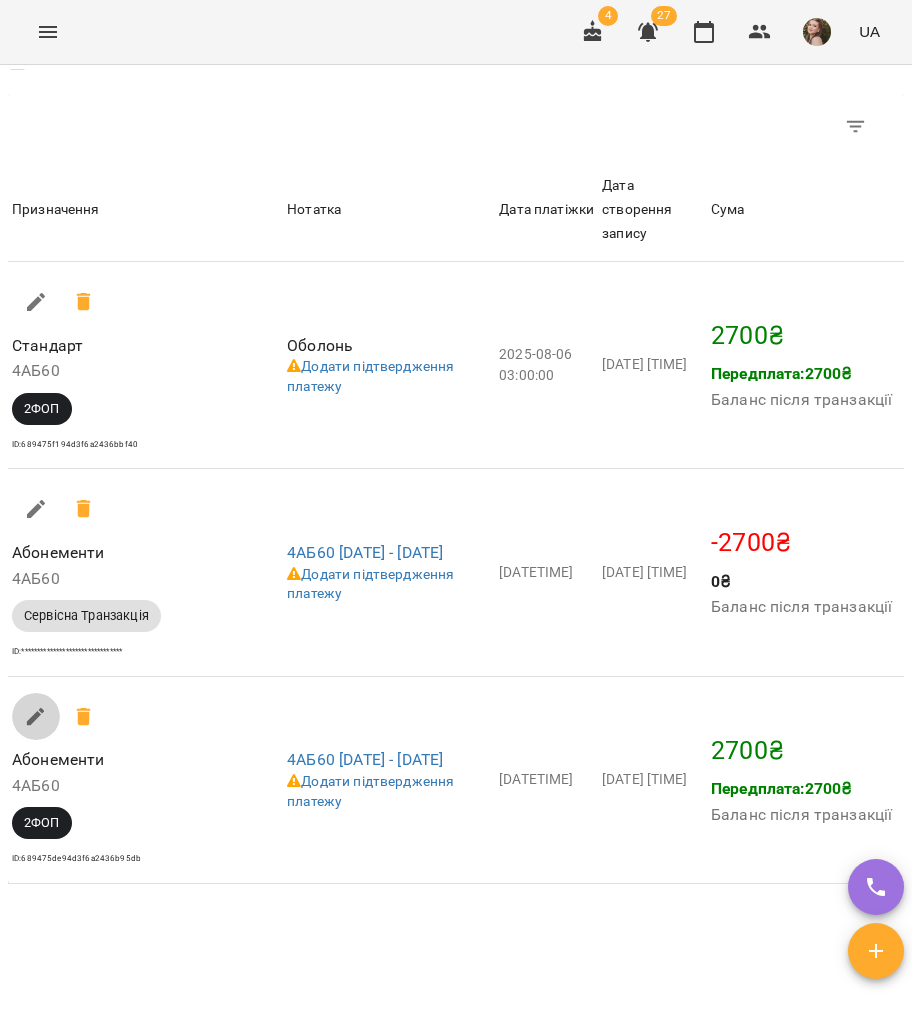click 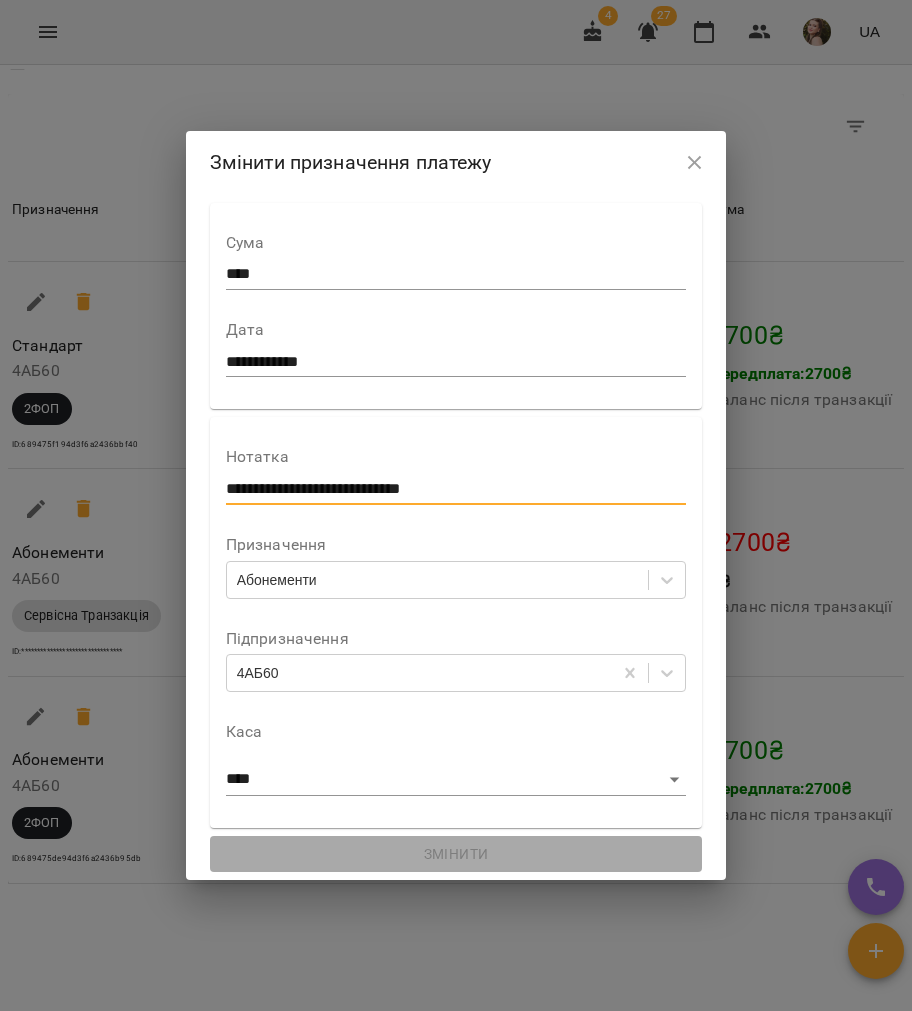 drag, startPoint x: 464, startPoint y: 482, endPoint x: 130, endPoint y: 430, distance: 338.02368 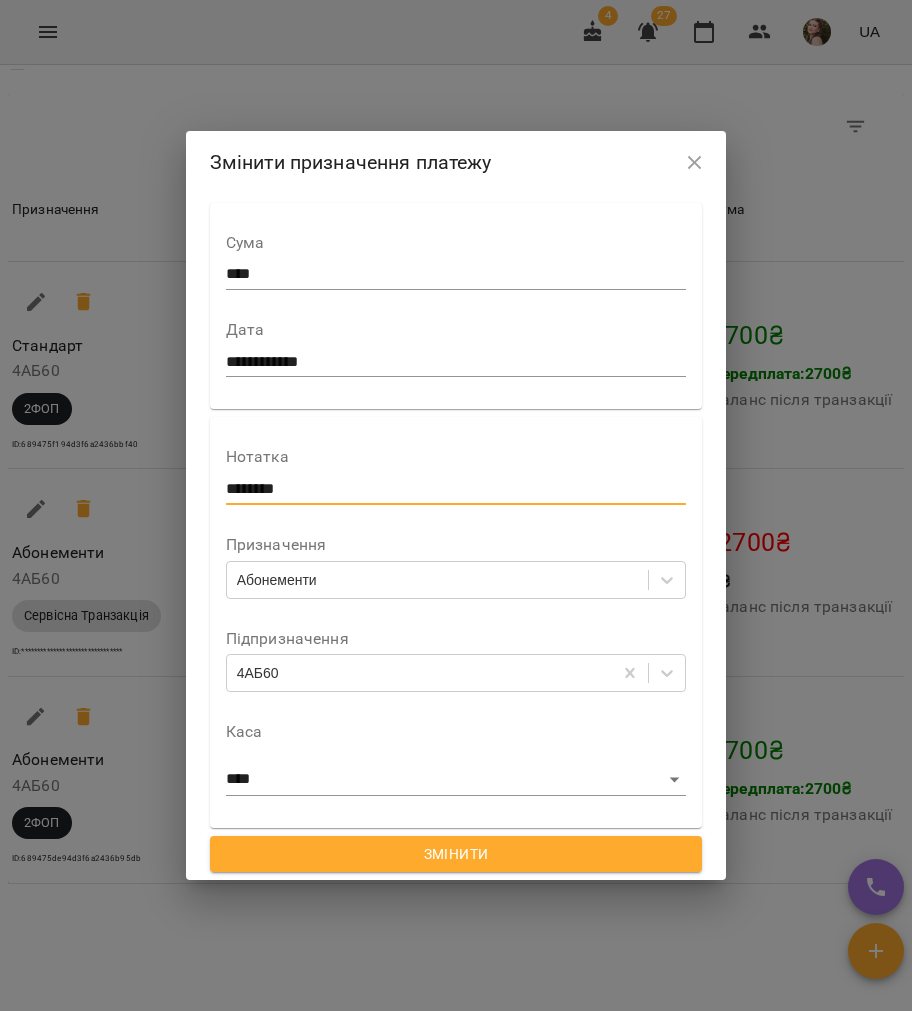 drag, startPoint x: 298, startPoint y: 488, endPoint x: 84, endPoint y: 438, distance: 219.7635 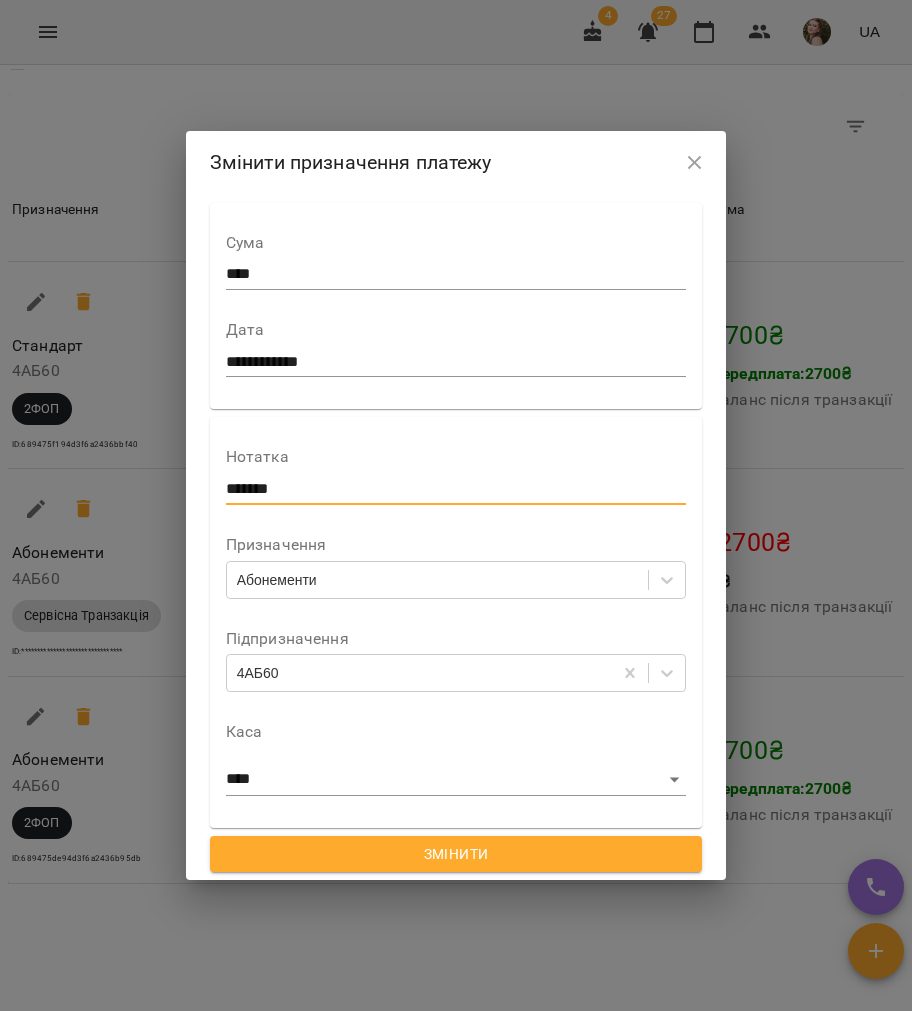 type on "*******" 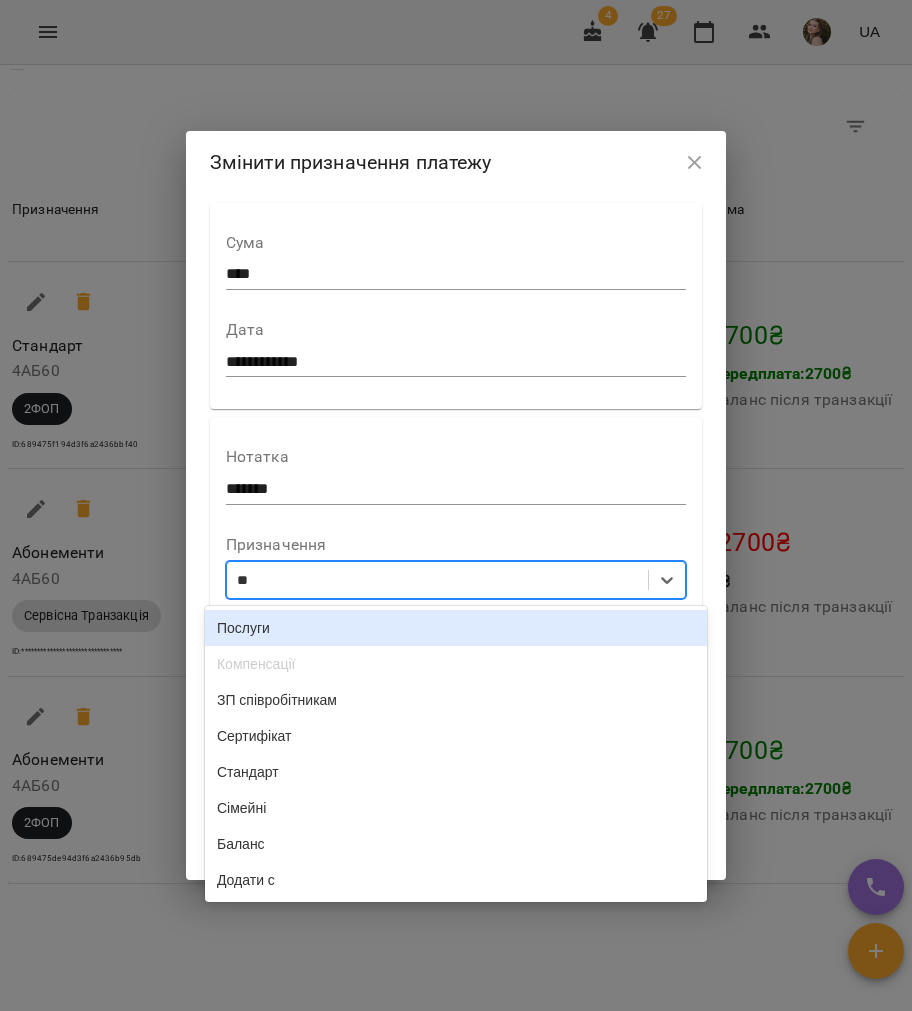 type on "***" 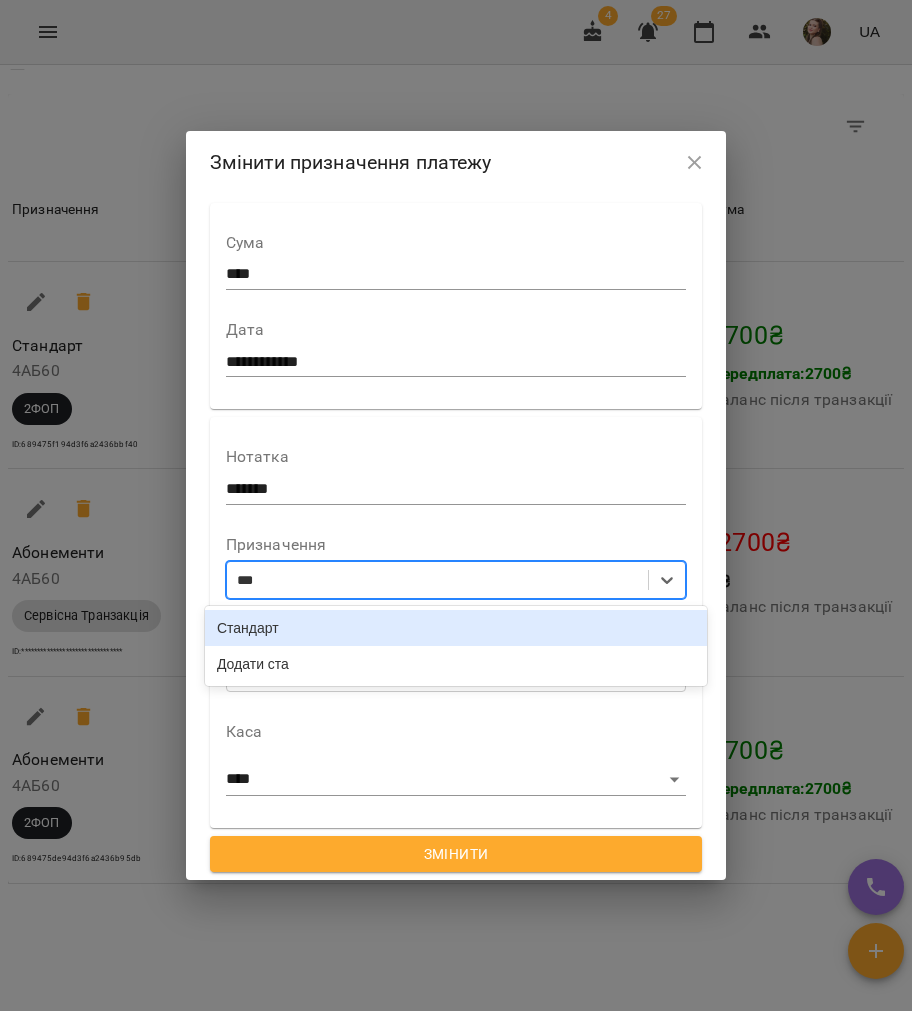 click on "Стандарт" at bounding box center [456, 628] 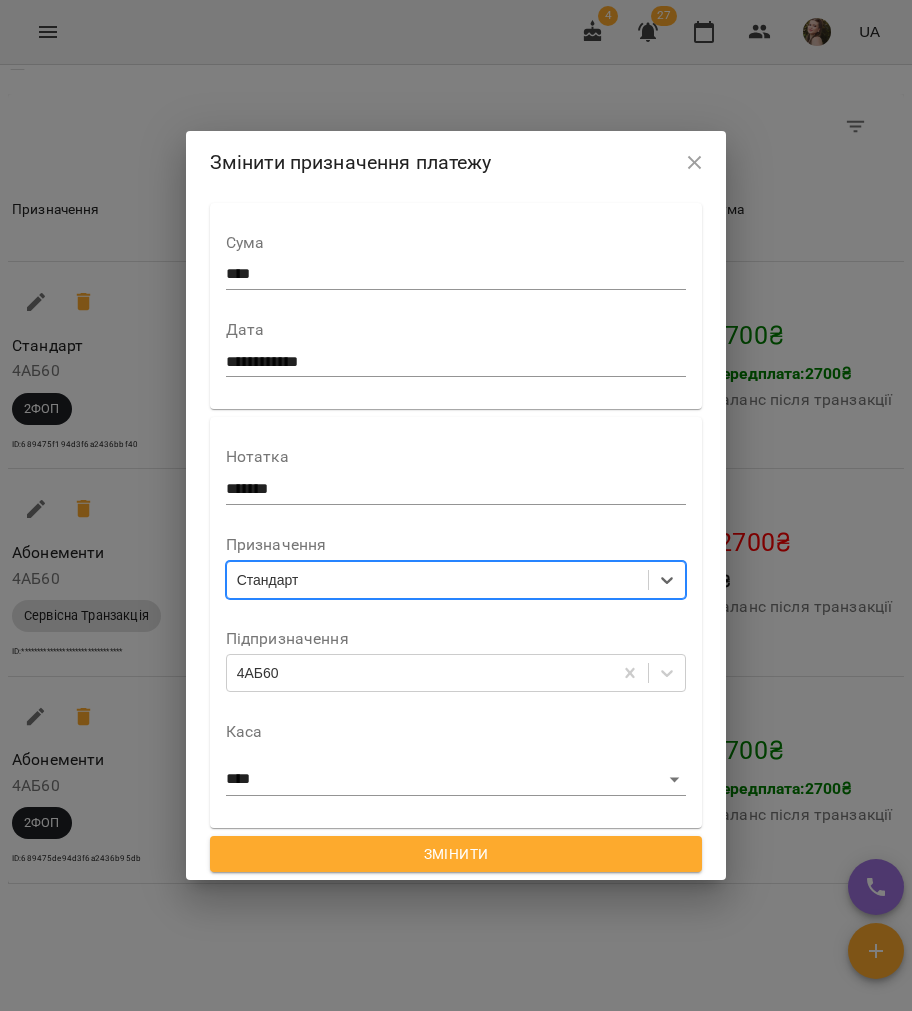 click on "4АБ60" at bounding box center (420, 673) 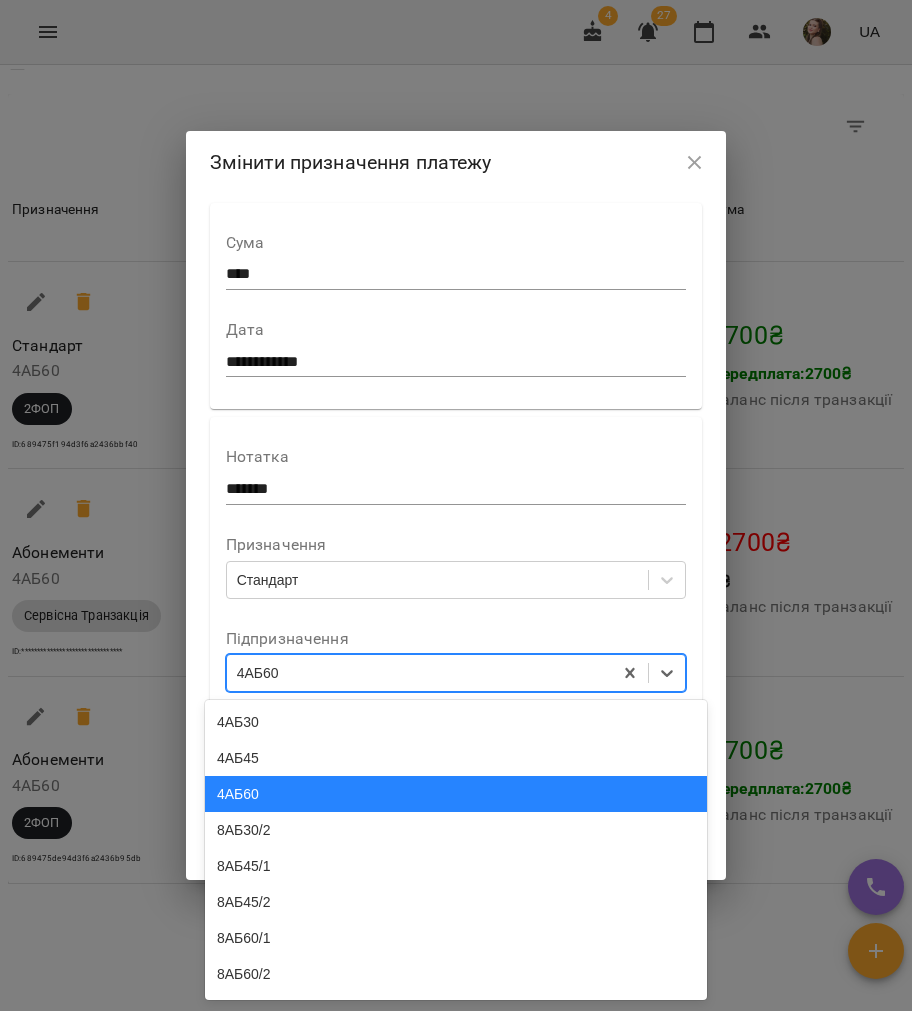 click on "4АБ60" at bounding box center [456, 794] 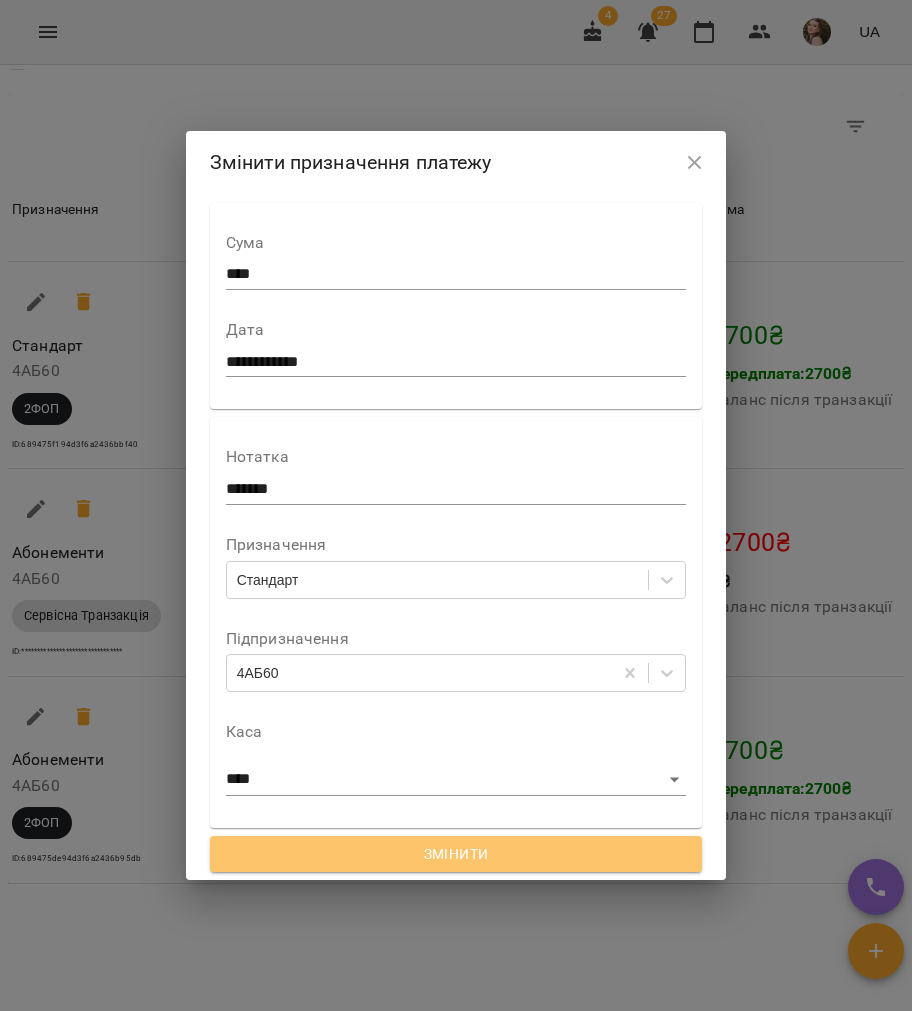 click on "Змінити" at bounding box center [456, 854] 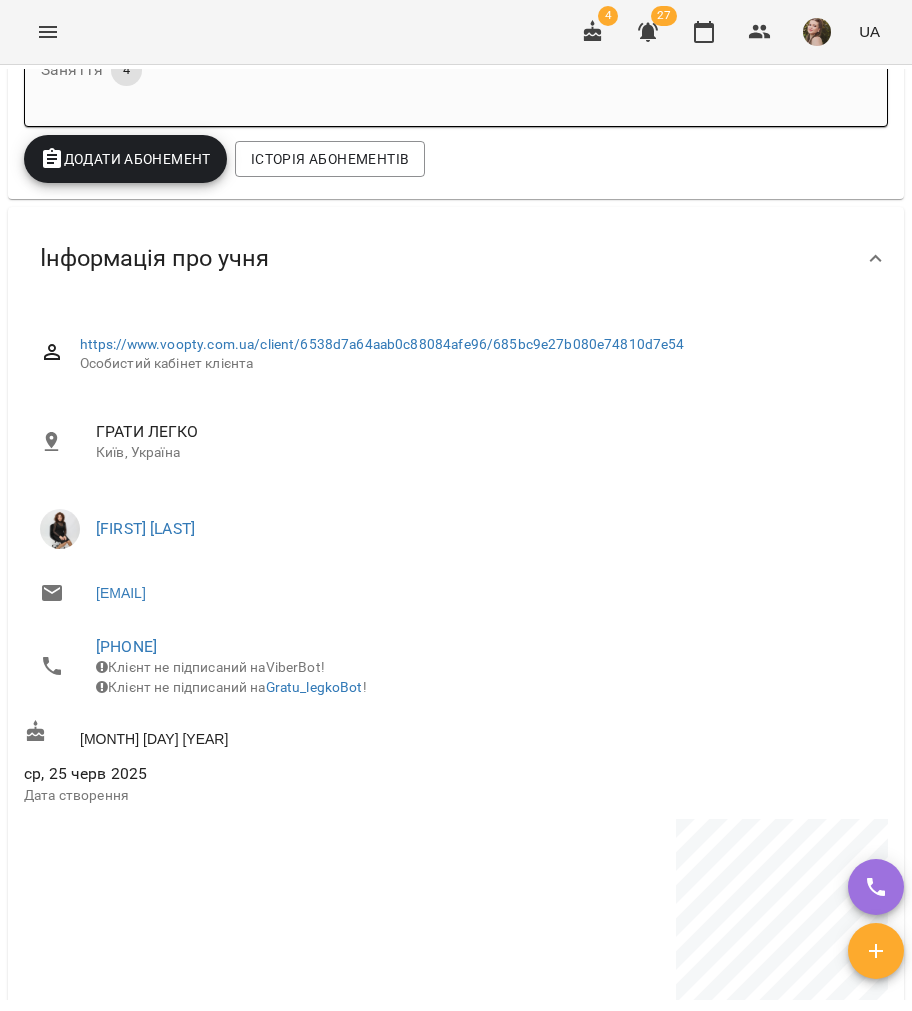 scroll, scrollTop: 0, scrollLeft: 0, axis: both 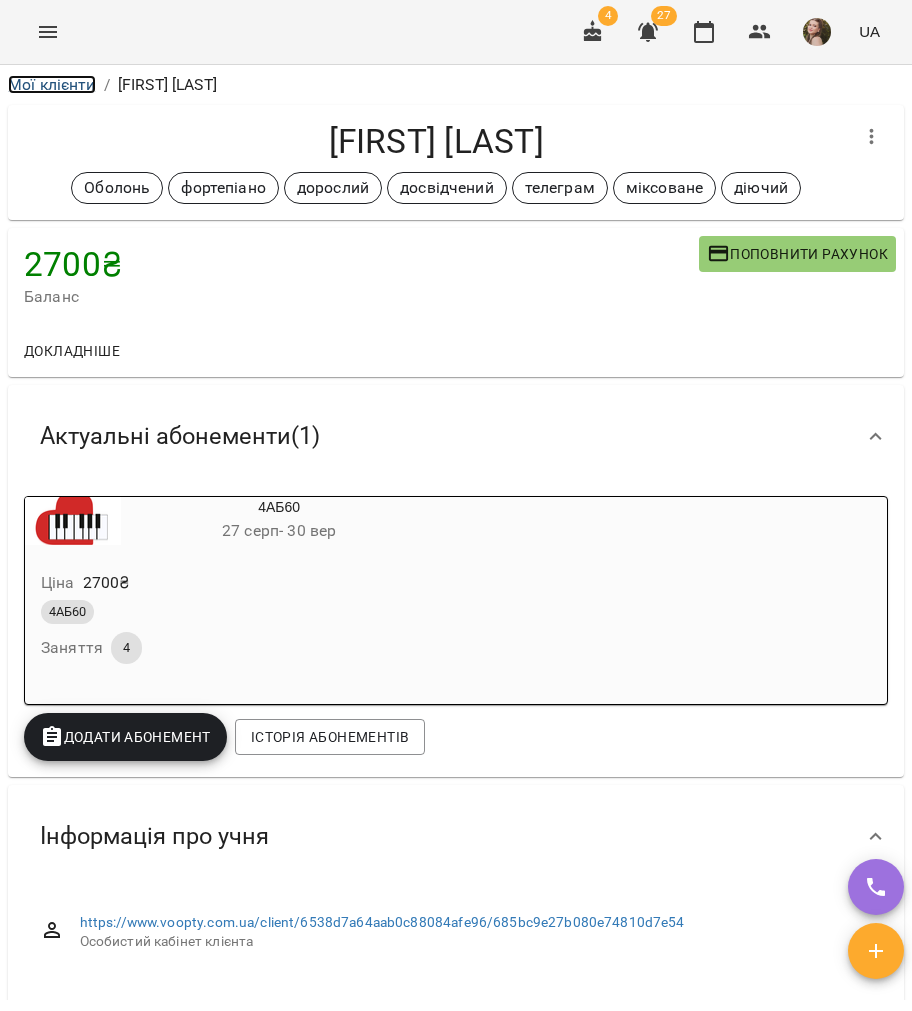 click on "Мої клієнти" at bounding box center [52, 84] 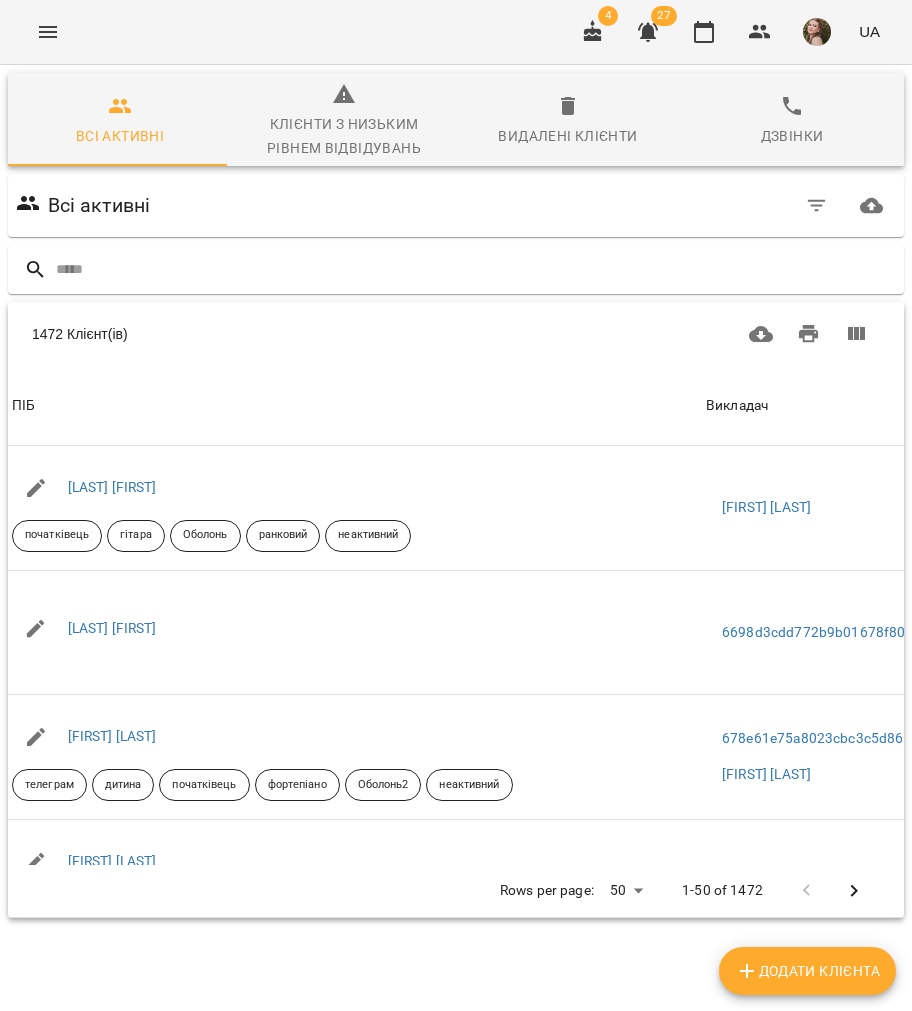 drag, startPoint x: 300, startPoint y: 264, endPoint x: 294, endPoint y: 280, distance: 17.088007 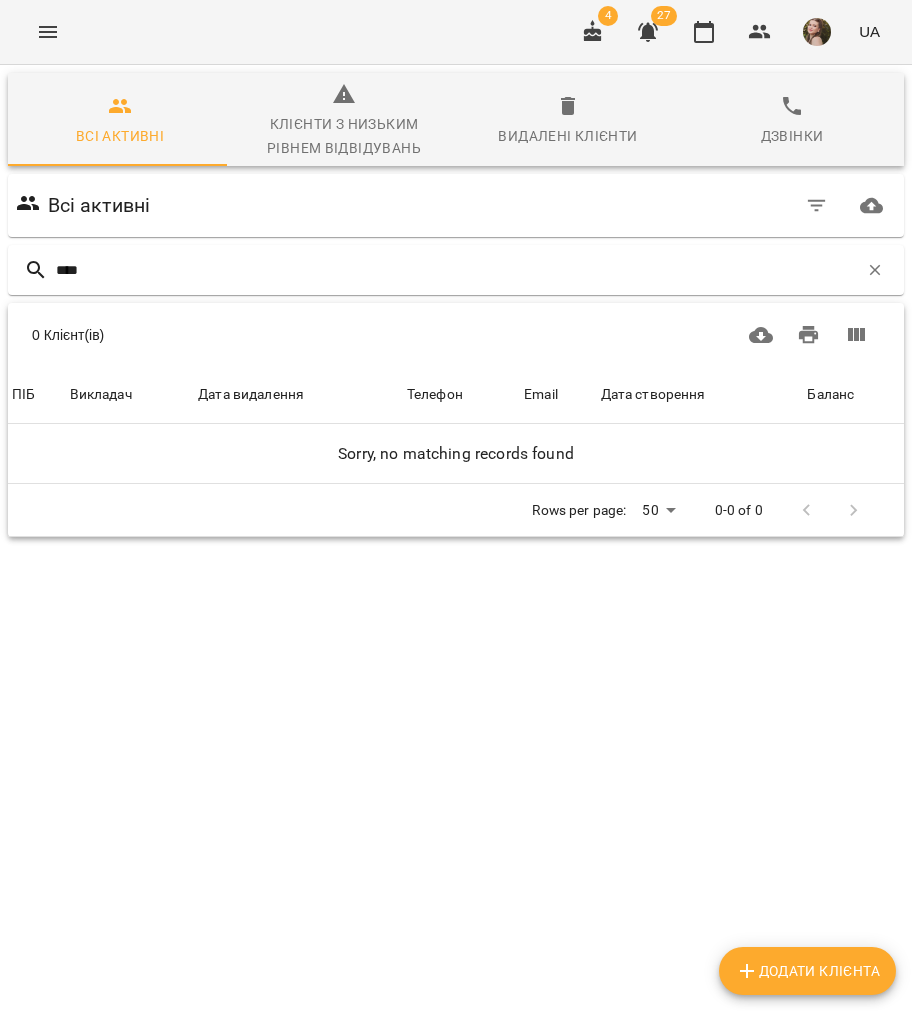 type on "*****" 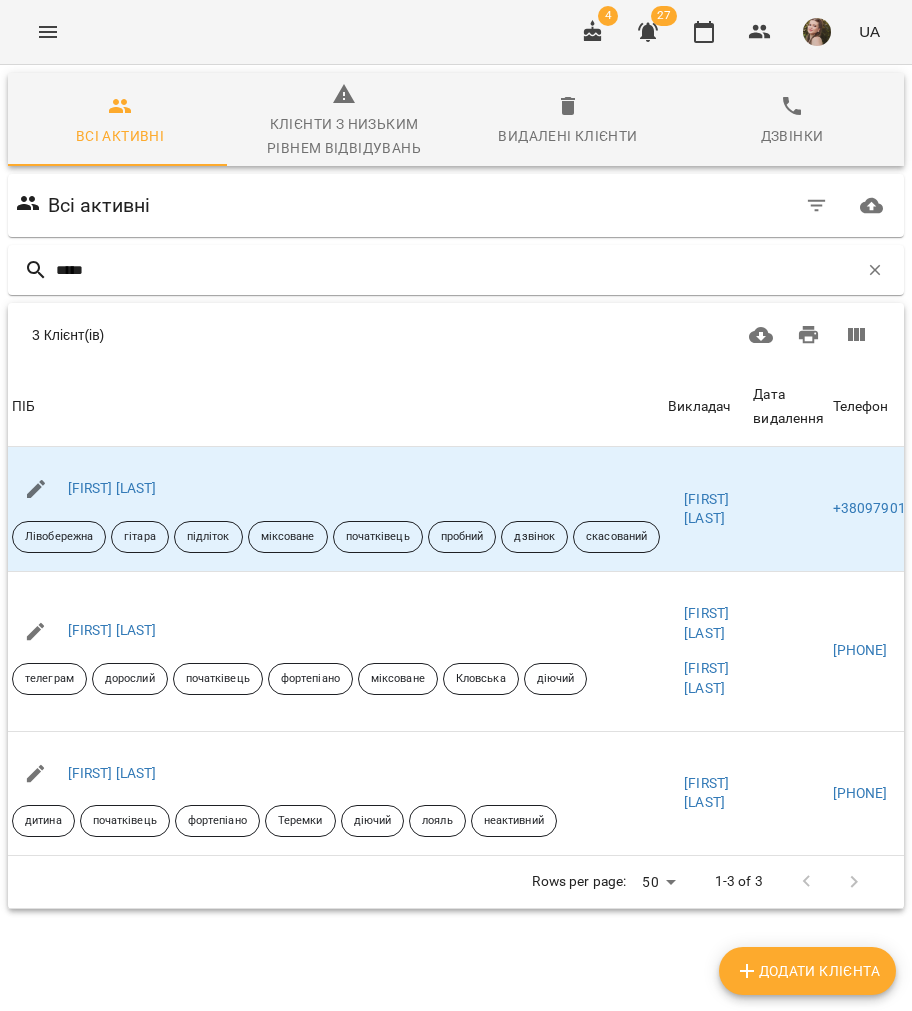 click on "*****" at bounding box center (457, 270) 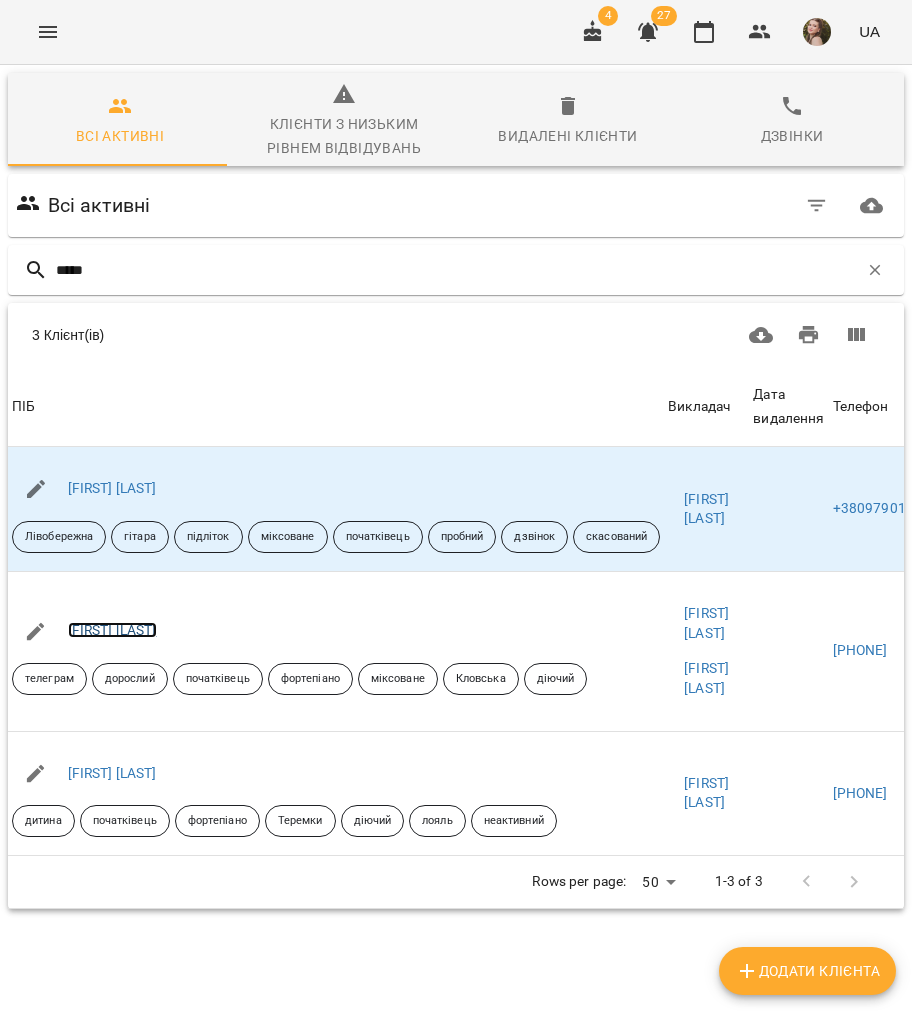 click on "Богуш Юлія" at bounding box center (112, 630) 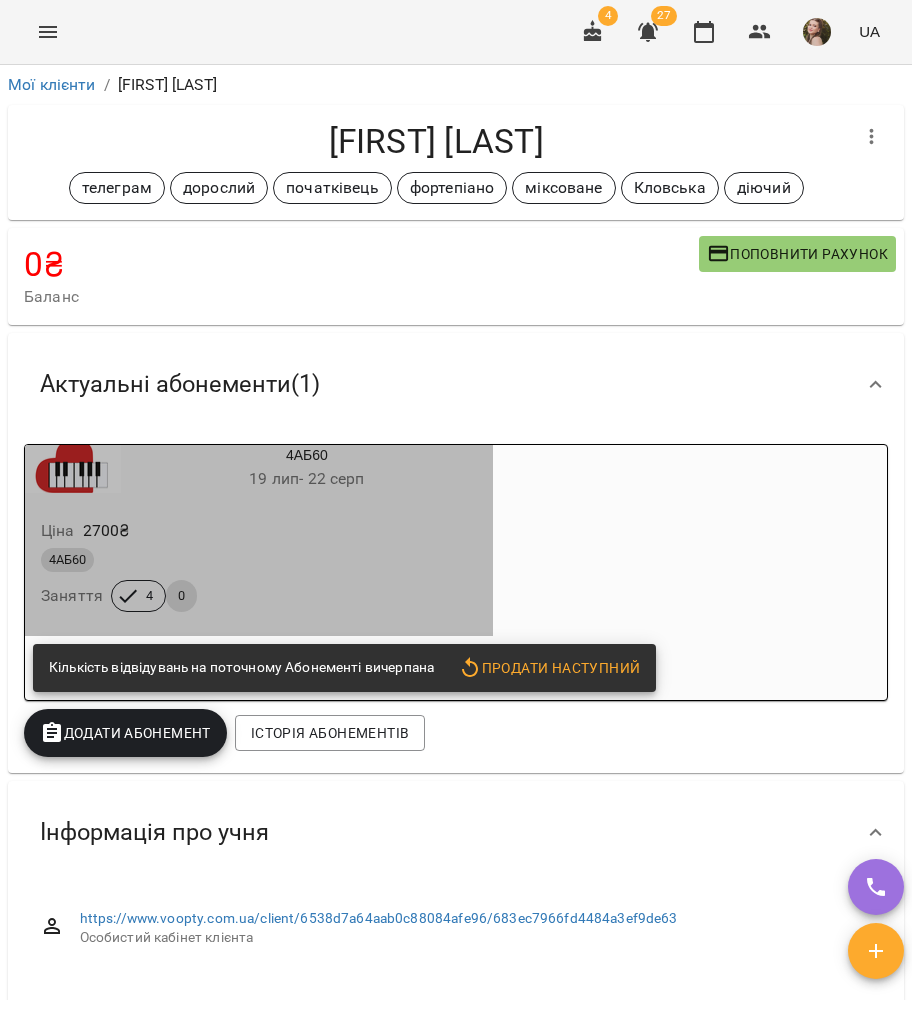 click on "19 лип  -   22 серп" at bounding box center [307, 479] 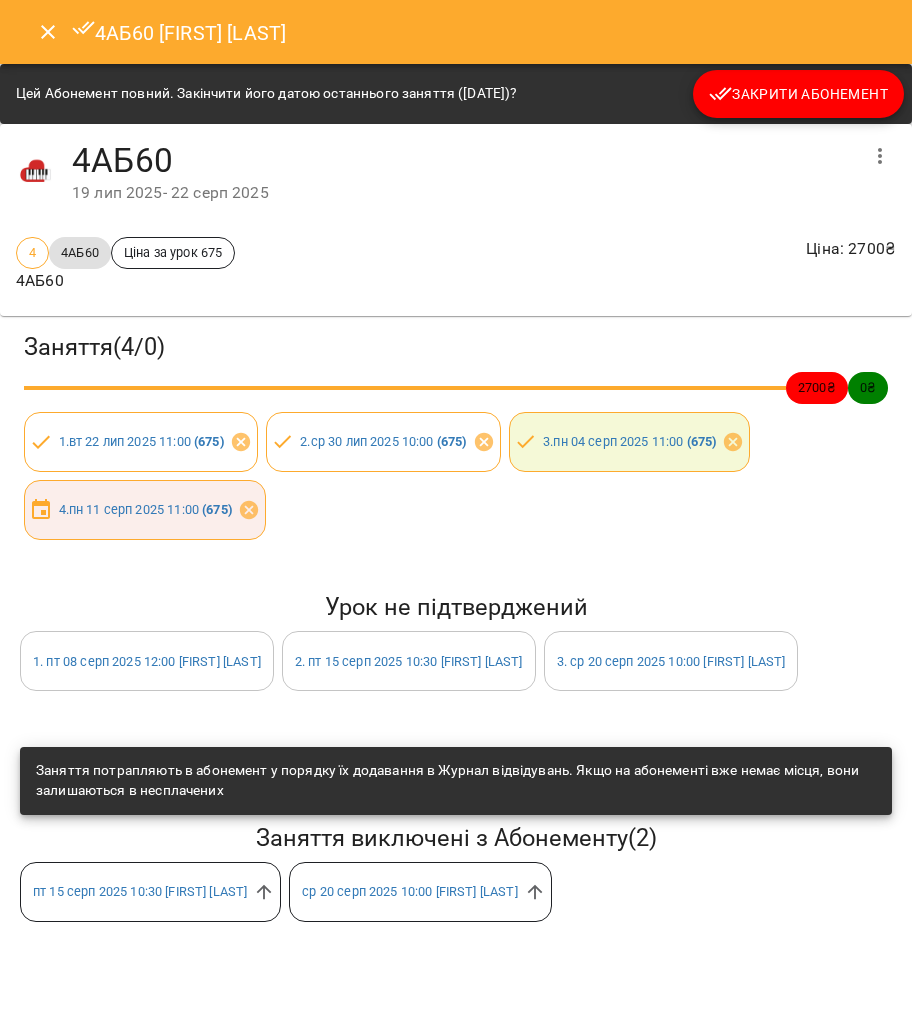 click on "Закрити Абонемент" at bounding box center [798, 94] 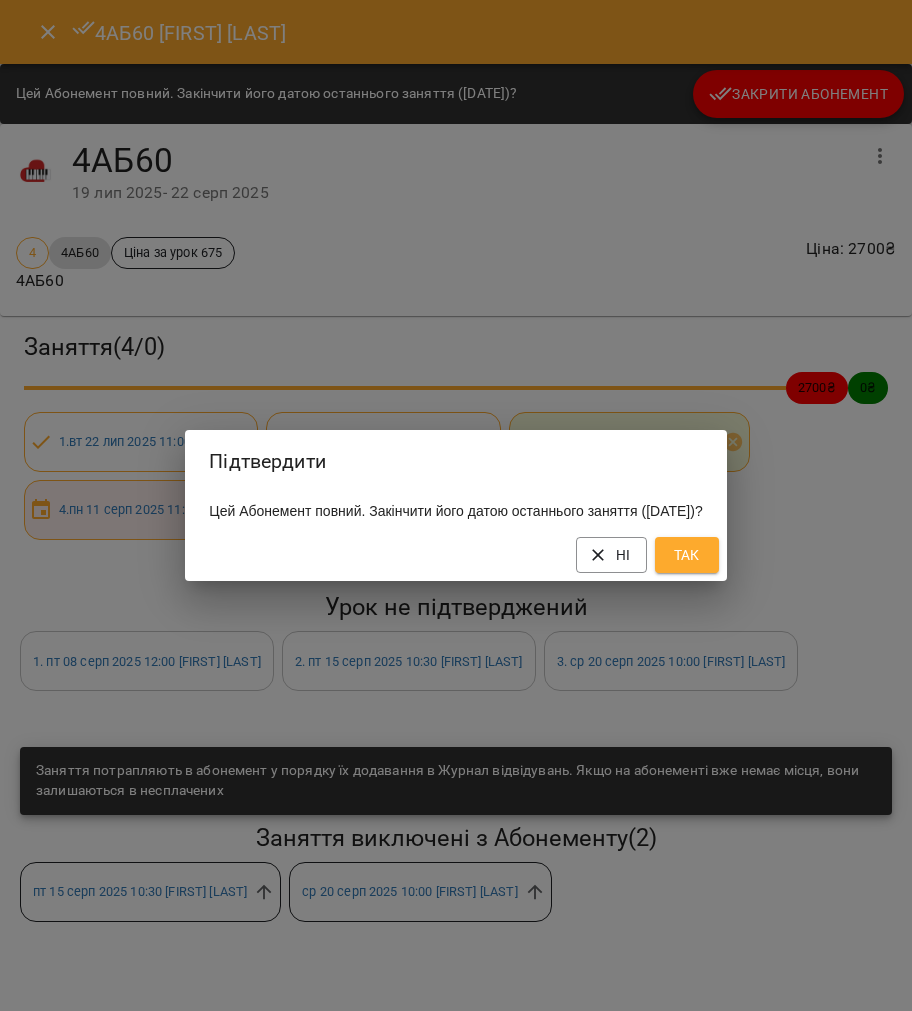 click on "Так" at bounding box center (687, 555) 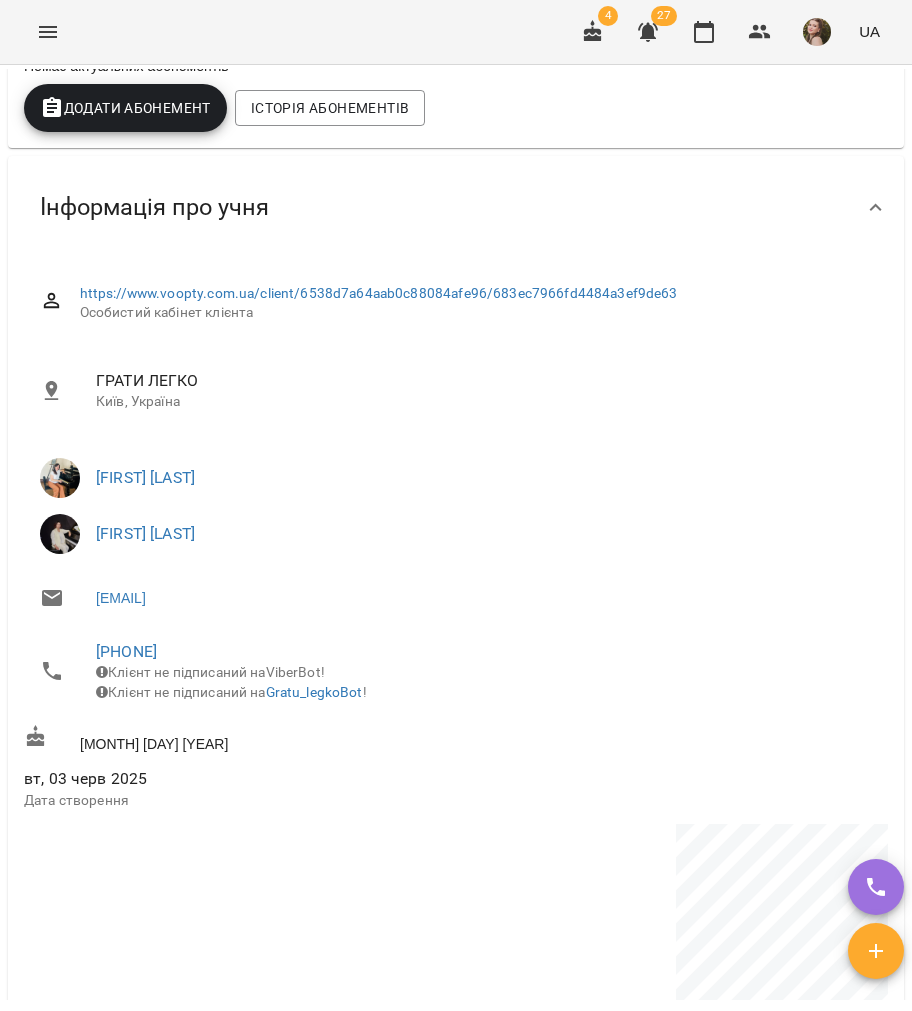 scroll, scrollTop: 0, scrollLeft: 0, axis: both 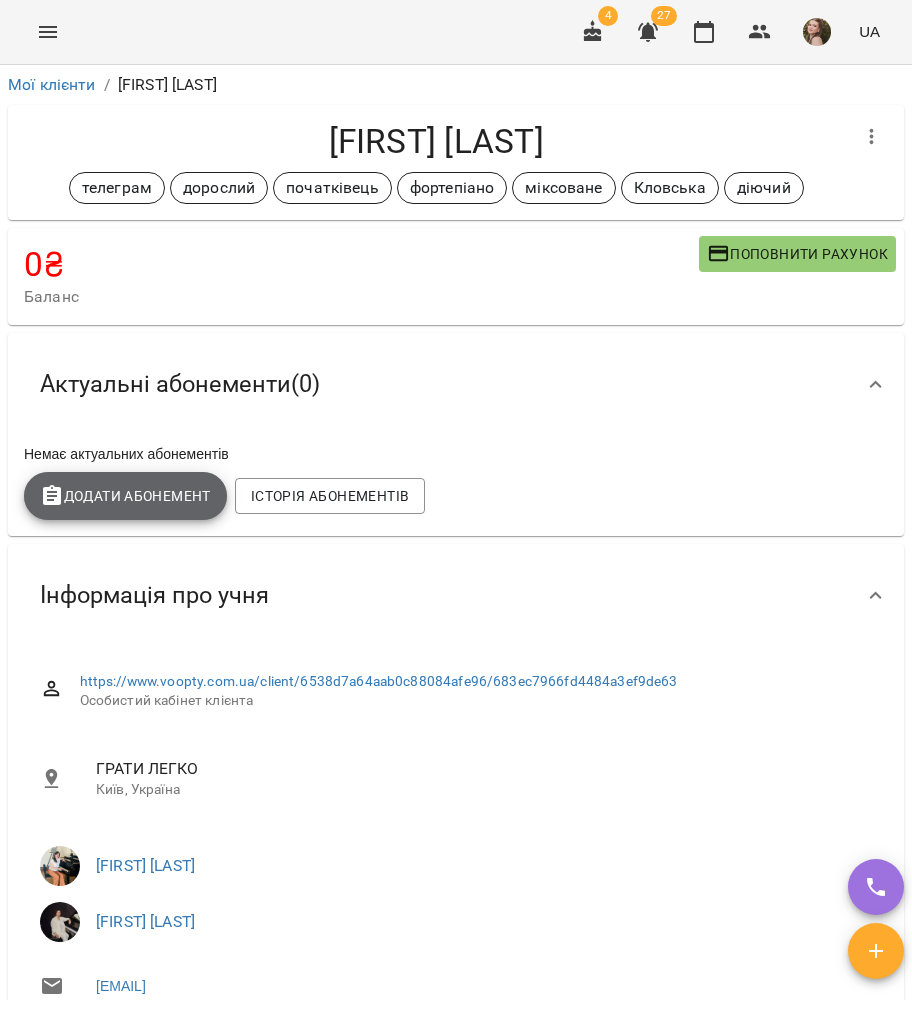 click on "Додати Абонемент" at bounding box center (125, 496) 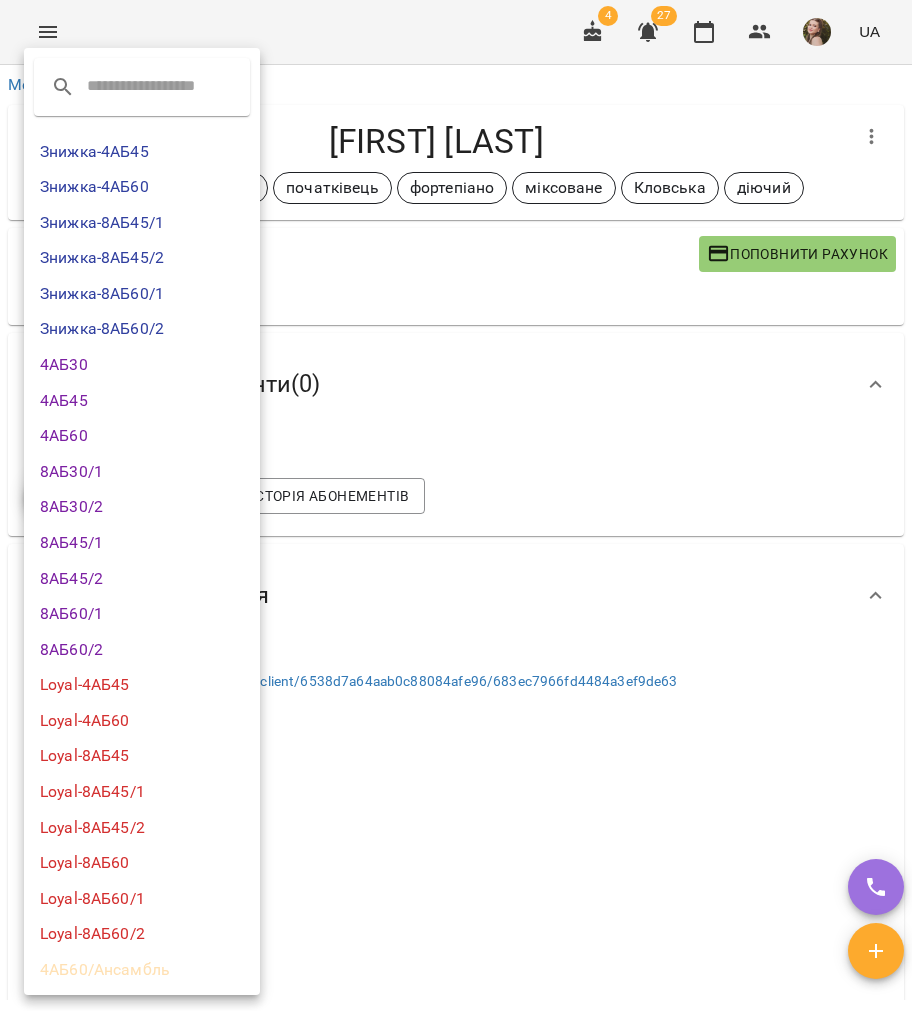 click on "4АБ60" at bounding box center (142, 436) 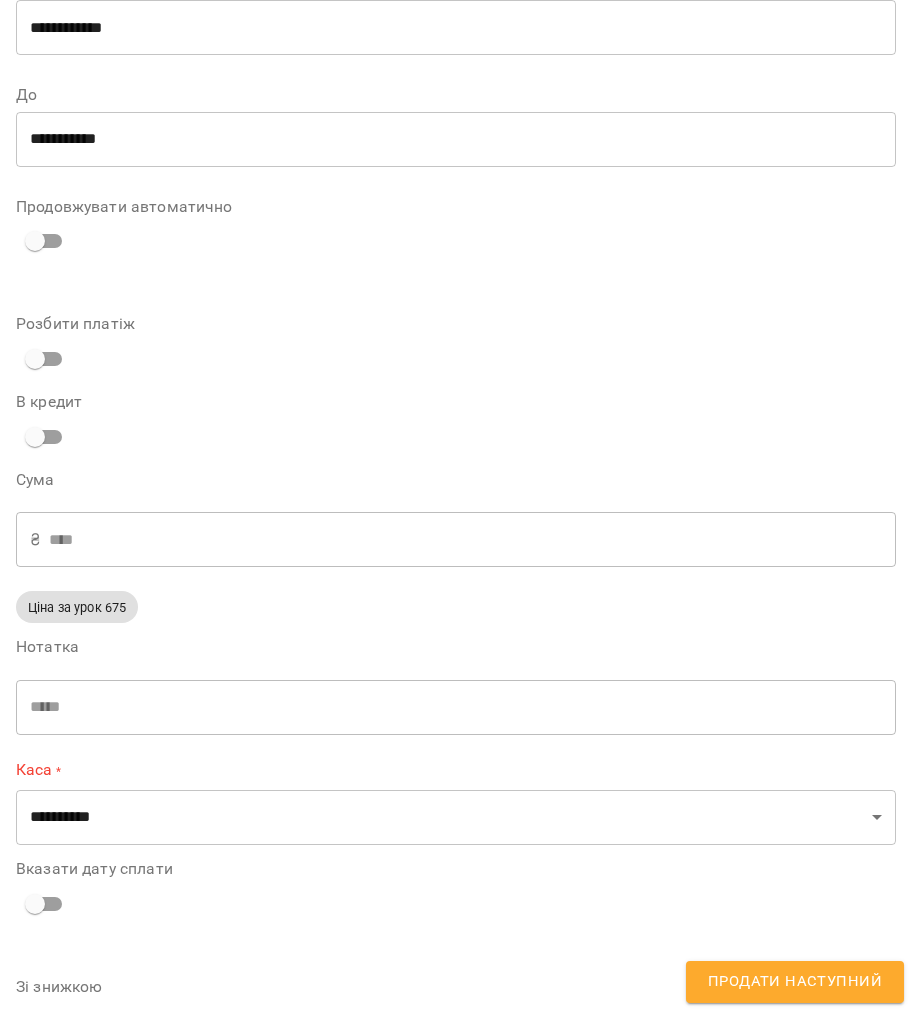 scroll, scrollTop: 182, scrollLeft: 0, axis: vertical 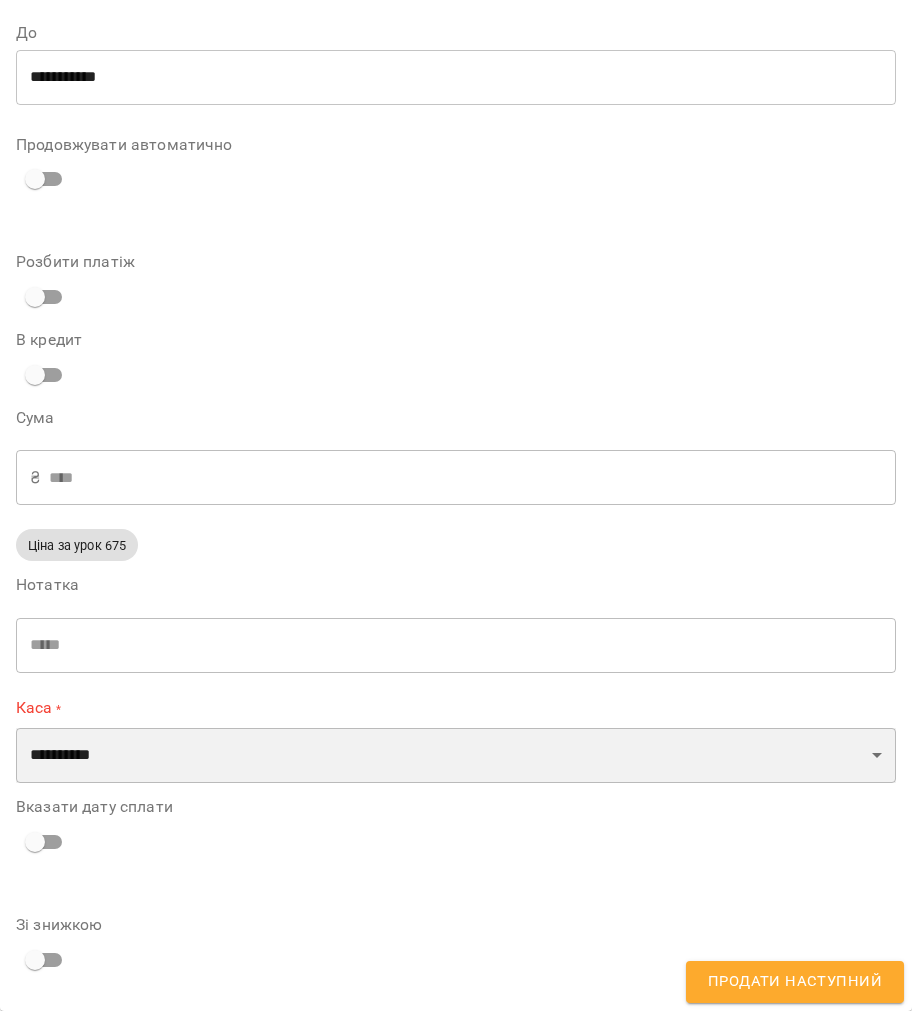 click on "**********" at bounding box center (456, 756) 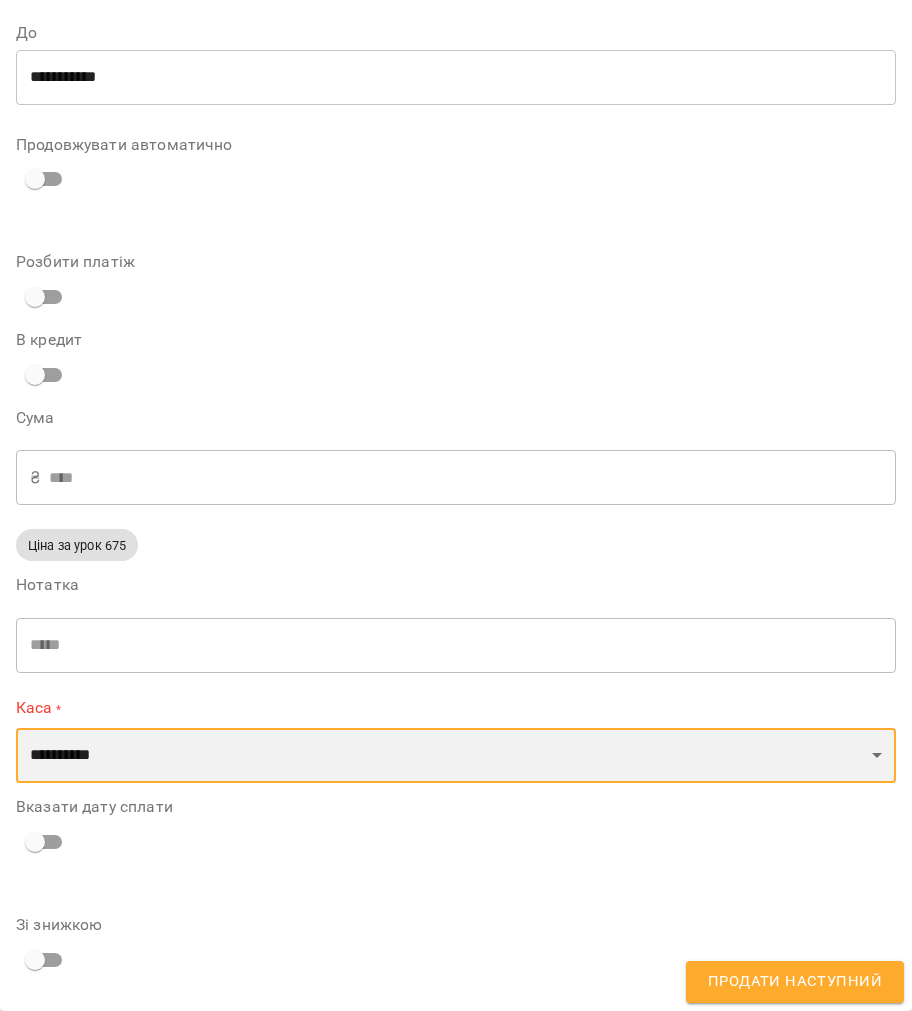 scroll, scrollTop: 0, scrollLeft: 0, axis: both 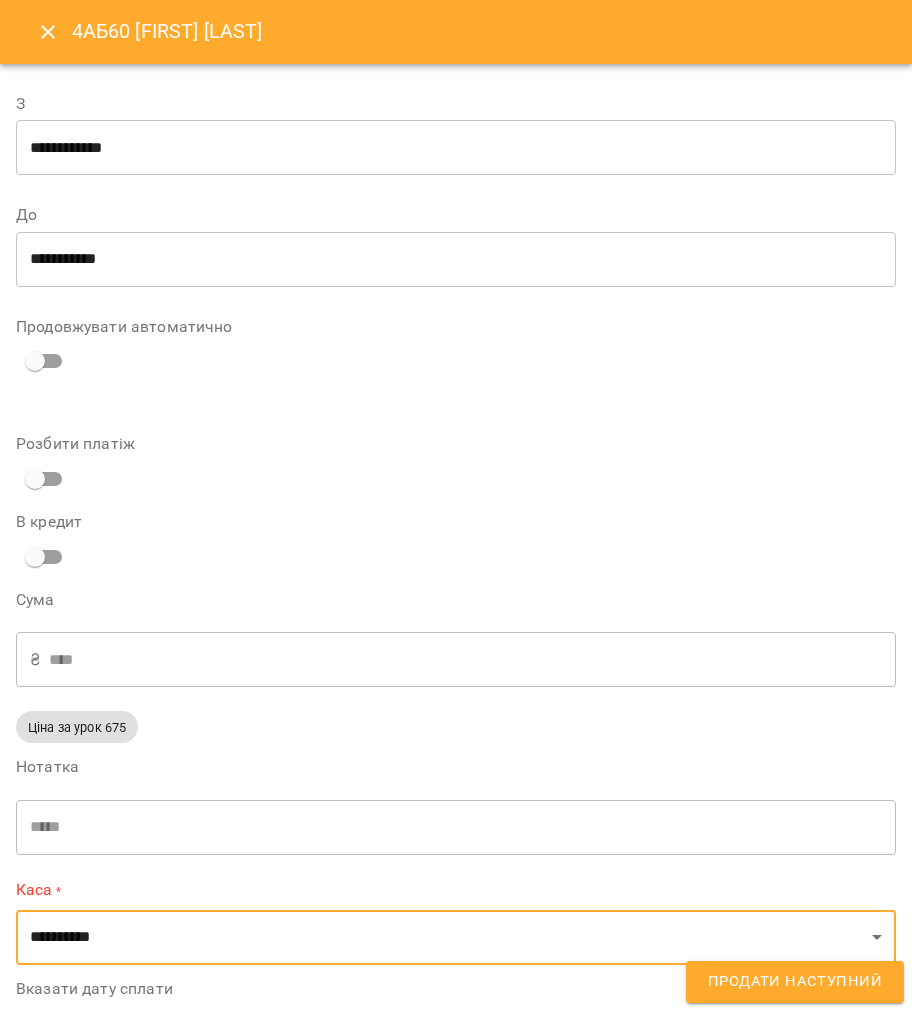 click at bounding box center (48, 32) 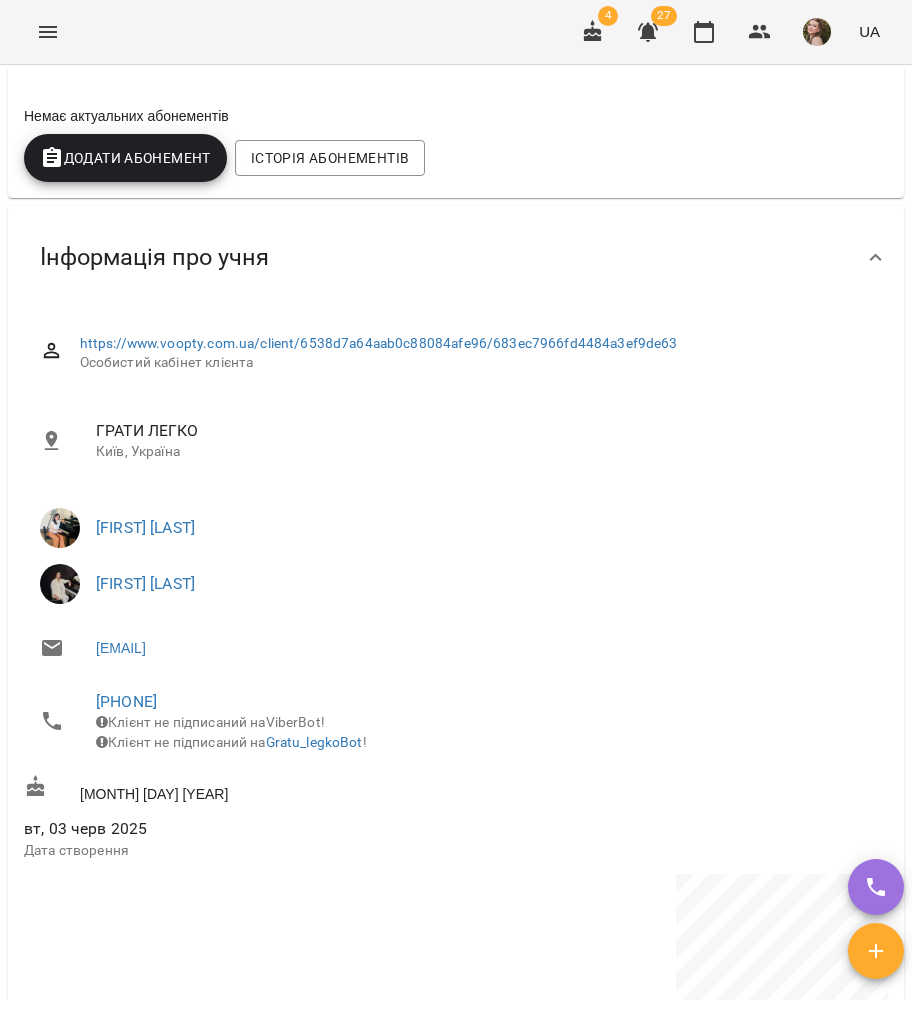 scroll, scrollTop: 0, scrollLeft: 0, axis: both 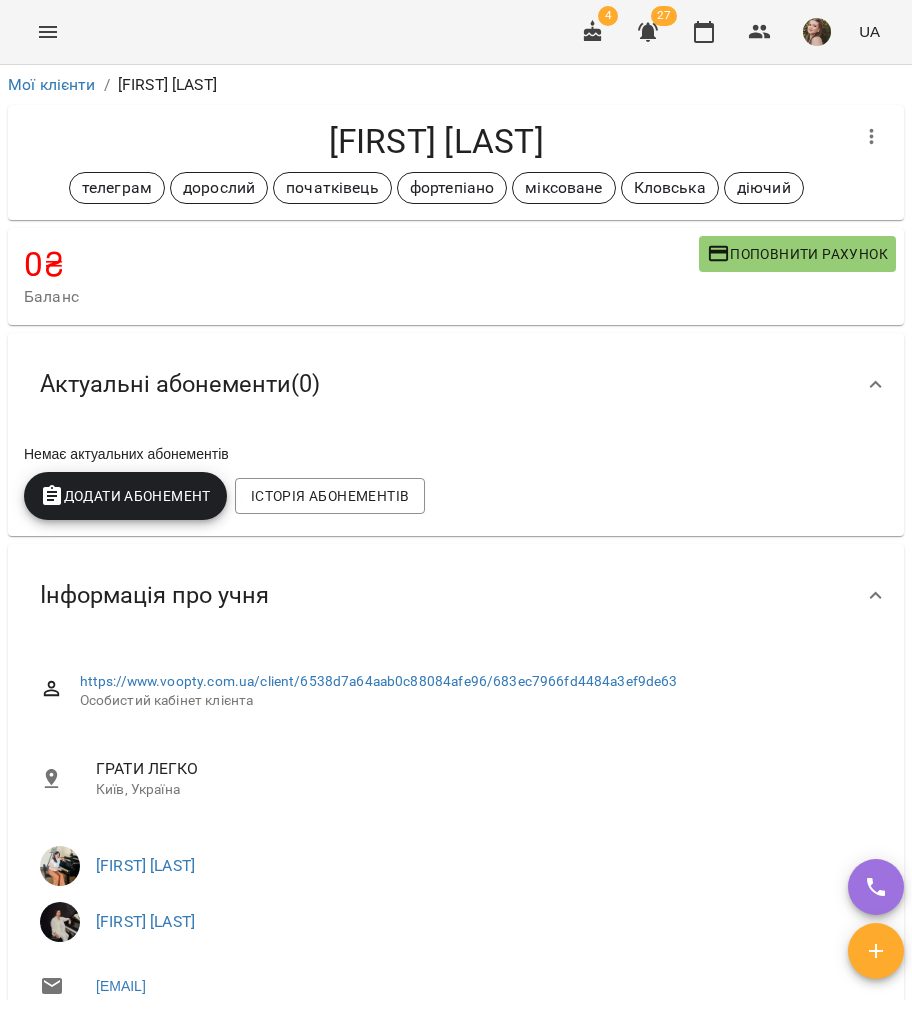 click on "Немає актуальних абонементів Додати Абонемент Історія абонементів" at bounding box center (456, 486) 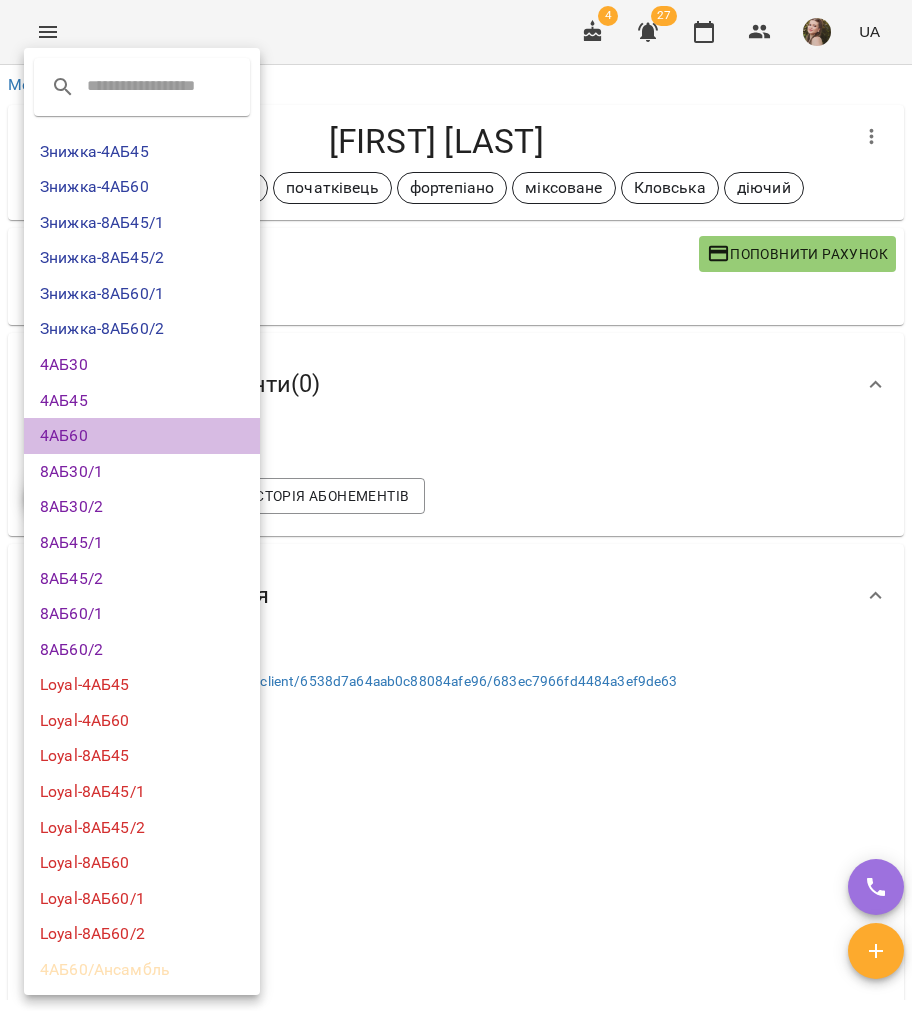 click on "4АБ60" at bounding box center (142, 436) 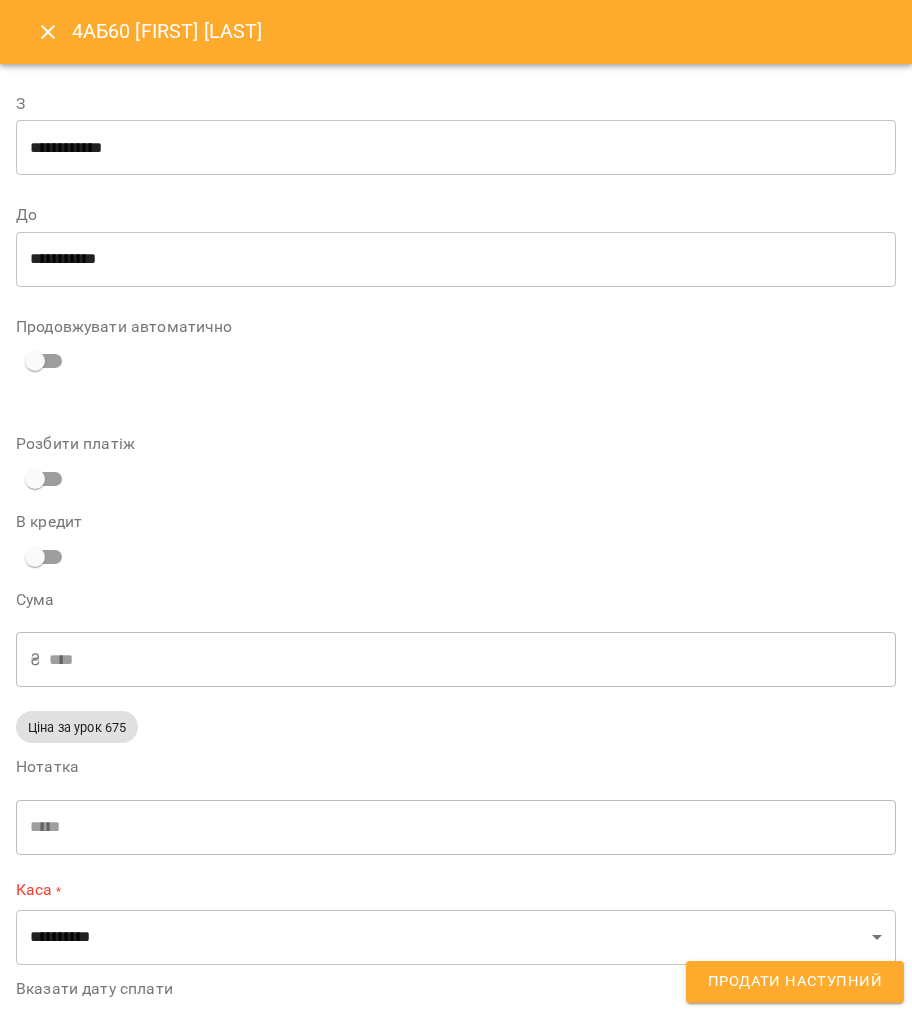 click on "**********" at bounding box center (456, 238) 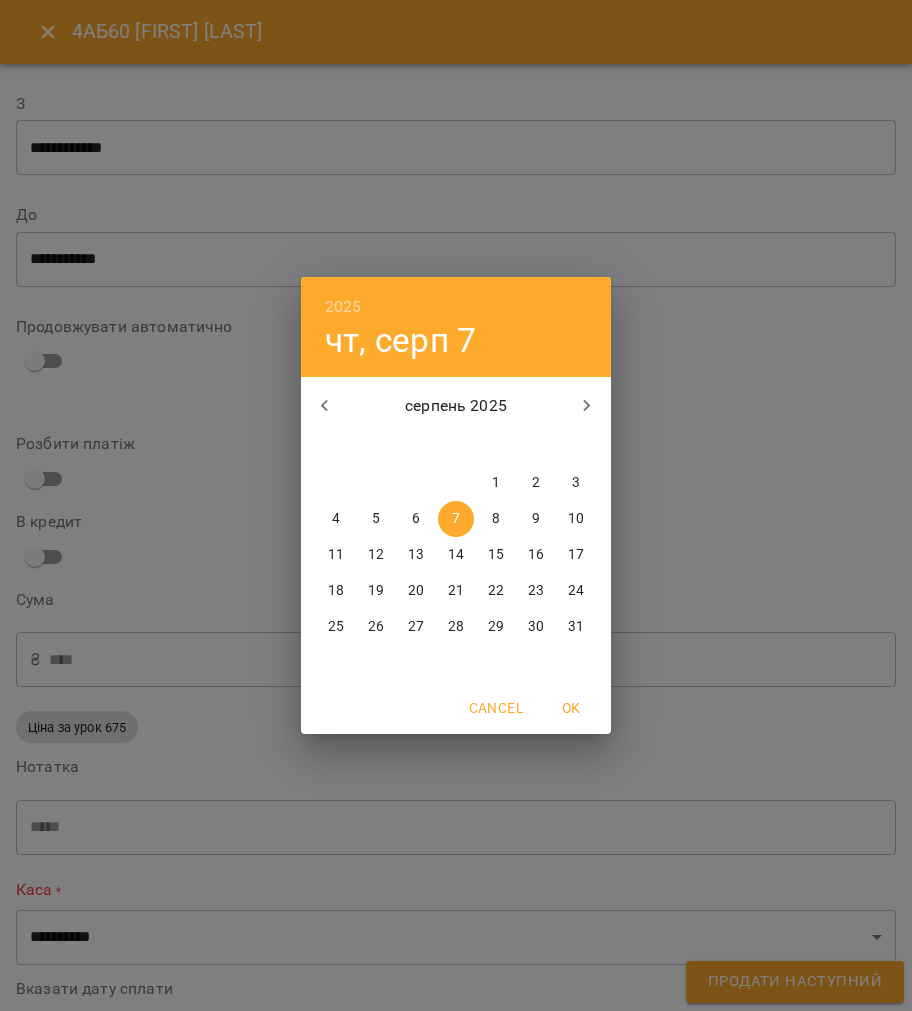 click on "8" at bounding box center (496, 519) 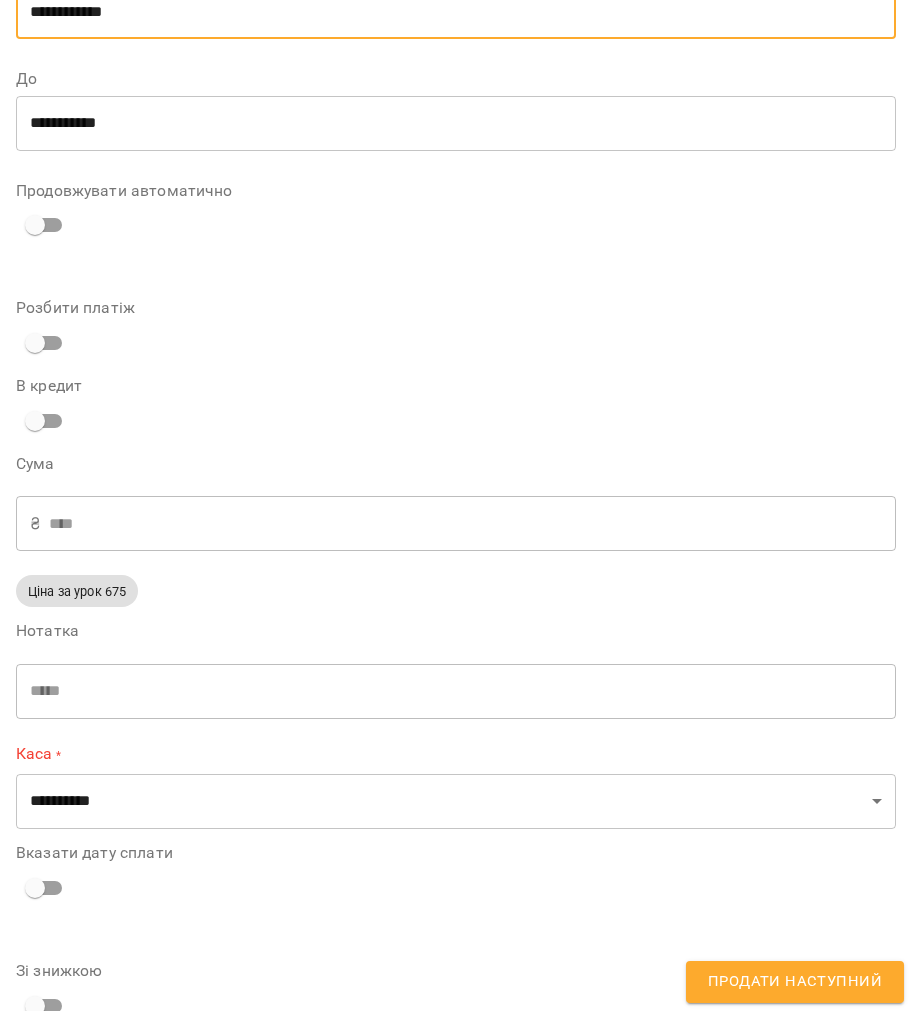 scroll, scrollTop: 182, scrollLeft: 0, axis: vertical 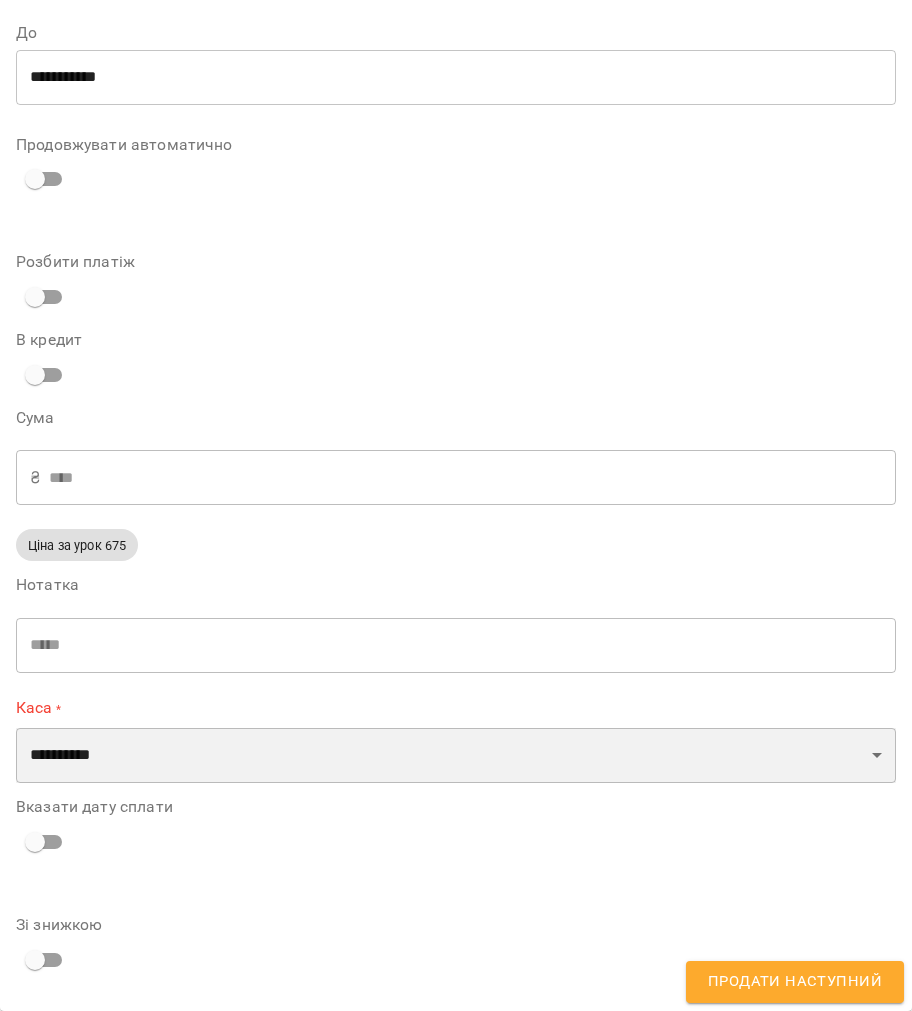 click on "**********" at bounding box center (456, 756) 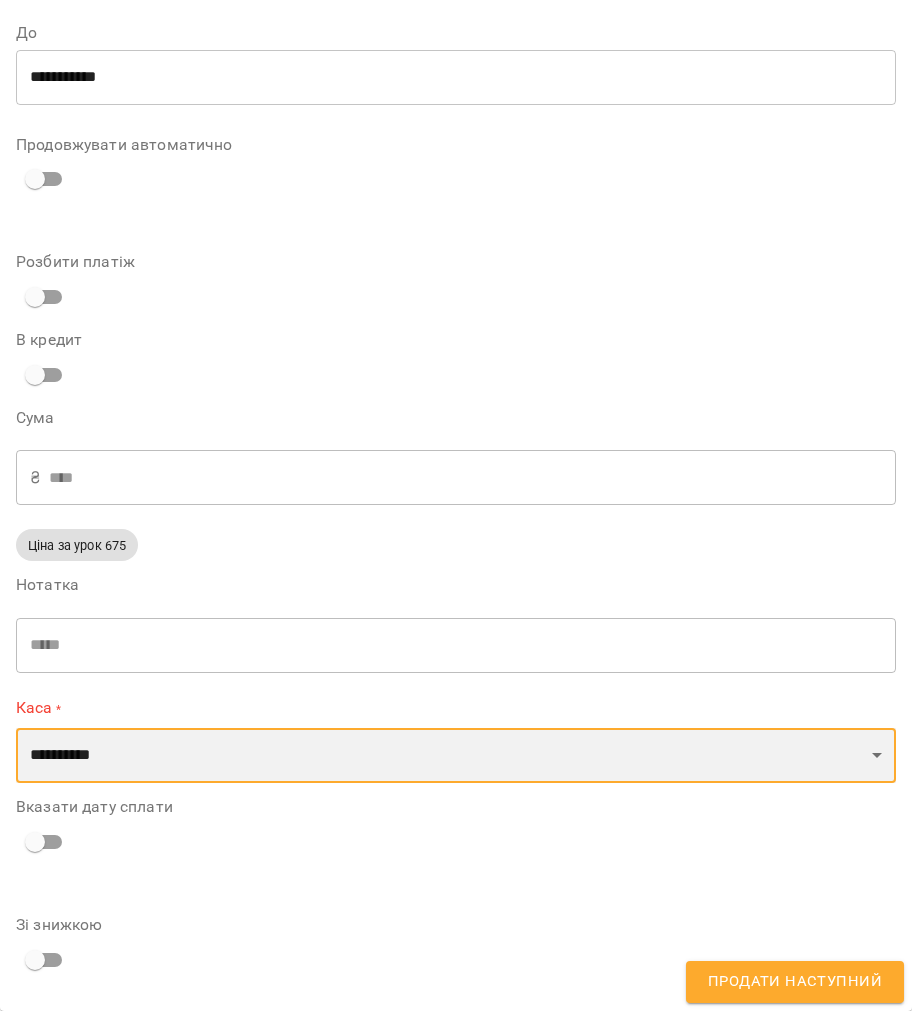 select on "****" 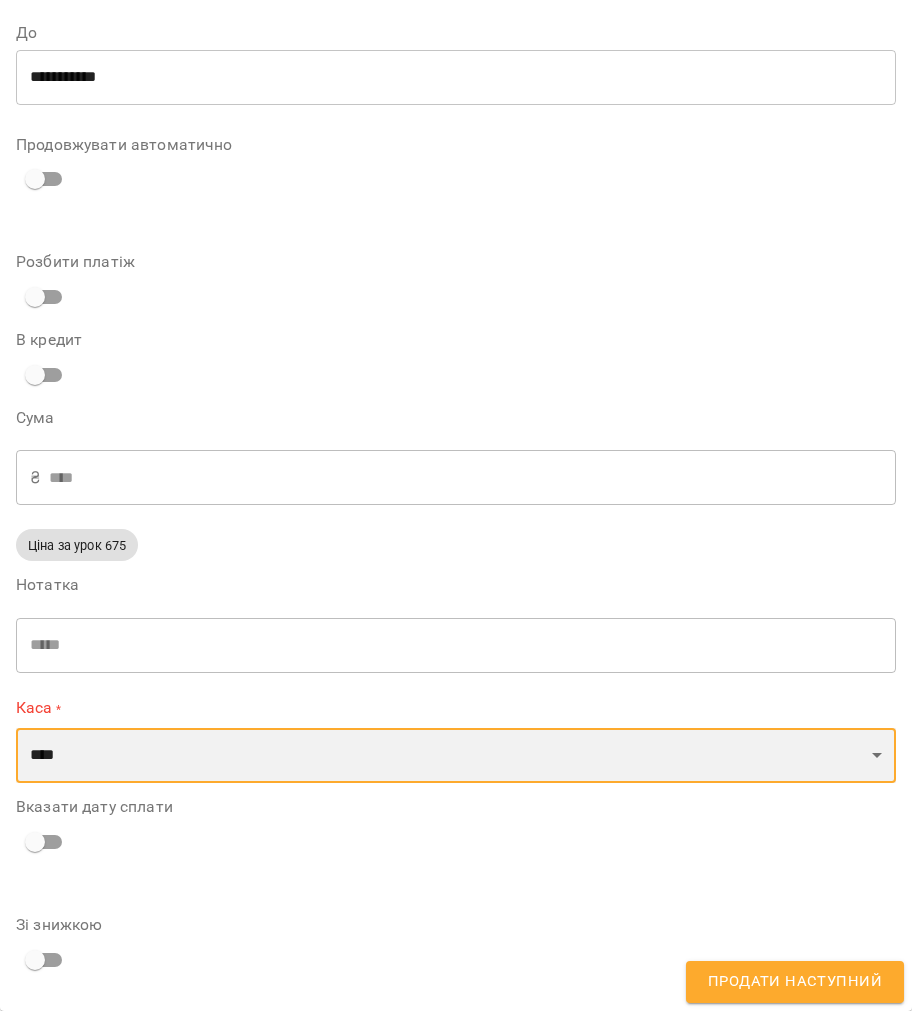 click on "**********" at bounding box center (456, 756) 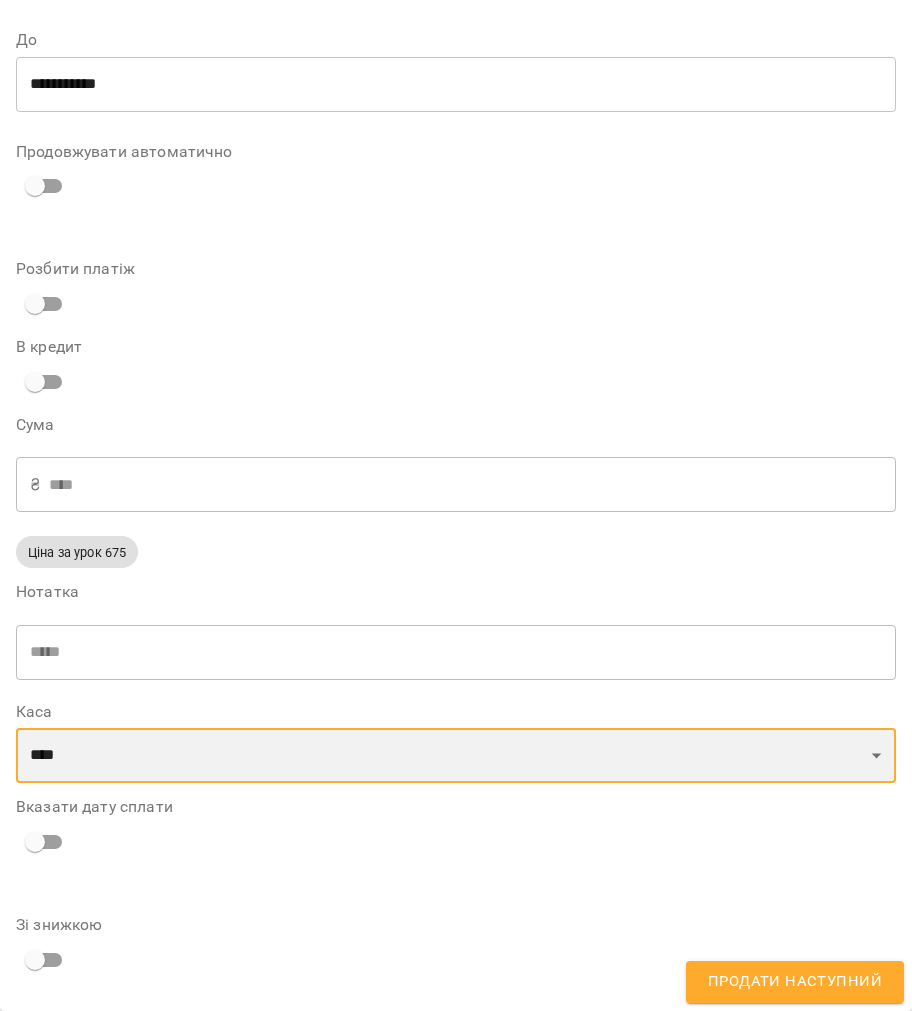 scroll, scrollTop: 175, scrollLeft: 0, axis: vertical 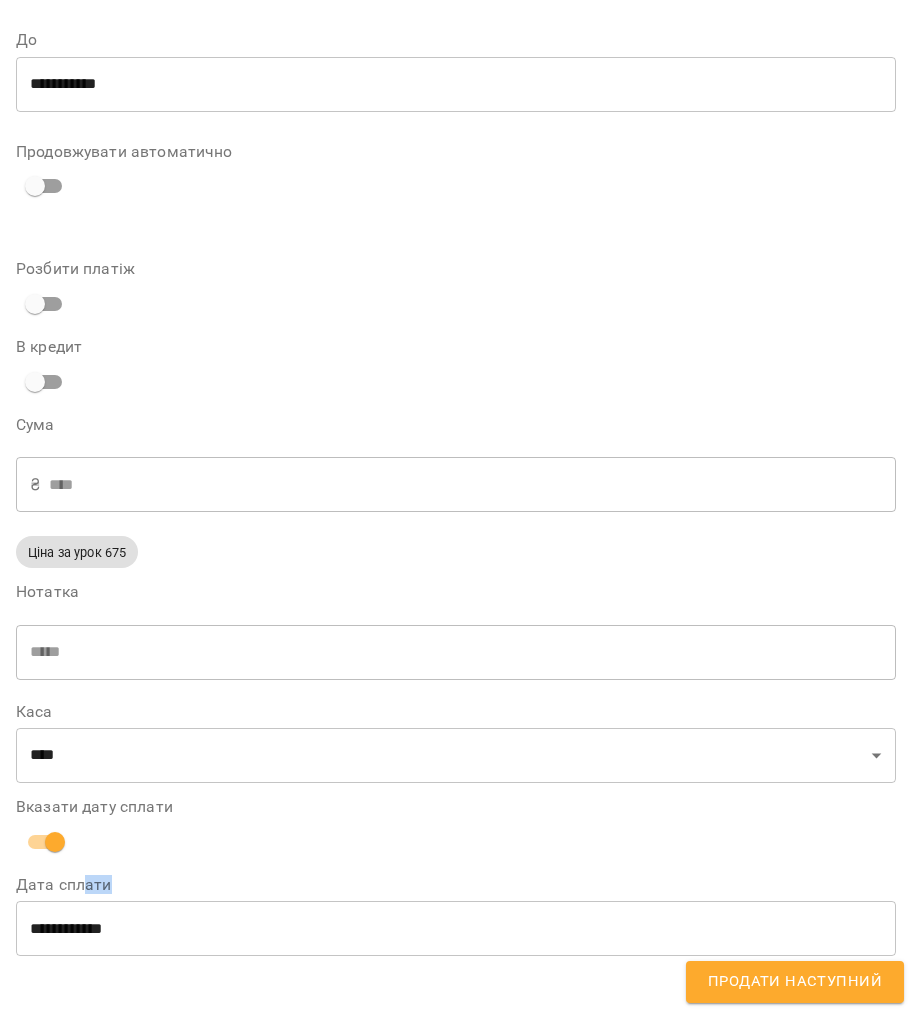 click on "**********" at bounding box center (456, 916) 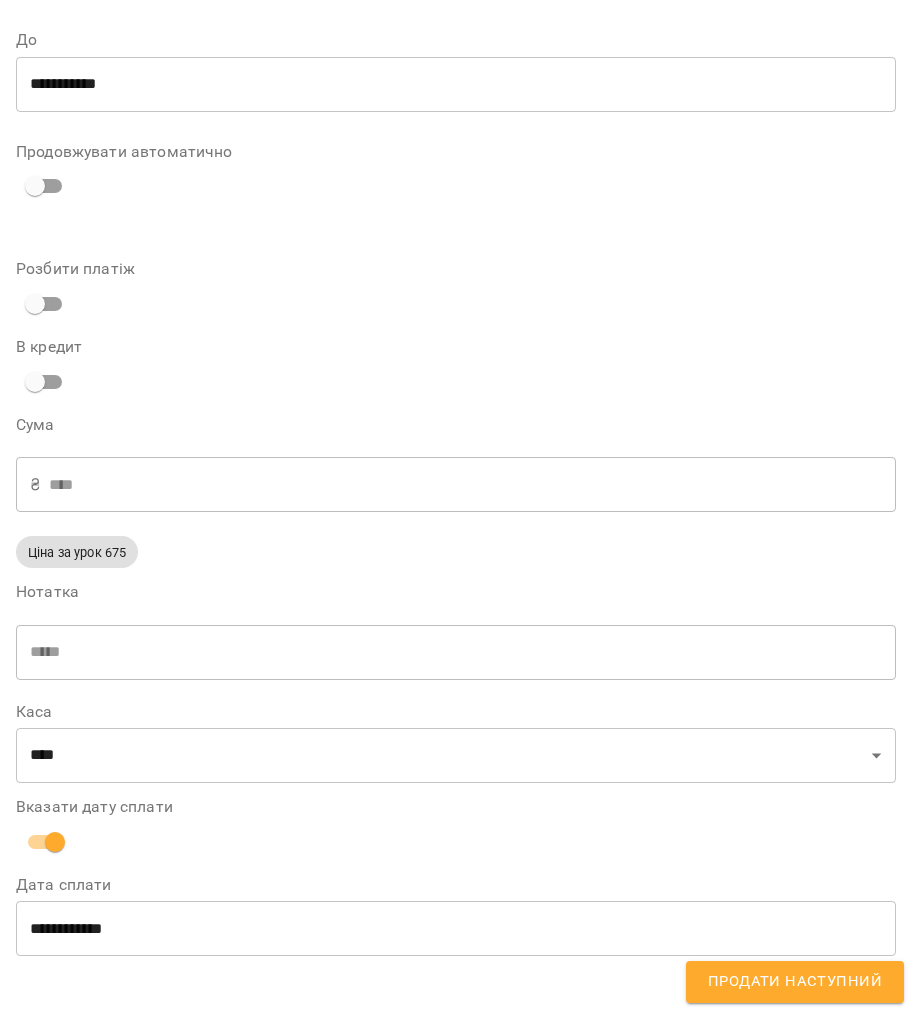 click on "**********" at bounding box center (456, 929) 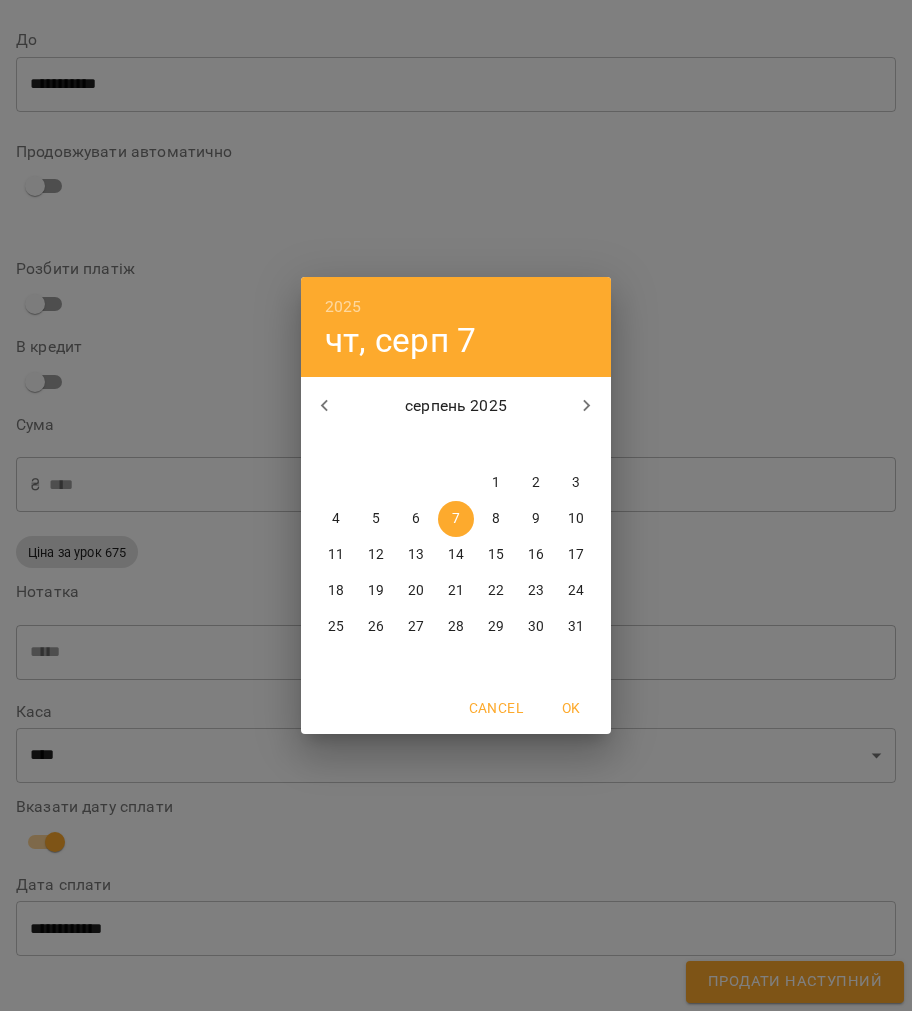 click on "6" at bounding box center [416, 519] 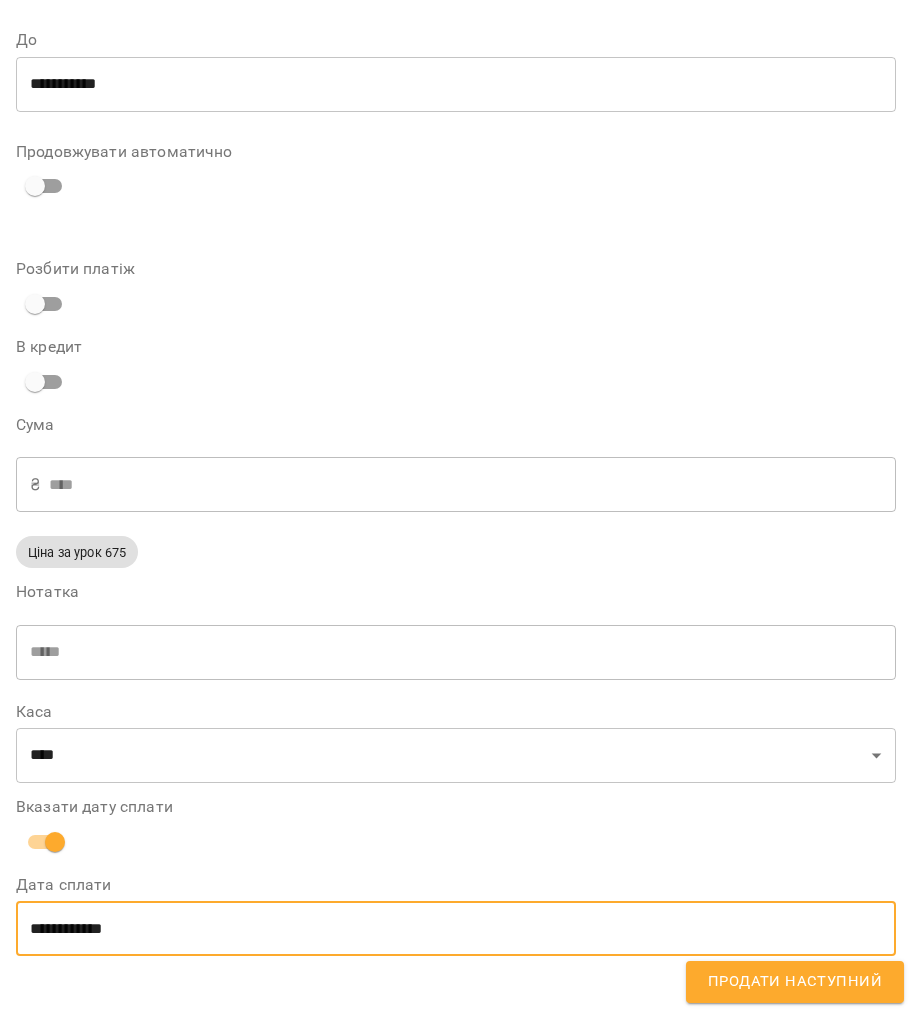 click on "Продати наступний" at bounding box center (795, 982) 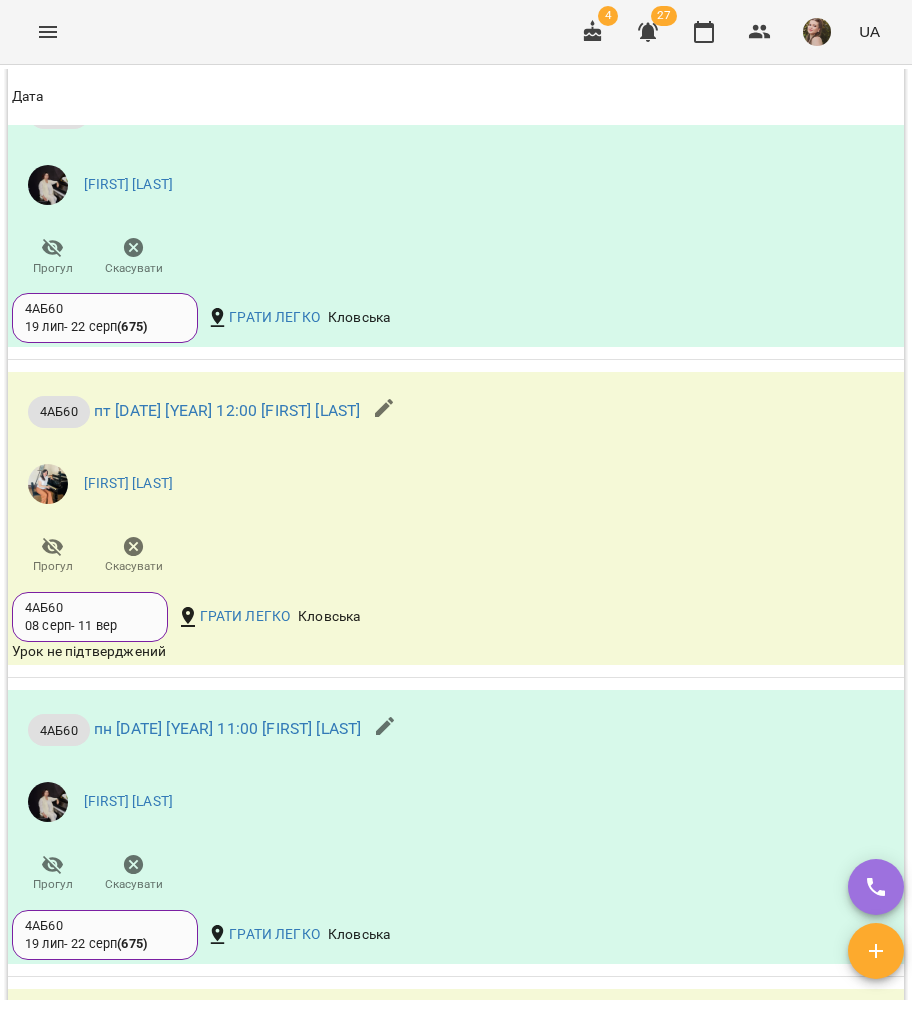 scroll, scrollTop: 1466, scrollLeft: 0, axis: vertical 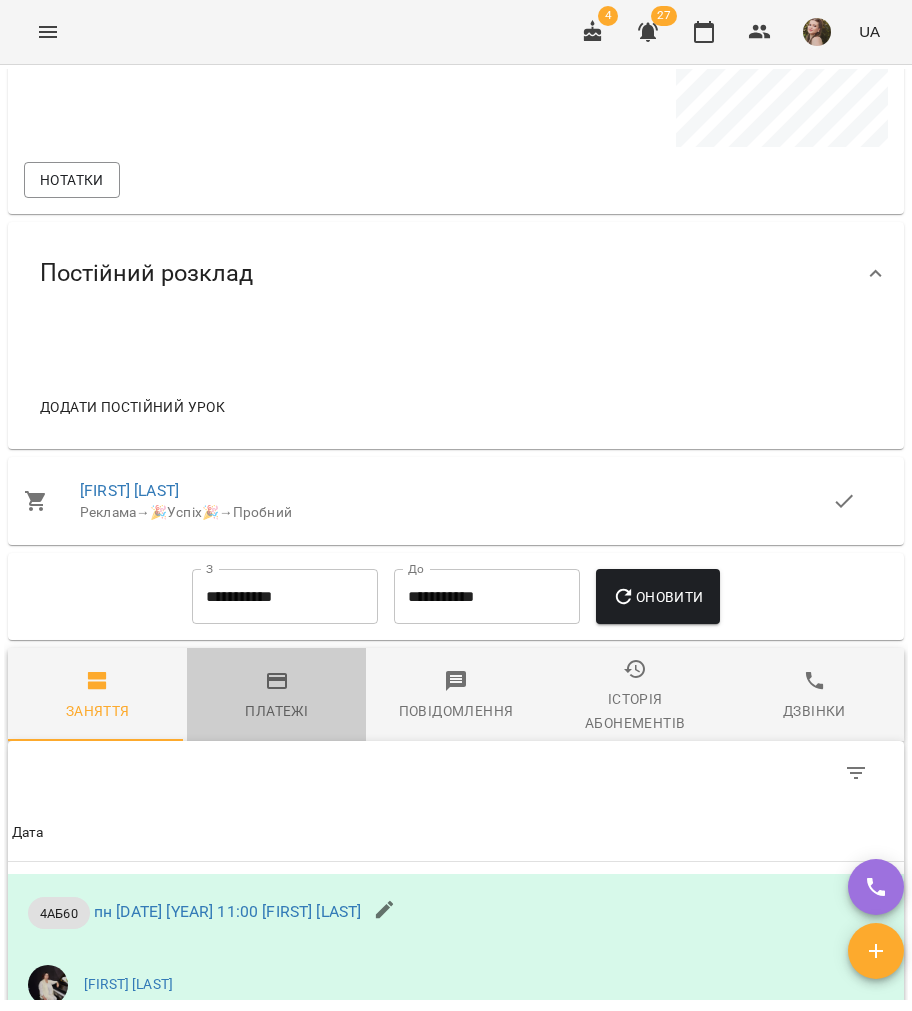 drag, startPoint x: 286, startPoint y: 710, endPoint x: 301, endPoint y: 542, distance: 168.66832 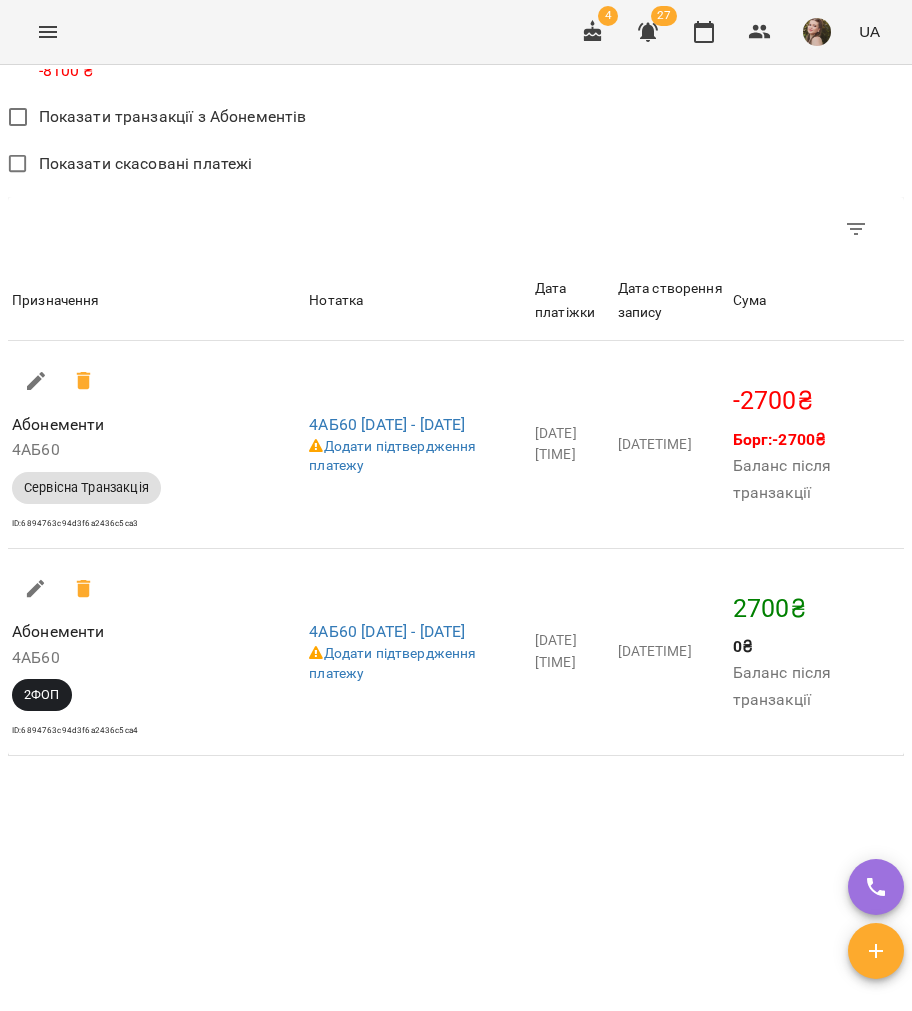 scroll, scrollTop: 2326, scrollLeft: 0, axis: vertical 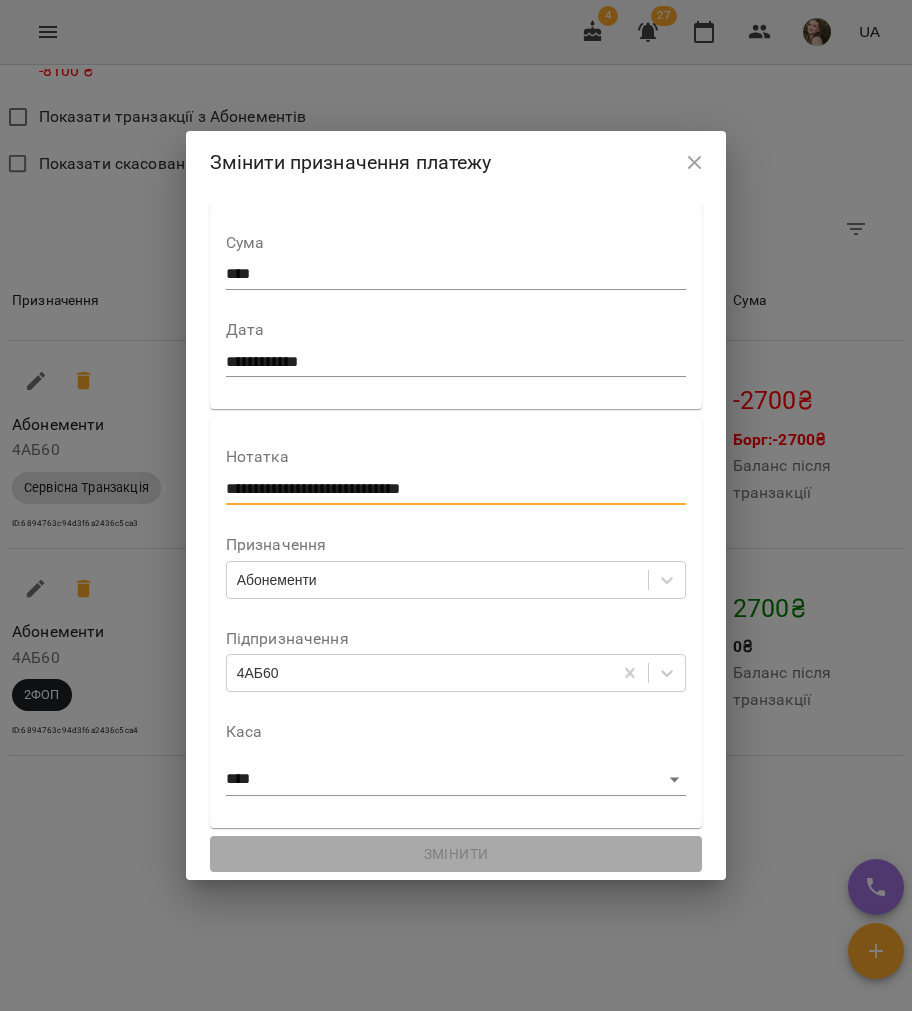 drag, startPoint x: 432, startPoint y: 492, endPoint x: 110, endPoint y: 446, distance: 325.26913 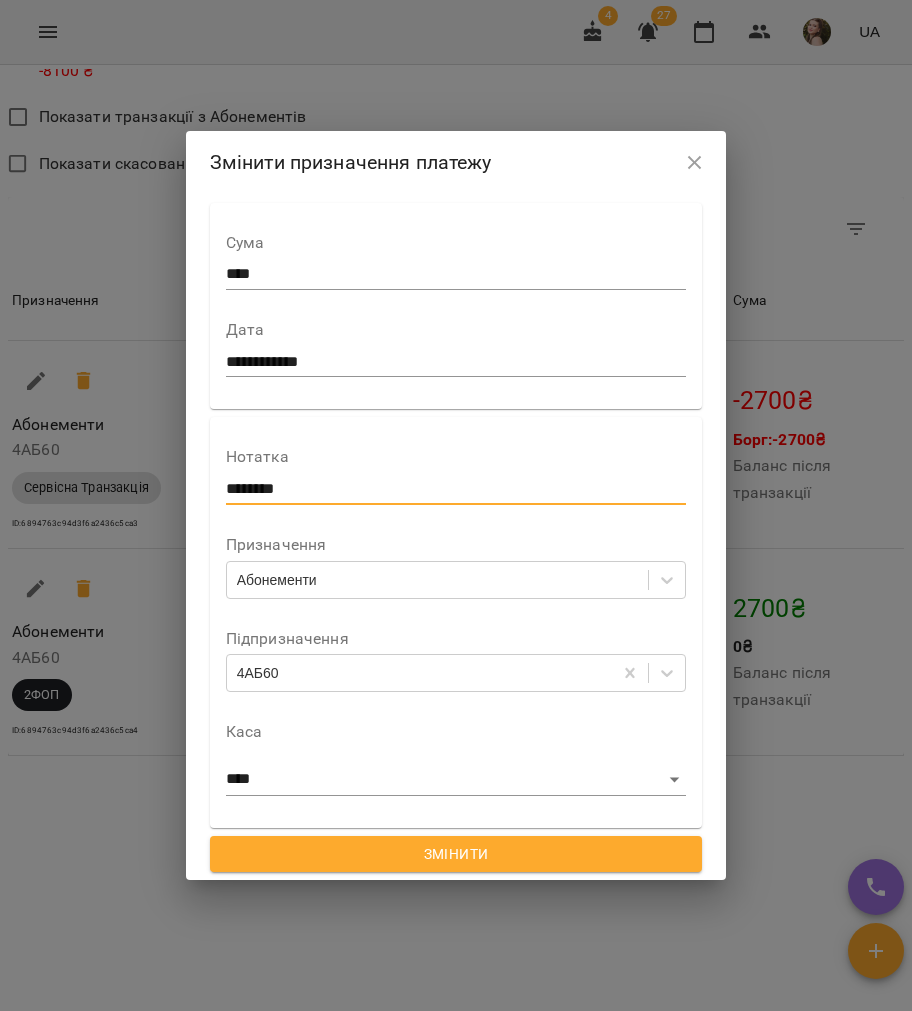 type on "********" 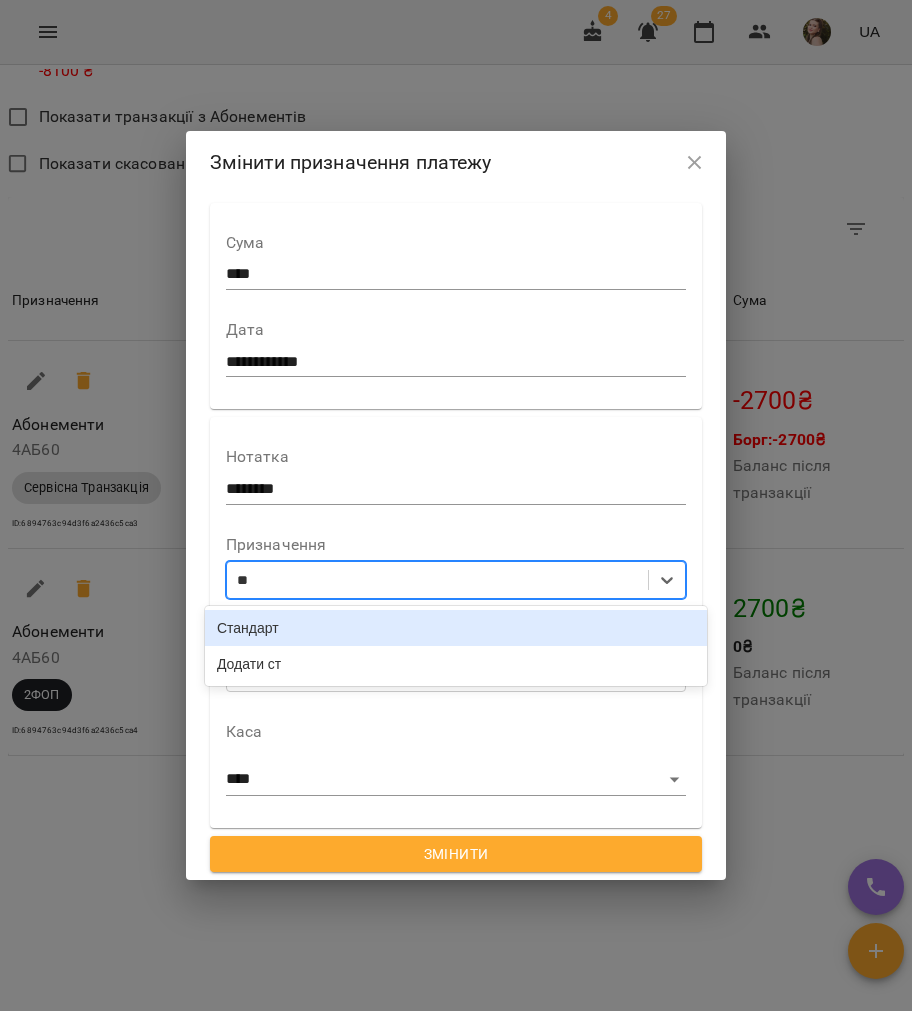 type on "***" 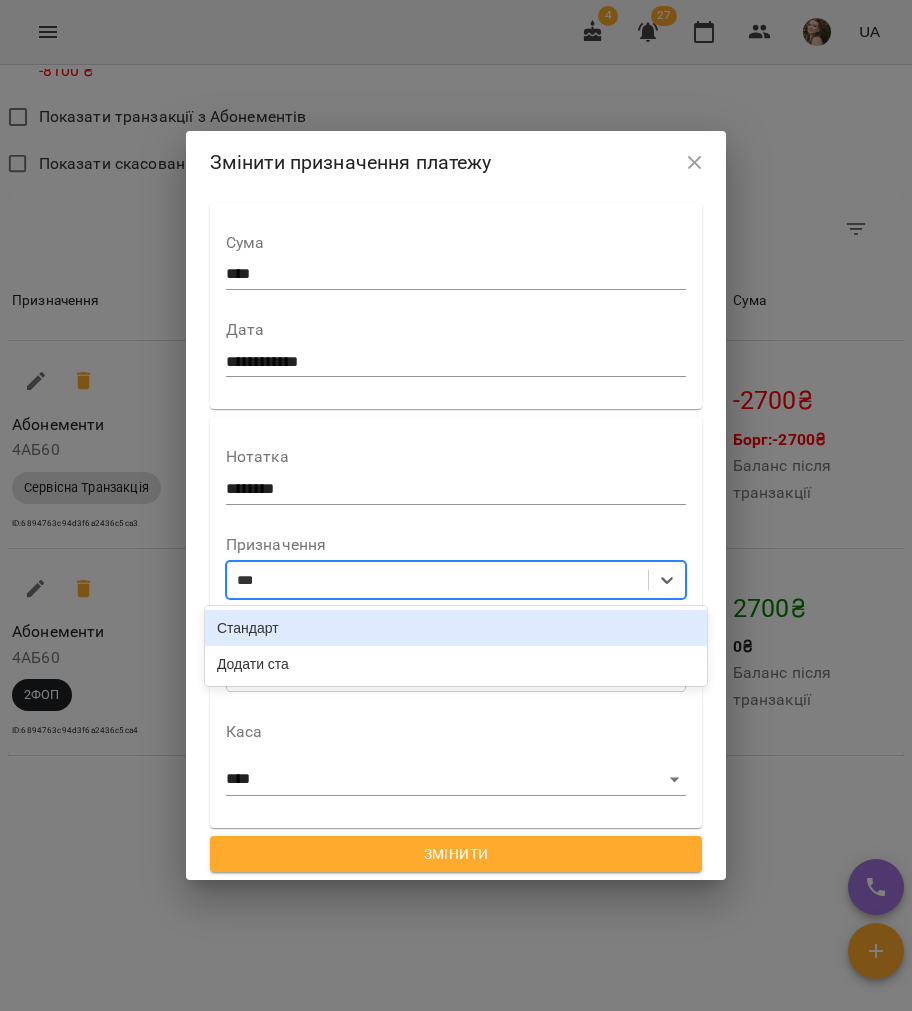 click on "Стандарт" at bounding box center (456, 628) 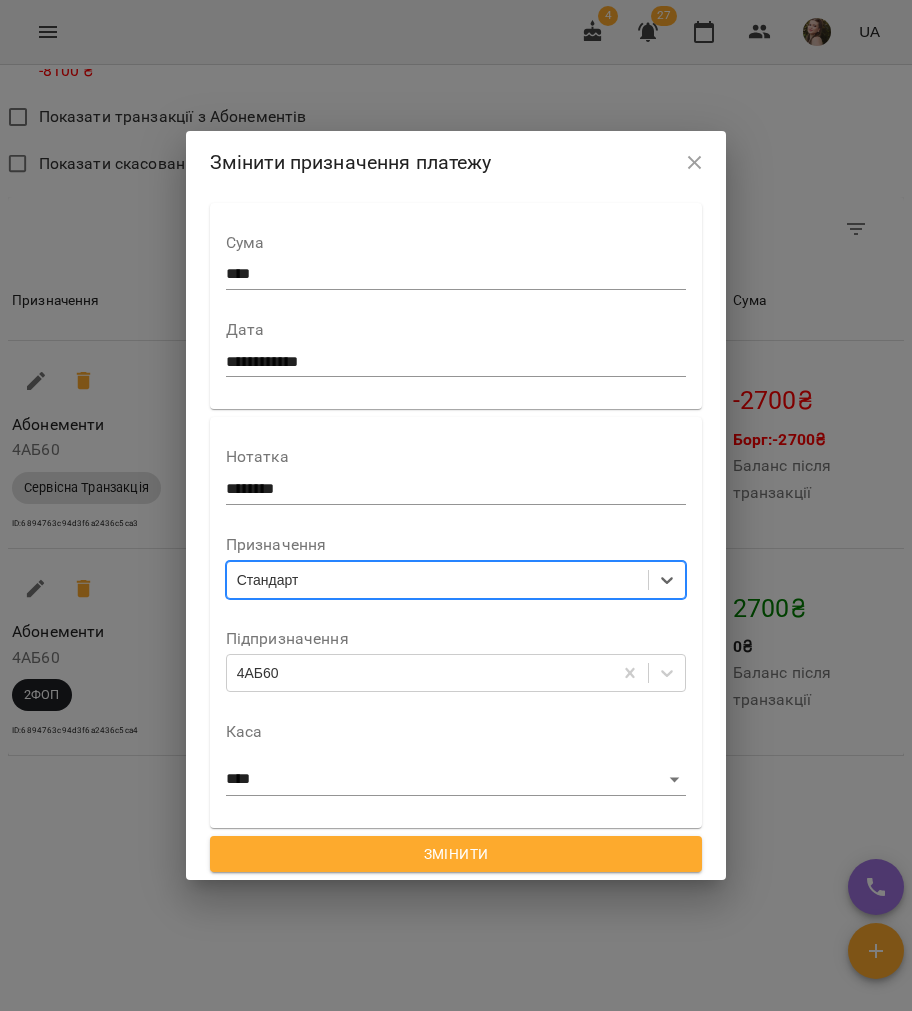 click on "4АБ60" at bounding box center [258, 673] 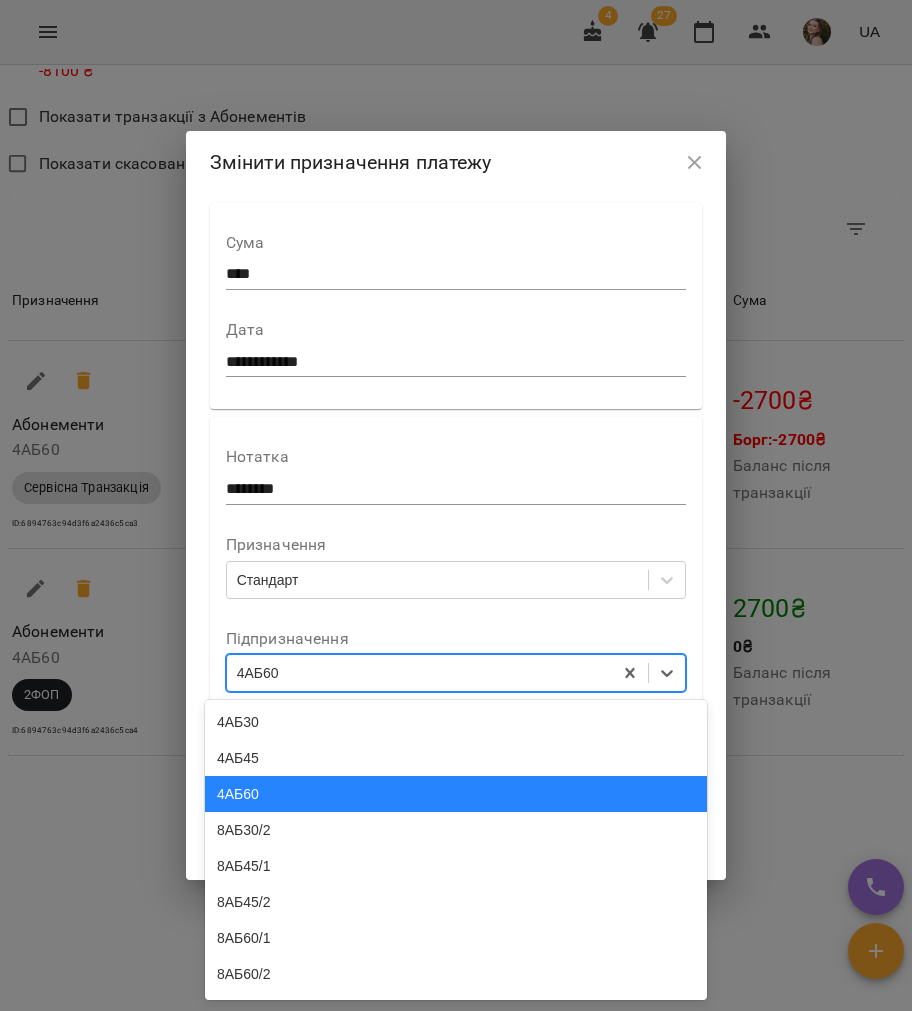 click on "4АБ60" at bounding box center (456, 794) 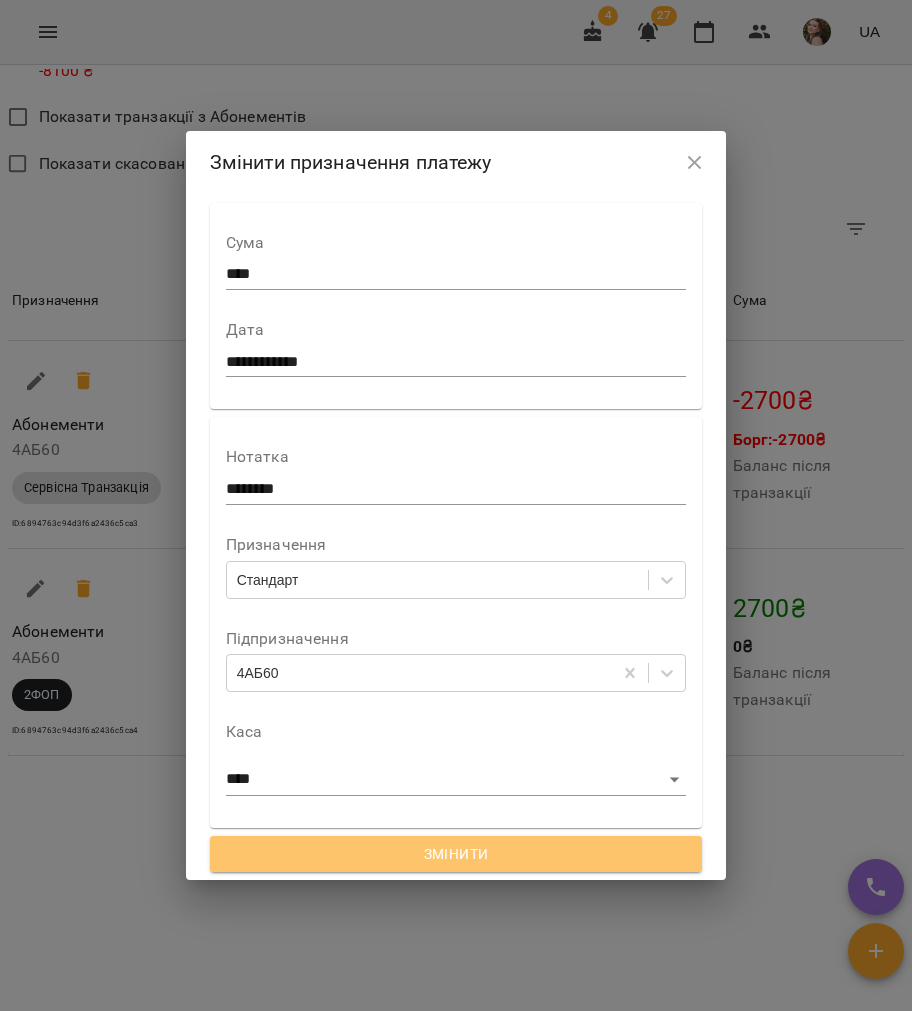 click on "Змінити" at bounding box center [456, 854] 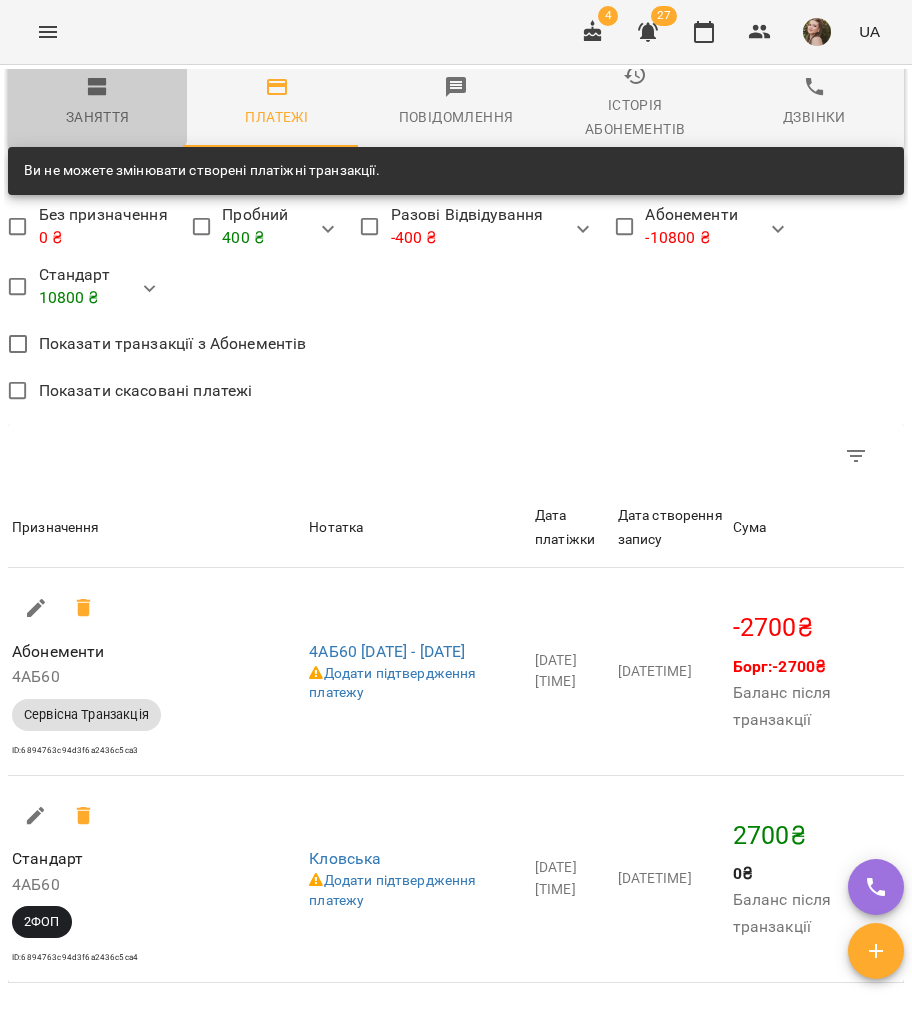 click on "Заняття" at bounding box center [97, 102] 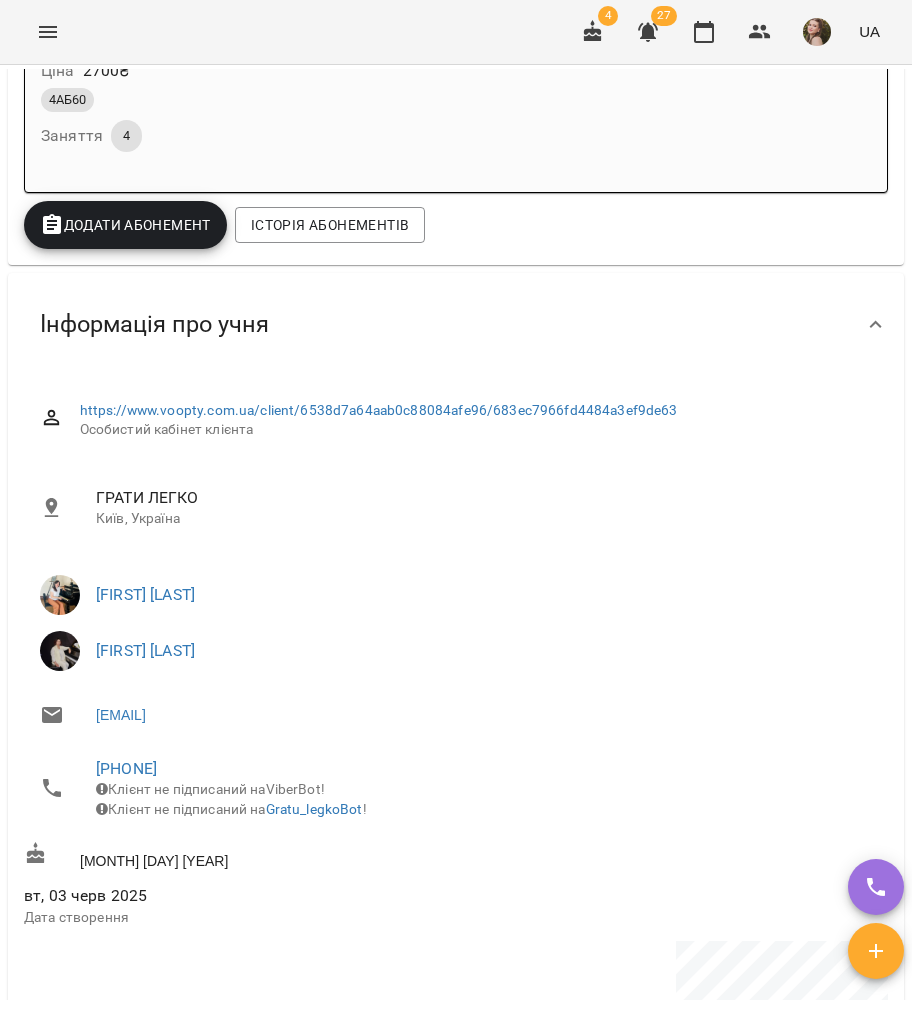 scroll, scrollTop: 0, scrollLeft: 0, axis: both 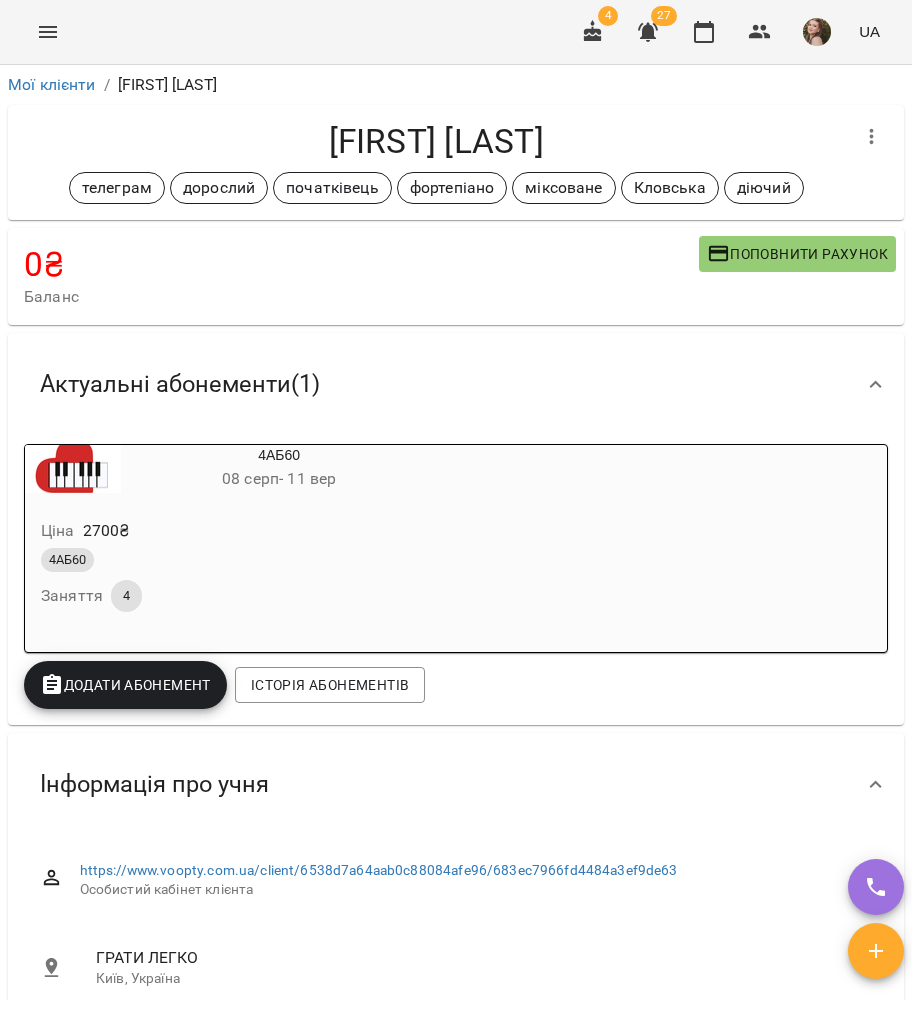 click on "Мої клієнти / Богуш Юлія Богуш Юлія телеграм дорослий початківець фортепіано міксоване Кловська діючий 0 ₴ Баланс Поповнити рахунок 400   ₴ Пробний 400 ₴   Пробний урок -400   ₴ Разові Відвідування 0 ₴   4АБ60 0 ₴   Бк60/зі сплатою -400 ₴   Пробний урок -10800   ₴ Абонементи -10800 ₴   4АБ60 10800   ₴ Стандарт 10800 ₴   4АБ60 Актуальні абонементи ( 1 ) 4АБ60 08 серп  -   11 вер Ціна 2700 ₴ 4АБ60 Заняття 4 Додати Абонемент Історія абонементів Інформація про учня https://www.voopty.com.ua/client/6538d7a64aab0c88084afe96/683ec7966fd4484a3ef9de63 Особистий кабінет клієнта ГРАТИ ЛЕГКО Київ, Україна Поліна БУРАКОВА Анна ГОРБУЛІНА  +380961056155" at bounding box center [456, 570] 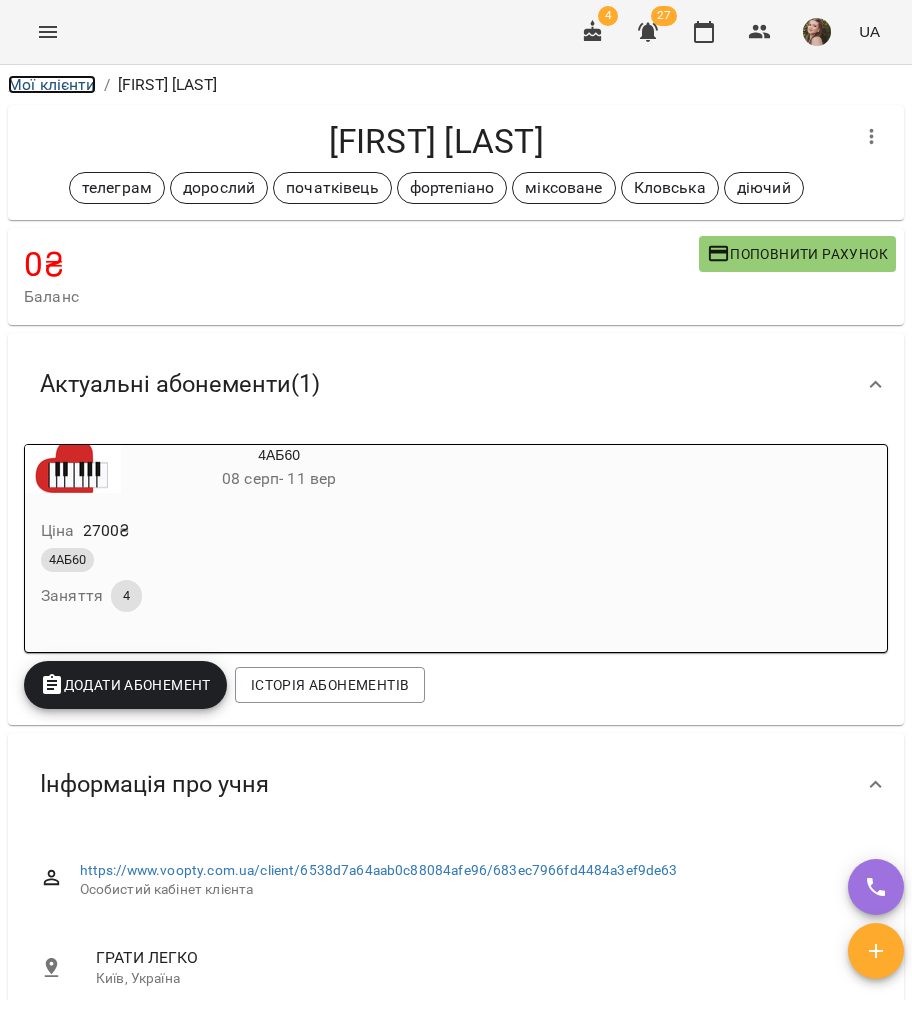 click on "Мої клієнти" at bounding box center [52, 84] 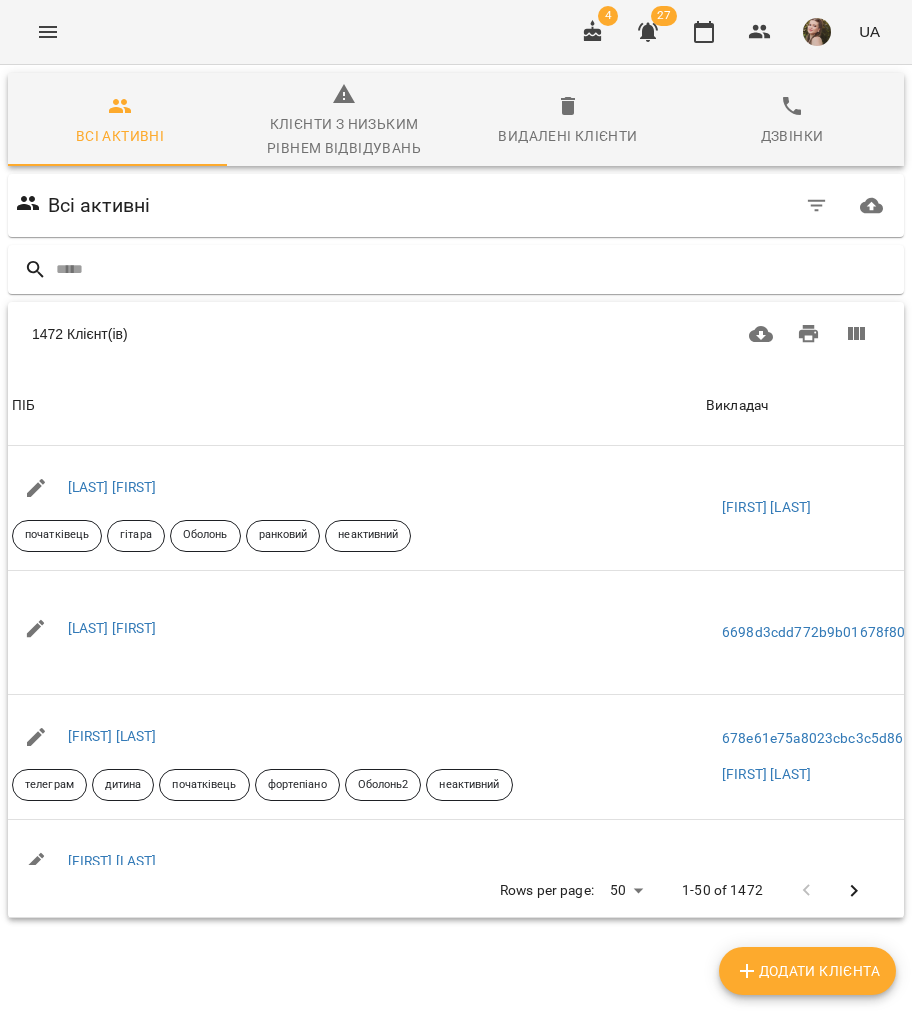 click at bounding box center [476, 269] 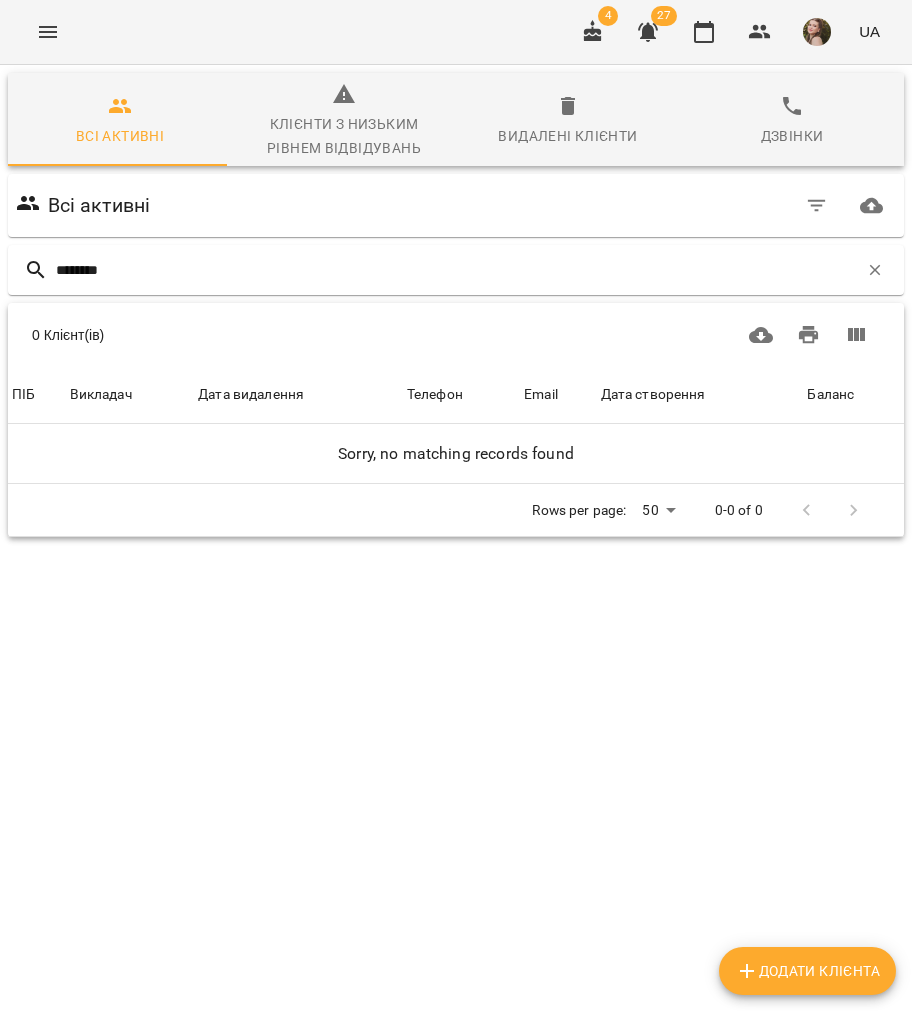 type on "*********" 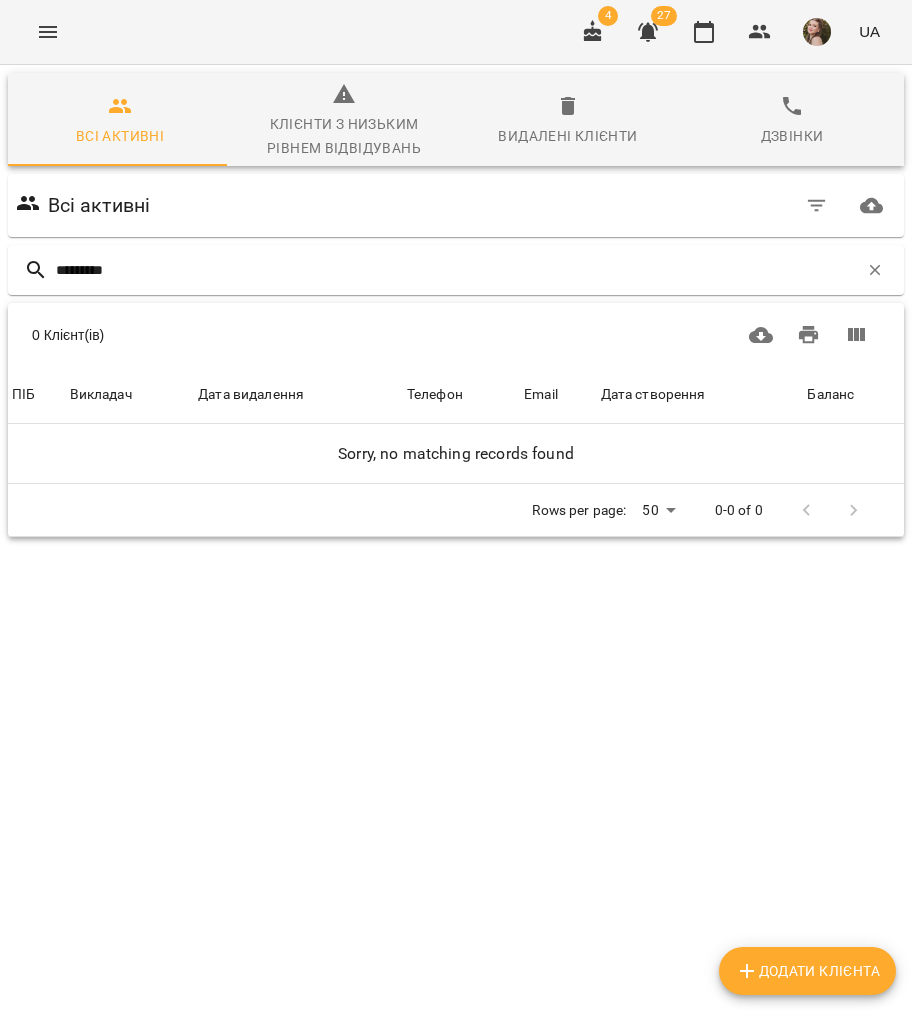 drag, startPoint x: 144, startPoint y: 278, endPoint x: 14, endPoint y: 260, distance: 131.24023 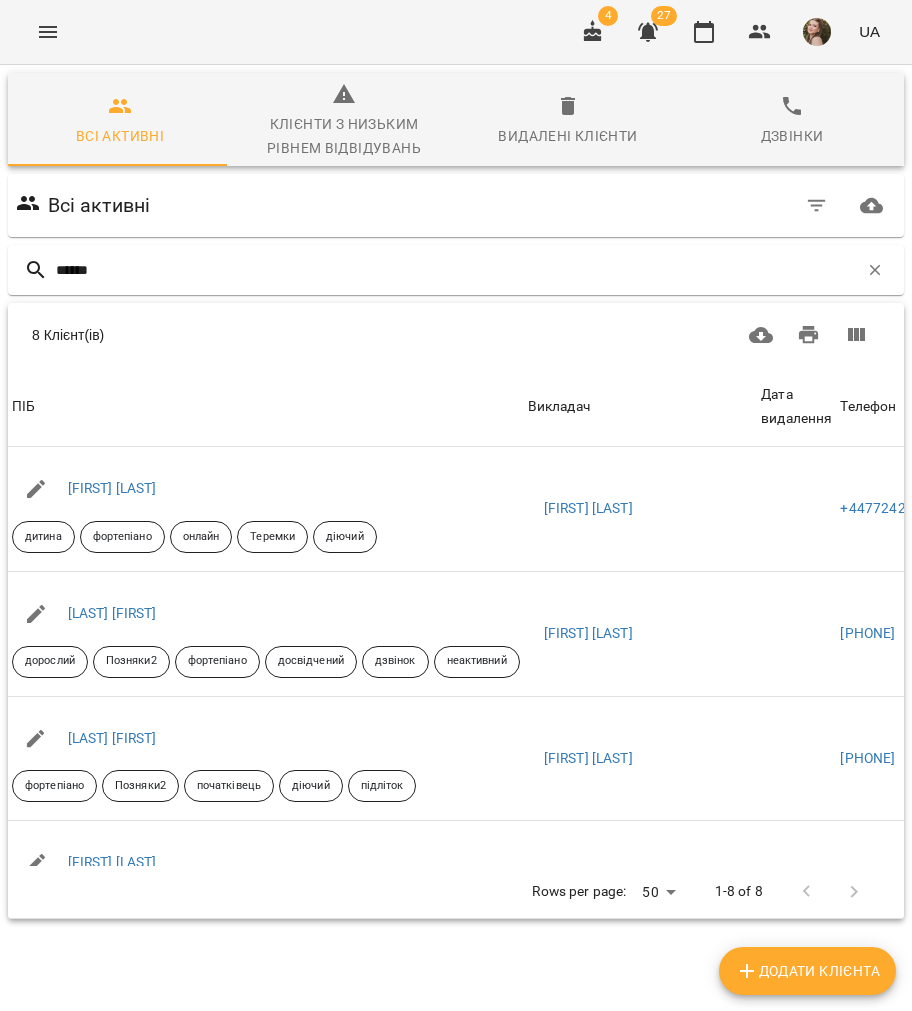 type on "******" 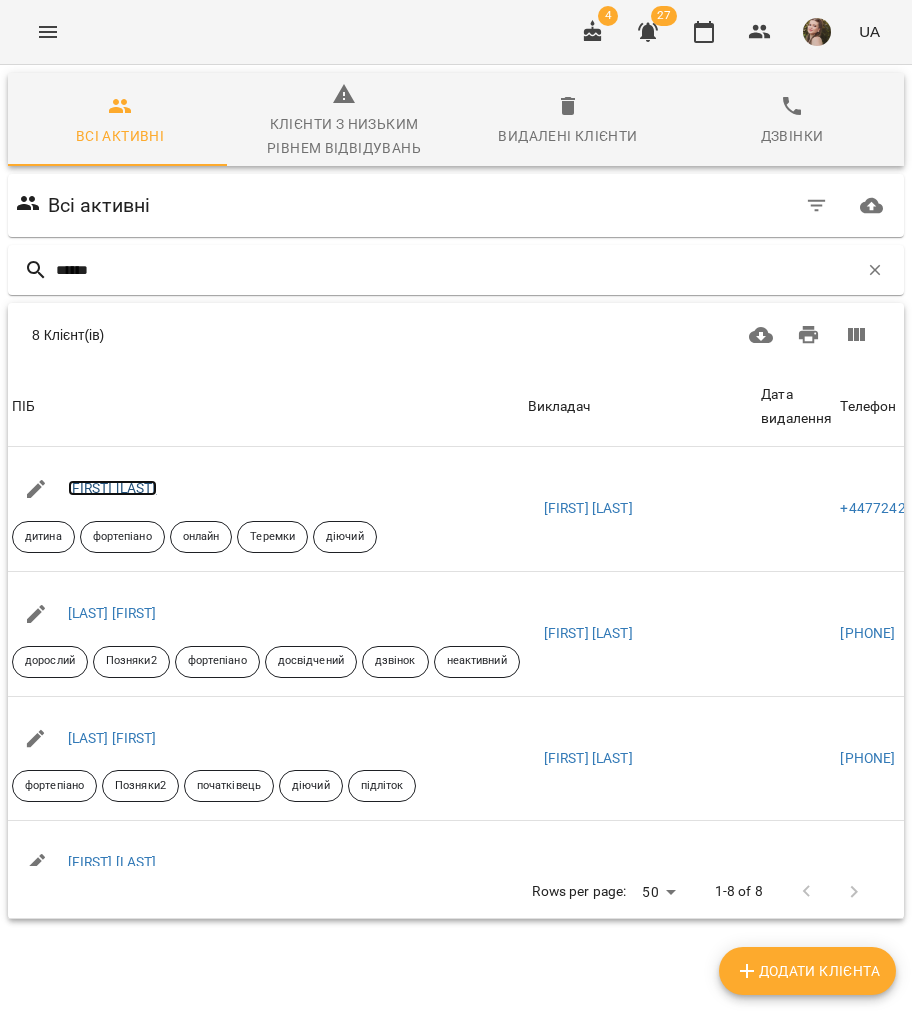 click on "[FIRST] [LAST]" at bounding box center [112, 488] 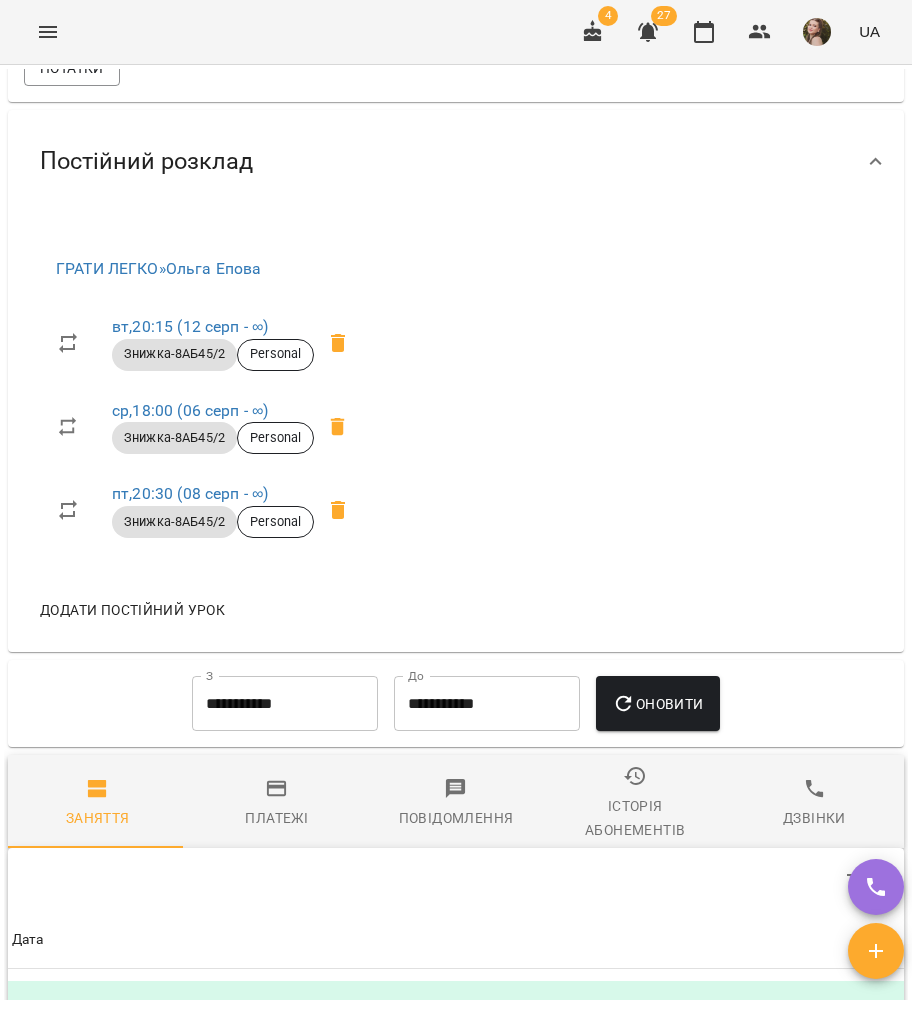 scroll, scrollTop: 2400, scrollLeft: 0, axis: vertical 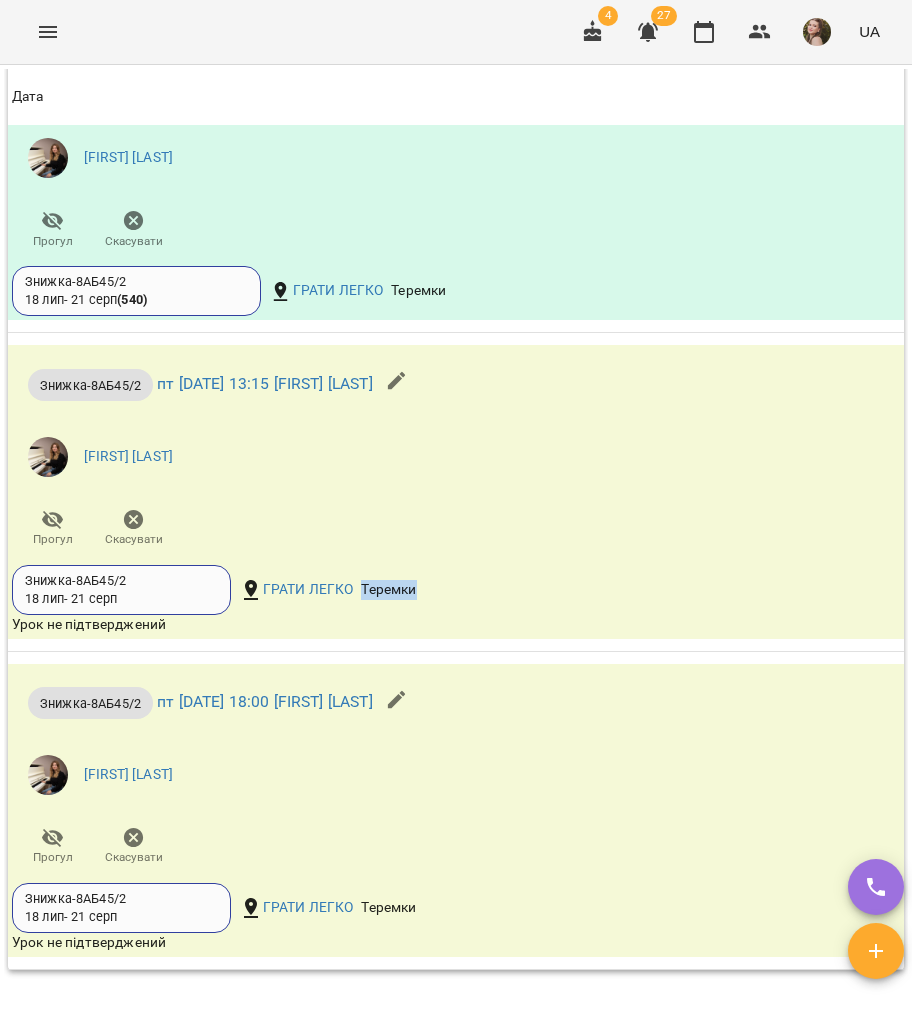 drag, startPoint x: 429, startPoint y: 610, endPoint x: 362, endPoint y: 602, distance: 67.47592 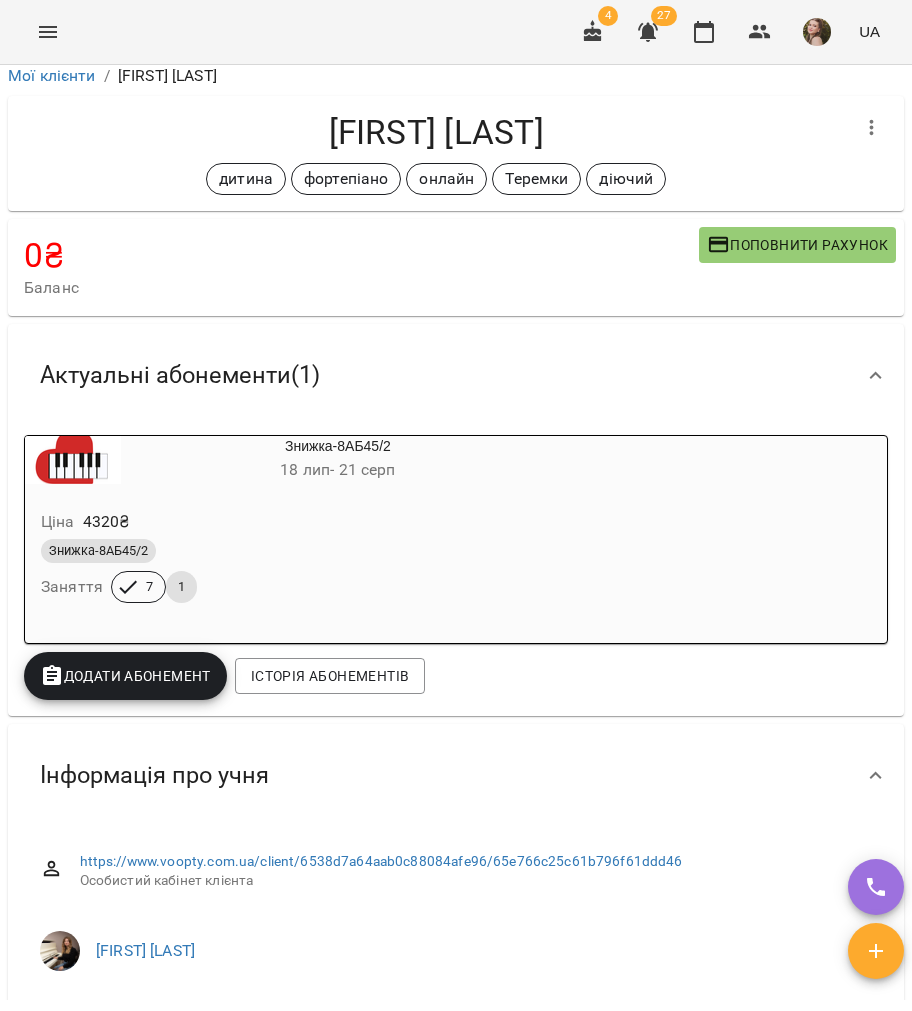scroll, scrollTop: 0, scrollLeft: 0, axis: both 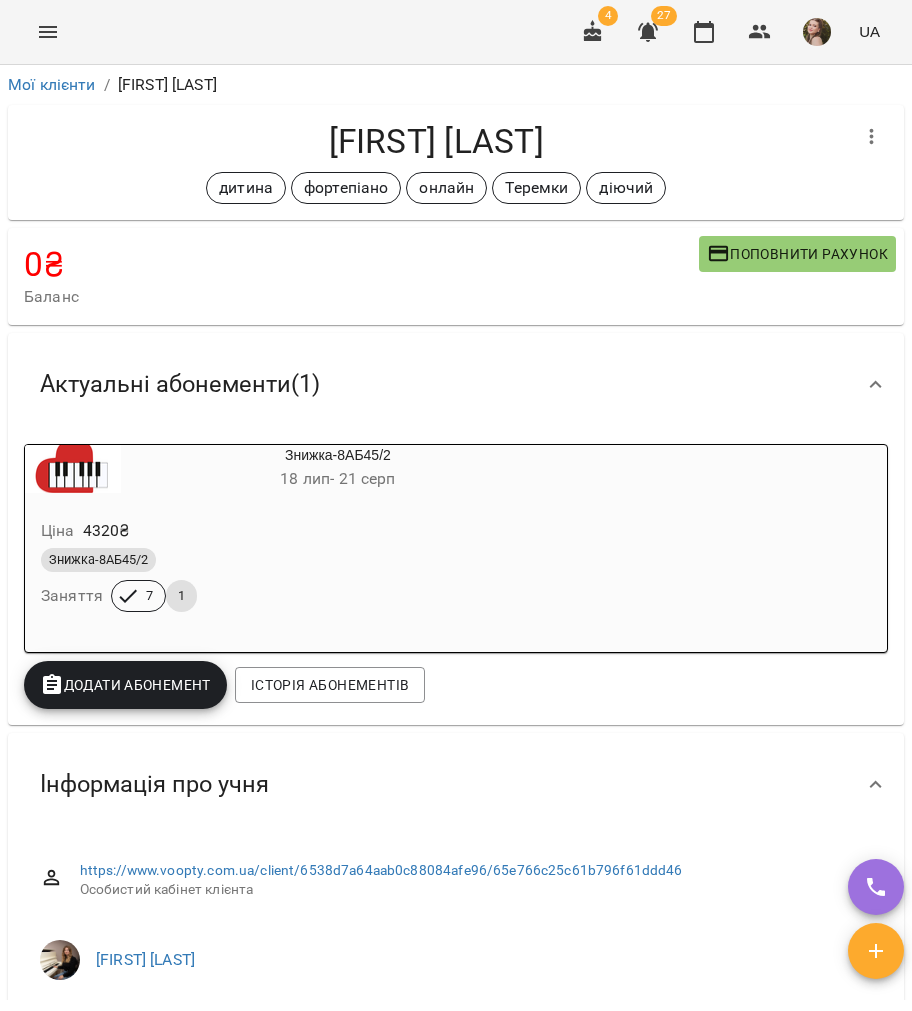 click on "Поповнити рахунок" at bounding box center (797, 254) 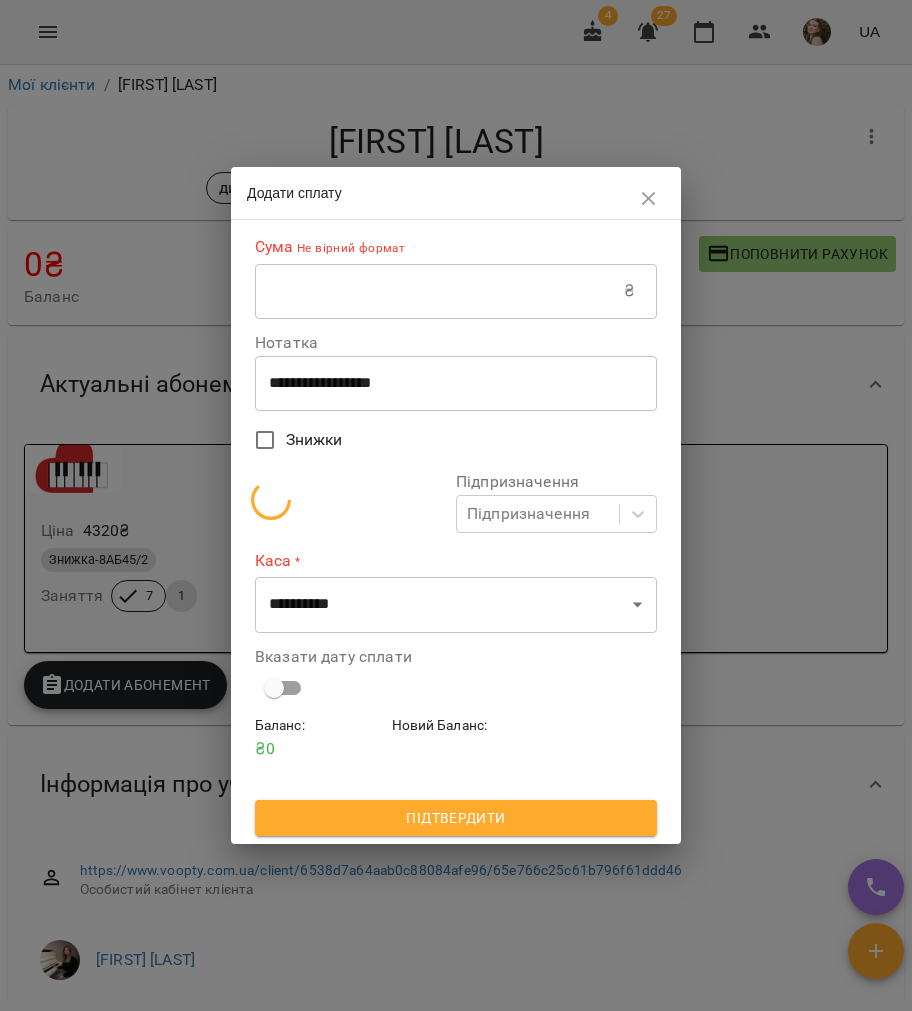 click at bounding box center [439, 291] 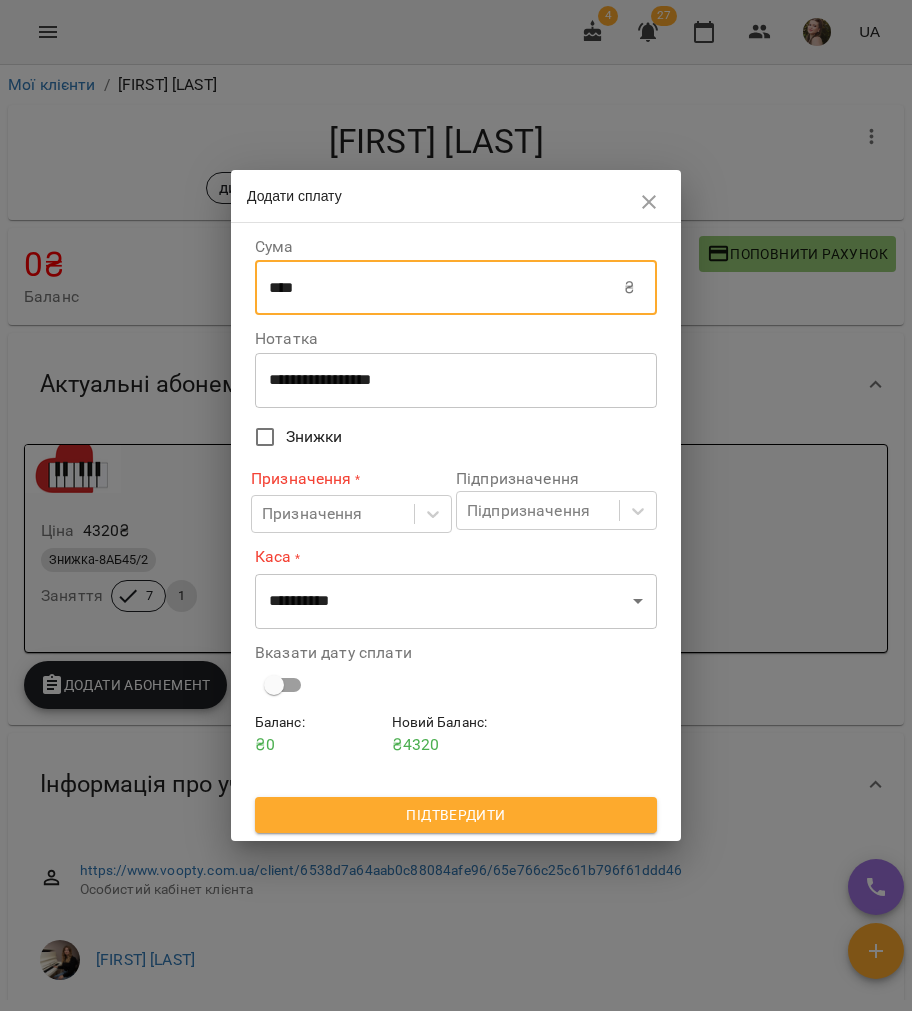 type on "****" 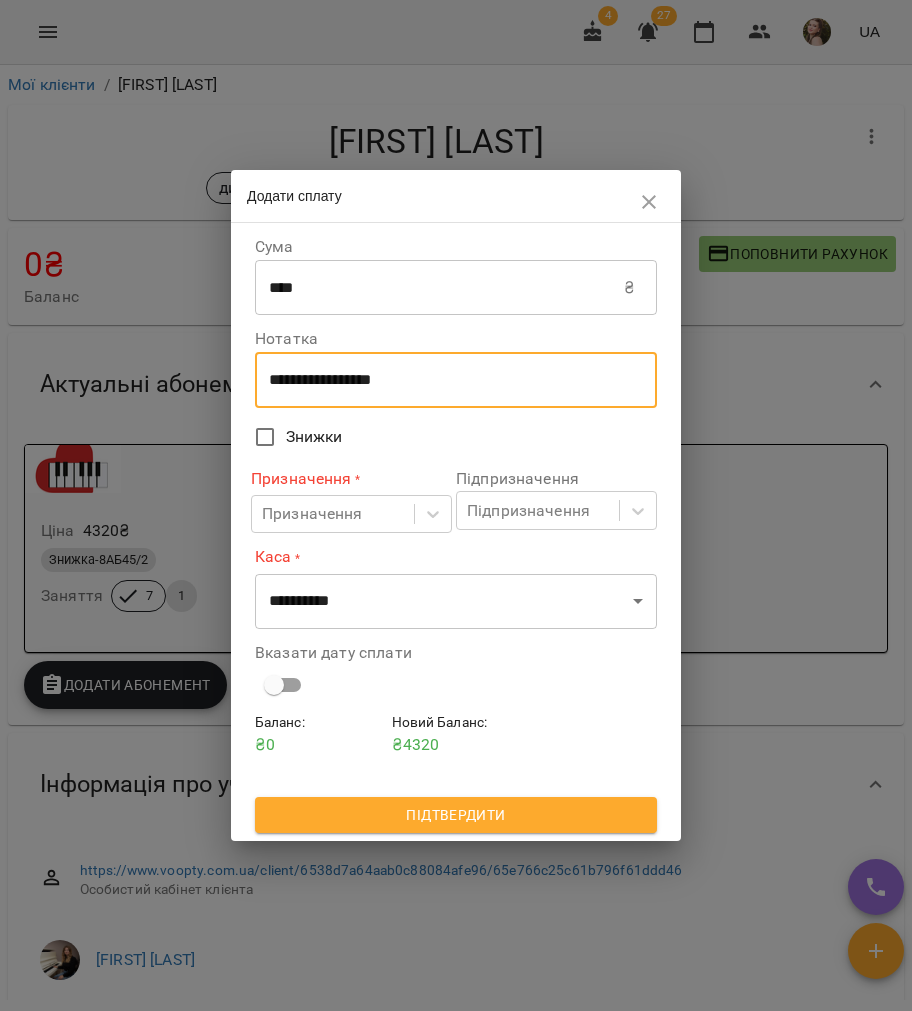 drag, startPoint x: 450, startPoint y: 374, endPoint x: 254, endPoint y: 374, distance: 196 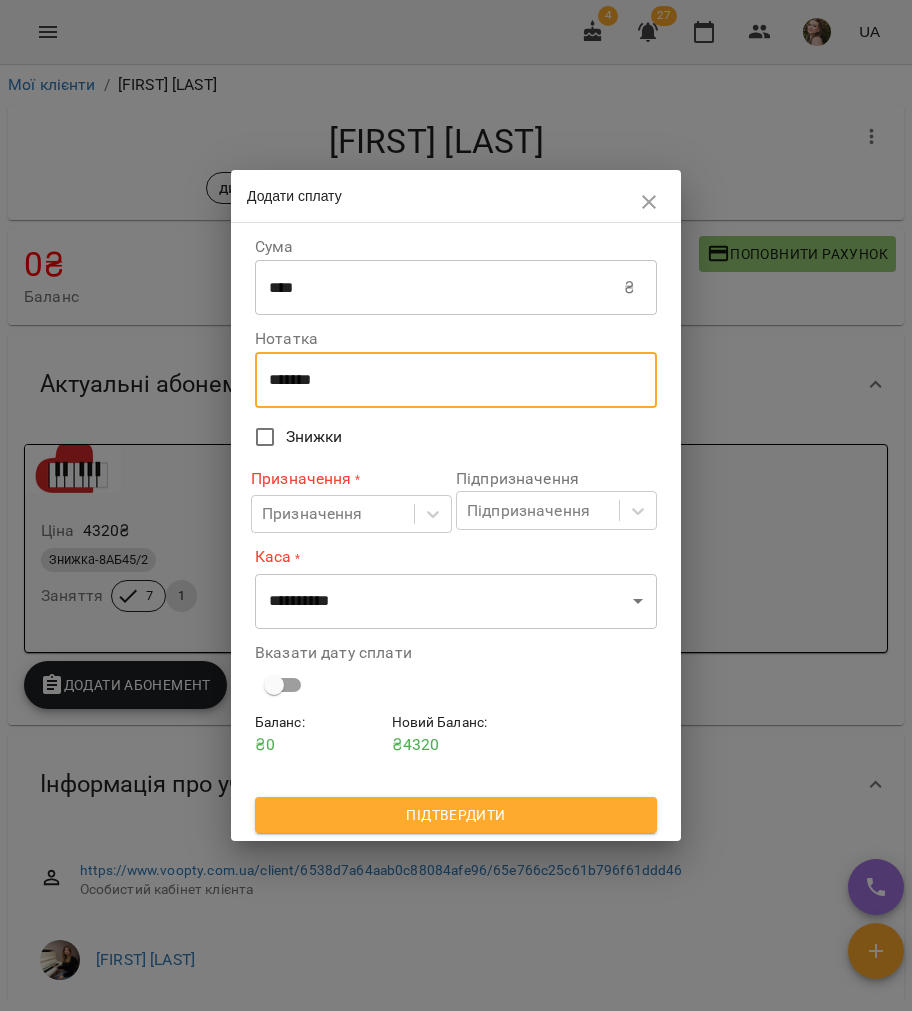 type on "*******" 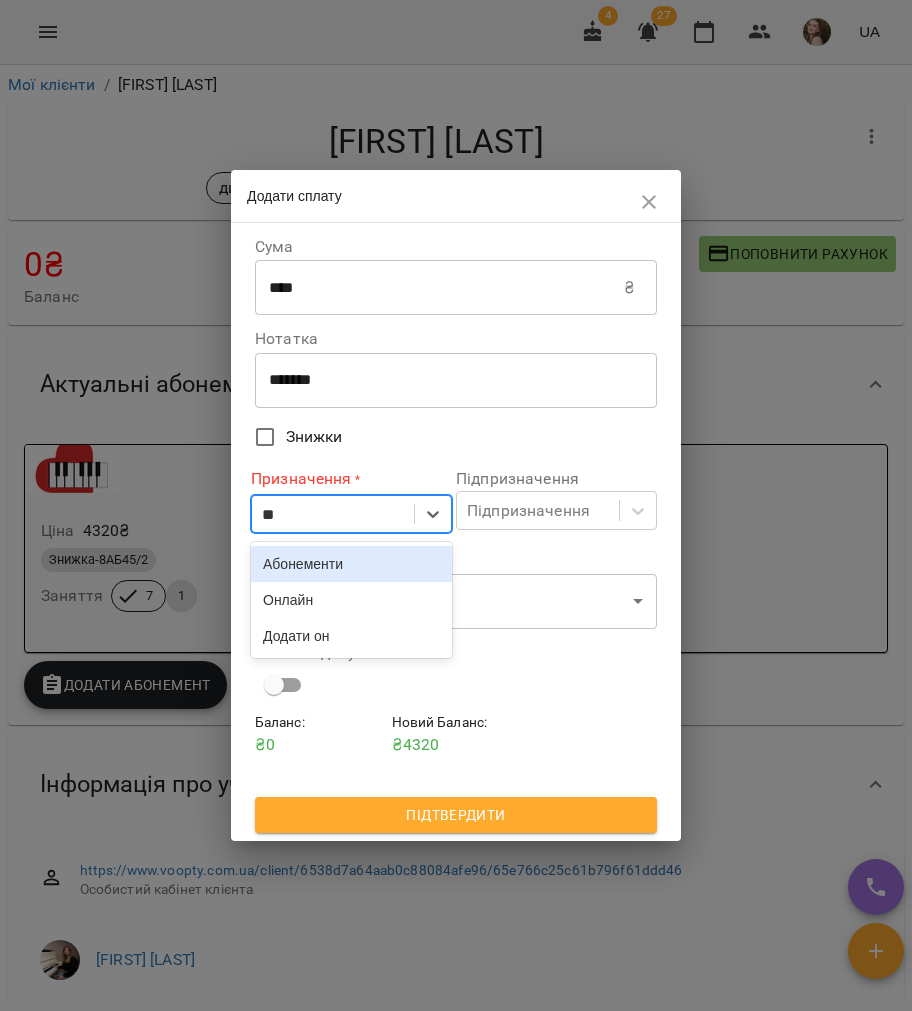 type on "***" 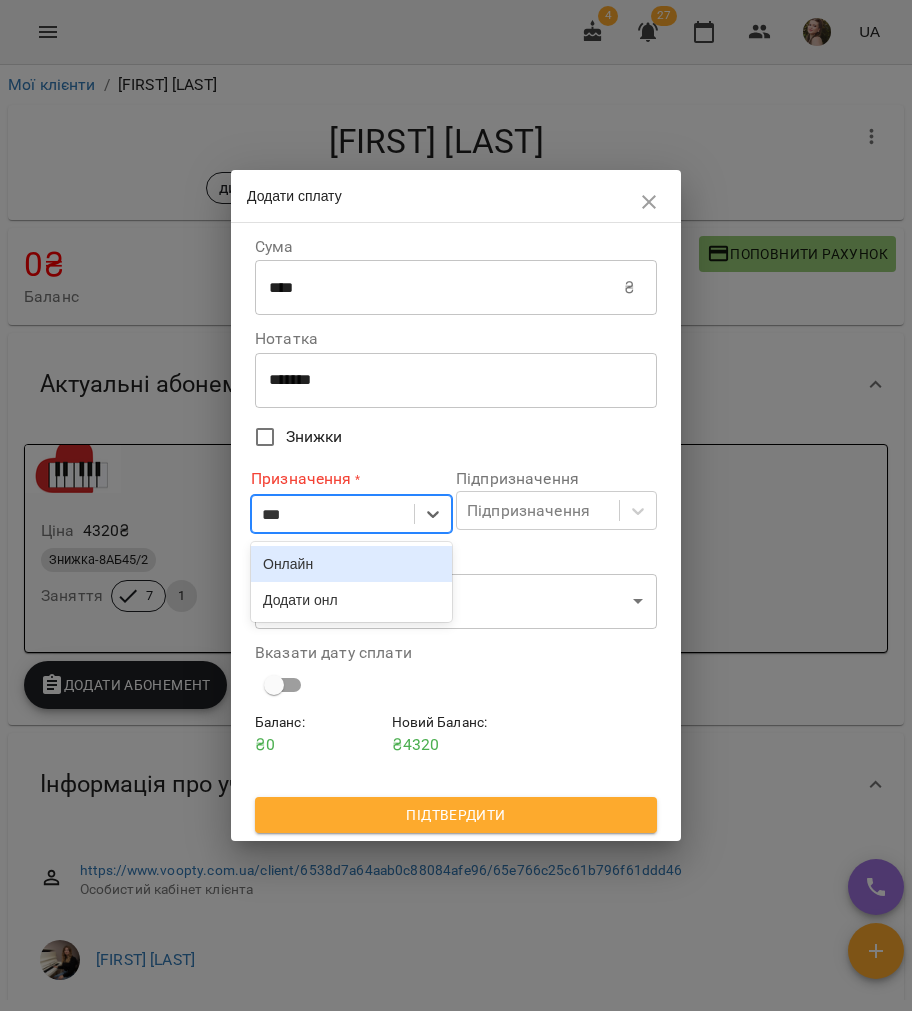drag, startPoint x: 336, startPoint y: 557, endPoint x: 351, endPoint y: 550, distance: 16.552946 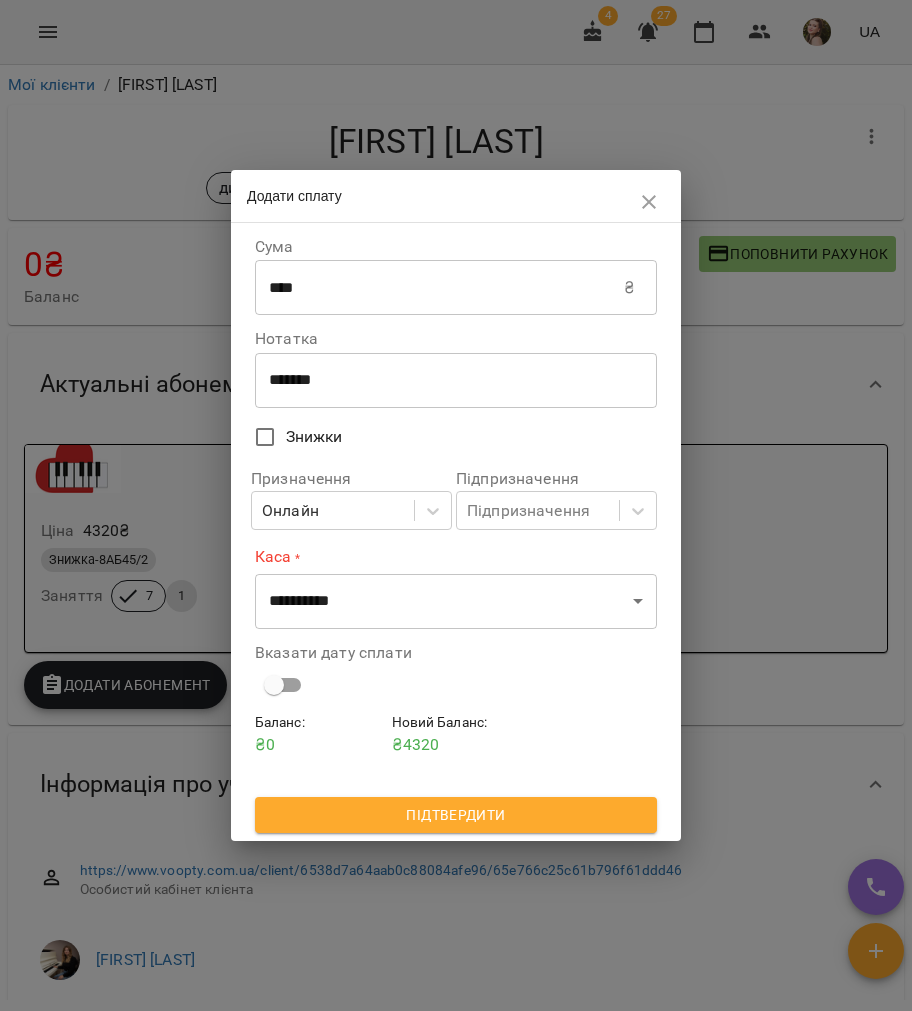 click on "Підпризначення" at bounding box center [556, 479] 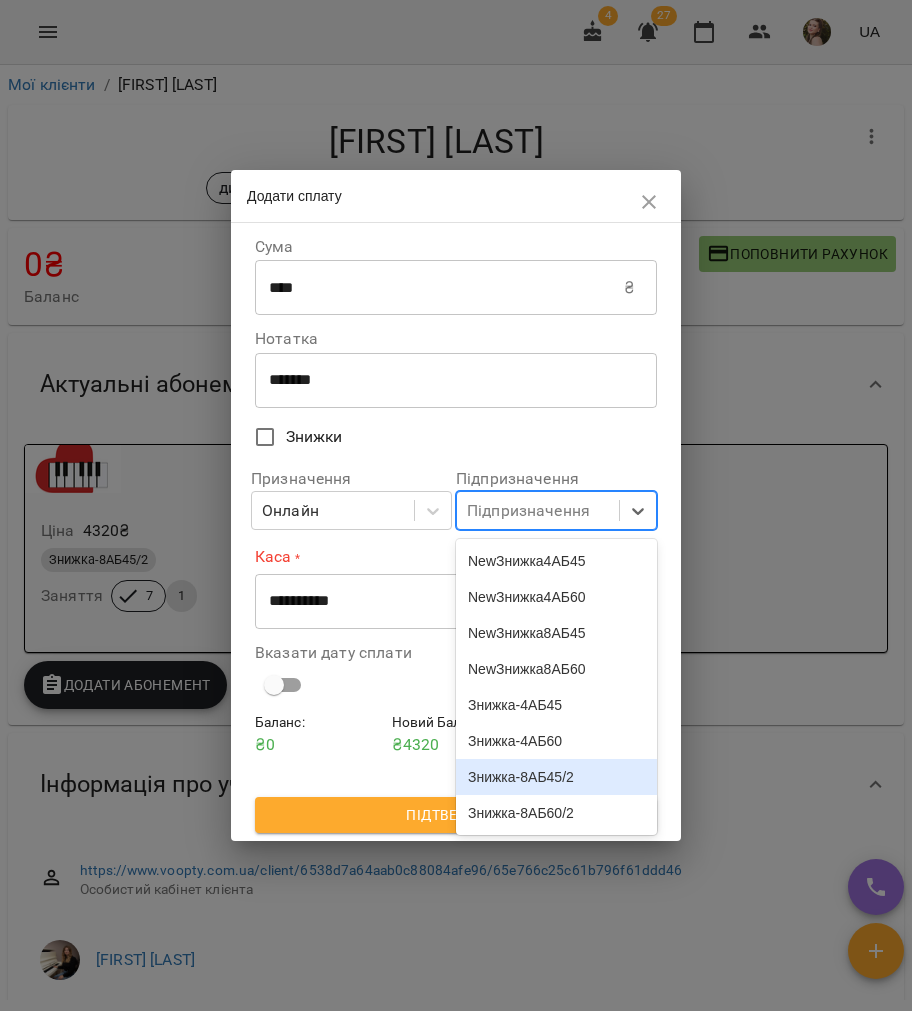 click on "Знижка-8АБ45/2" at bounding box center (556, 777) 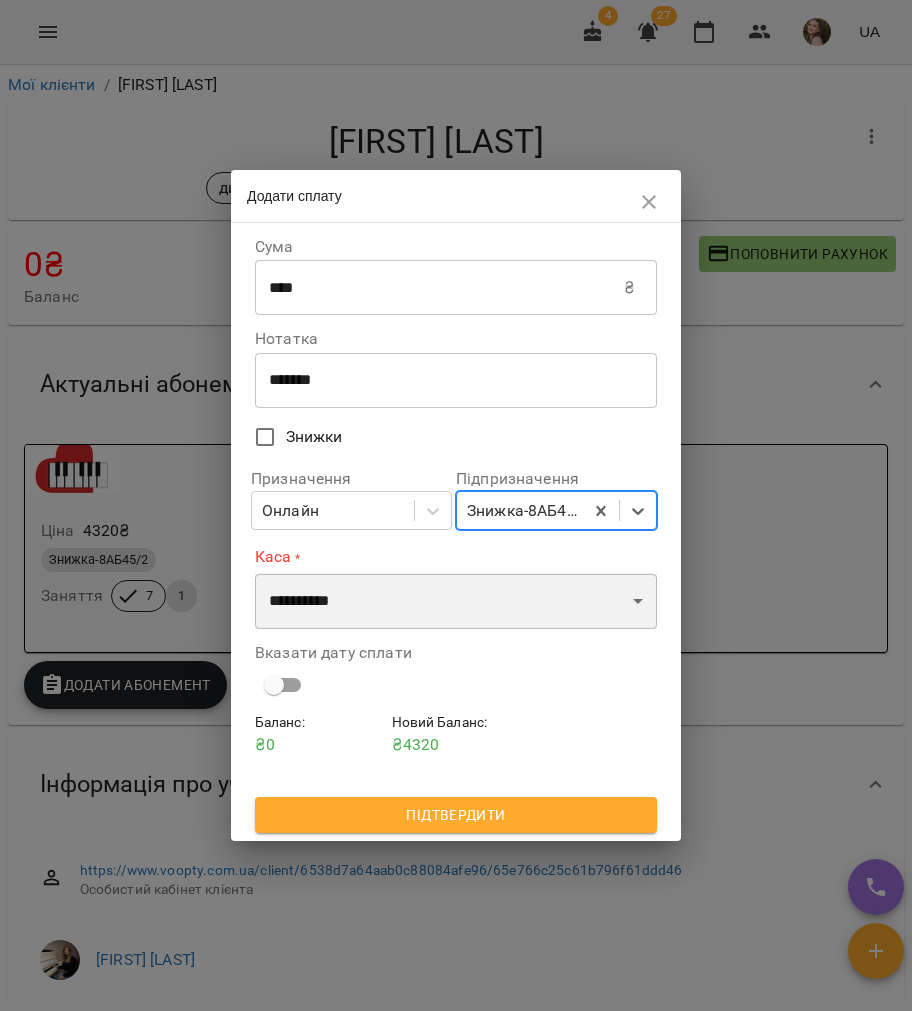 drag, startPoint x: 412, startPoint y: 615, endPoint x: 411, endPoint y: 590, distance: 25.019993 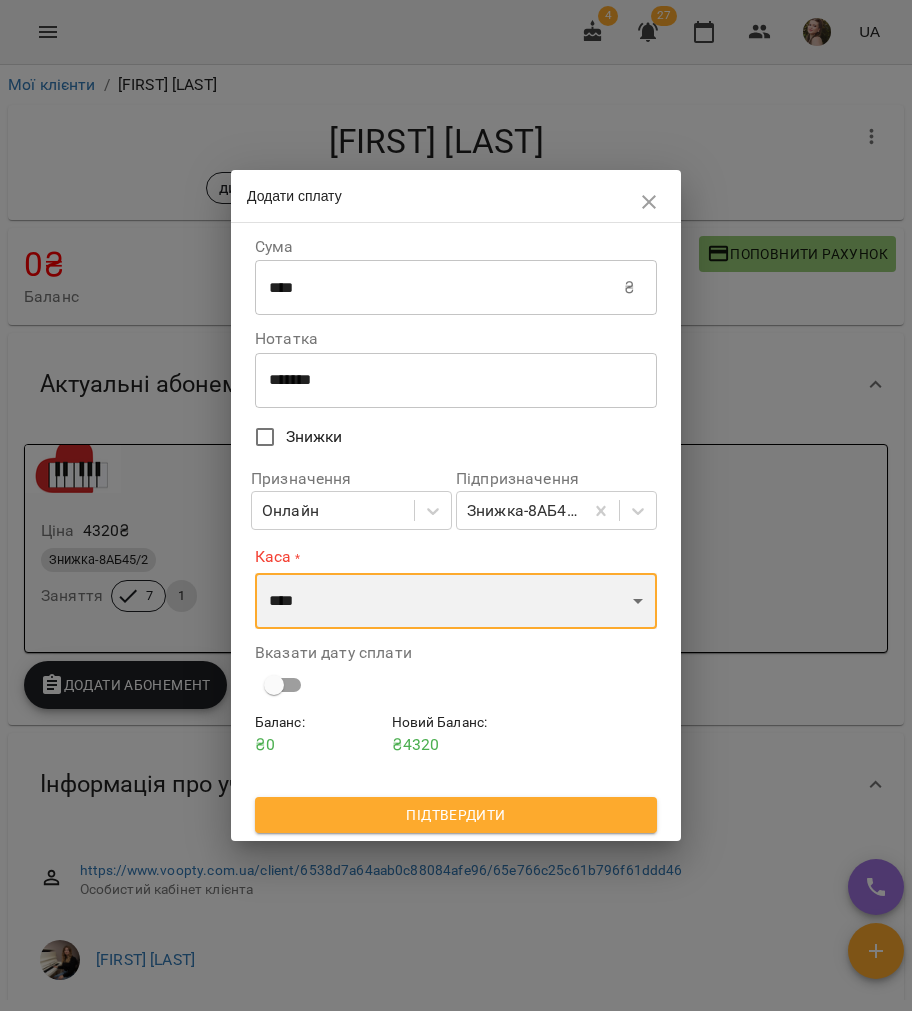 click on "**********" at bounding box center (456, 601) 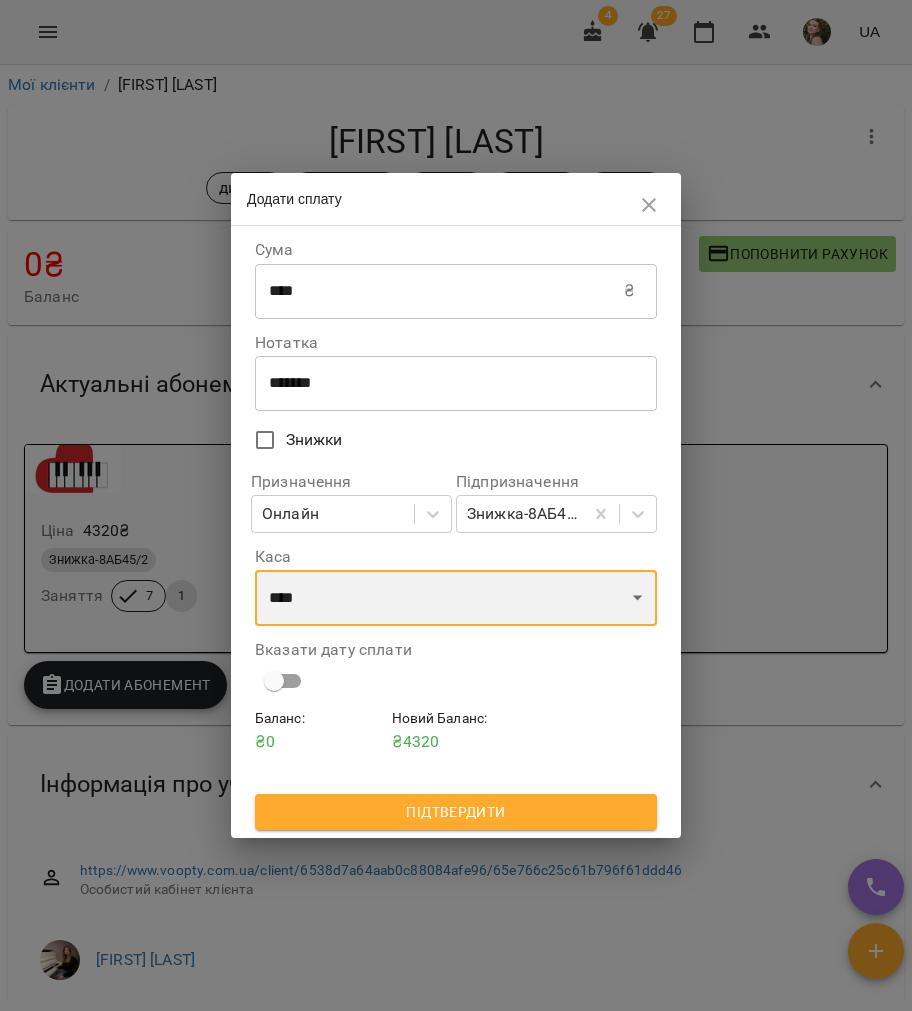 click on "**********" at bounding box center [456, 598] 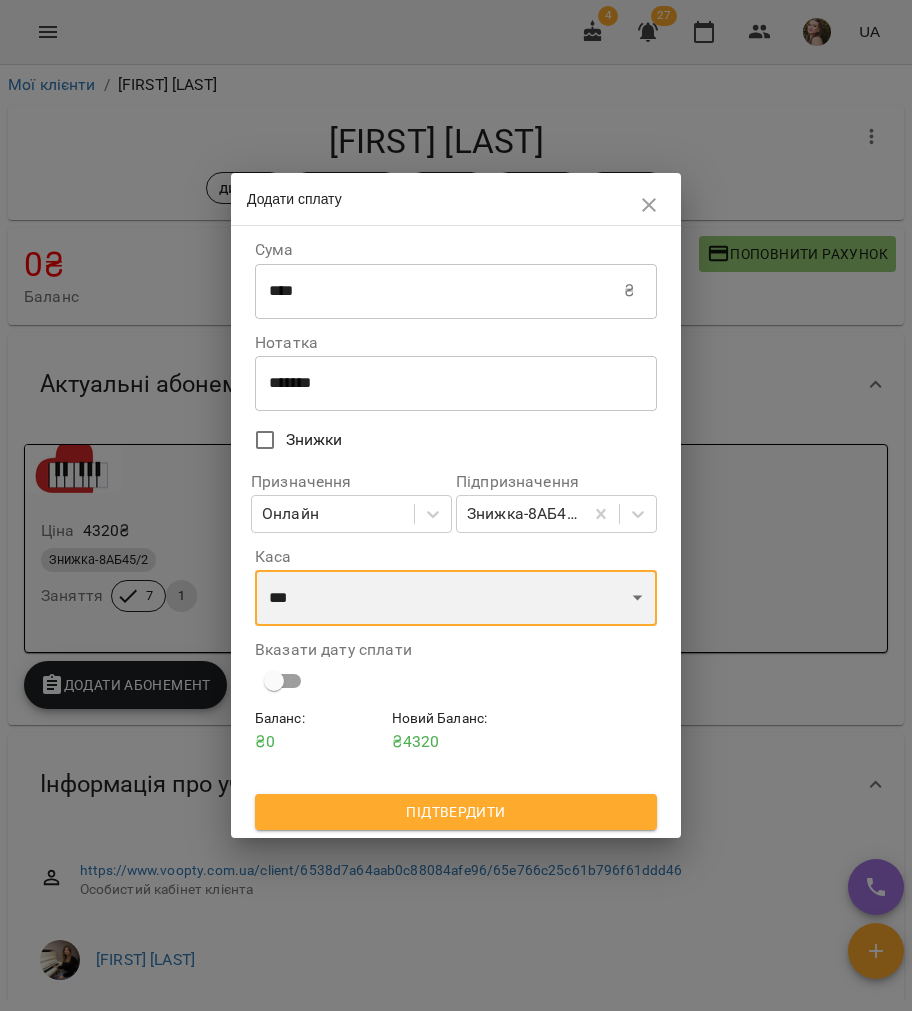 click on "**********" at bounding box center (456, 598) 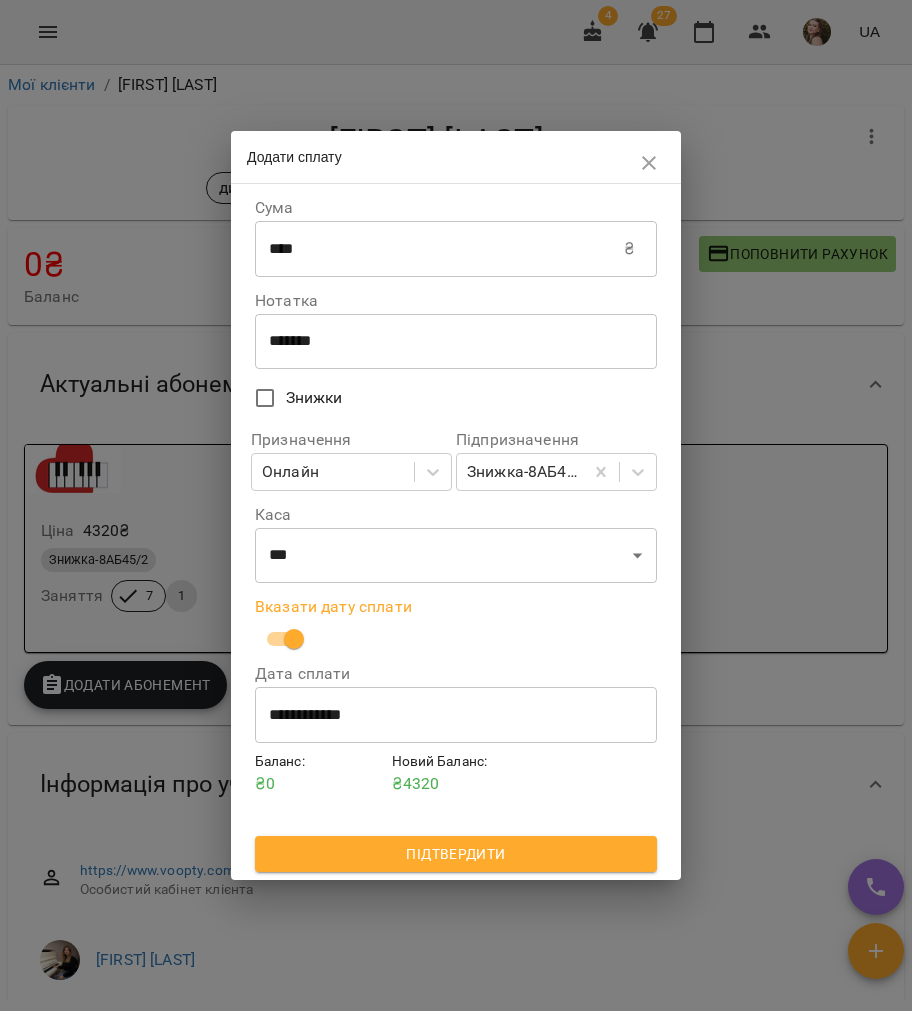 click on "Баланс :" at bounding box center [319, 762] 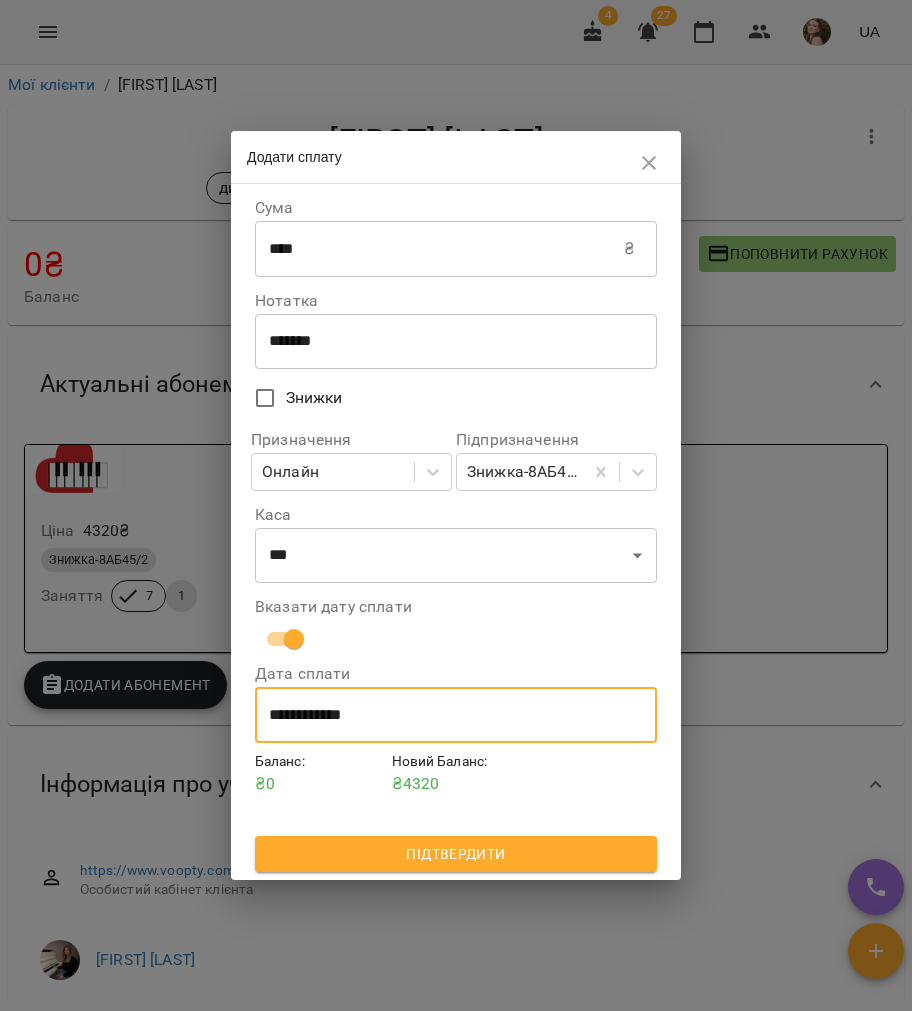 click on "**********" at bounding box center (456, 715) 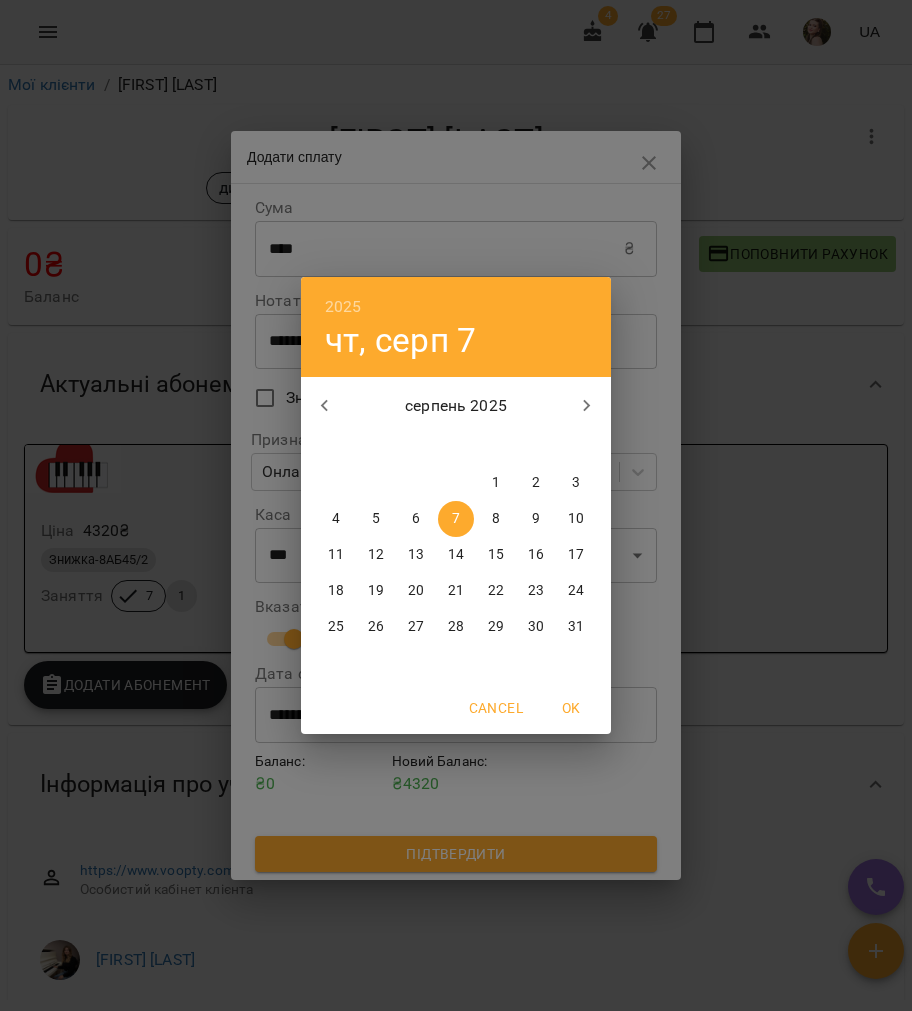 click on "6" at bounding box center [416, 519] 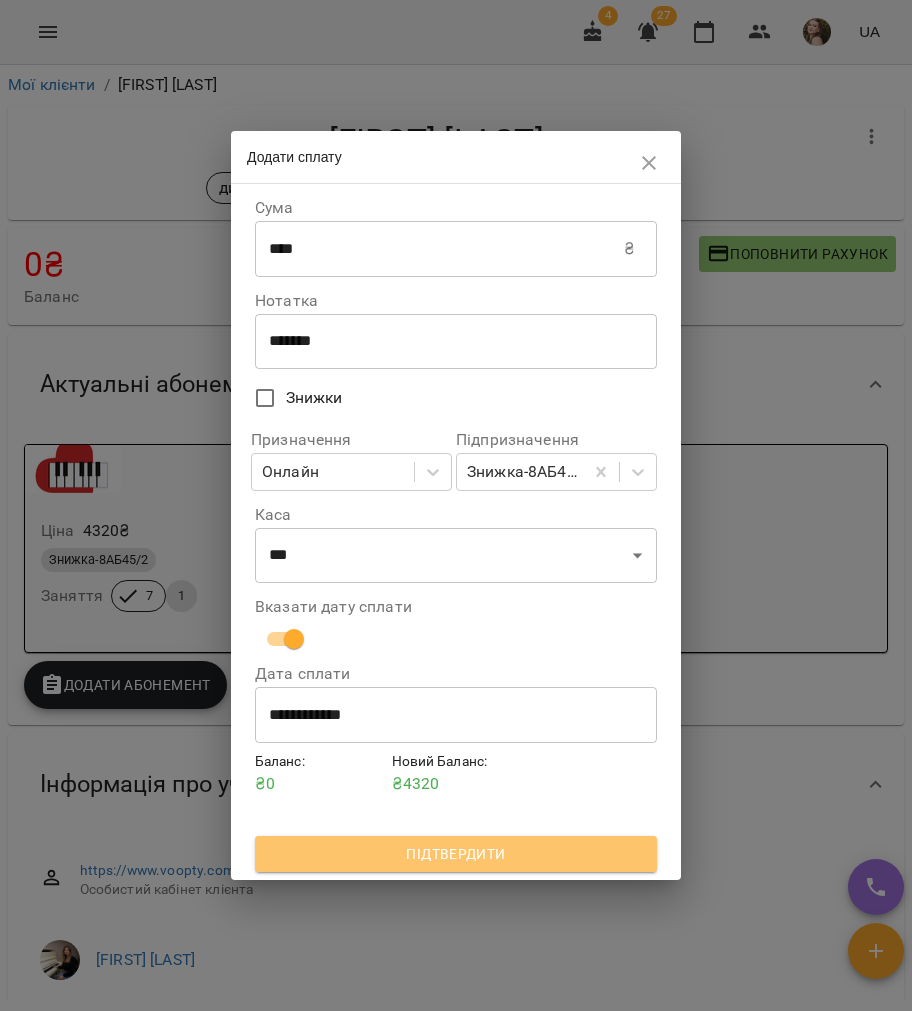 click on "Підтвердити" at bounding box center [456, 854] 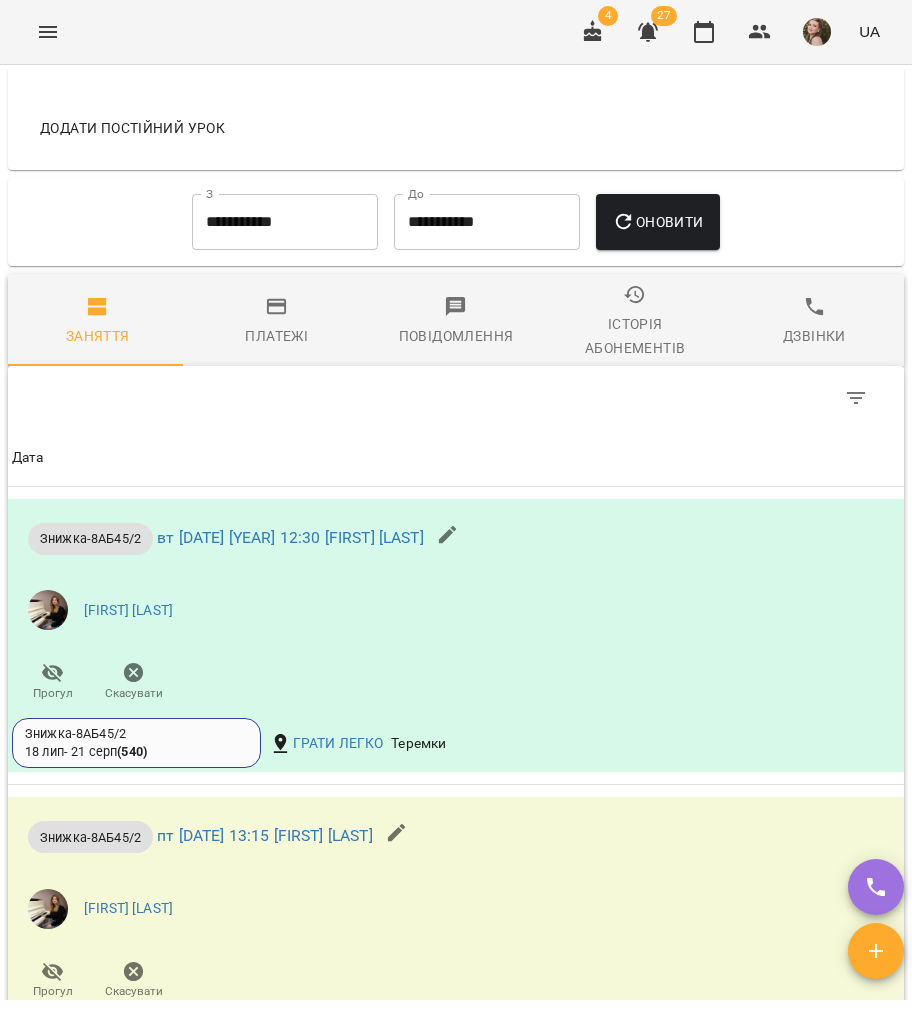 click 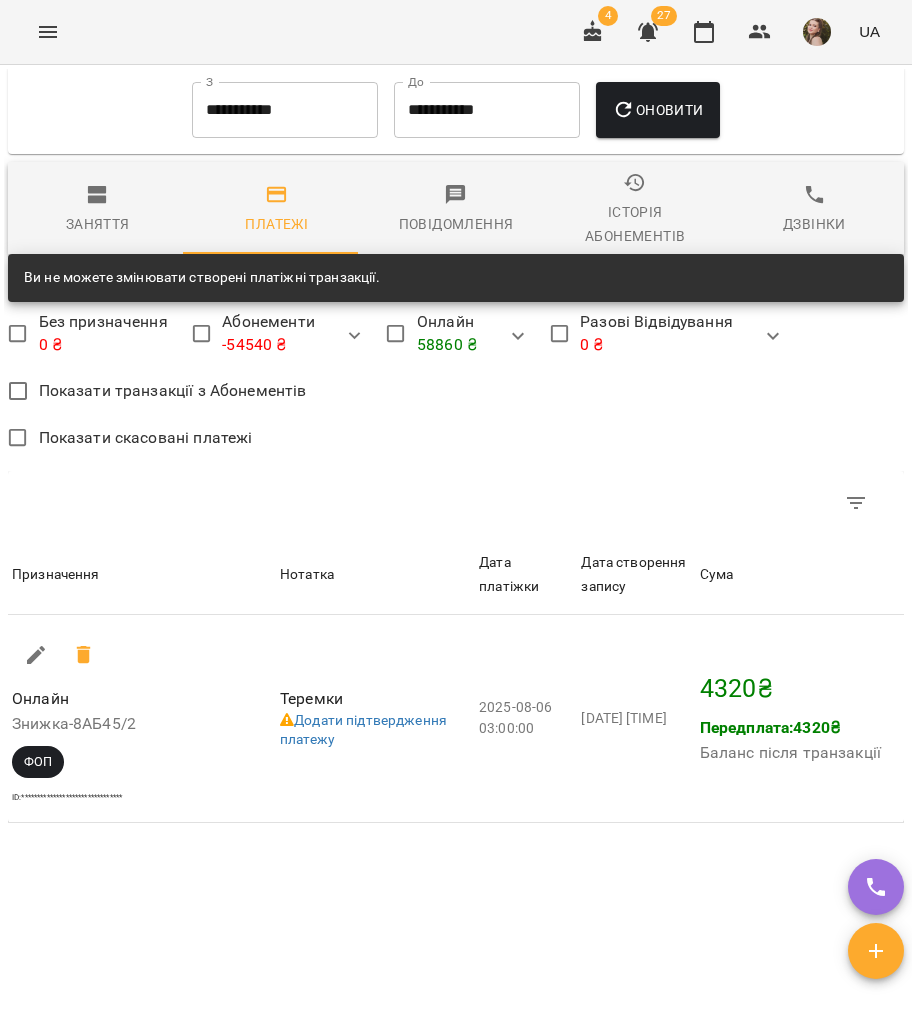 scroll, scrollTop: 2195, scrollLeft: 0, axis: vertical 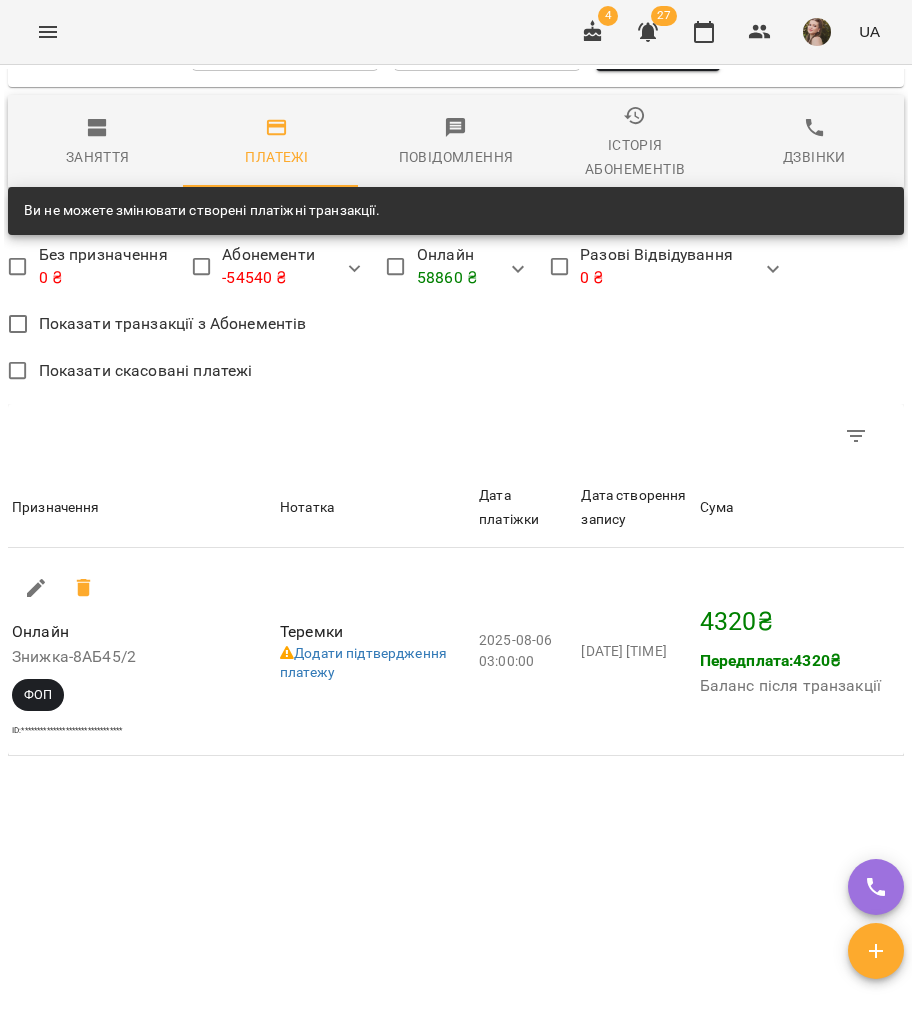 drag, startPoint x: 32, startPoint y: 583, endPoint x: 299, endPoint y: 353, distance: 352.4046 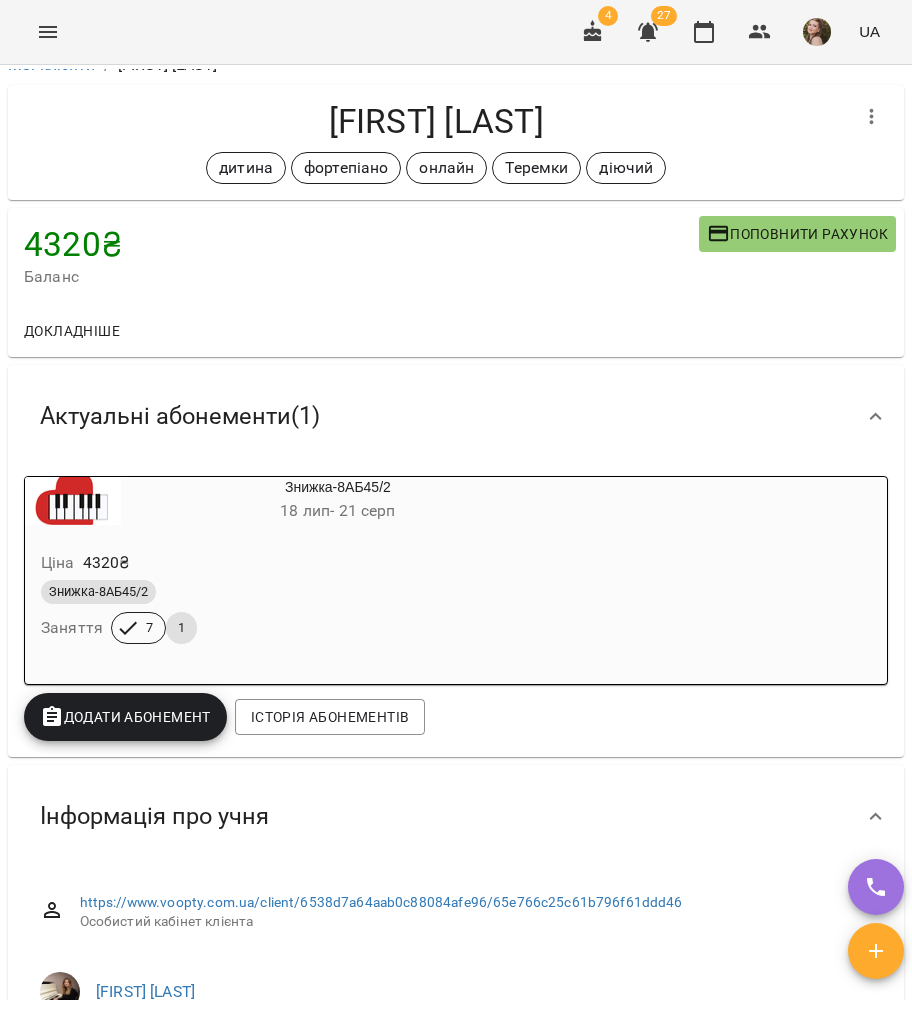 scroll, scrollTop: 0, scrollLeft: 0, axis: both 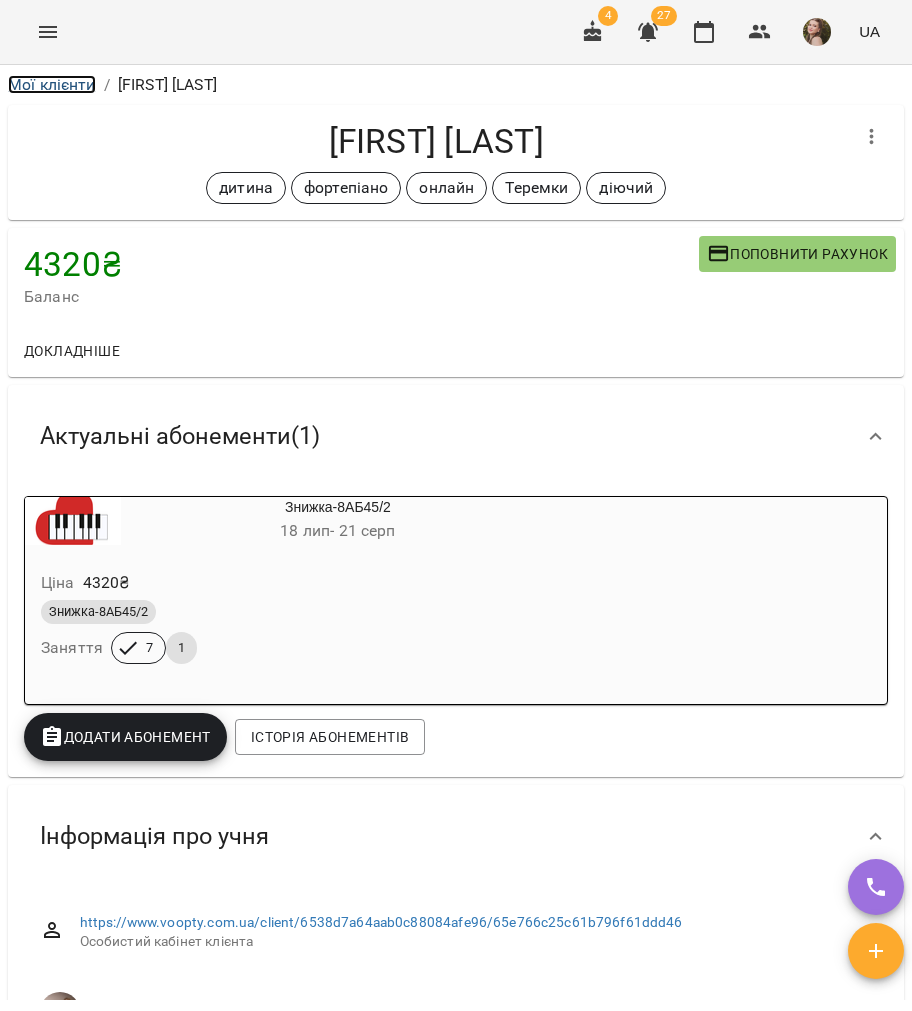 click on "Мої клієнти" at bounding box center [52, 84] 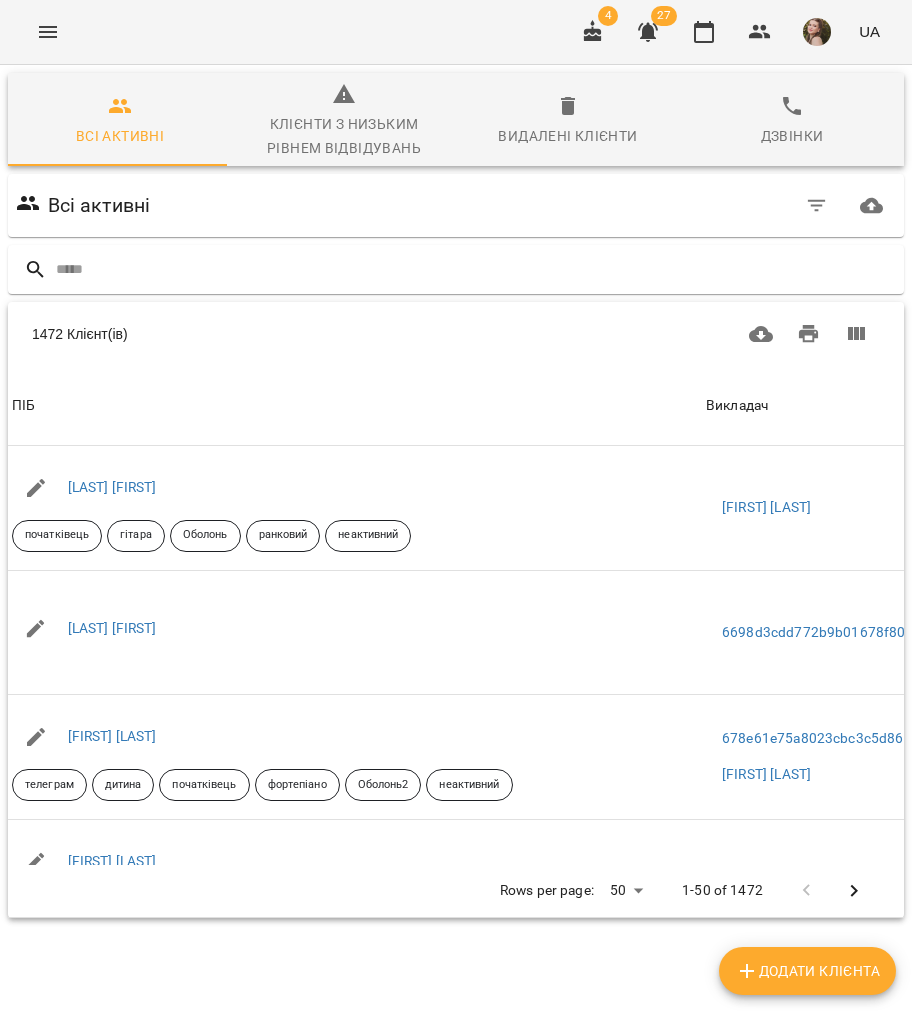 click at bounding box center (456, 269) 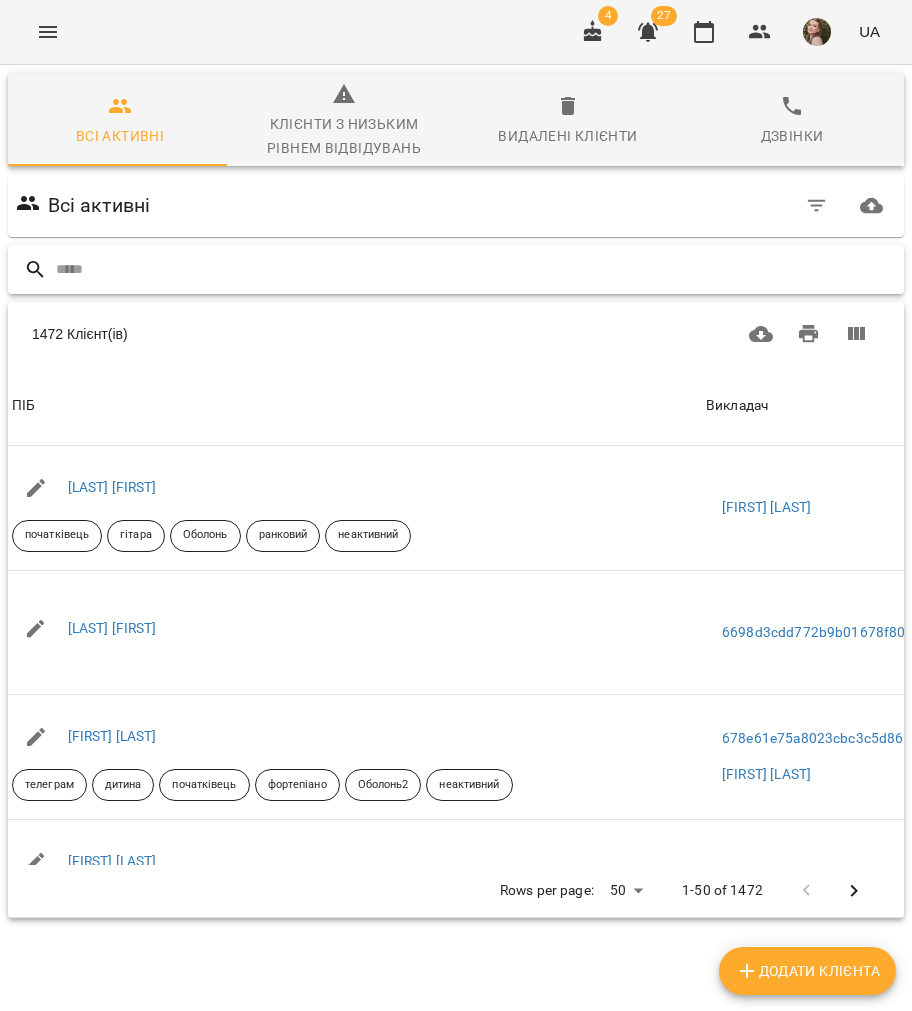 click at bounding box center (476, 269) 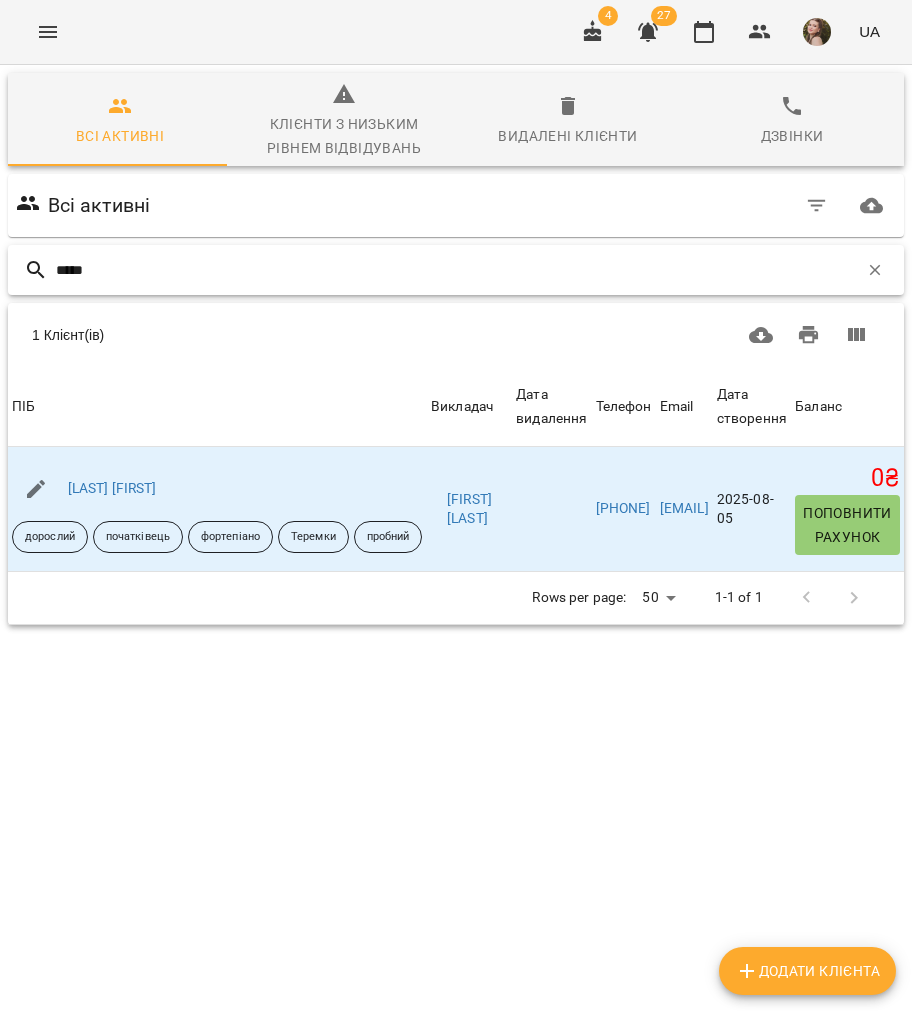 type on "*****" 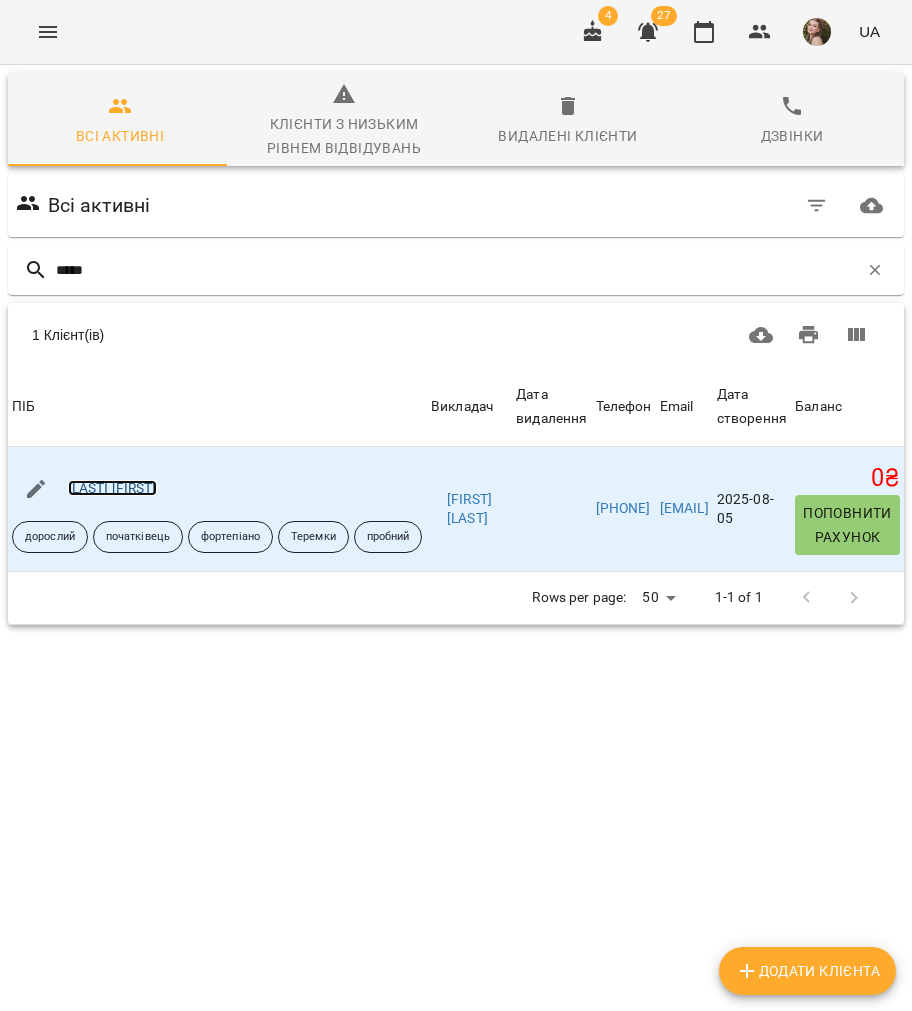 click on "[LAST] [FIRST]" at bounding box center [112, 488] 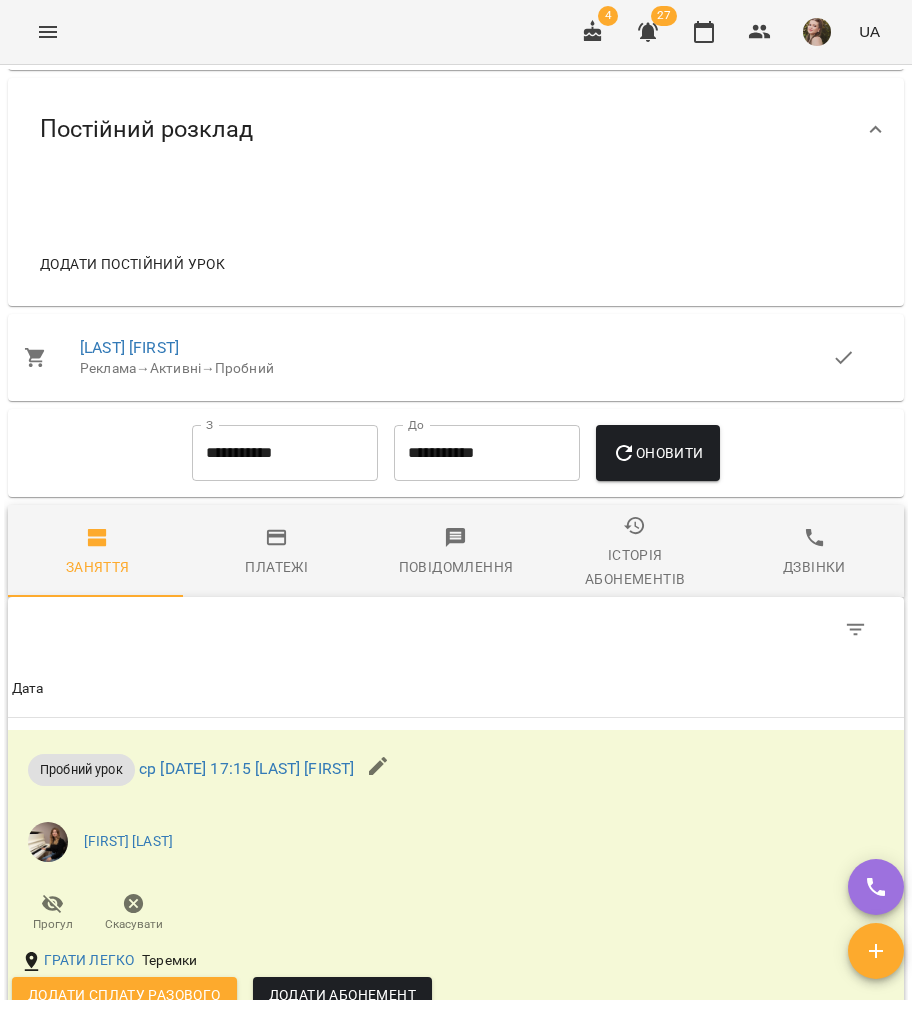 scroll, scrollTop: 1866, scrollLeft: 0, axis: vertical 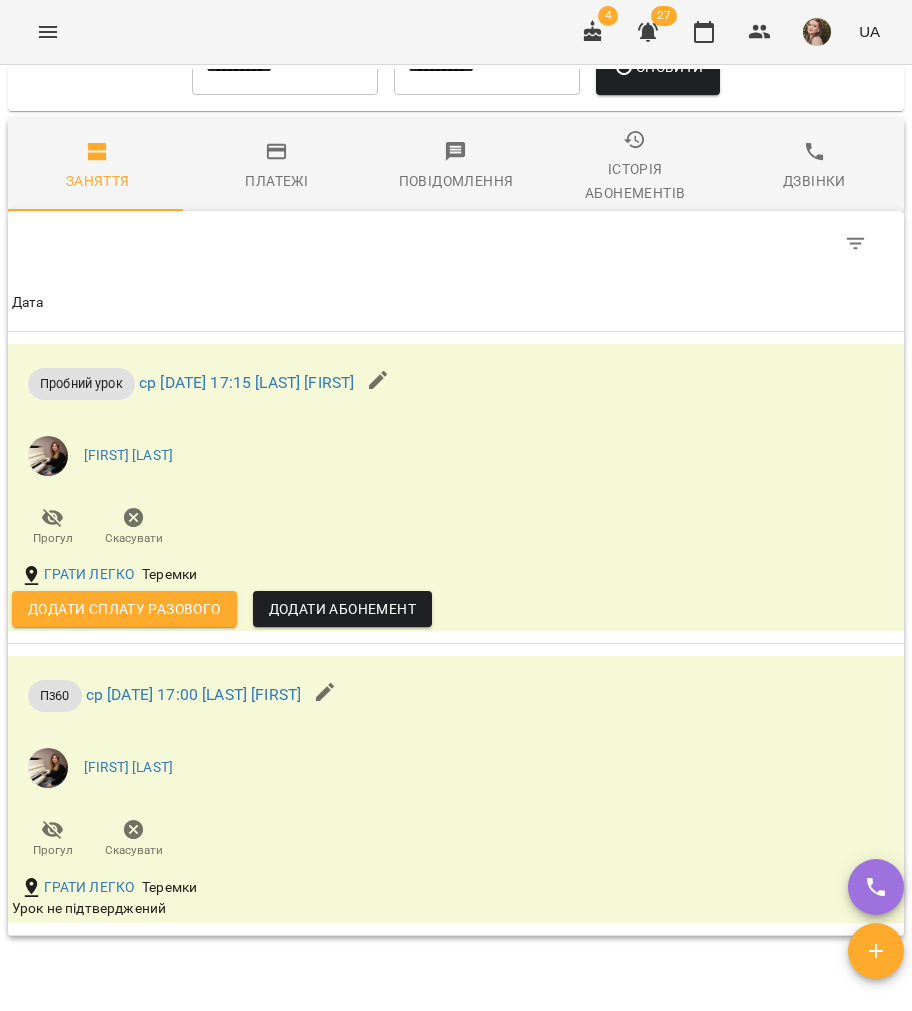 click on "Додати сплату разового" at bounding box center (124, 609) 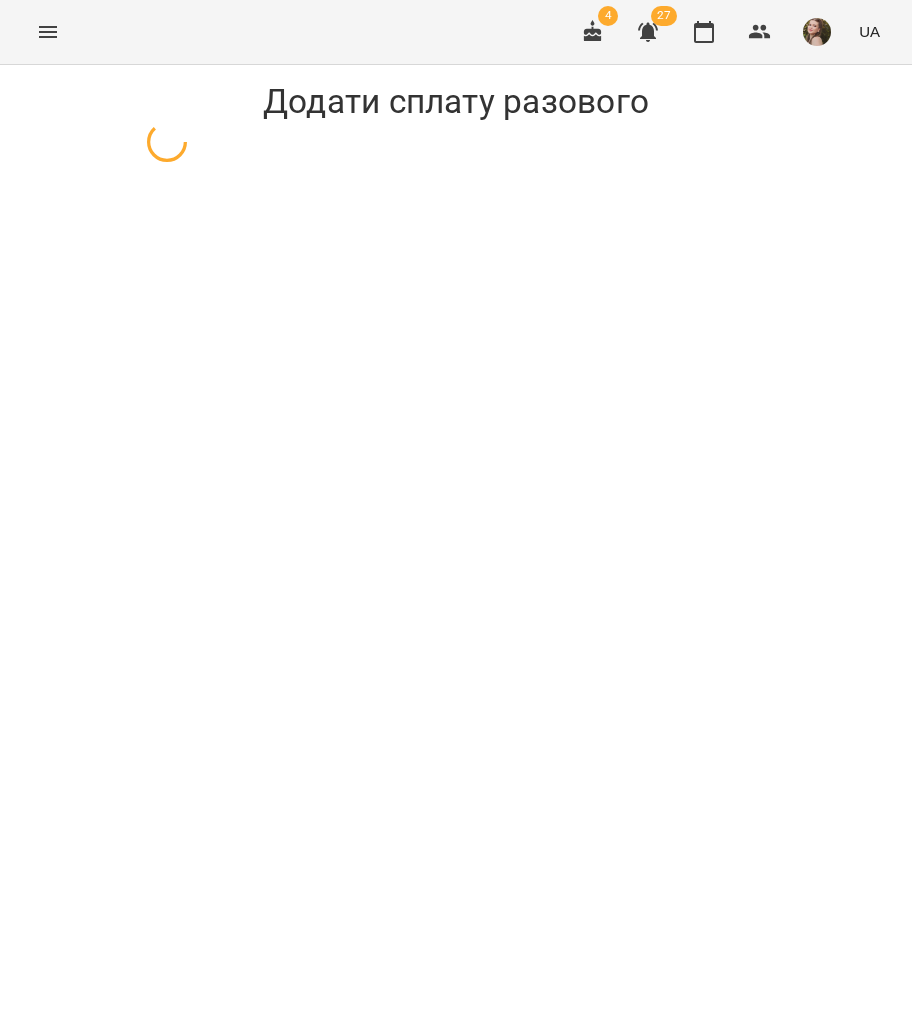 select on "**********" 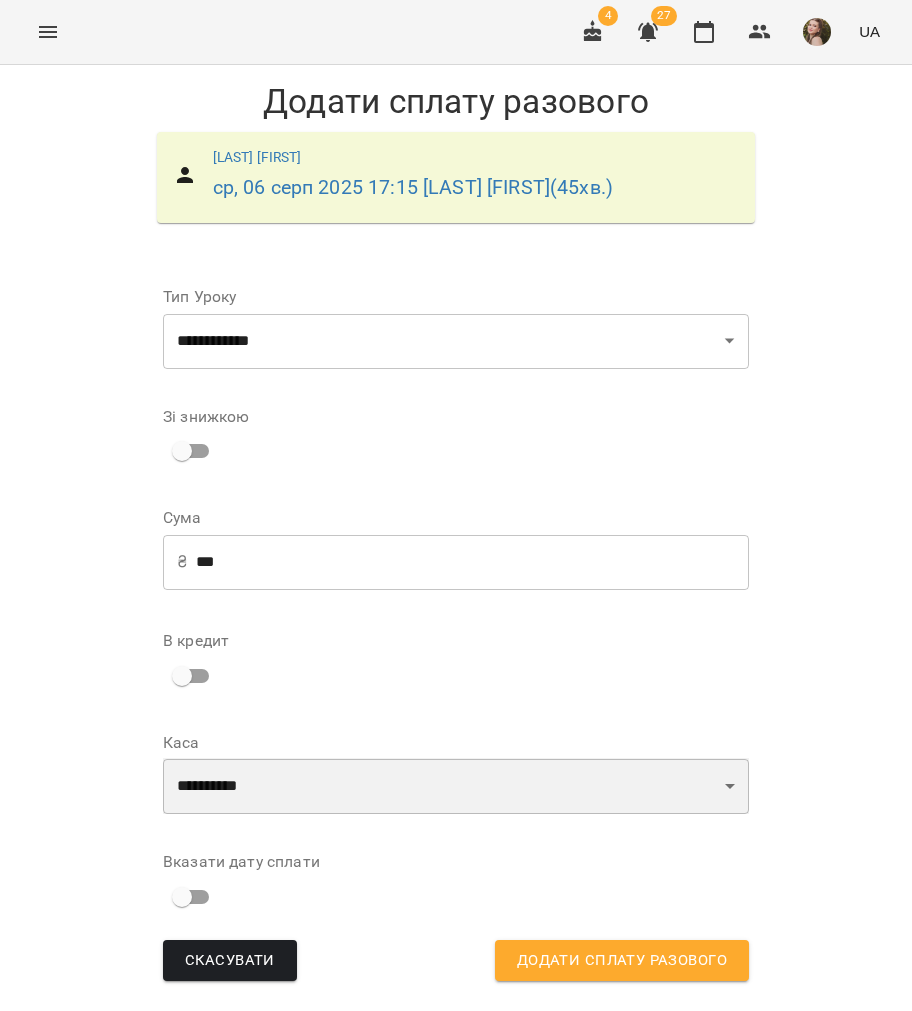 click on "**********" at bounding box center [456, 786] 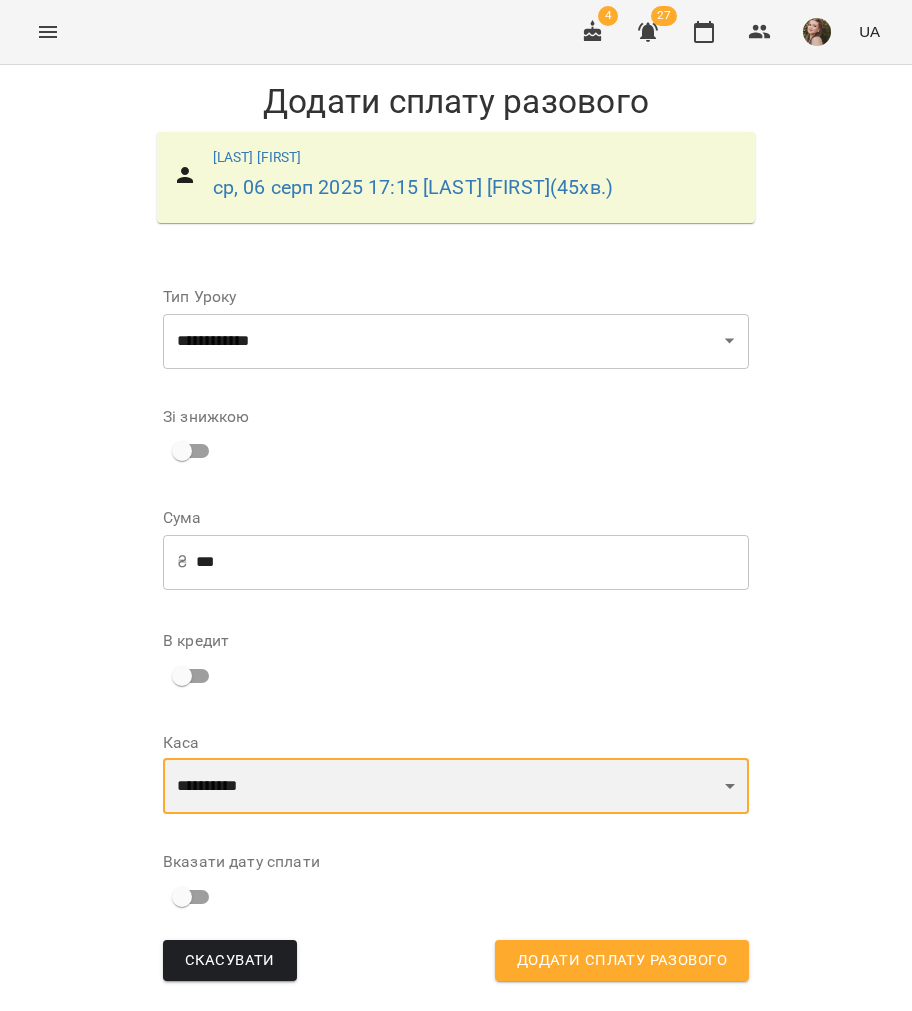 select on "***" 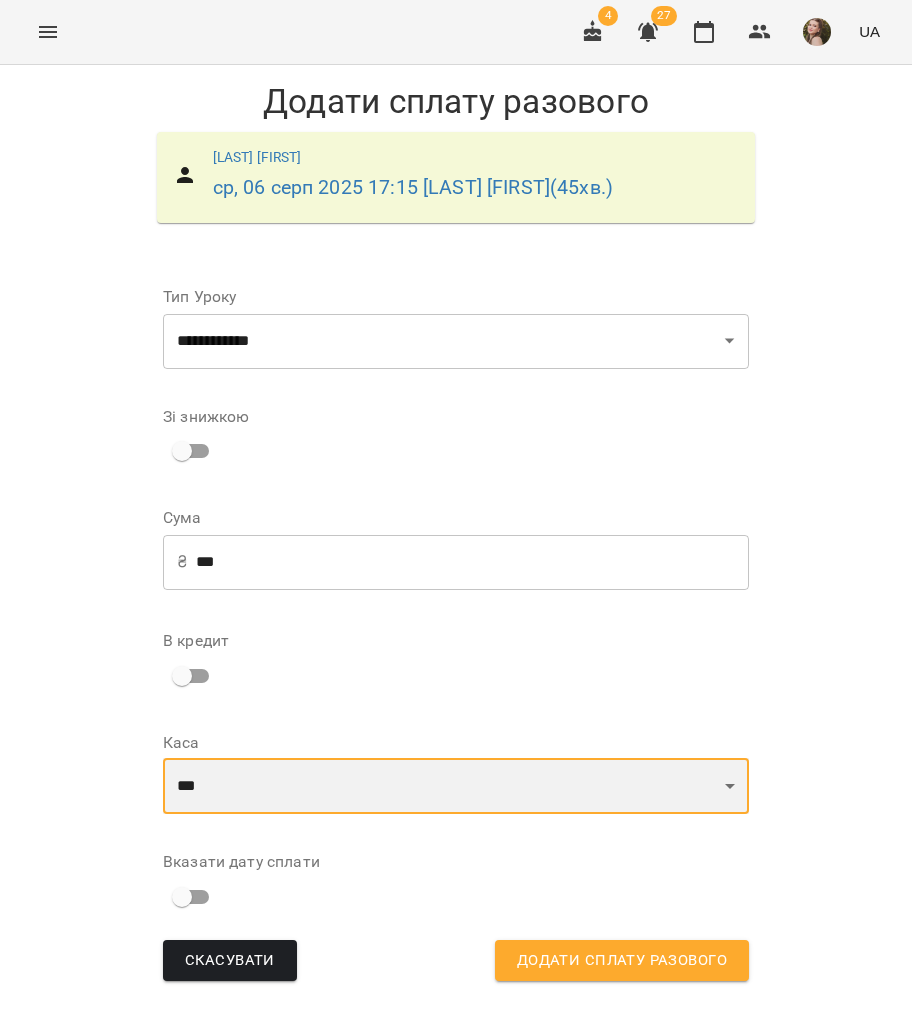 click on "**********" at bounding box center [456, 786] 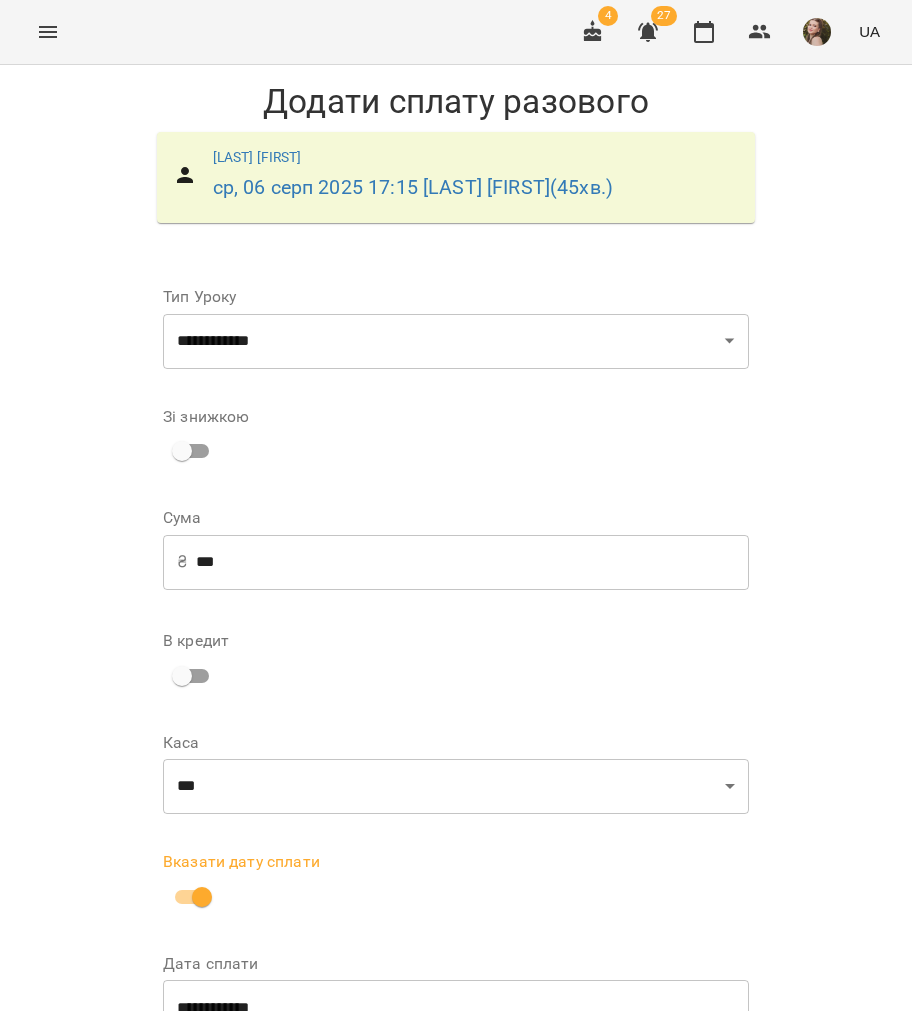 click on "**********" at bounding box center (456, 995) 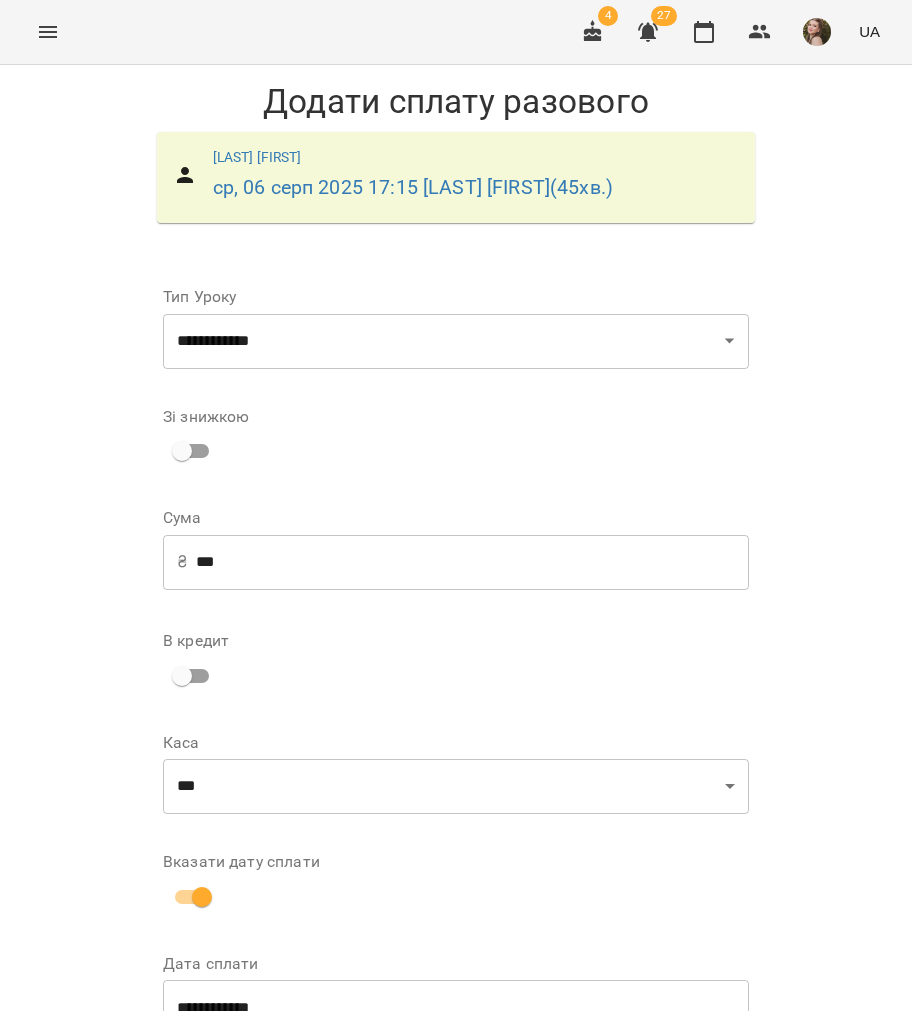click on "**********" at bounding box center [456, 1007] 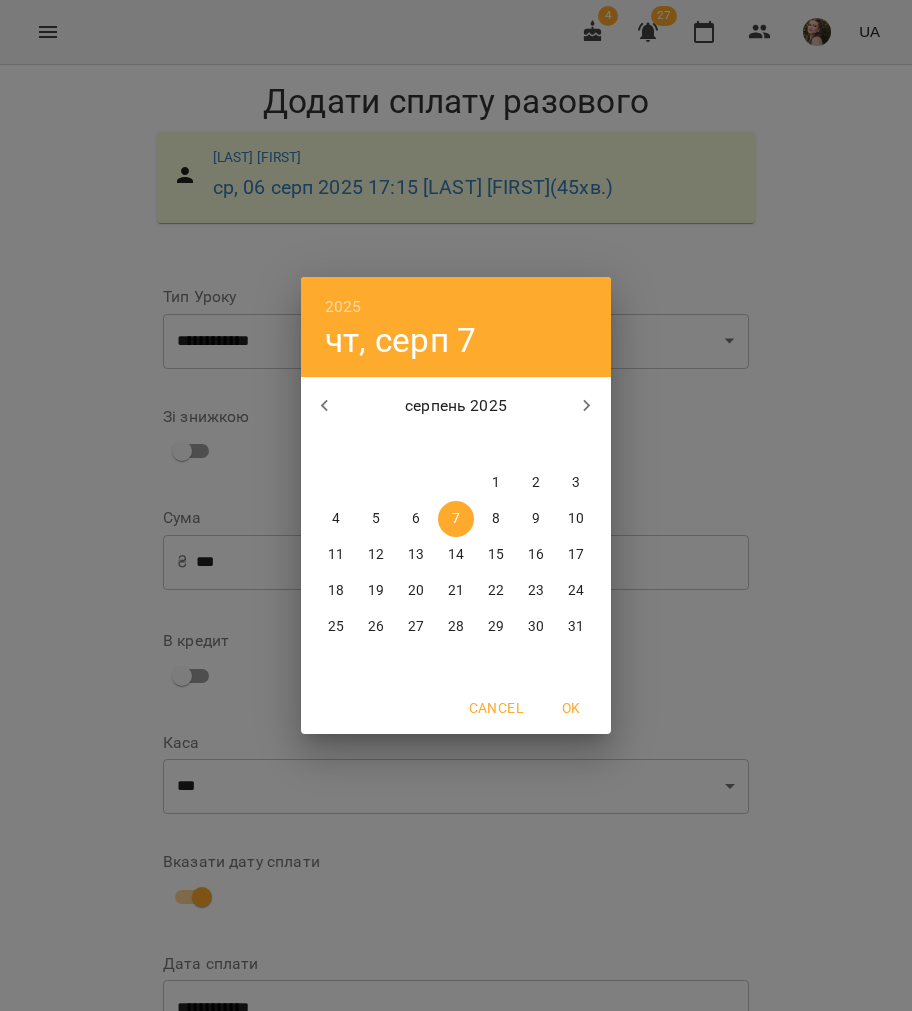 click on "6" at bounding box center [416, 519] 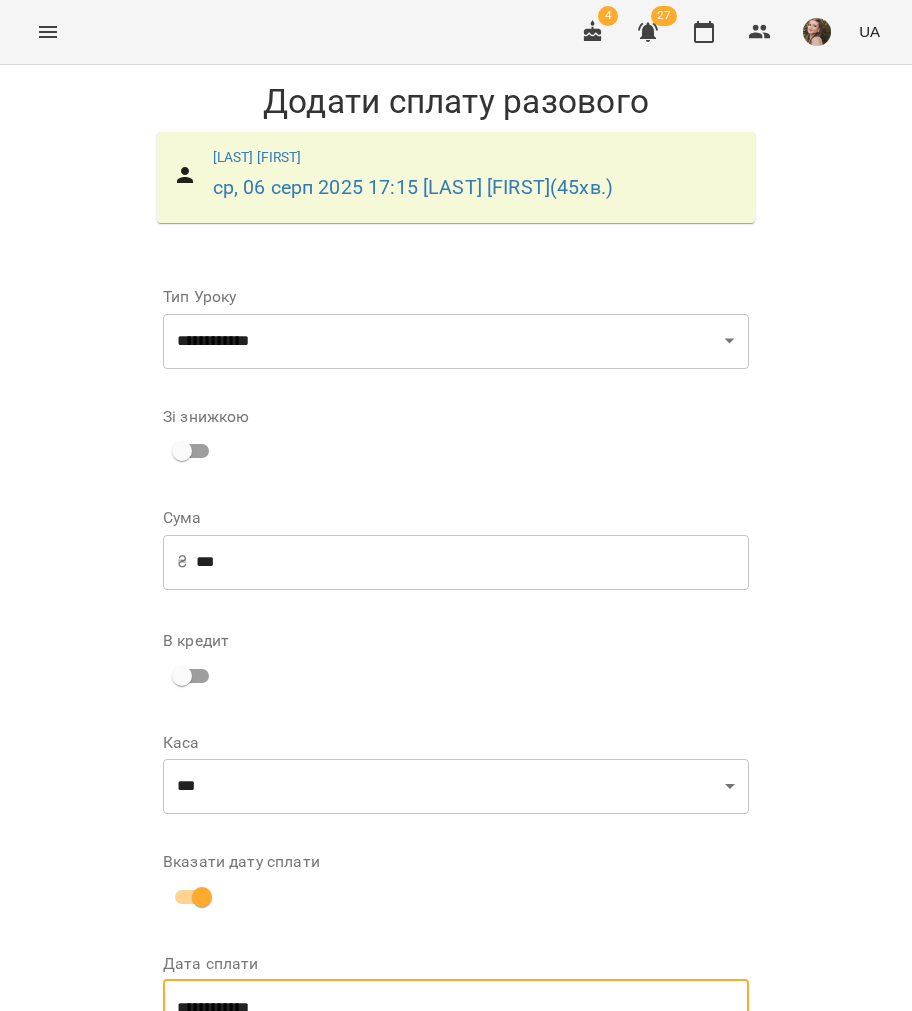 scroll, scrollTop: 122, scrollLeft: 0, axis: vertical 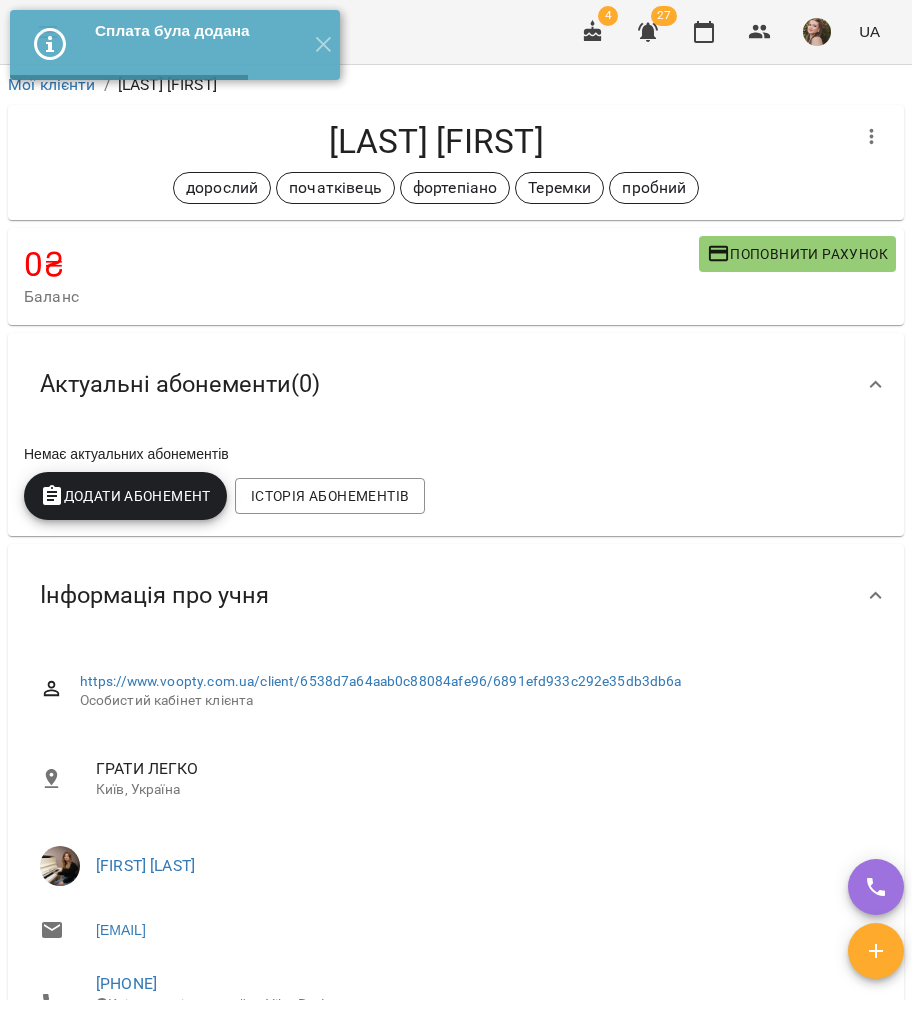 click 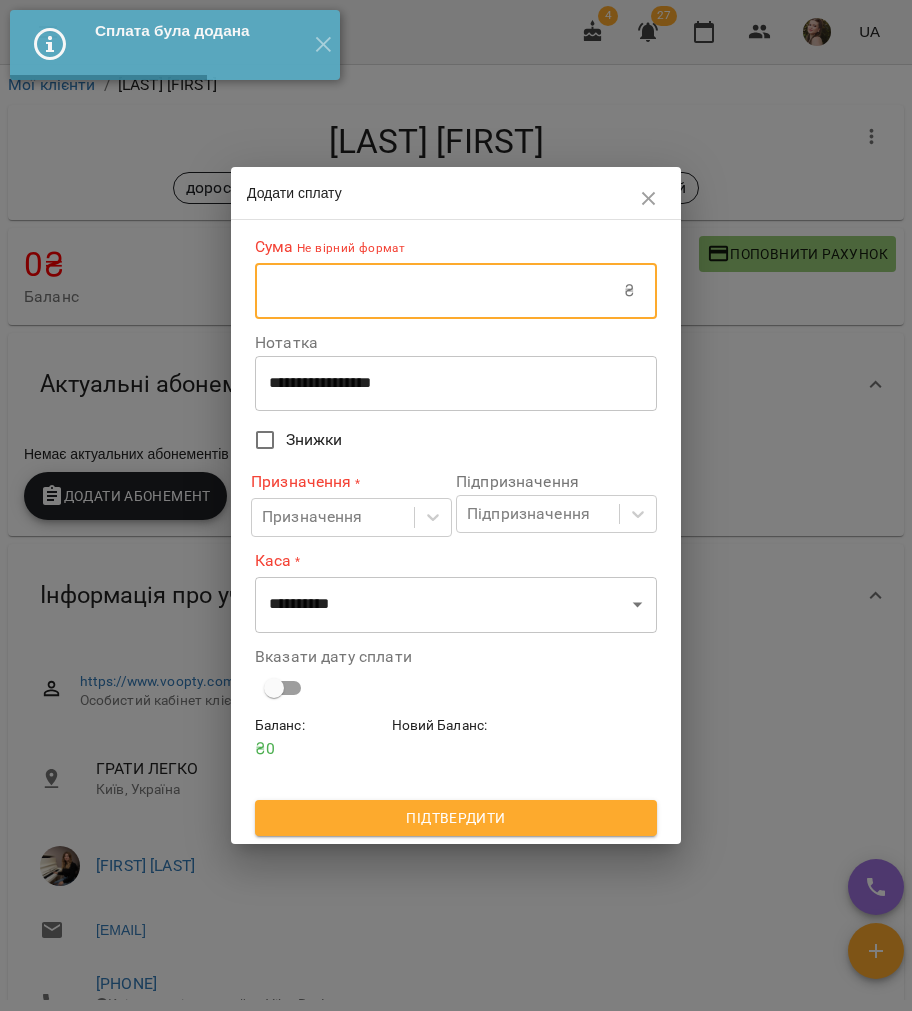 click at bounding box center [439, 291] 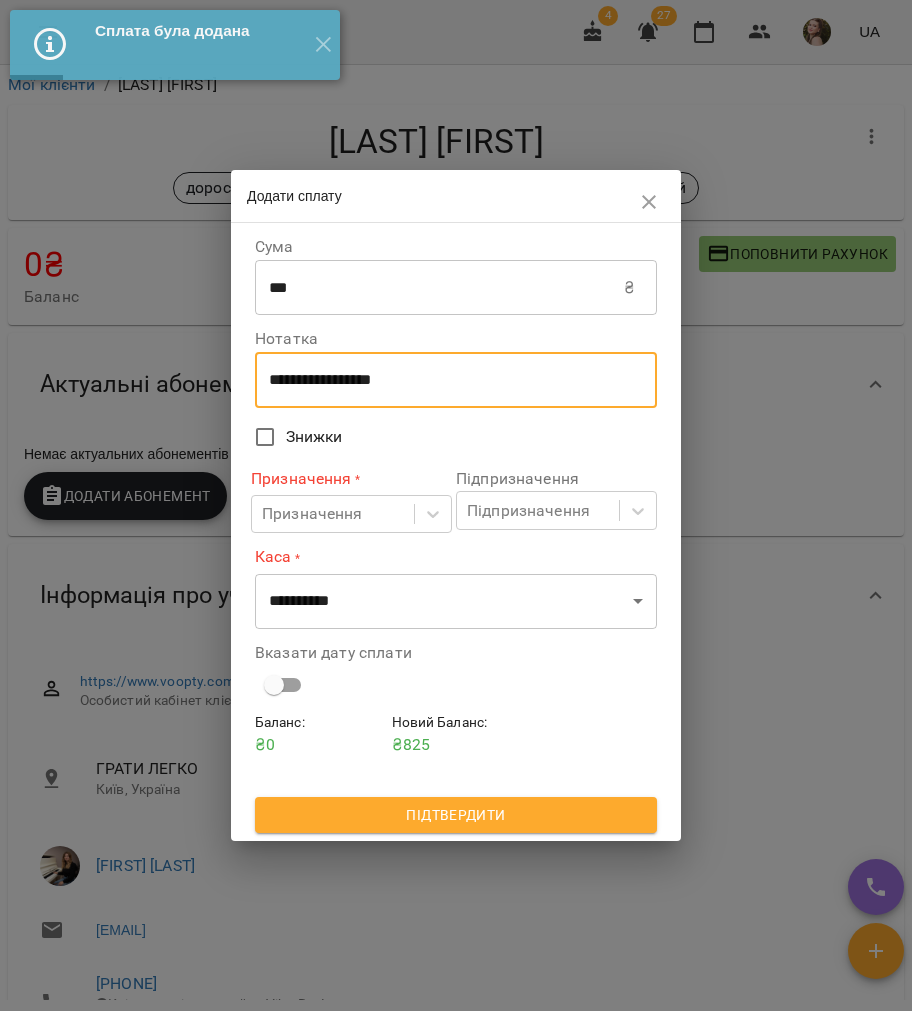 drag, startPoint x: 488, startPoint y: 374, endPoint x: 159, endPoint y: 364, distance: 329.15195 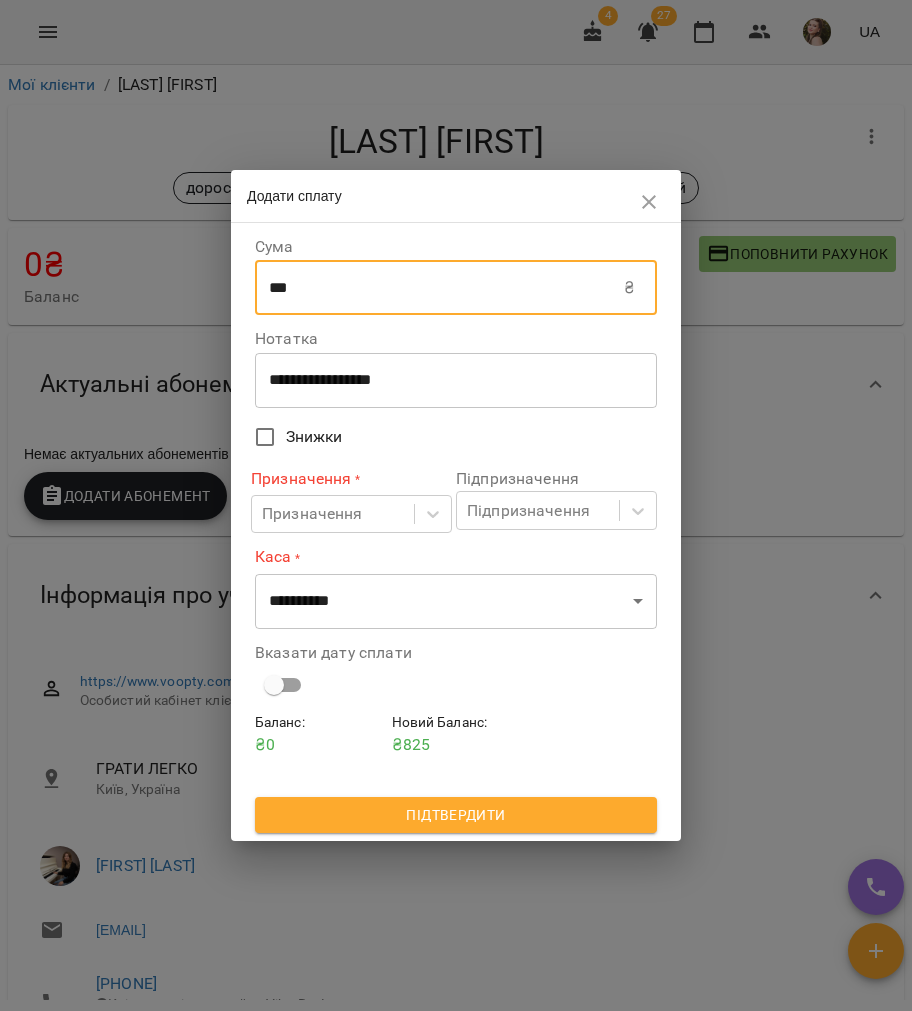 drag, startPoint x: 276, startPoint y: 284, endPoint x: 257, endPoint y: 281, distance: 19.235384 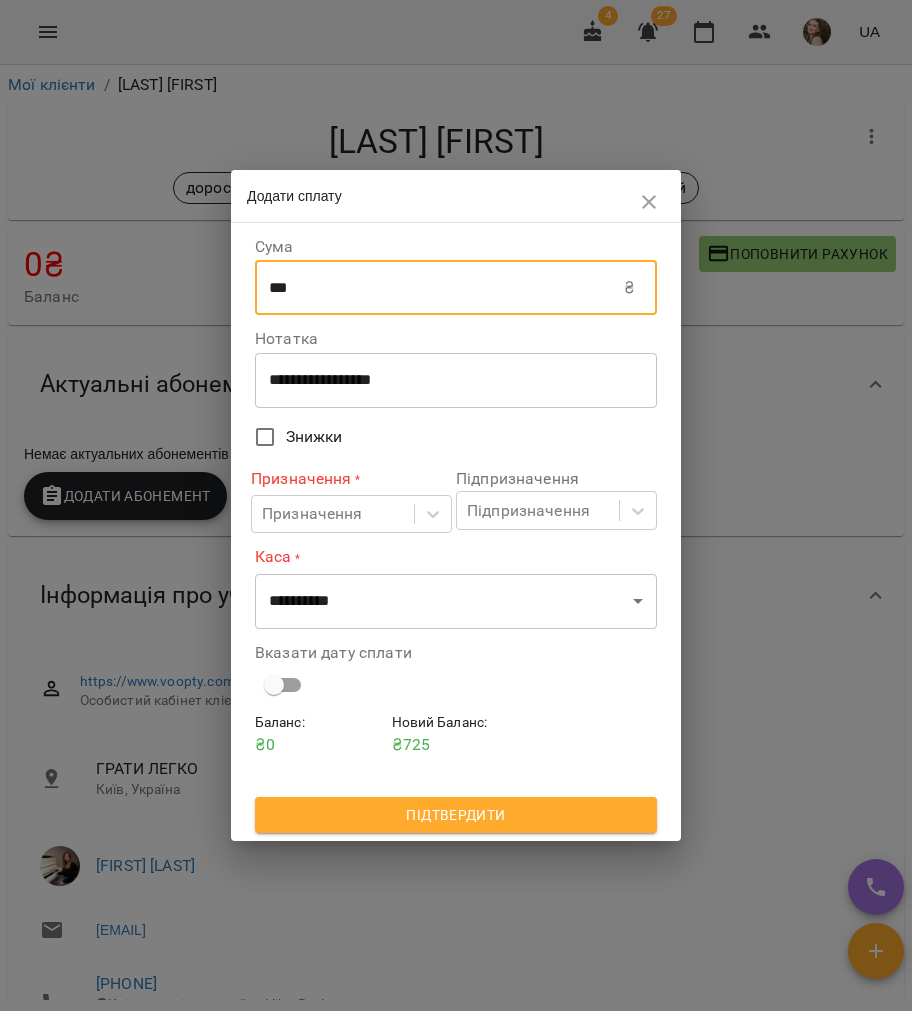 type on "***" 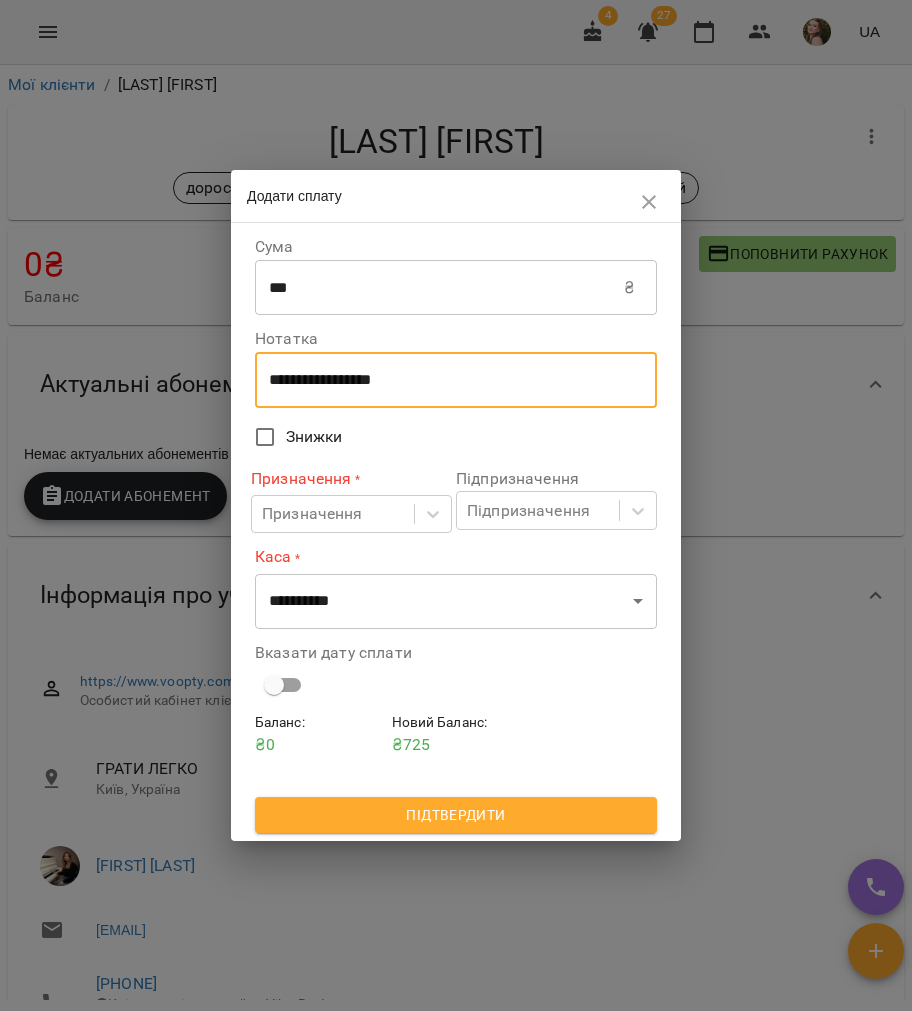 drag, startPoint x: 437, startPoint y: 386, endPoint x: 232, endPoint y: 362, distance: 206.4001 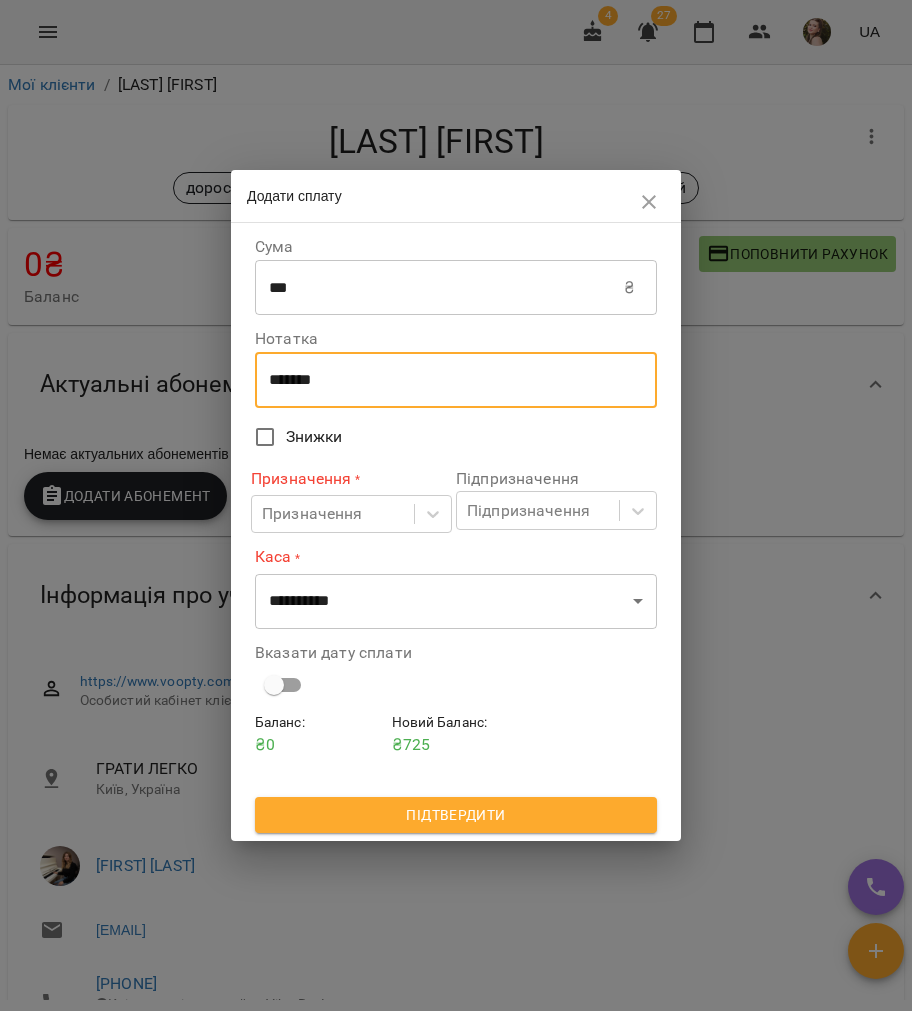 type on "*******" 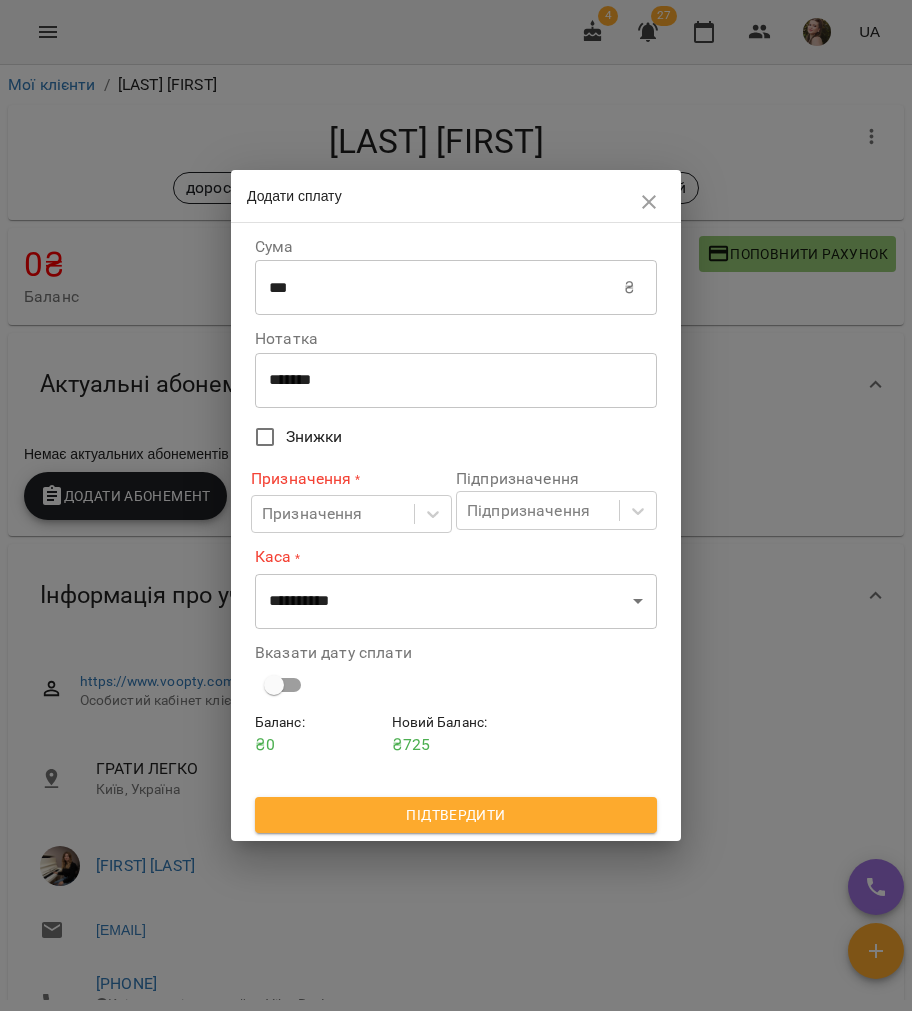 click on "Призначення" at bounding box center [312, 514] 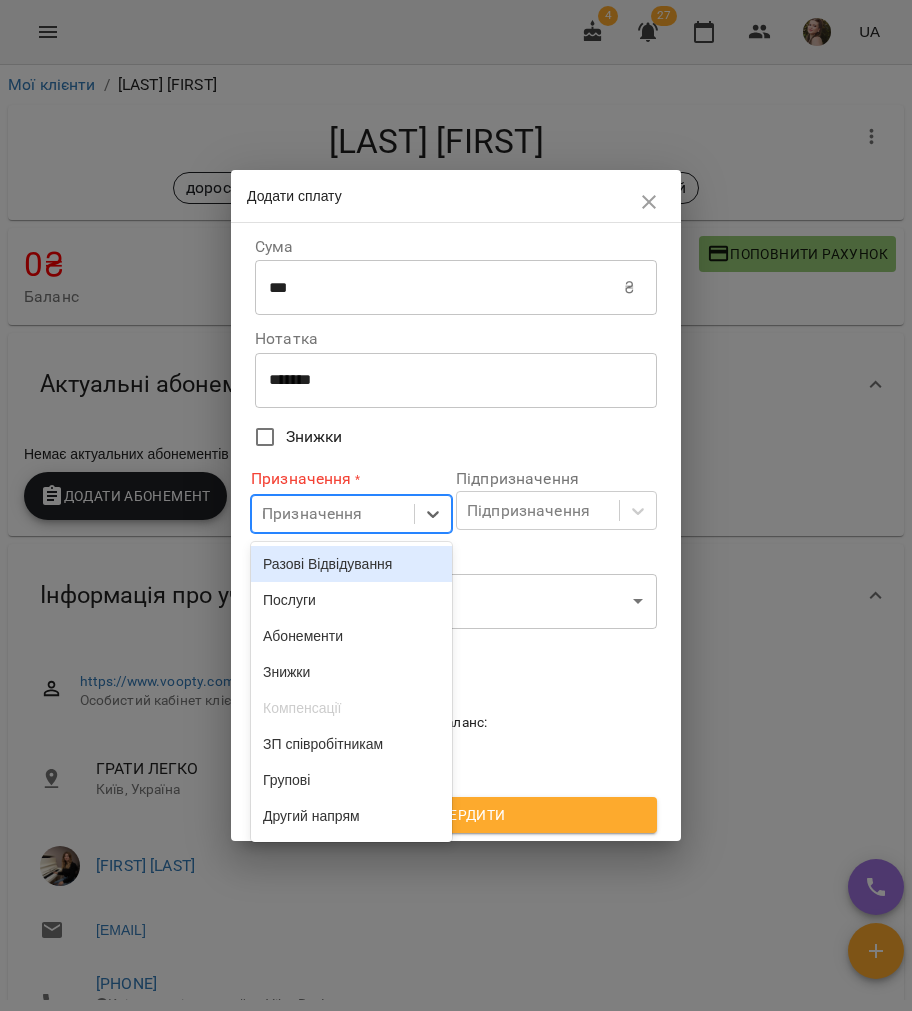 type on "**" 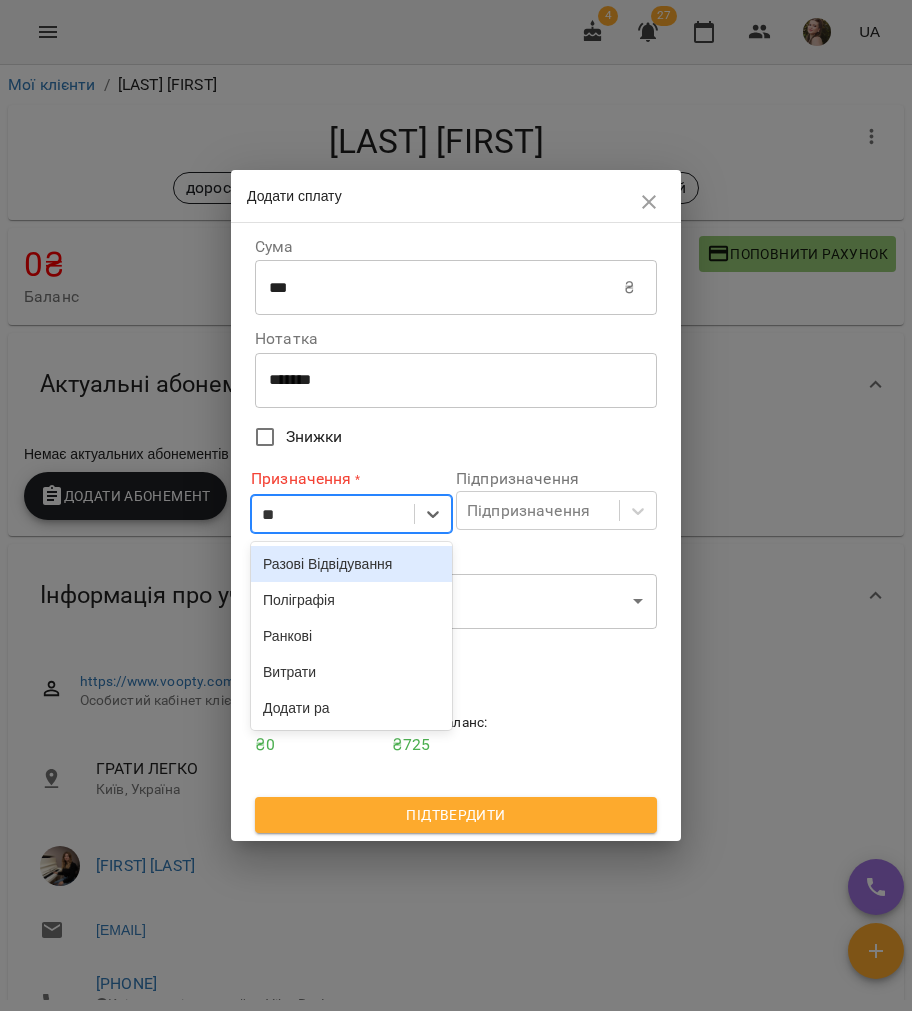 click on "Разові Відвідування" at bounding box center [351, 564] 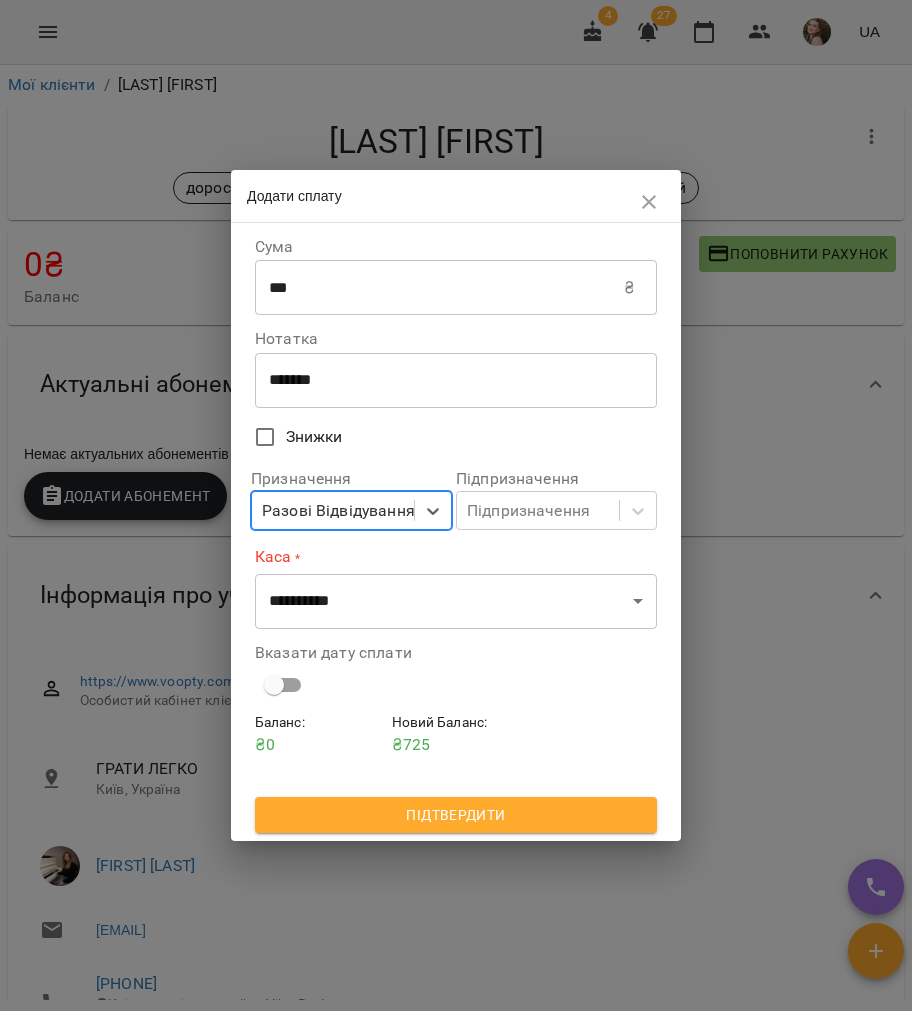 click on "Підпризначення" at bounding box center [528, 511] 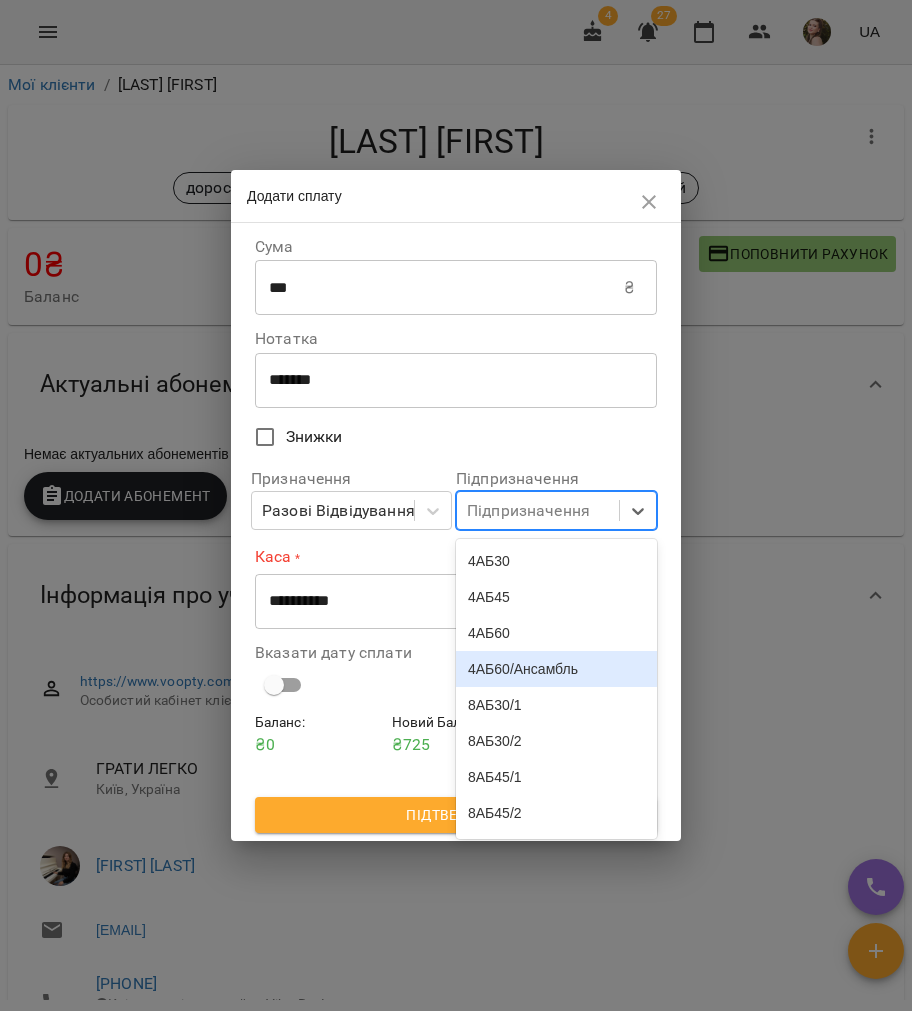 drag, startPoint x: 636, startPoint y: 582, endPoint x: 650, endPoint y: 544, distance: 40.496914 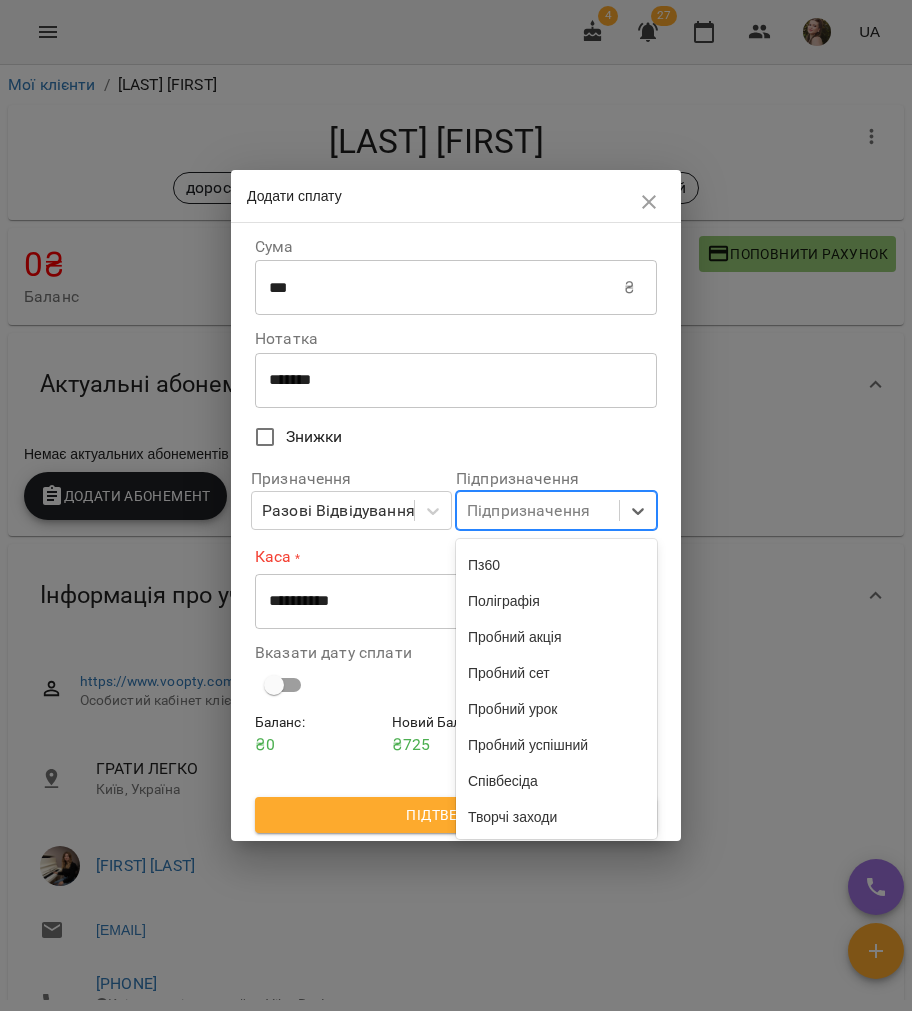 scroll, scrollTop: 1928, scrollLeft: 0, axis: vertical 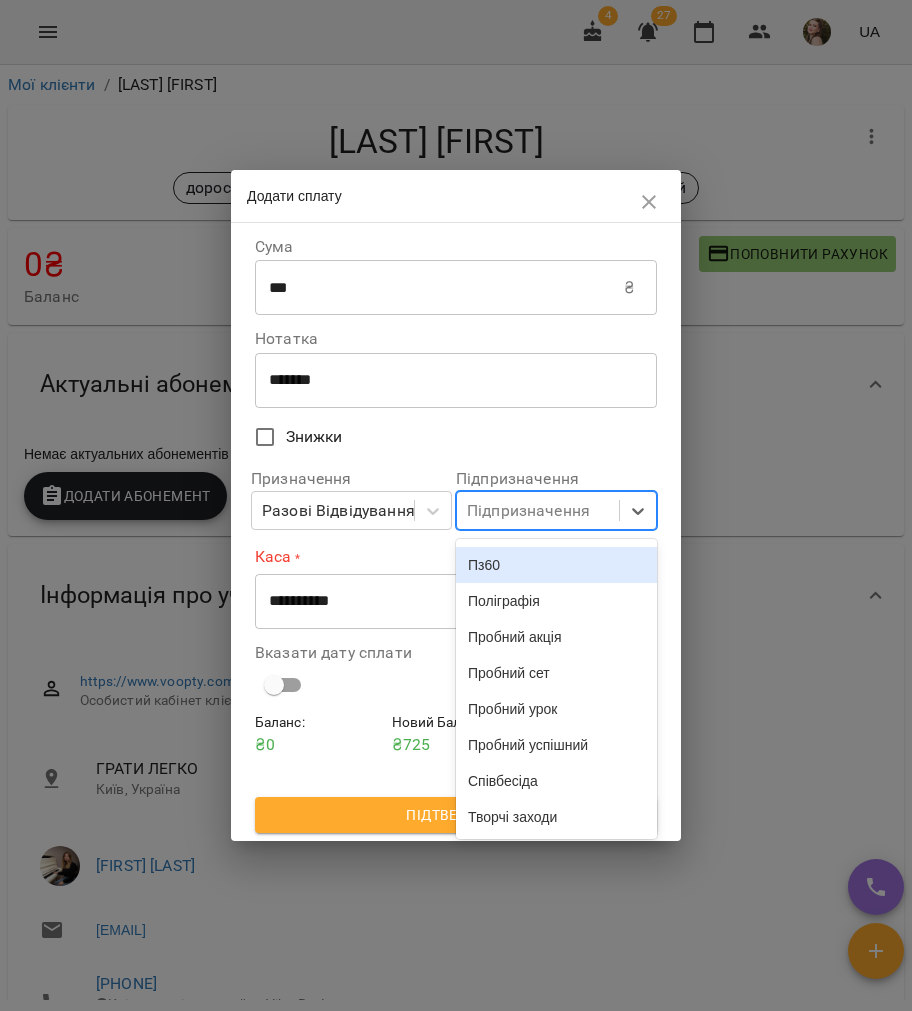 click on "Пз60" at bounding box center [556, 565] 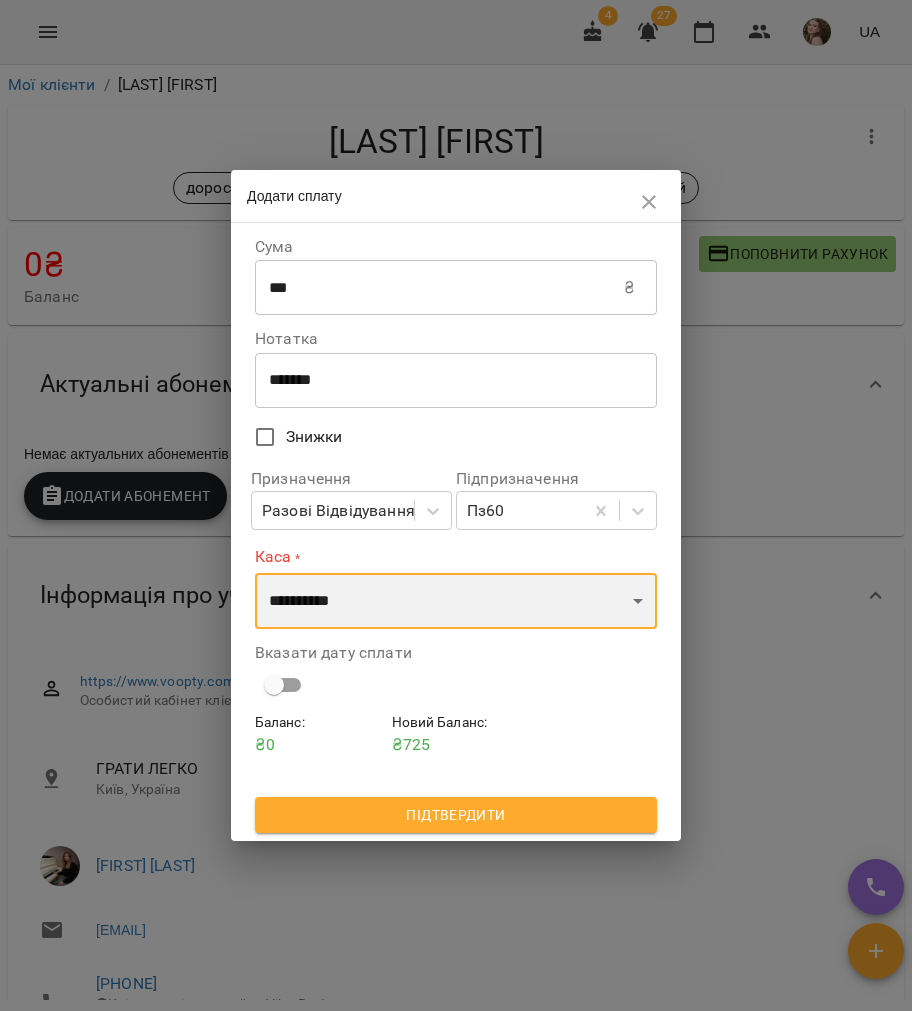 click on "**********" at bounding box center [456, 601] 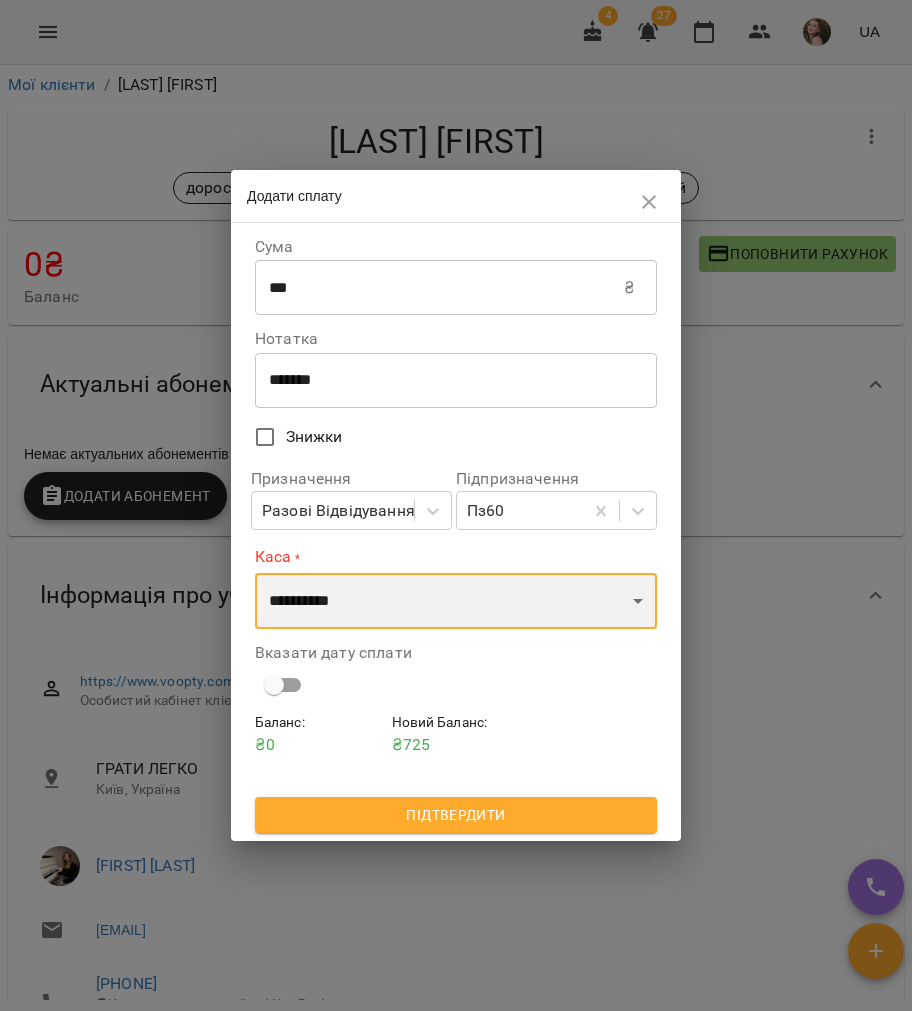 select on "***" 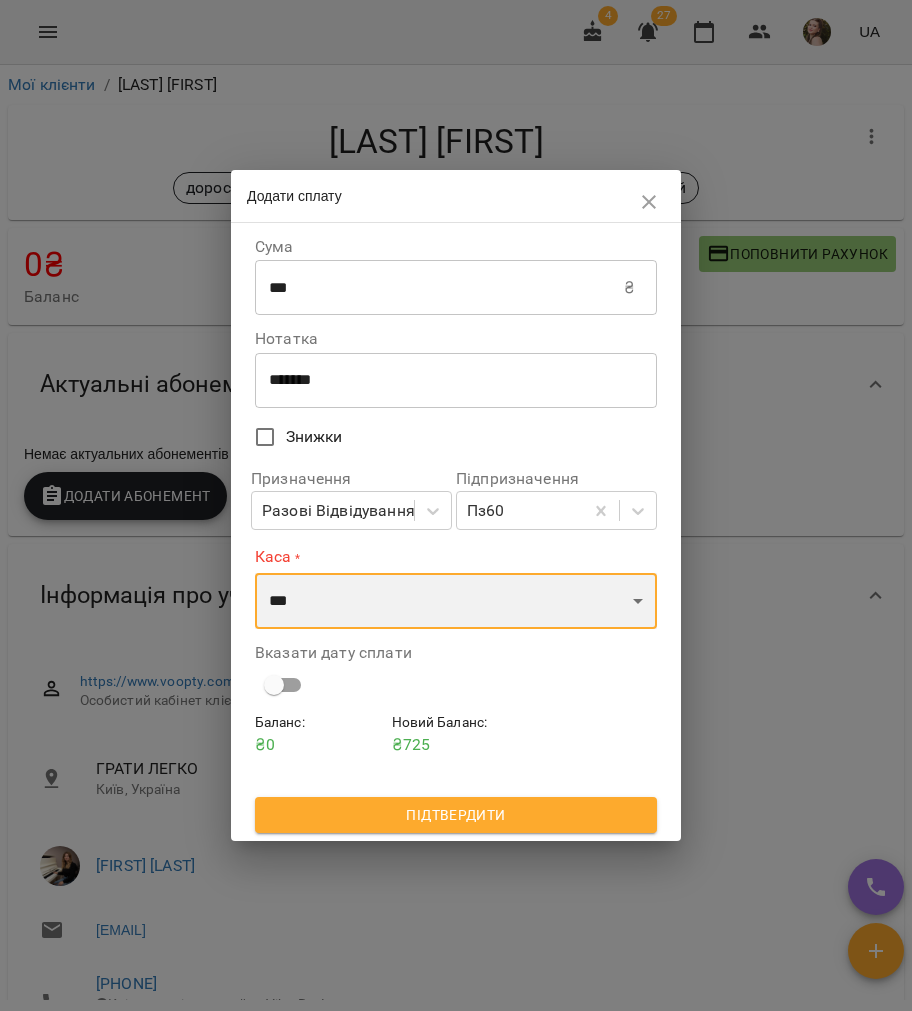 click on "**********" at bounding box center (456, 601) 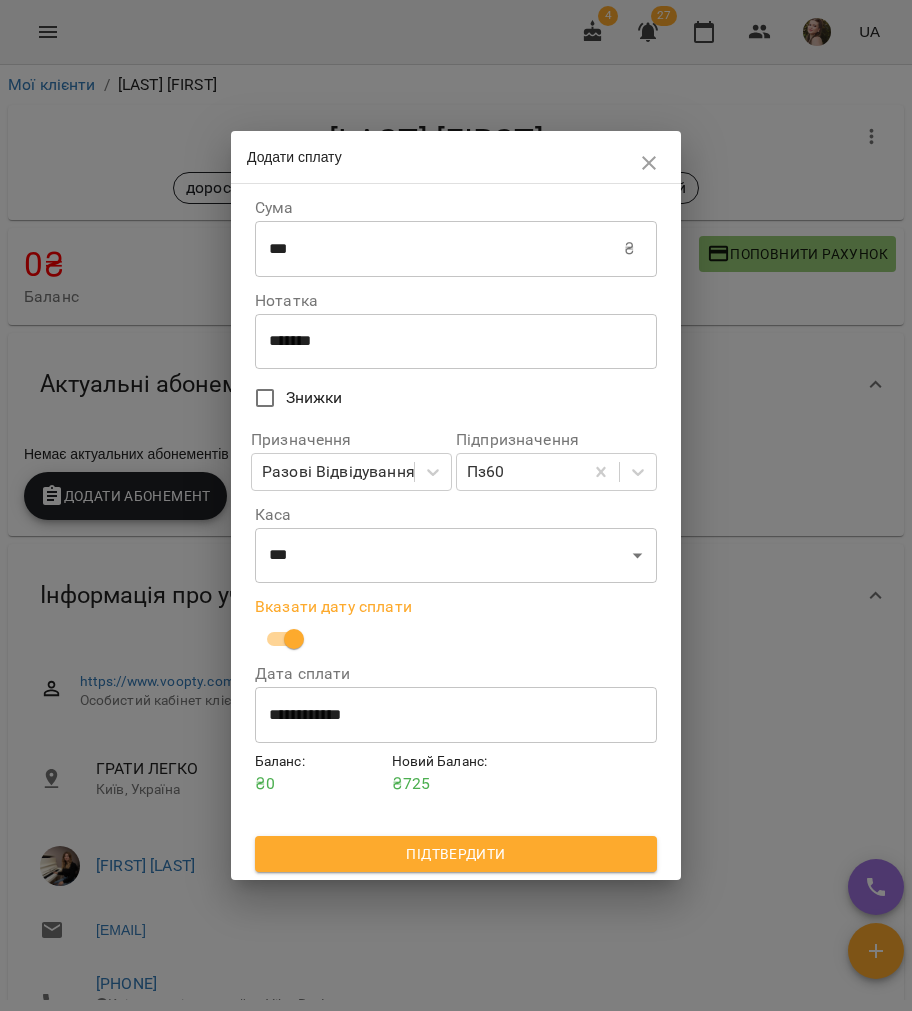click on "**********" at bounding box center (456, 715) 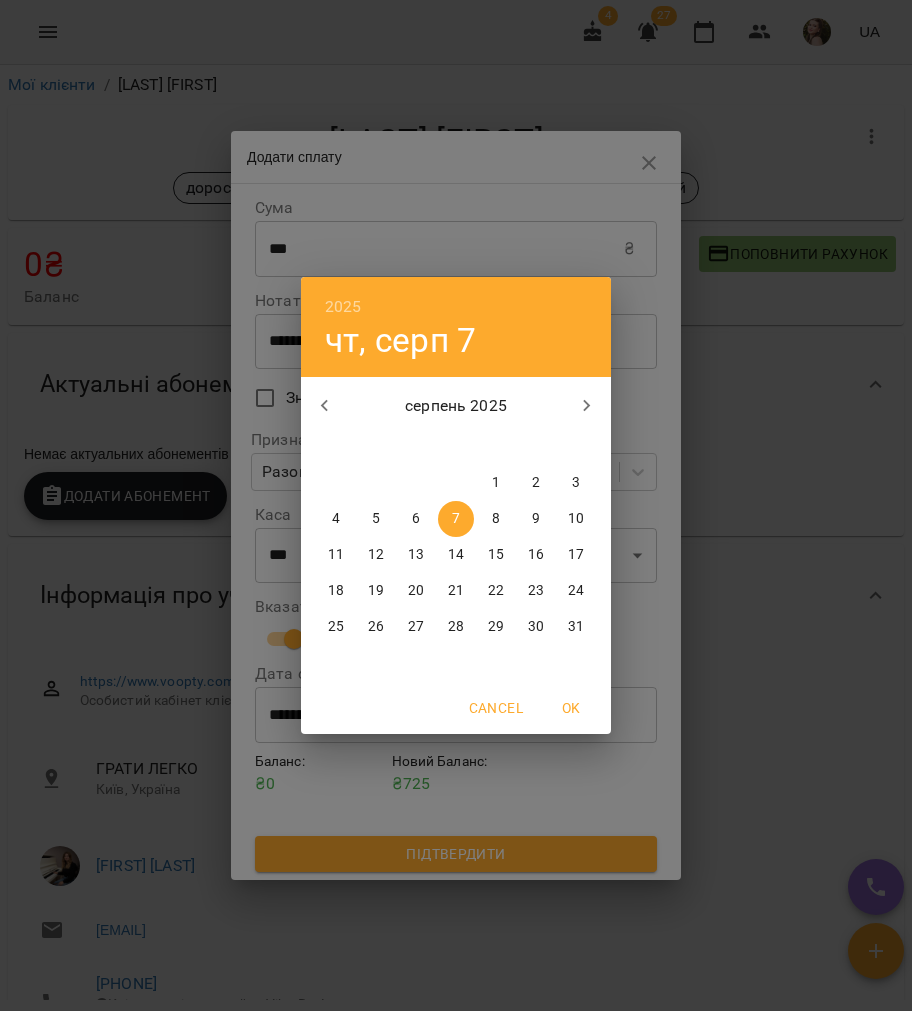 click on "6" at bounding box center [416, 519] 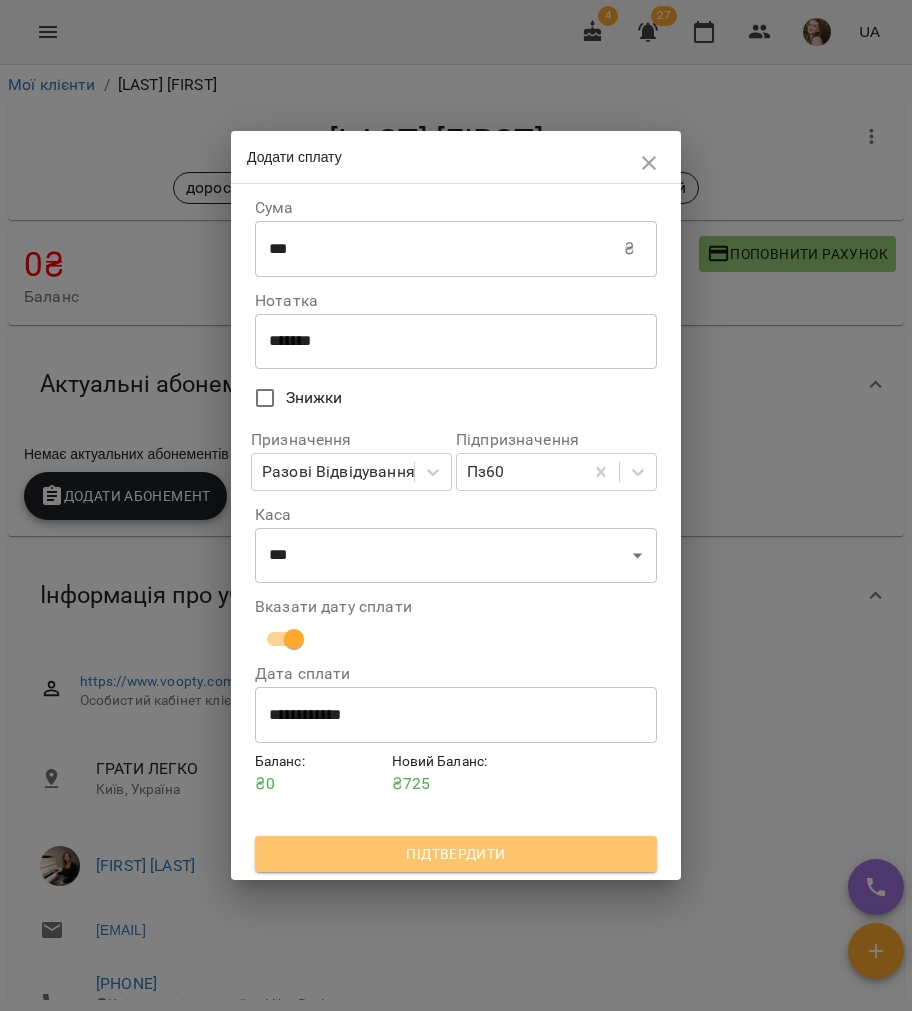 click on "Підтвердити" at bounding box center [456, 854] 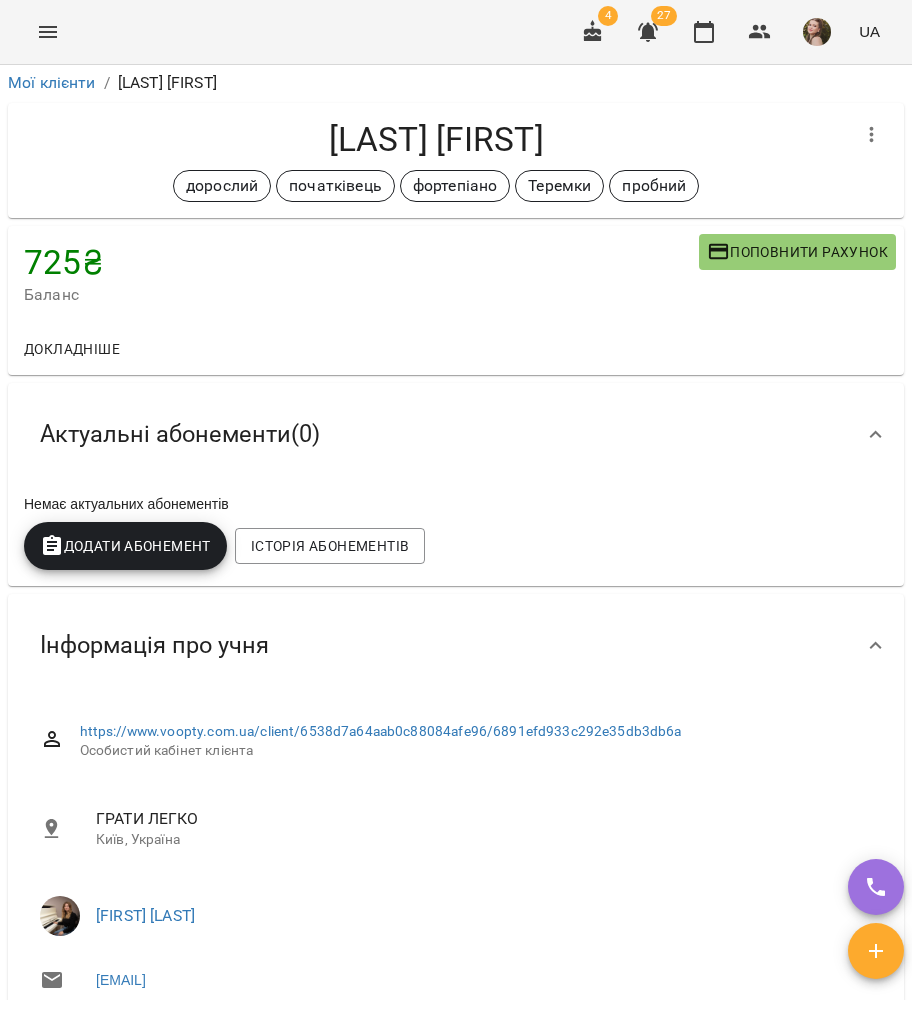 scroll, scrollTop: 0, scrollLeft: 0, axis: both 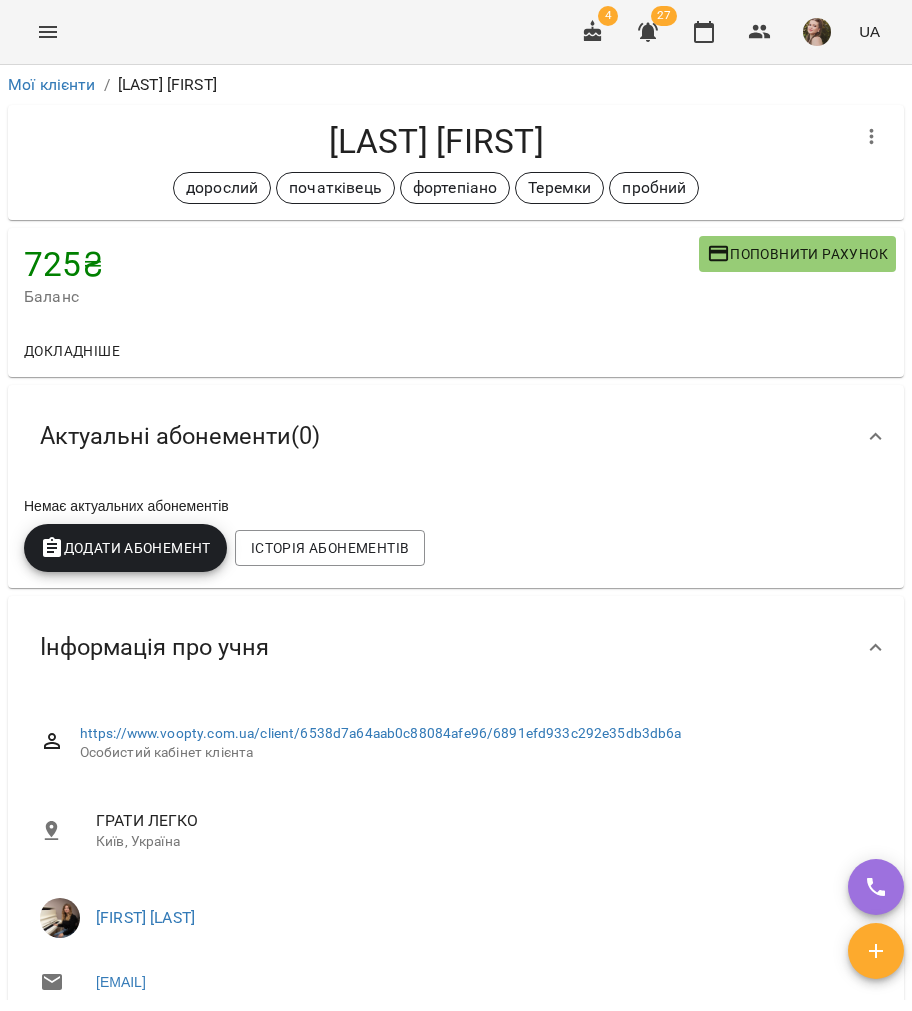 click 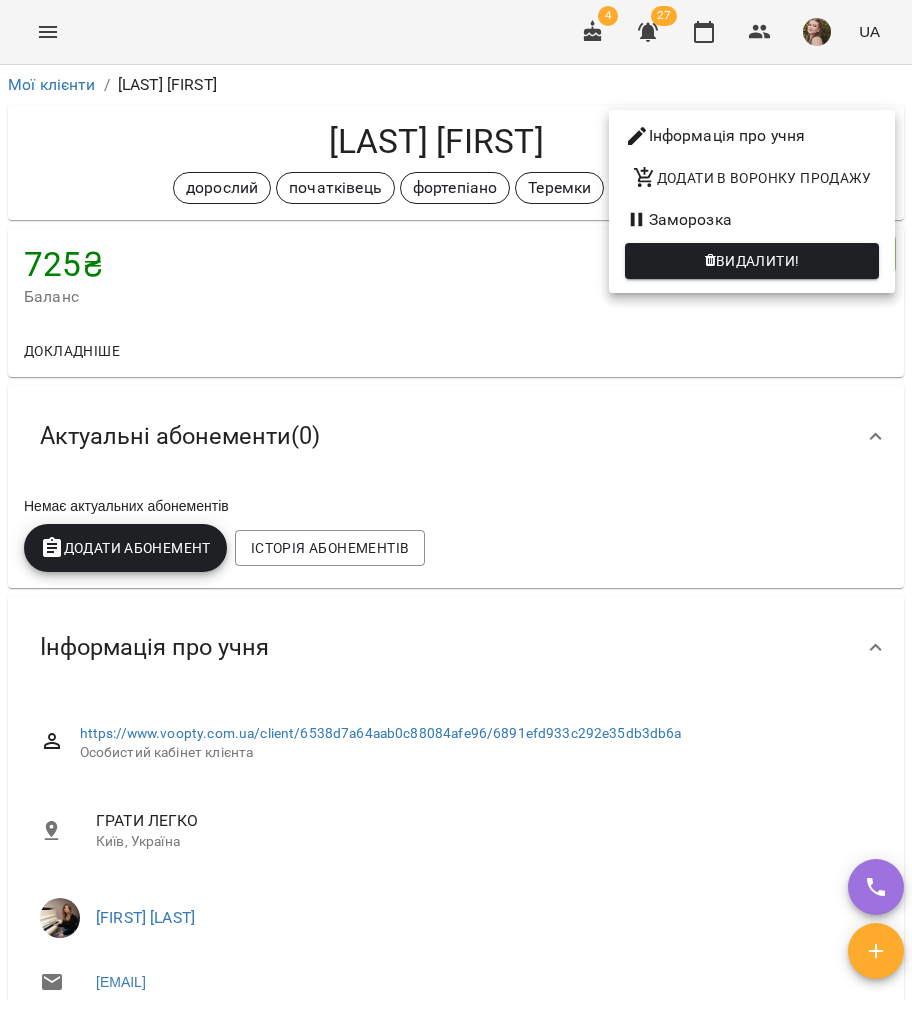 click on "Інформація про учня" at bounding box center [752, 136] 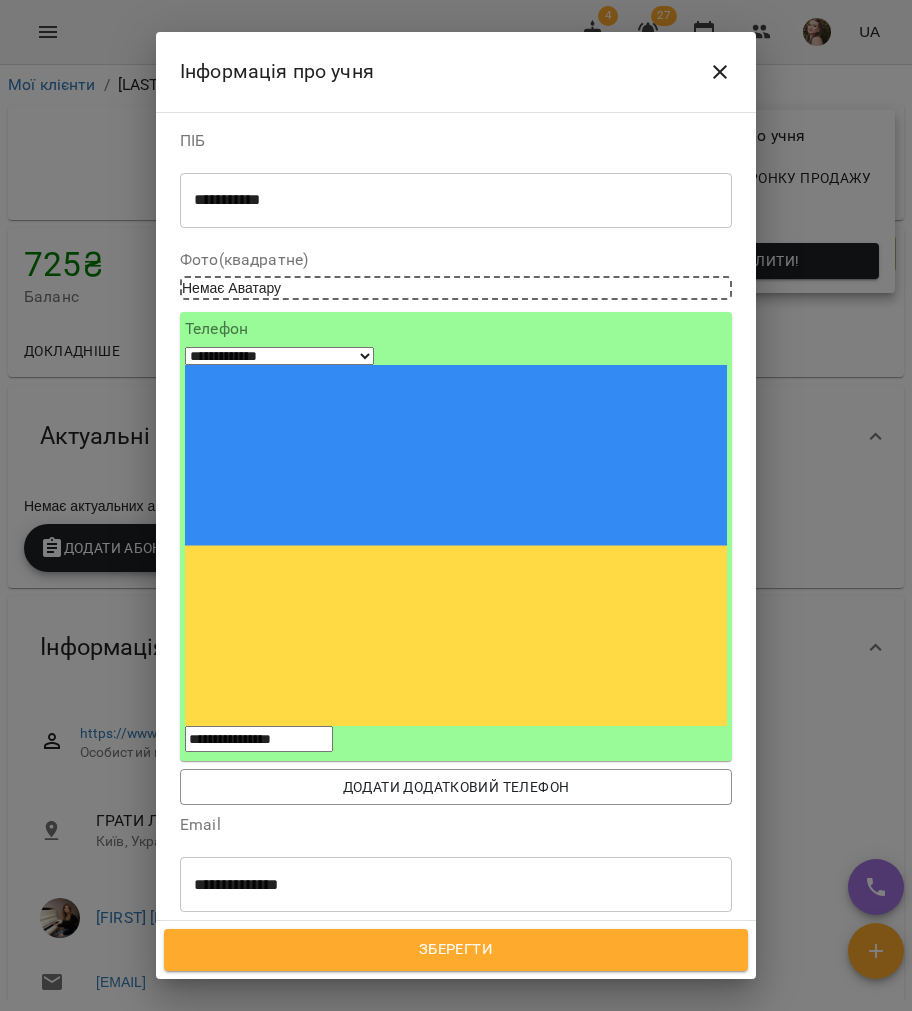 click on "**********" at bounding box center [456, 505] 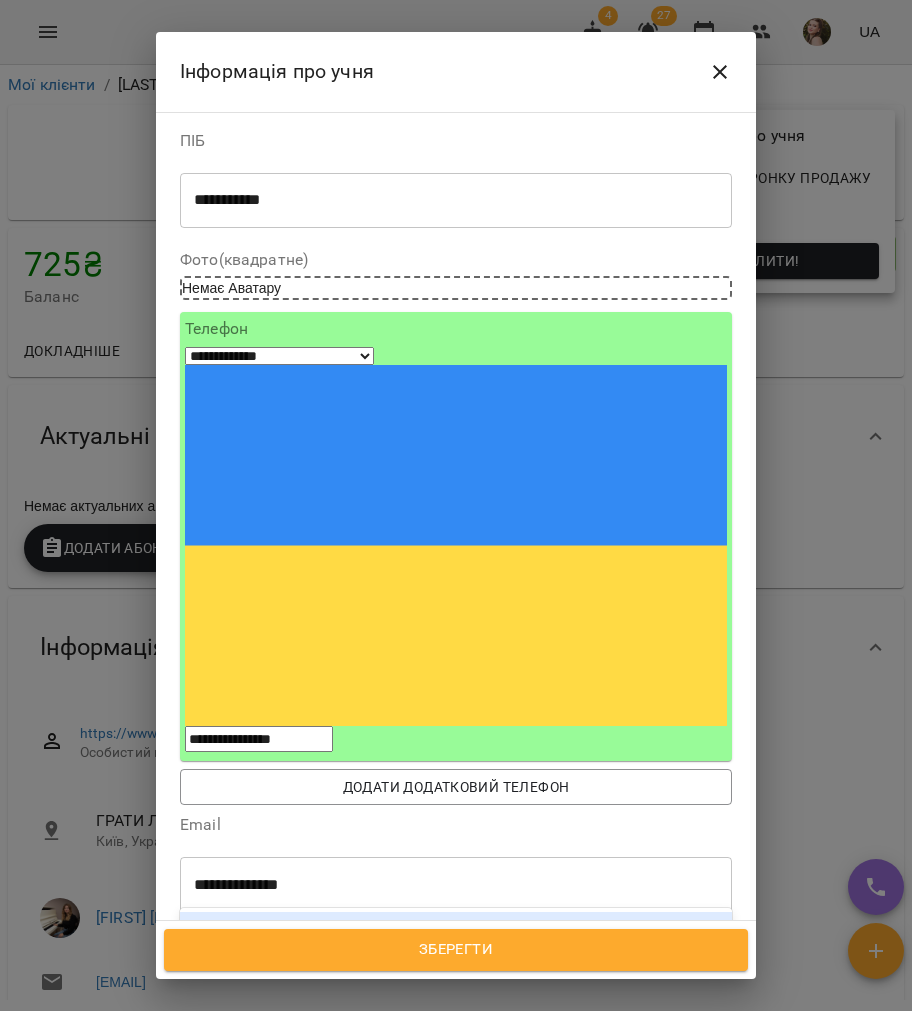 drag, startPoint x: 622, startPoint y: 623, endPoint x: 598, endPoint y: 621, distance: 24.083189 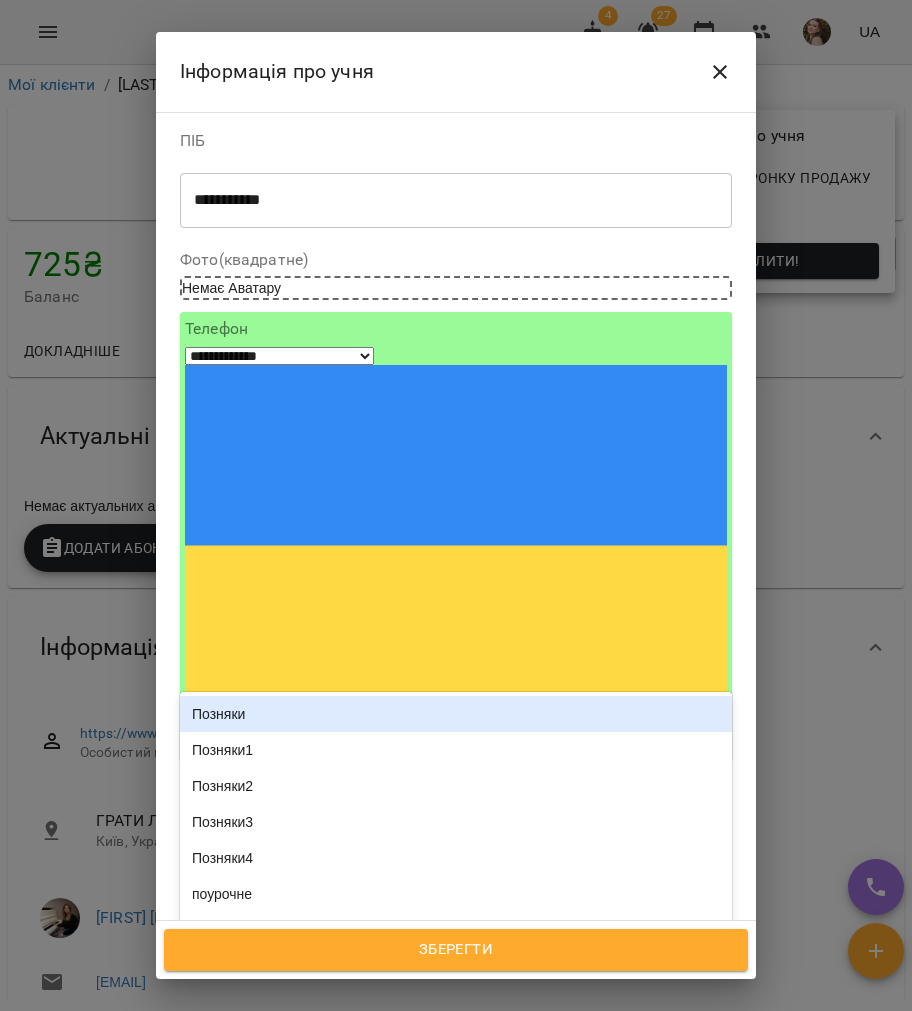type on "***" 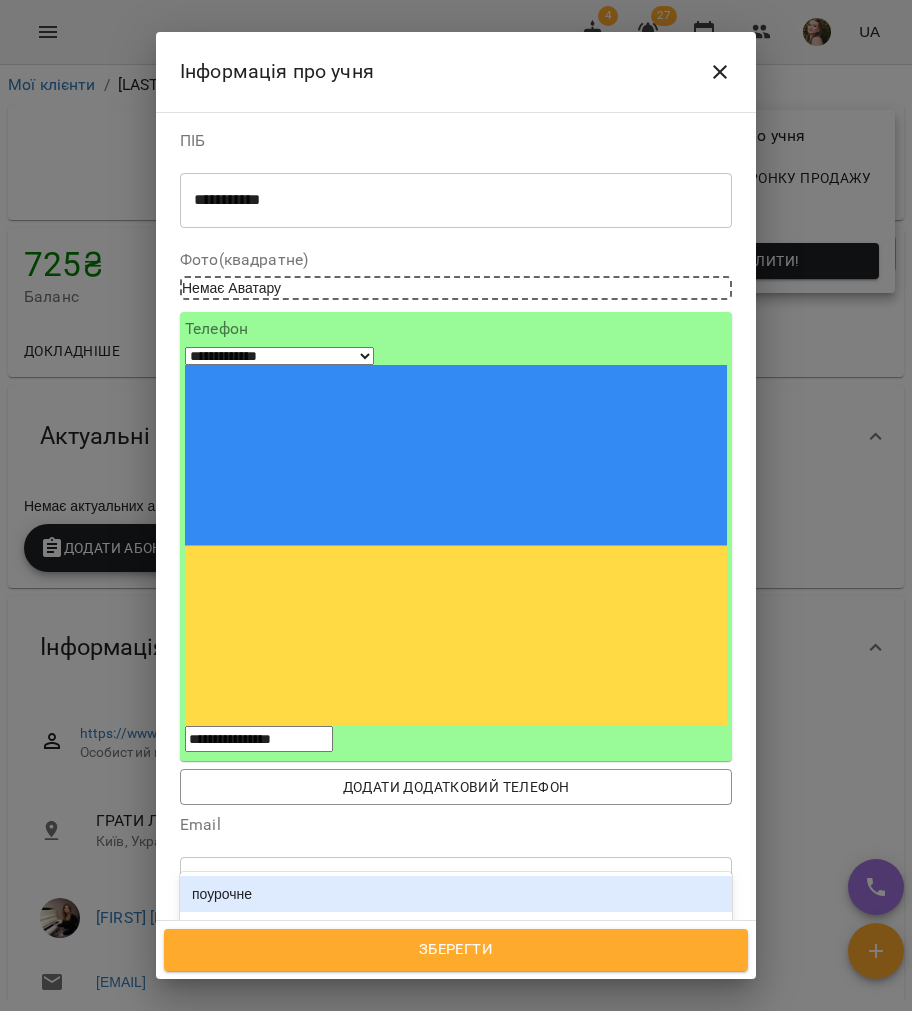 click on "поурочне" at bounding box center [456, 894] 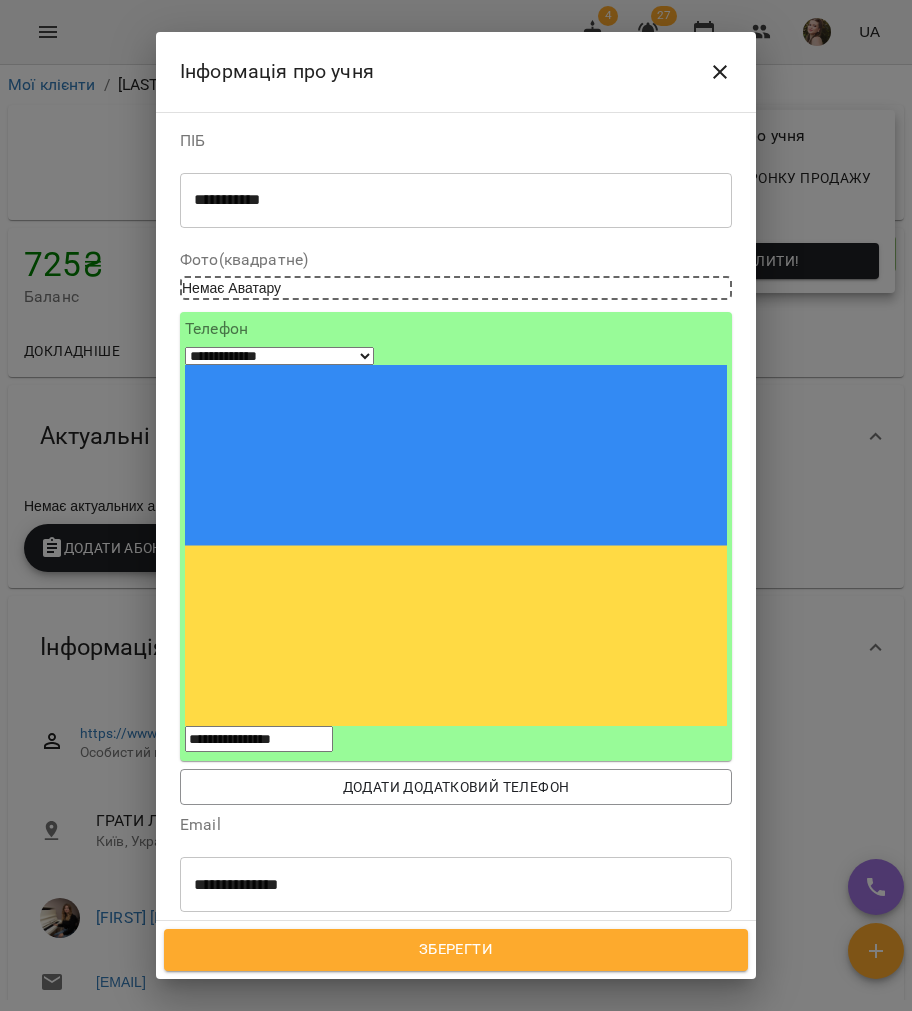 click 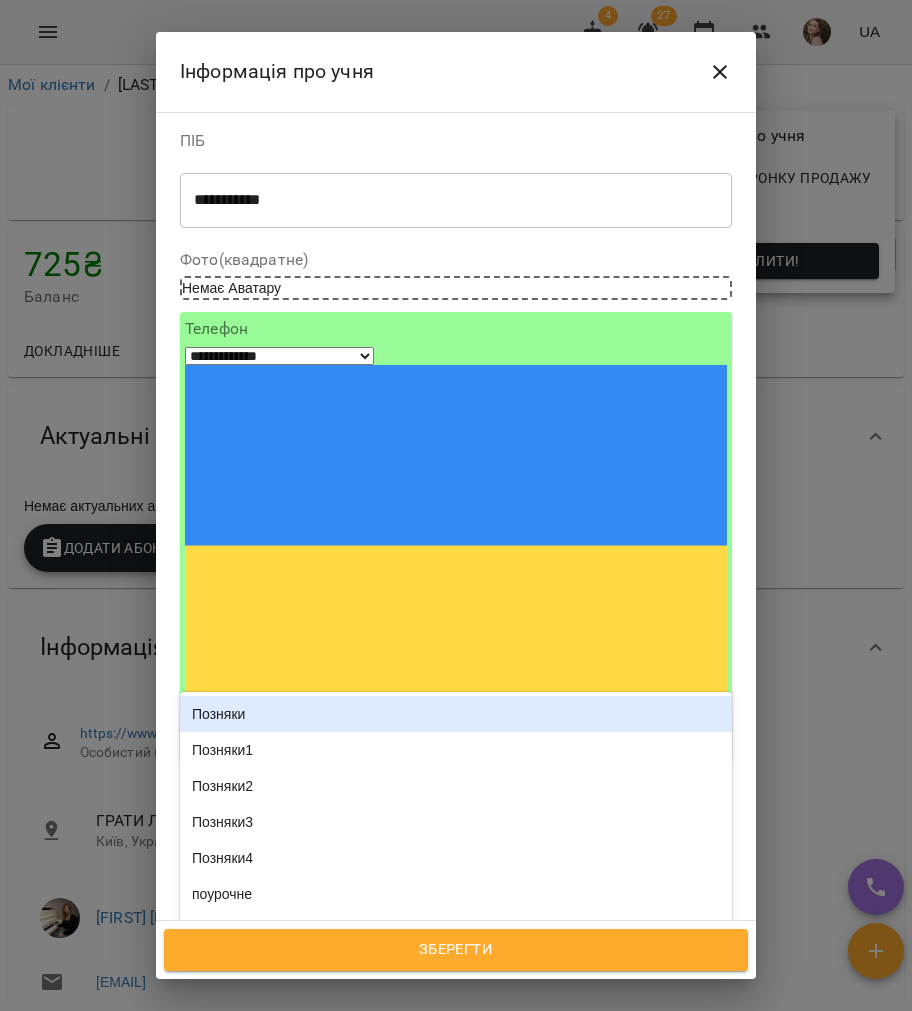 type on "***" 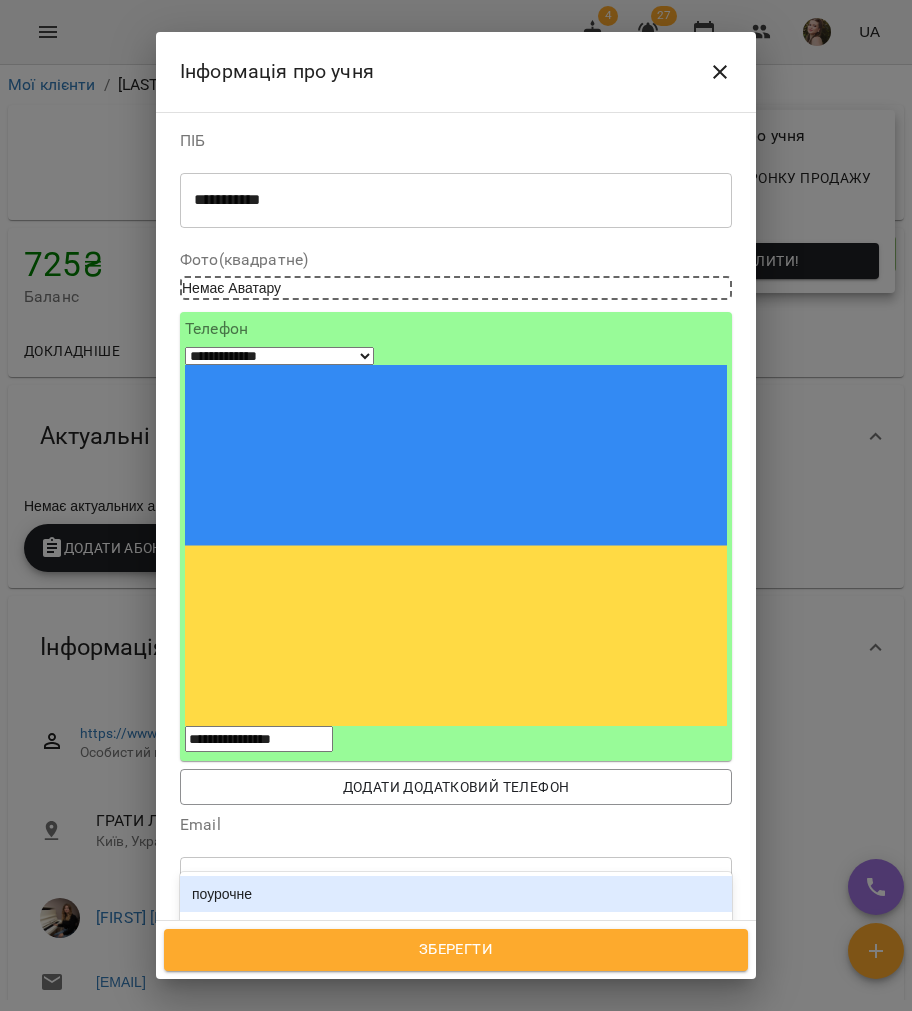 click on "поурочне" at bounding box center [456, 894] 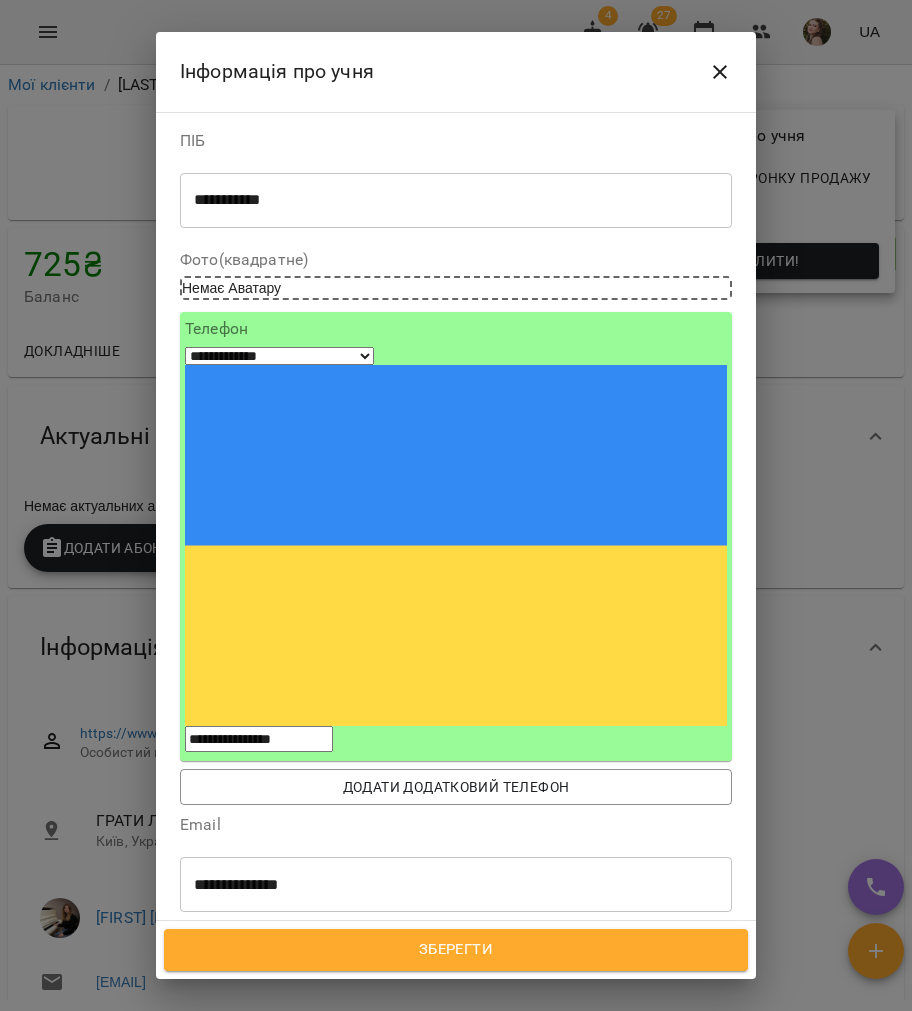 click on "Зберегти" at bounding box center (456, 950) 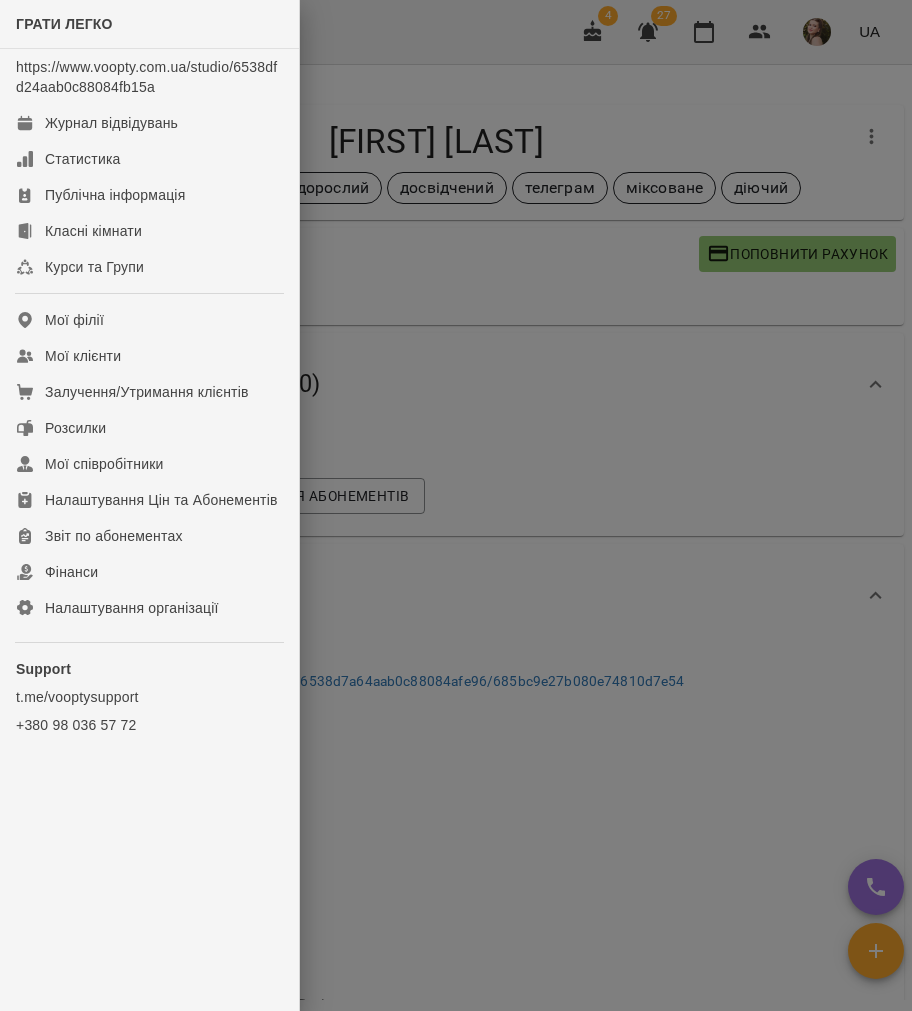 scroll, scrollTop: 0, scrollLeft: 0, axis: both 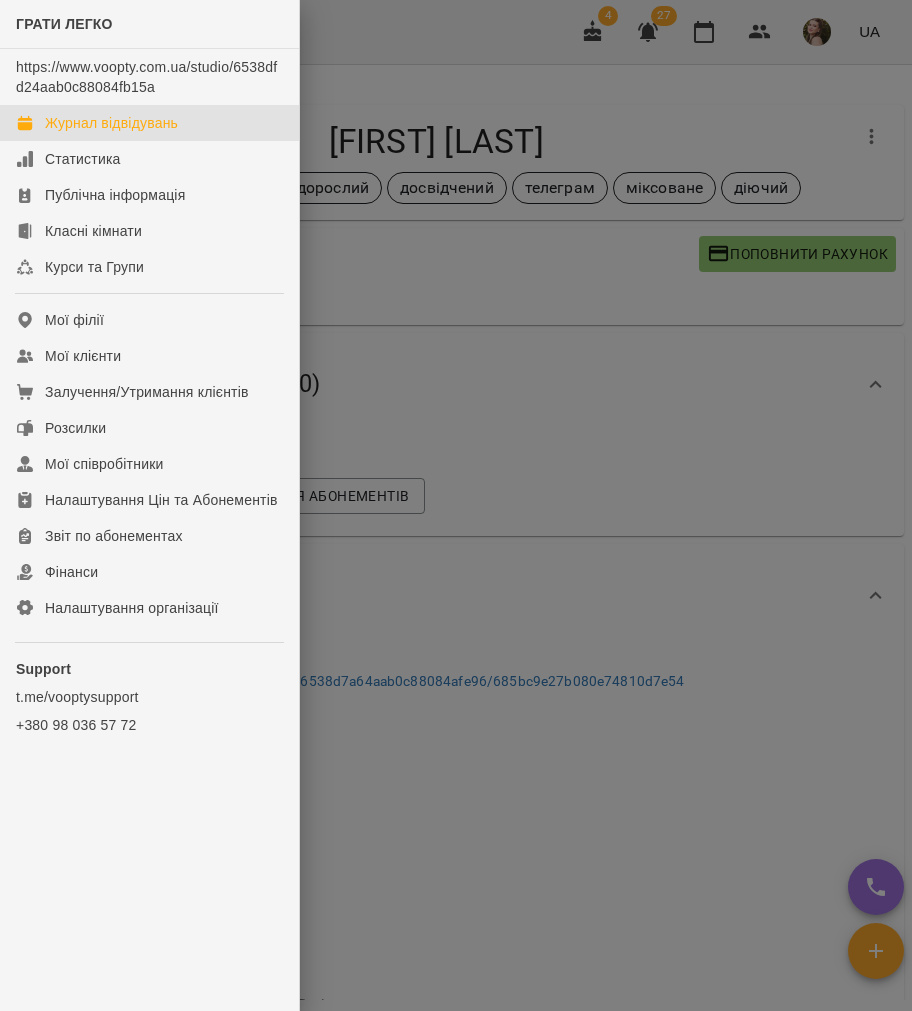 click on "Журнал відвідувань" at bounding box center (111, 123) 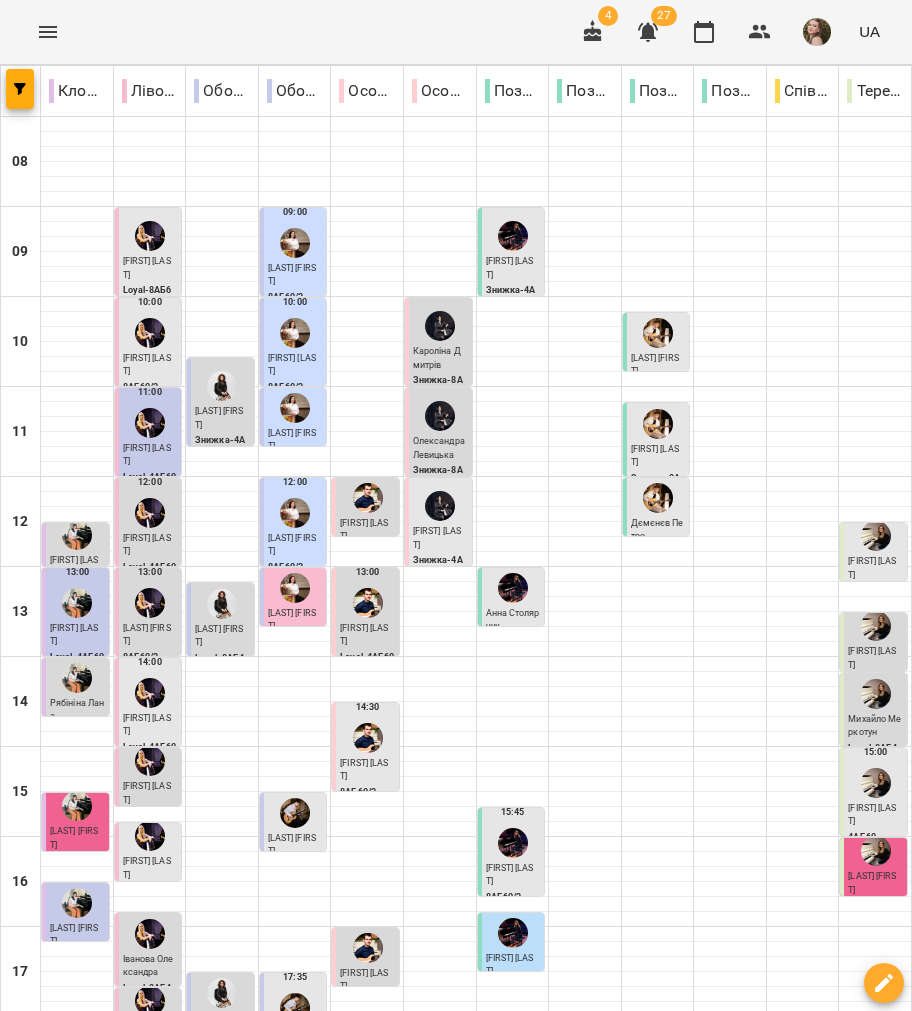 scroll, scrollTop: 387, scrollLeft: 0, axis: vertical 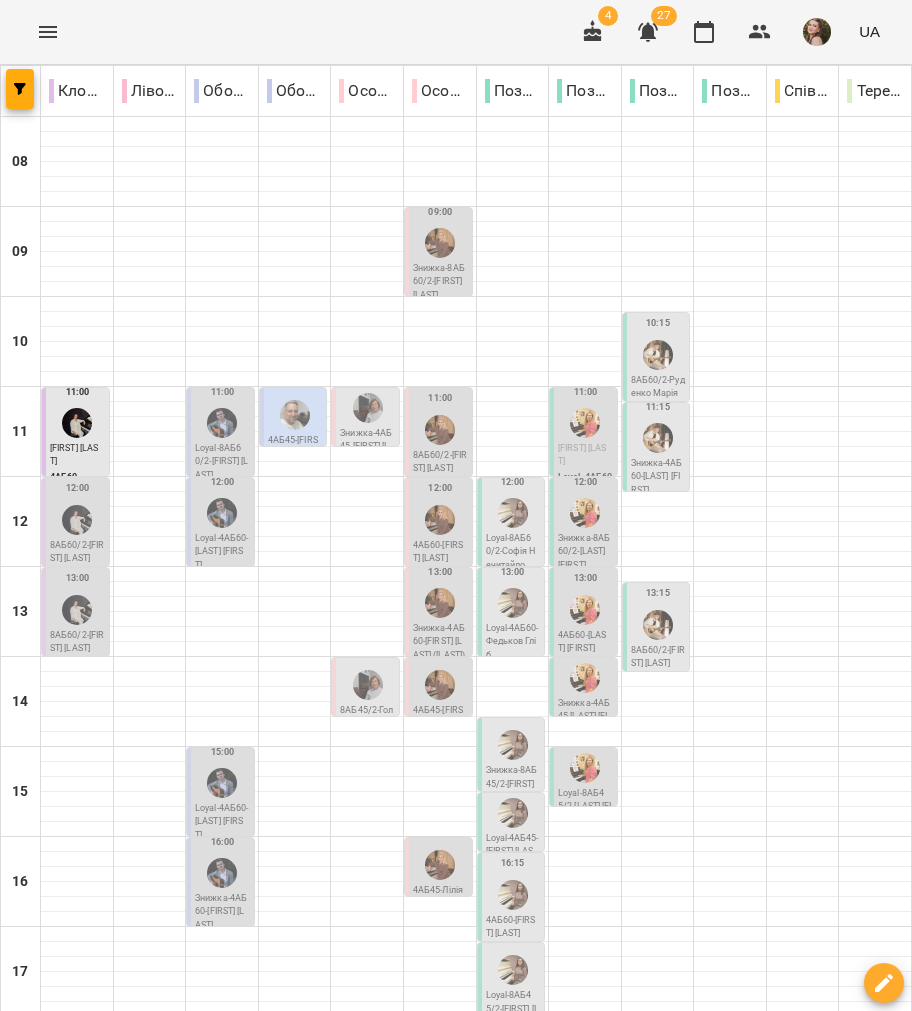 click on "ср 13" at bounding box center [451, 1309] 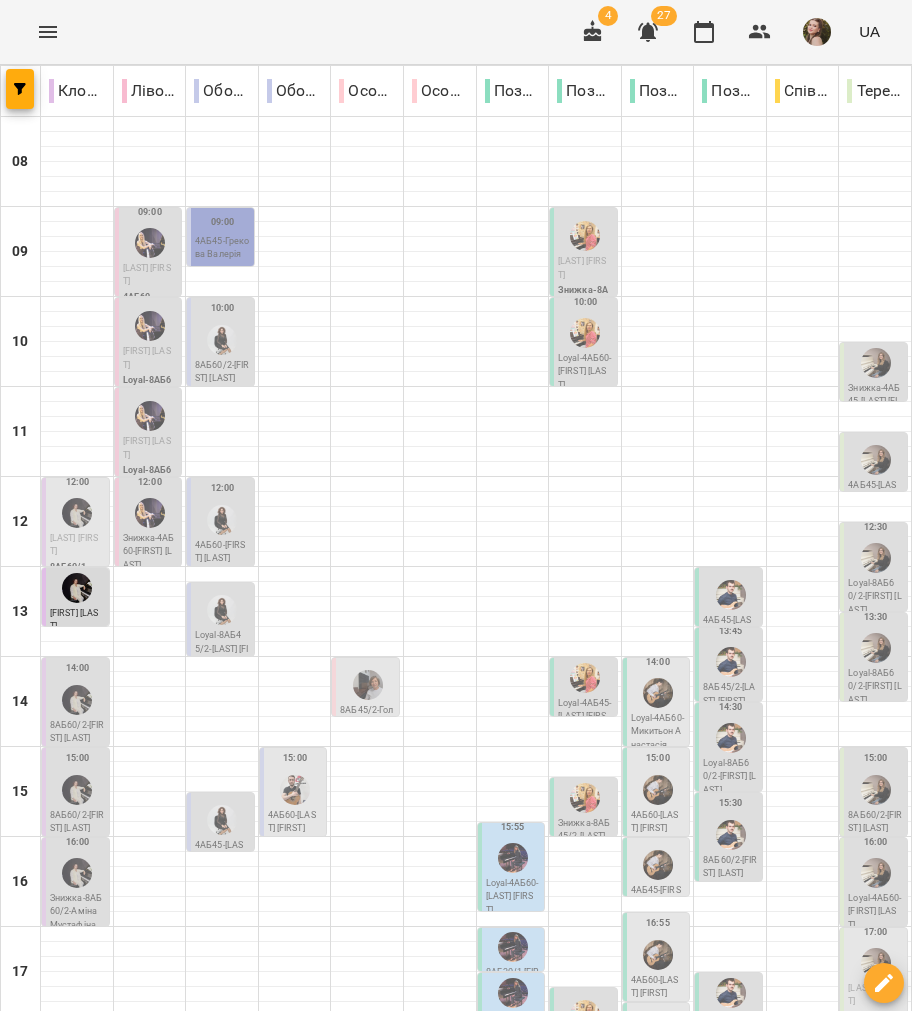 click on "12:00 4АБ60 - Олексій Поляшов" at bounding box center [220, 522] 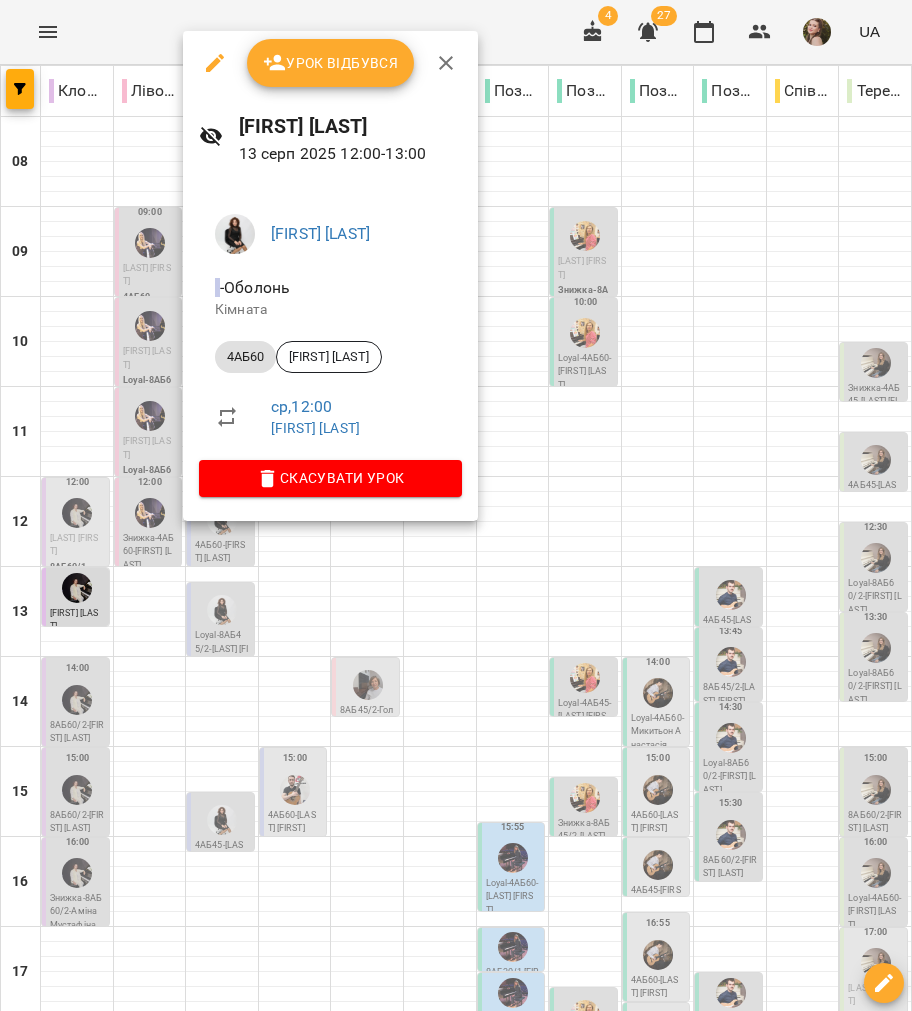 click 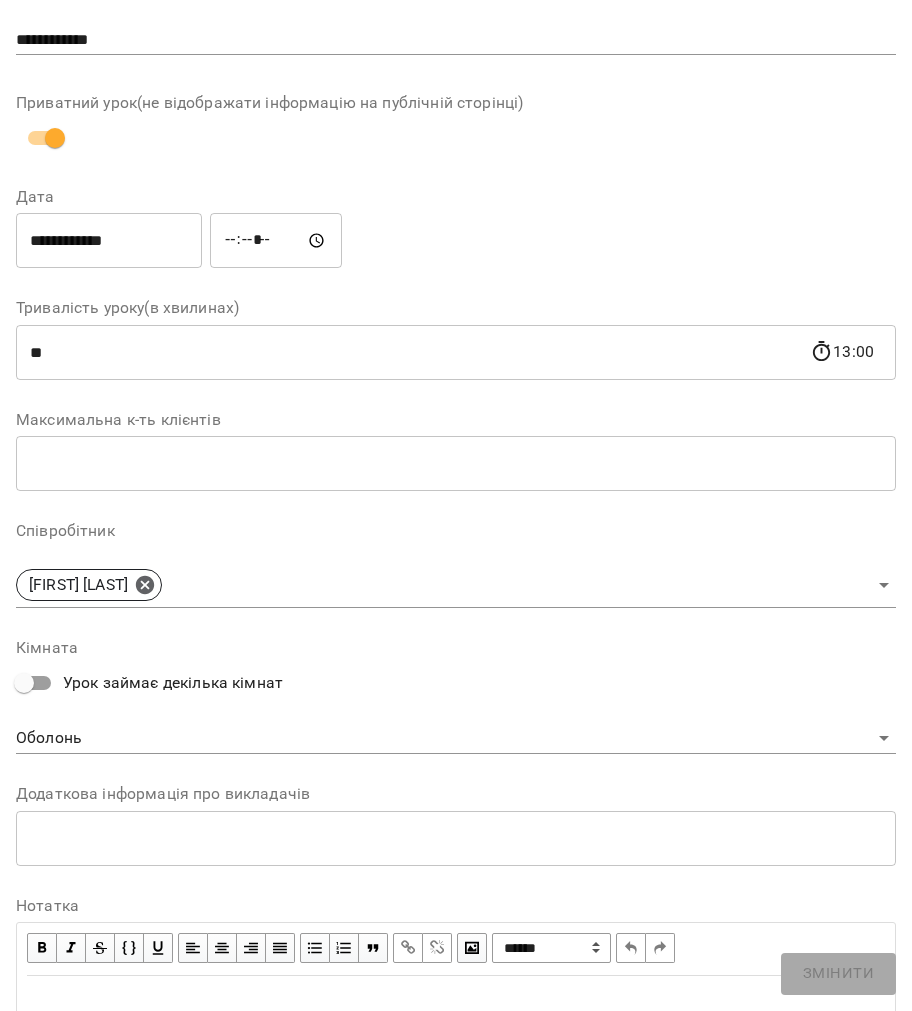 scroll, scrollTop: 646, scrollLeft: 0, axis: vertical 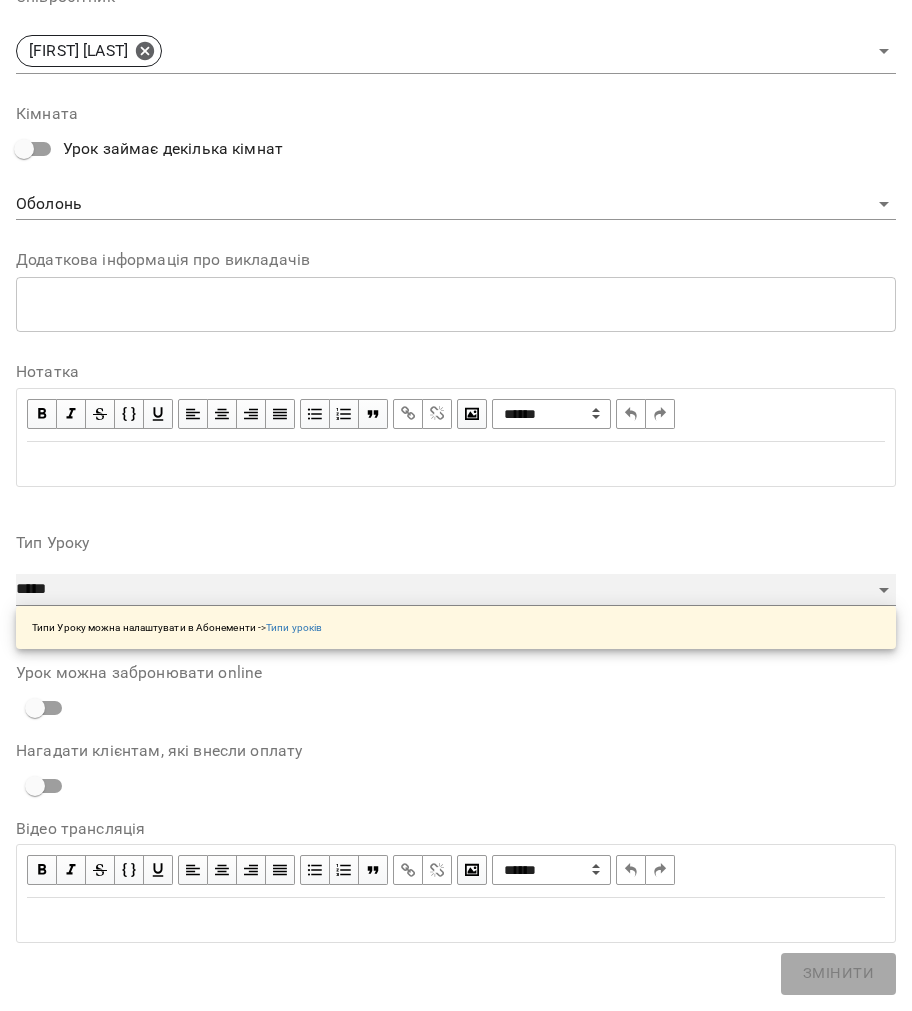 click on "**********" at bounding box center (456, 590) 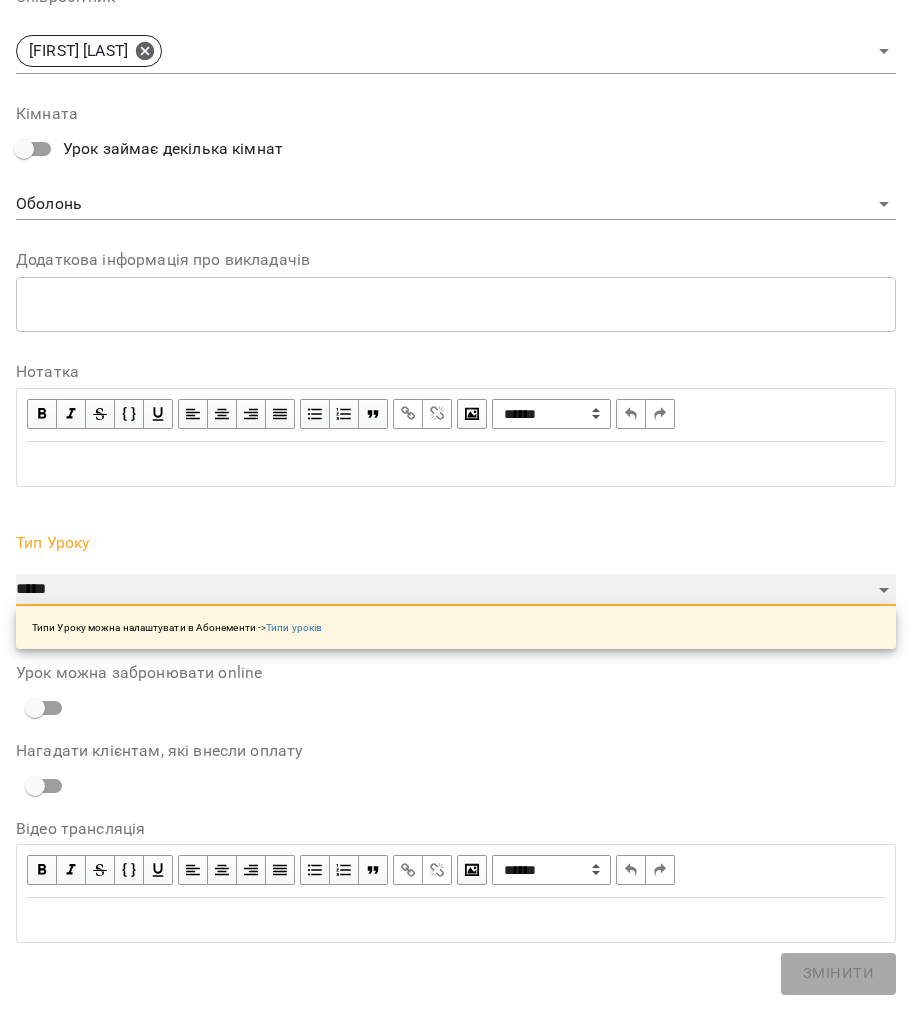 drag, startPoint x: 108, startPoint y: 596, endPoint x: 105, endPoint y: 572, distance: 24.186773 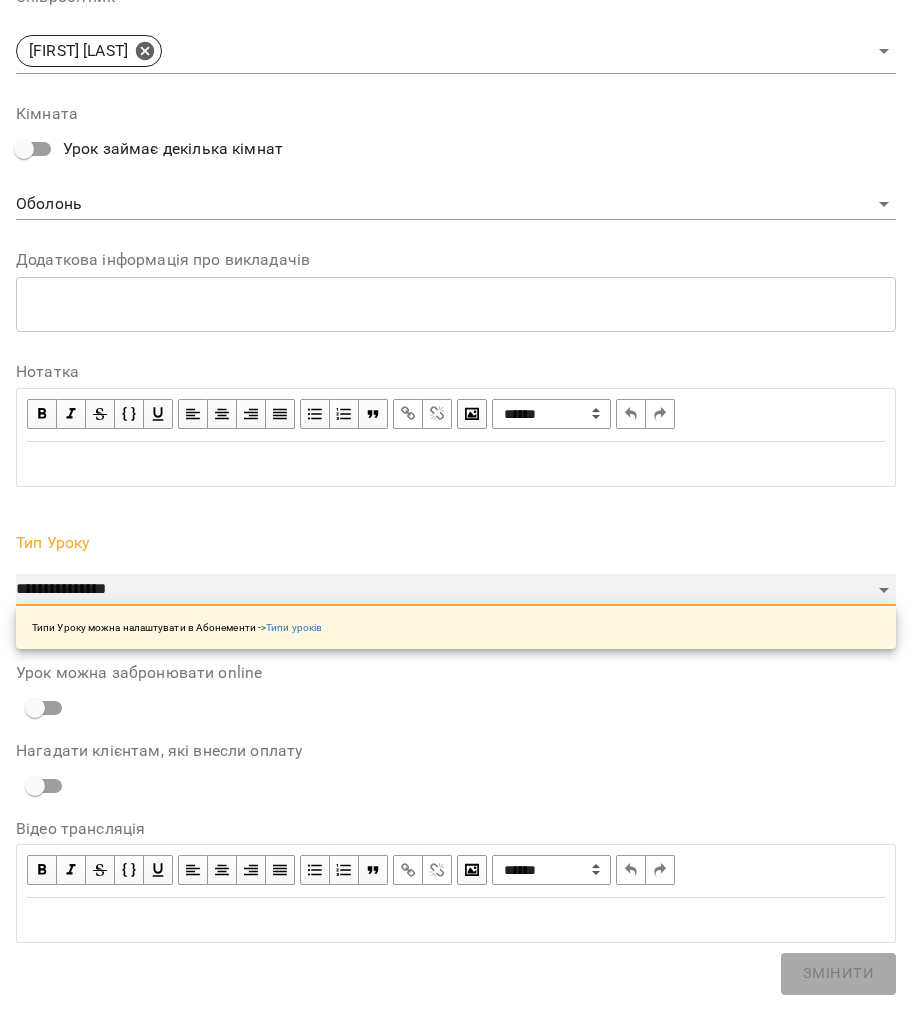 click on "**********" at bounding box center (456, 590) 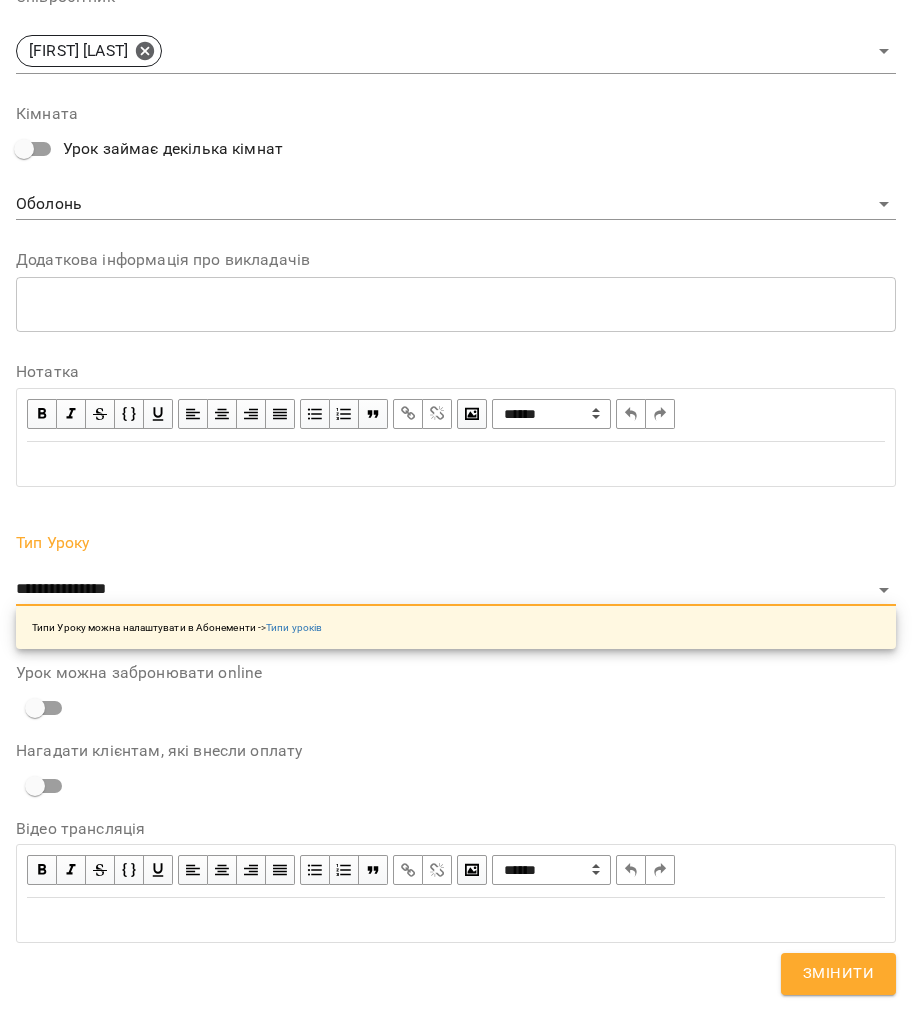 click on "Змінити" at bounding box center [838, 974] 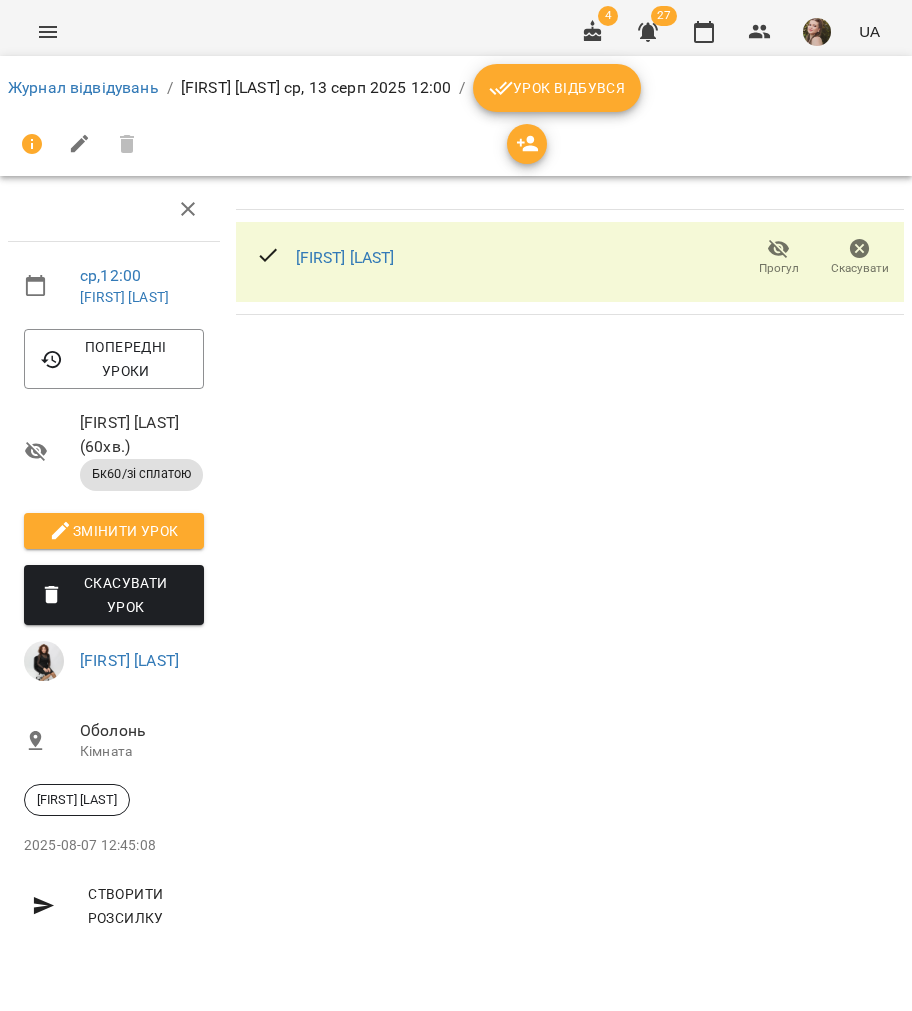 click on "Журнал відвідувань / Любов Пушняк   ср, 13 серп 2025 12:00 / Урок відбувся" at bounding box center [456, 88] 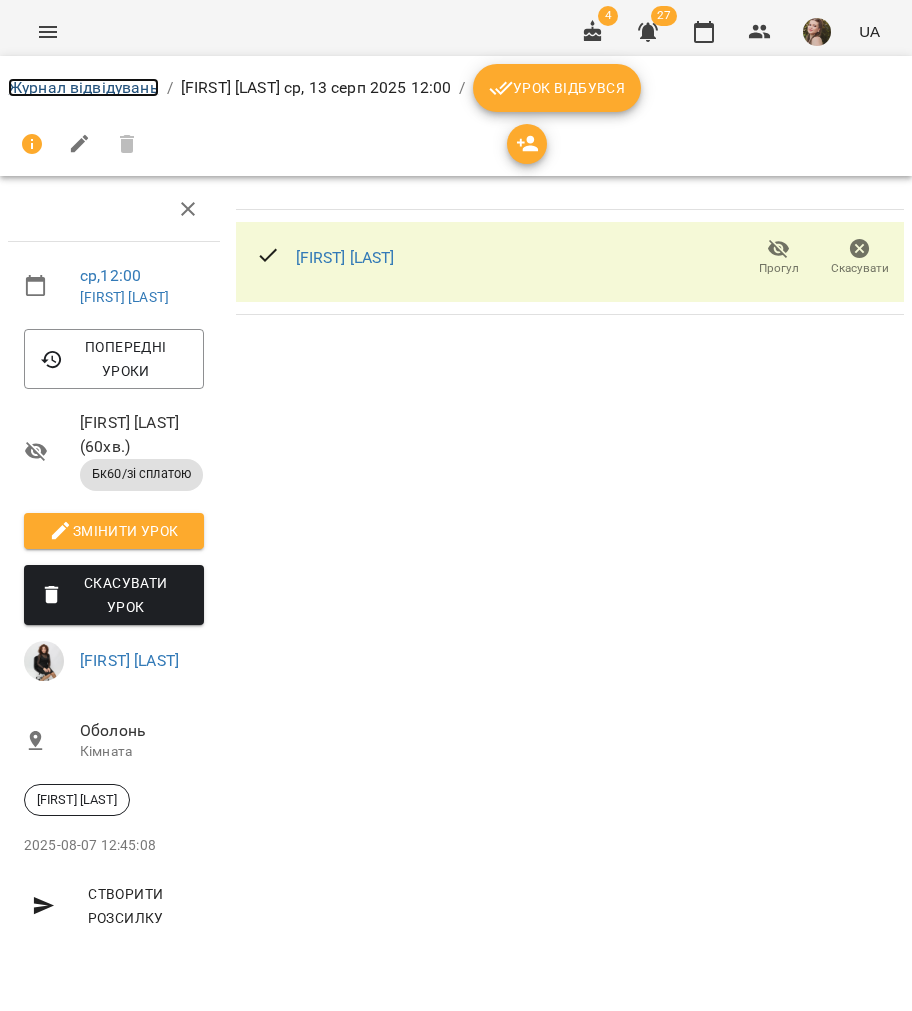 click on "Журнал відвідувань" at bounding box center (83, 87) 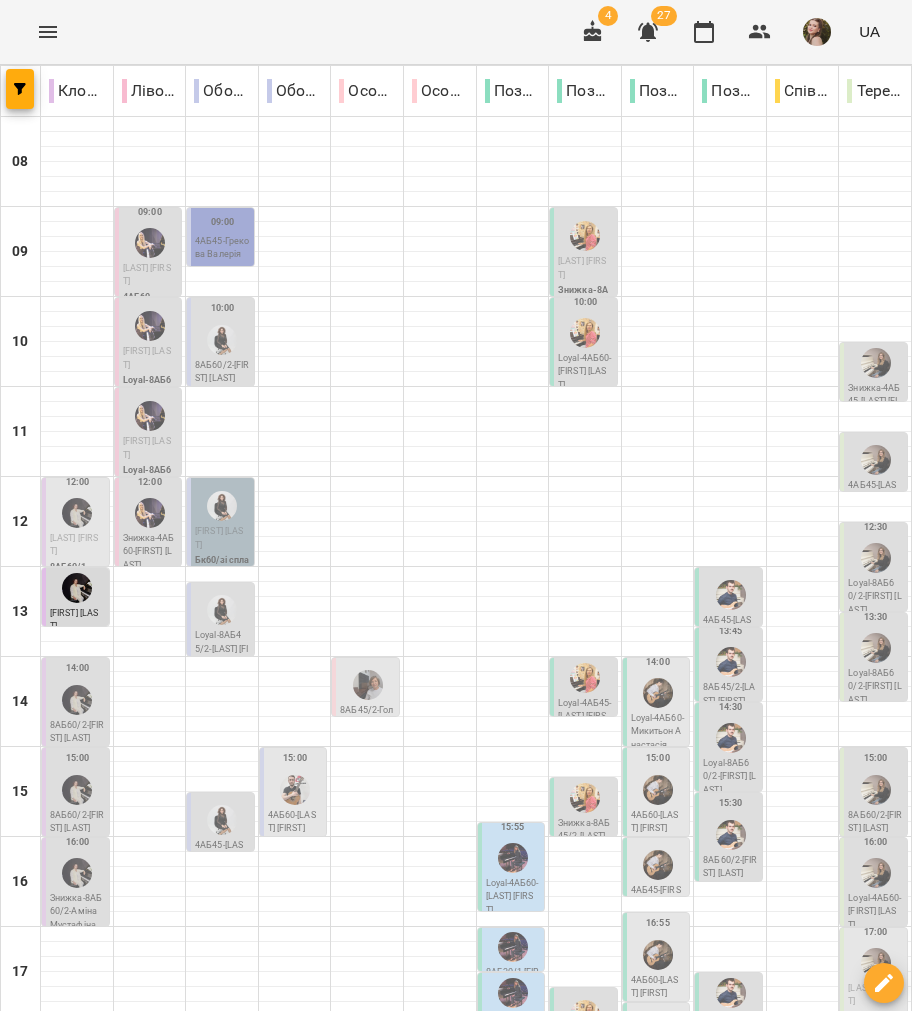 click at bounding box center (555, 1357) 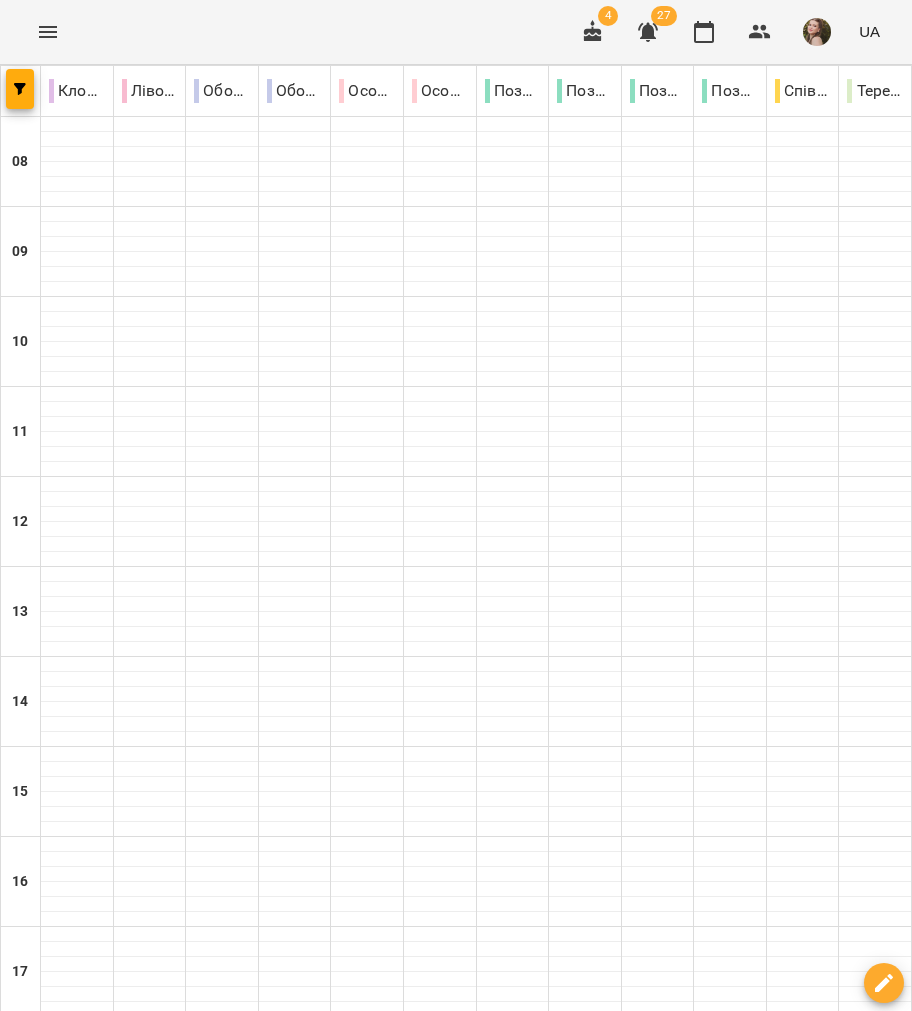 type on "**********" 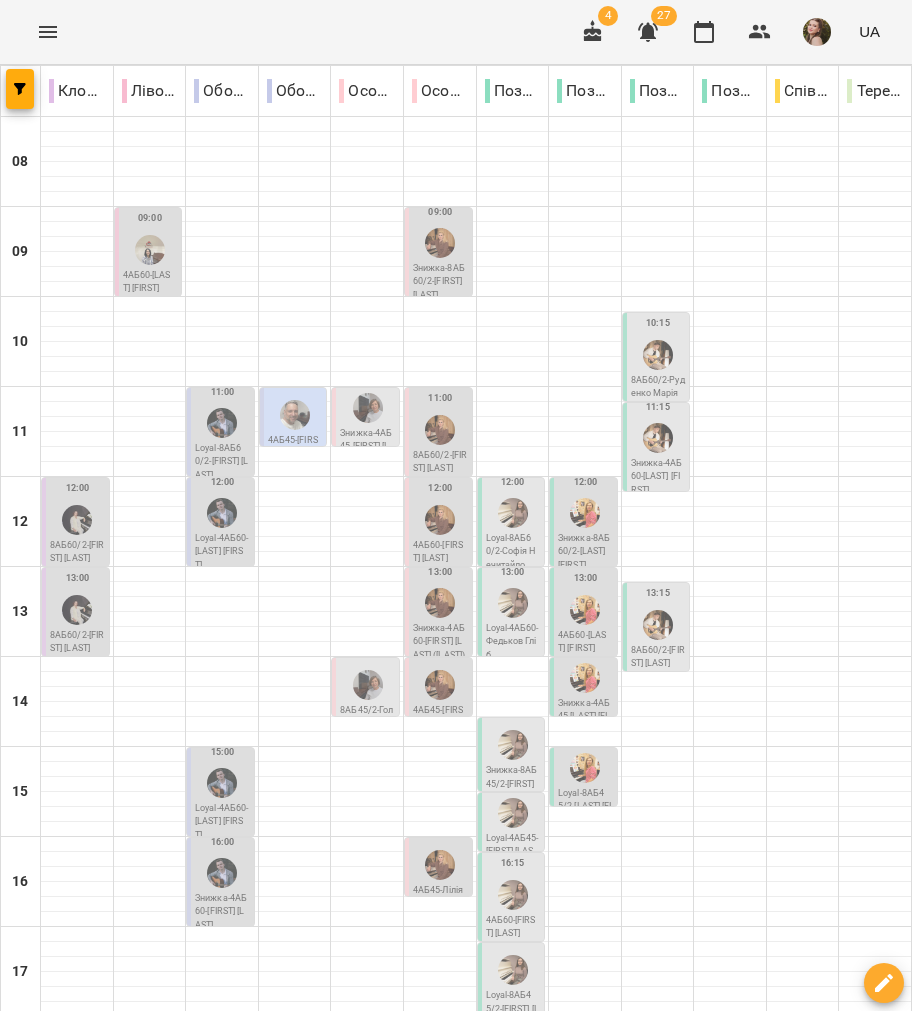 click on "ср 20" at bounding box center [448, 1309] 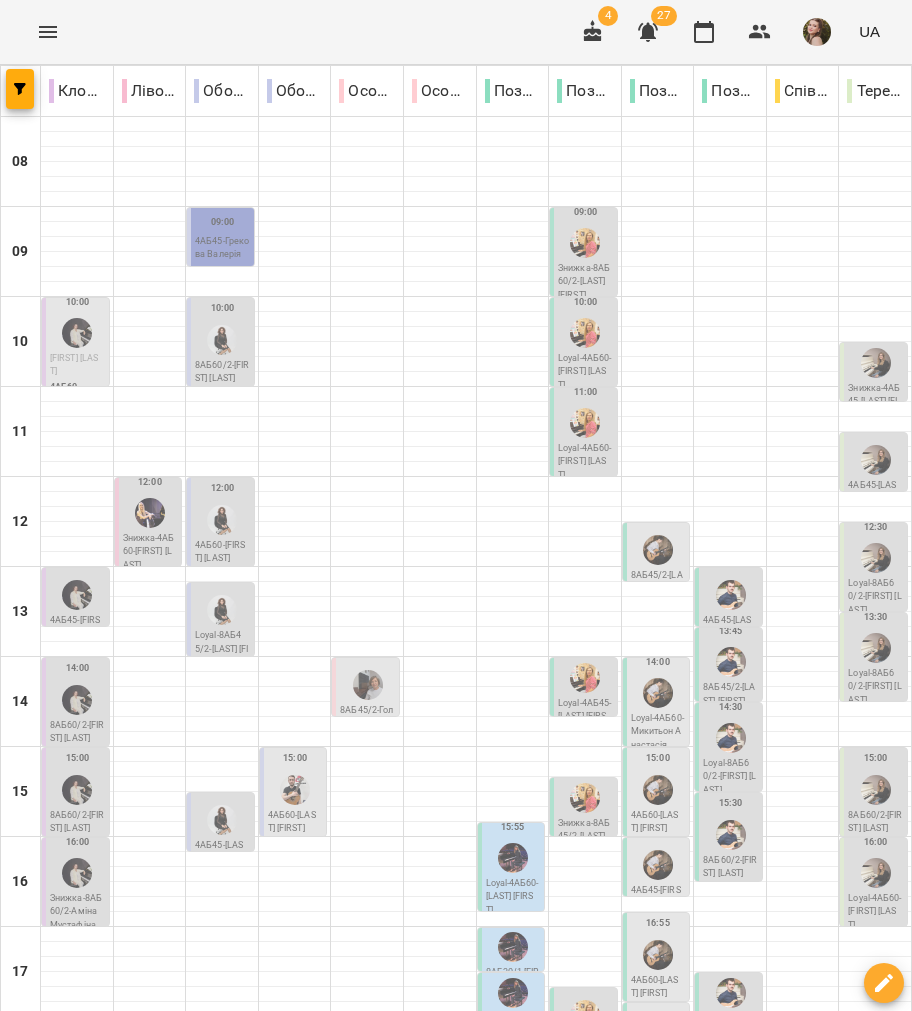 click on "4АБ60 - Олексій Поляшов" at bounding box center (222, 552) 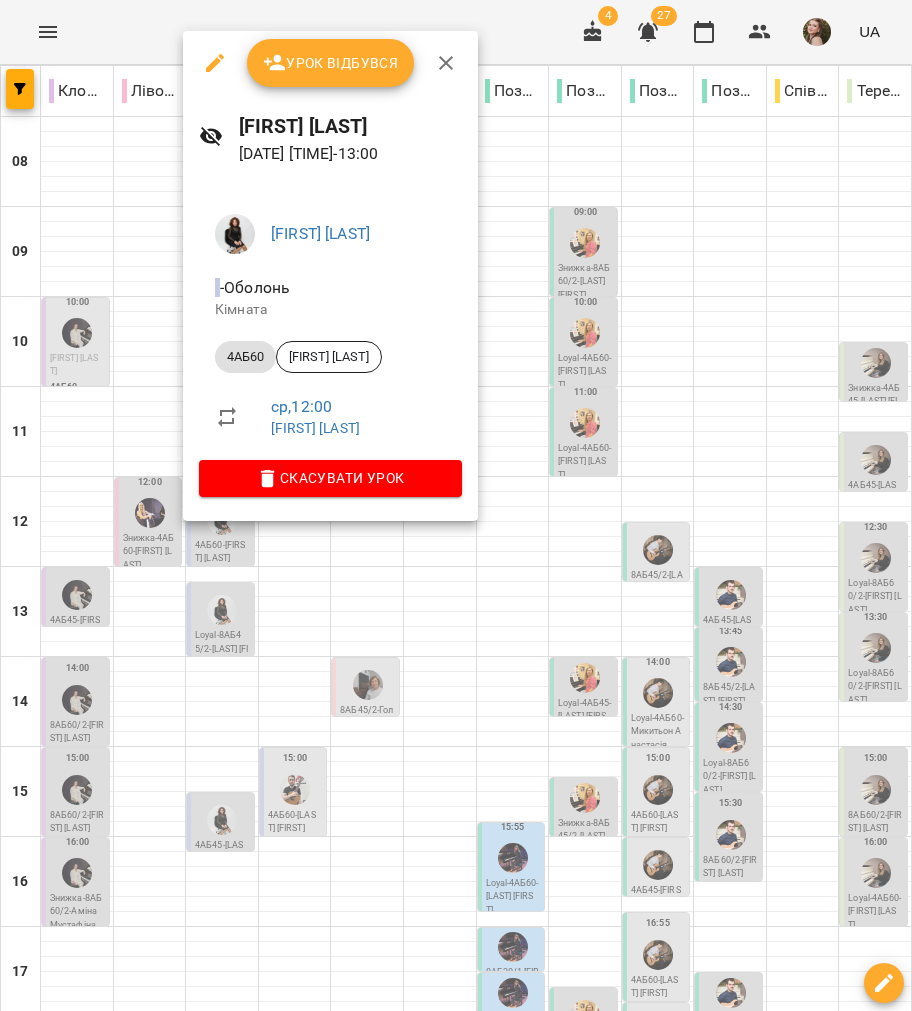 click 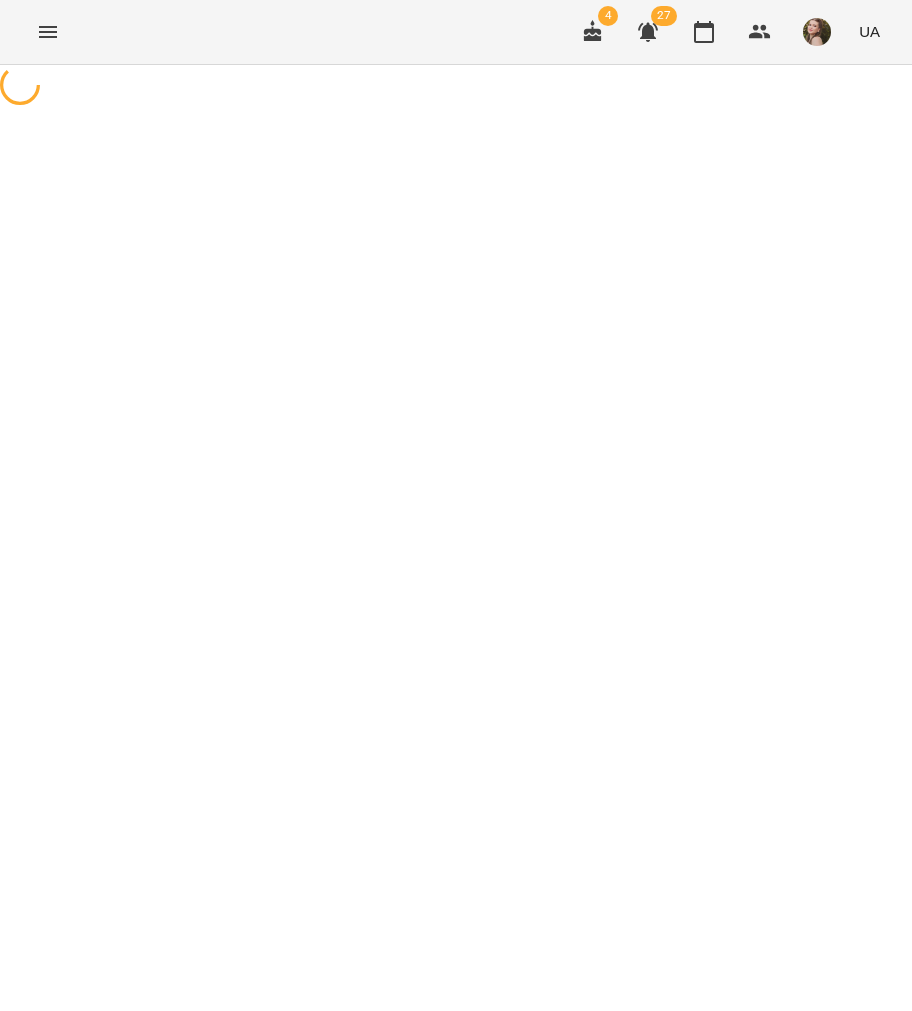 select on "*****" 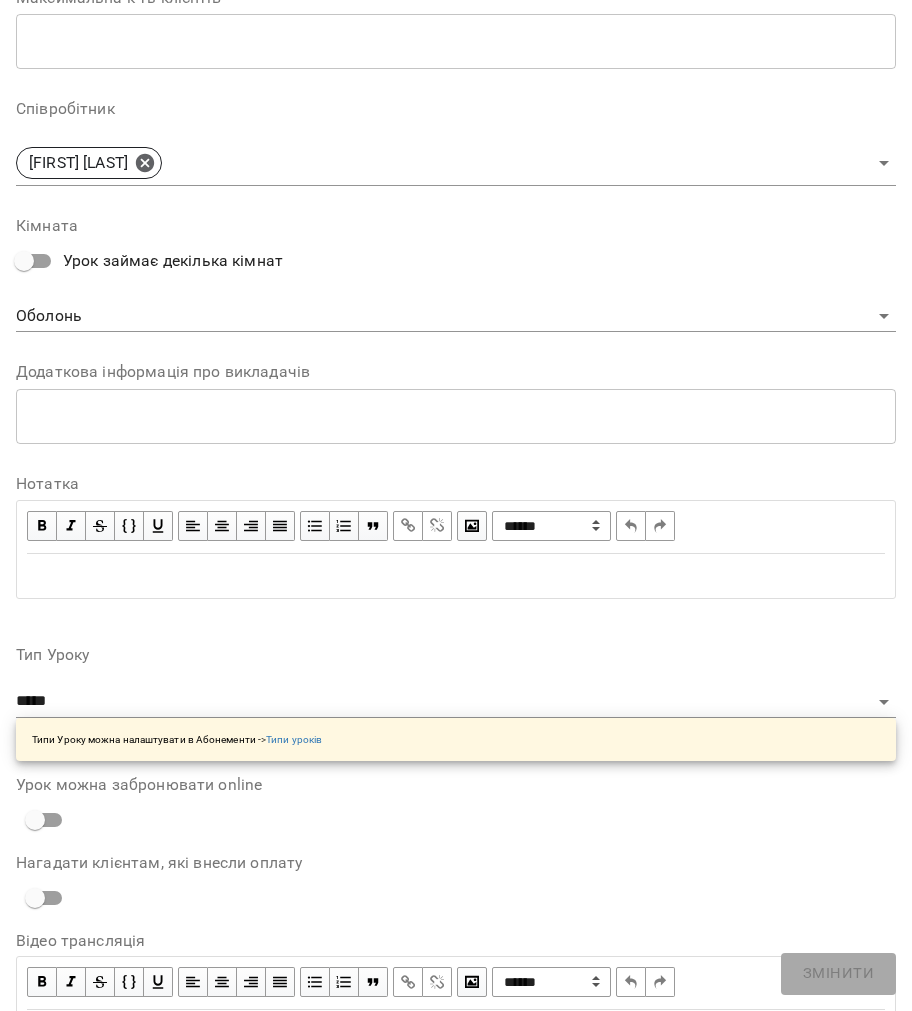 scroll, scrollTop: 646, scrollLeft: 0, axis: vertical 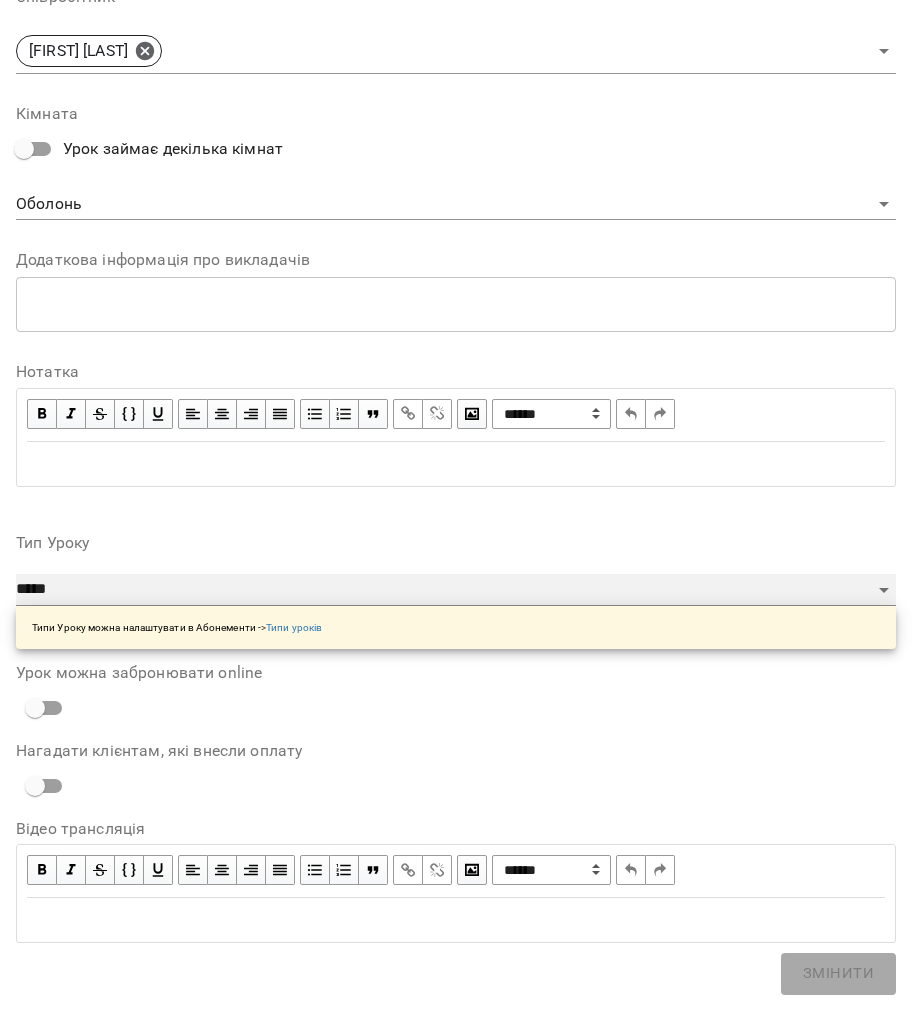 click on "**********" at bounding box center (456, 590) 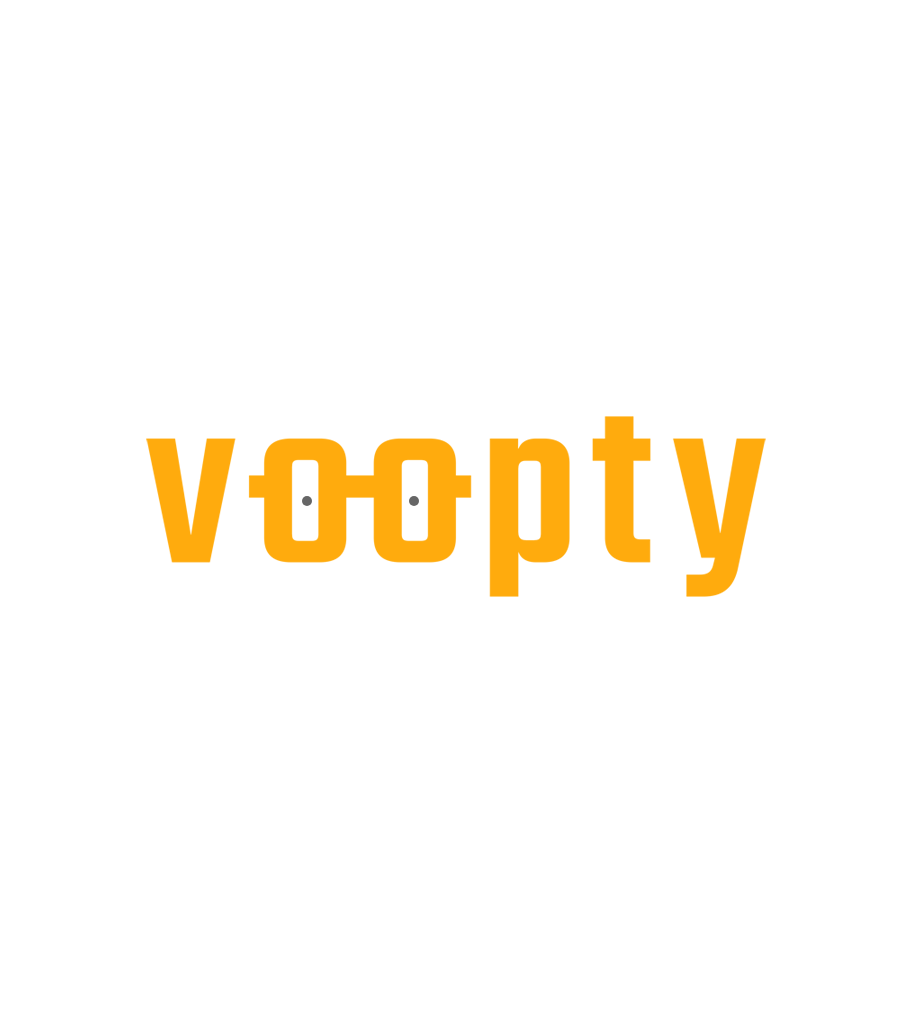 scroll, scrollTop: 0, scrollLeft: 0, axis: both 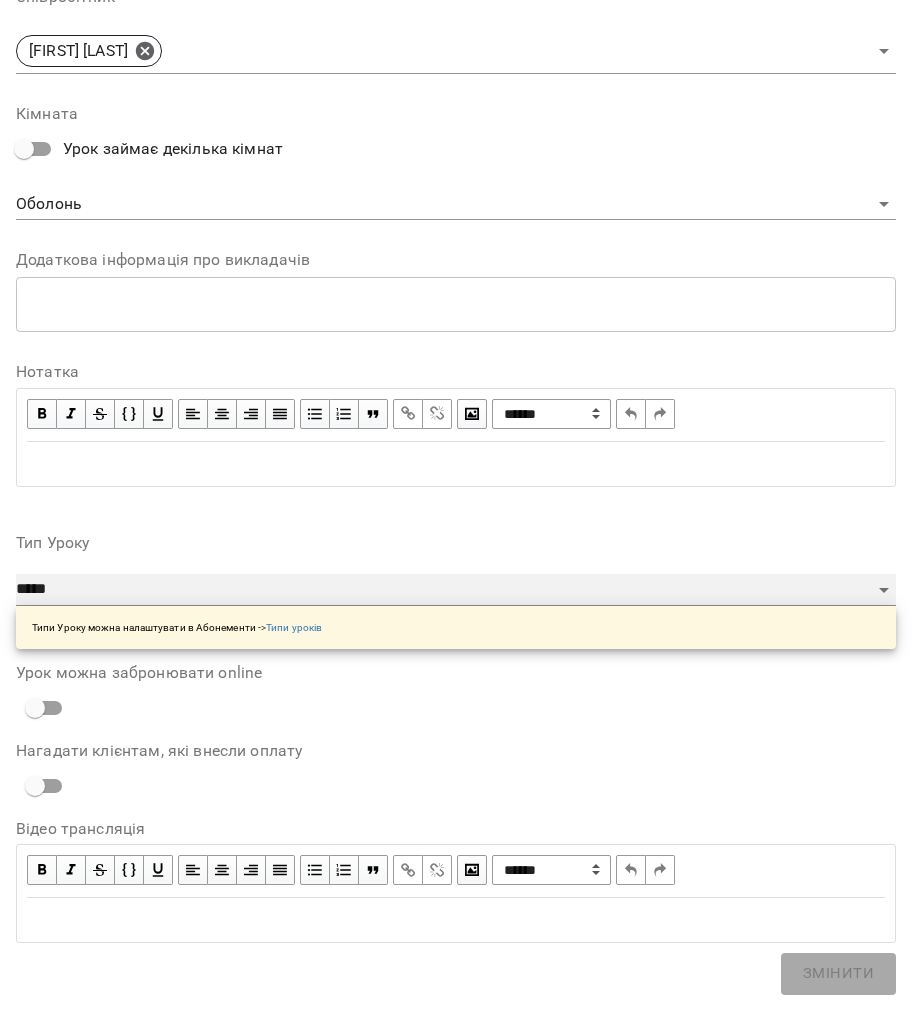 click on "**********" at bounding box center [456, 590] 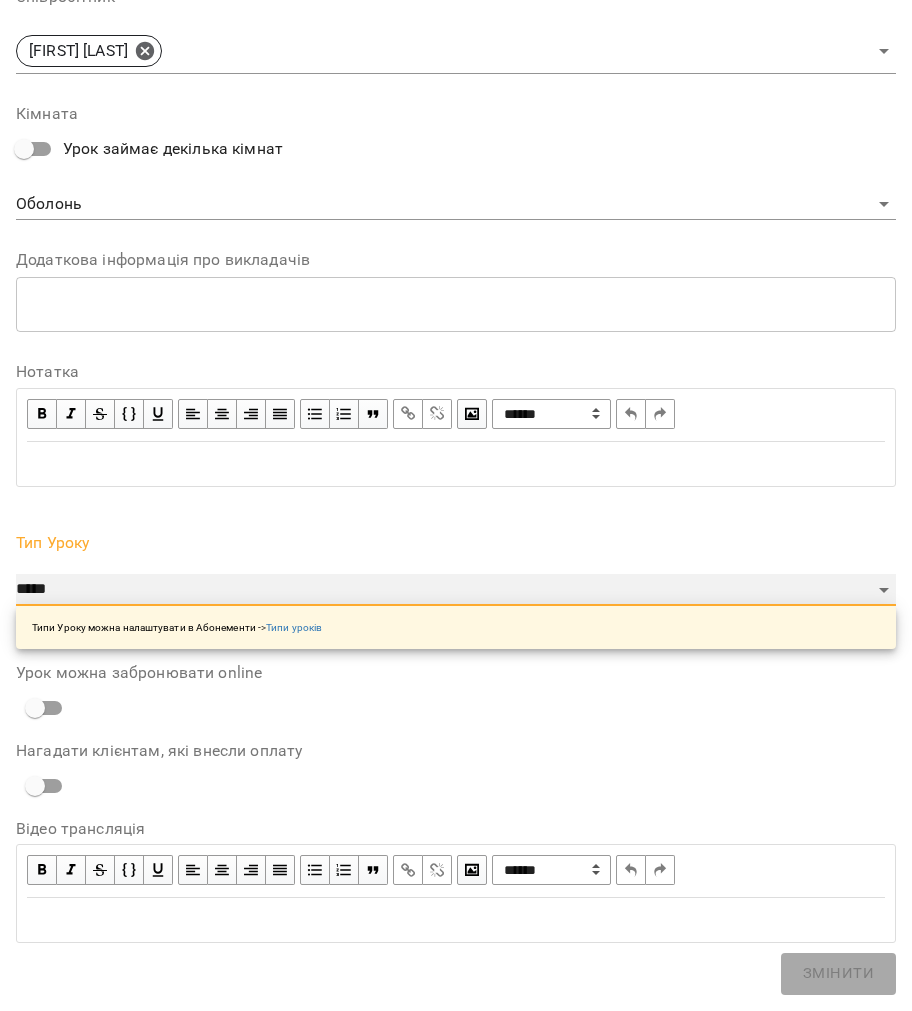 select on "**********" 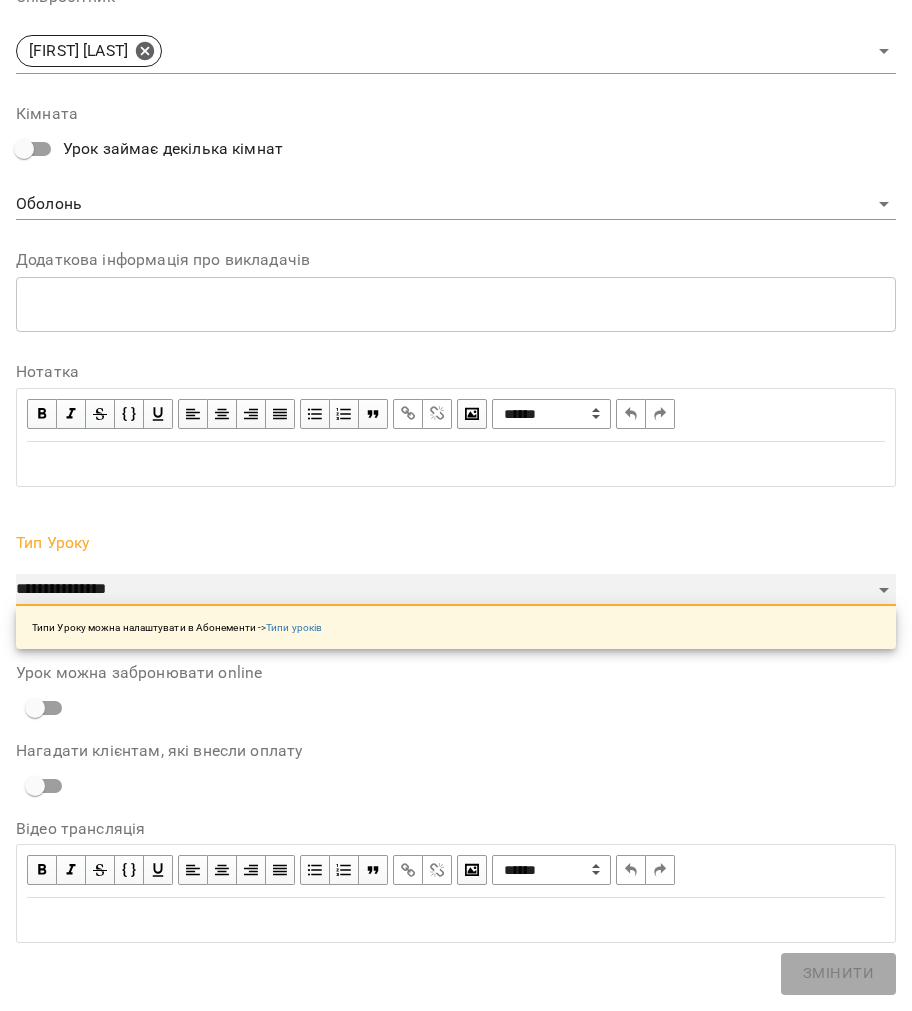 click on "**********" at bounding box center [456, 590] 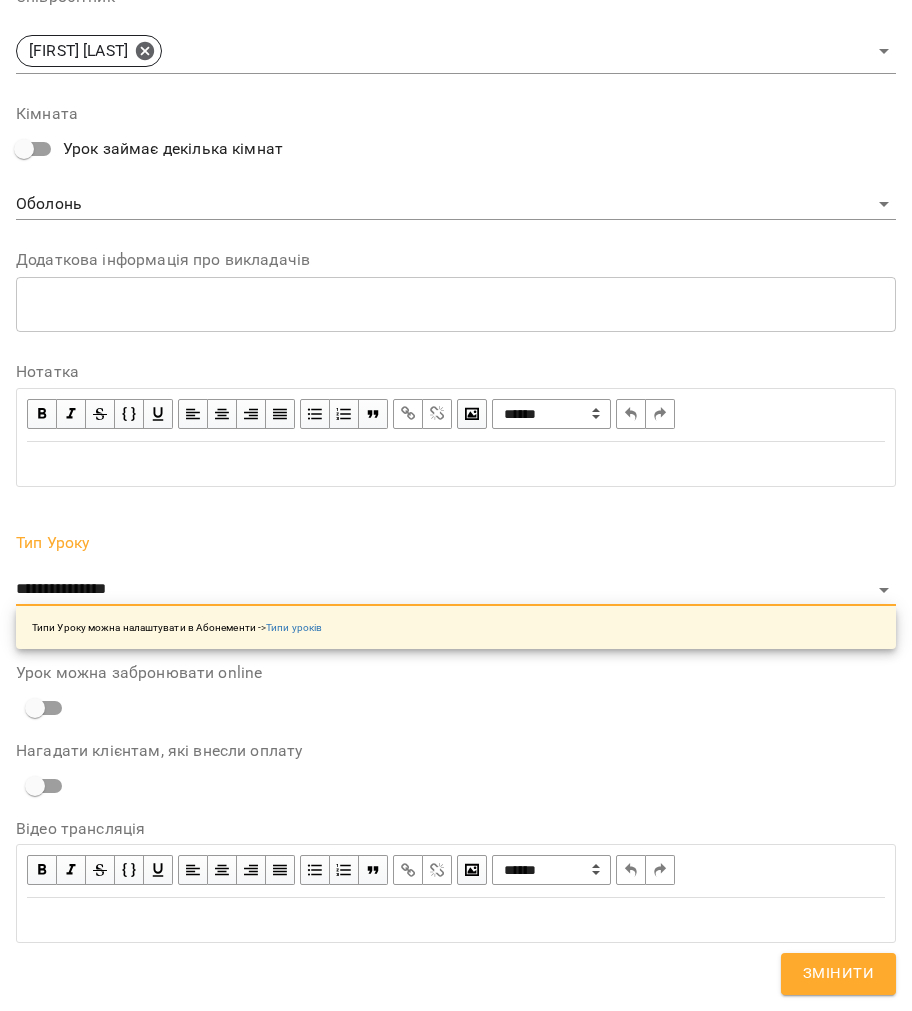 click on "Змінити" at bounding box center (838, 974) 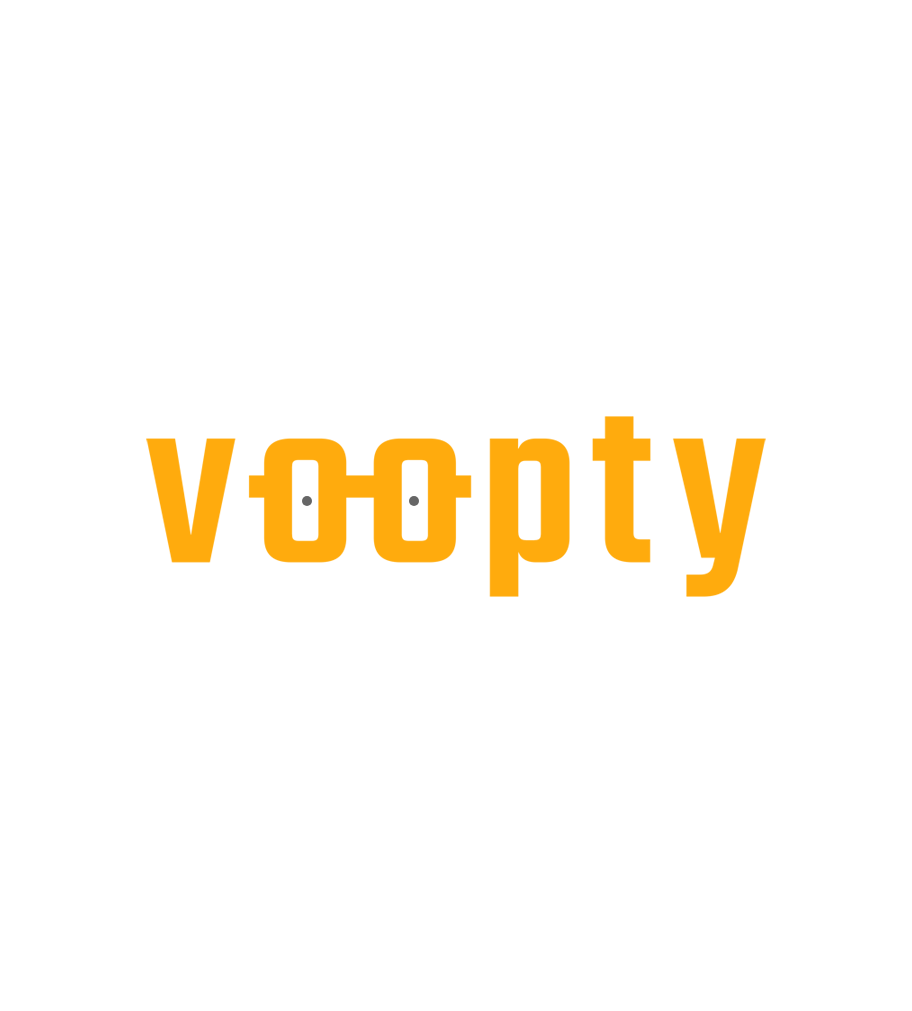 scroll, scrollTop: 0, scrollLeft: 0, axis: both 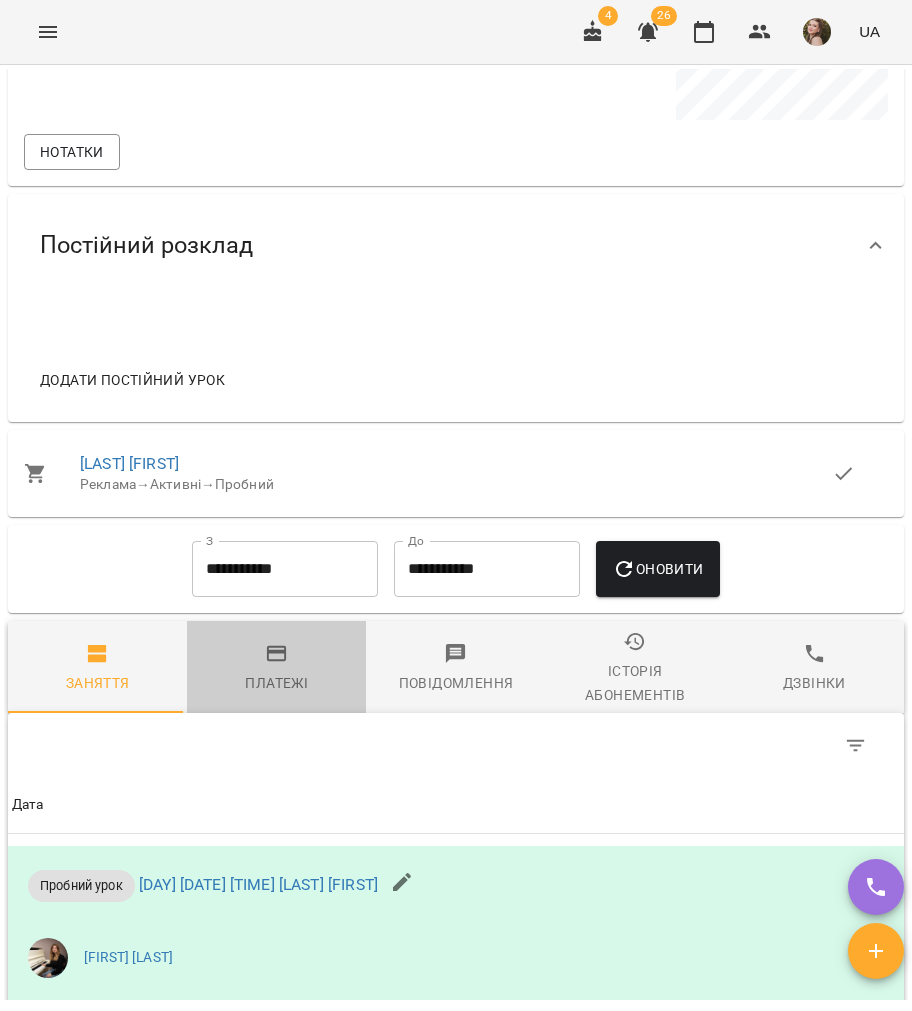 click on "Платежі" at bounding box center [276, 667] 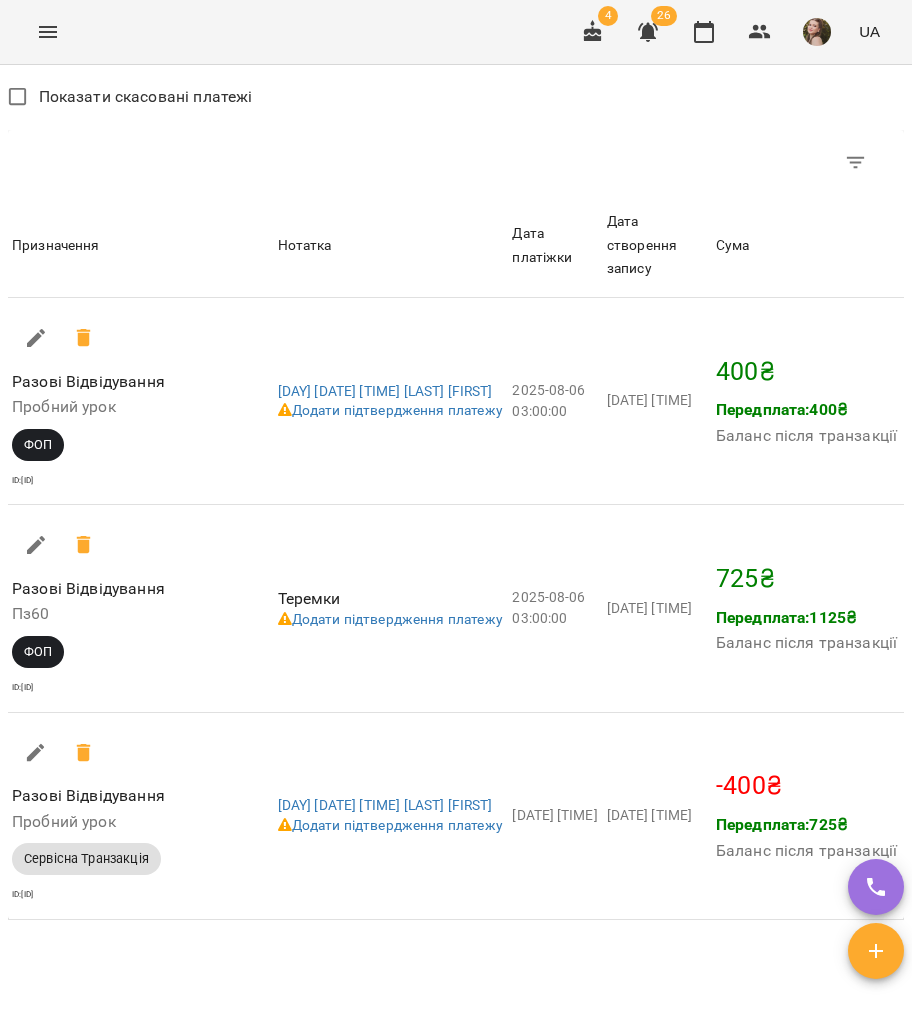 scroll, scrollTop: 2344, scrollLeft: 0, axis: vertical 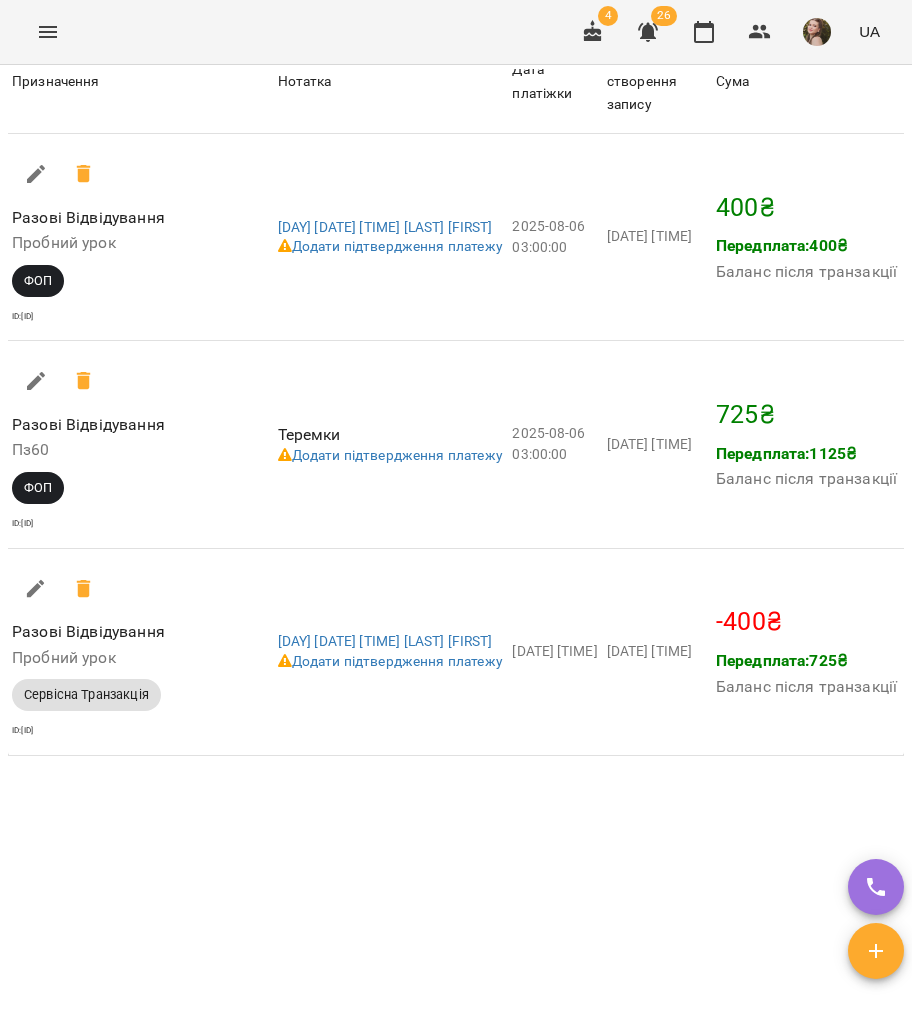 click at bounding box center [36, 174] 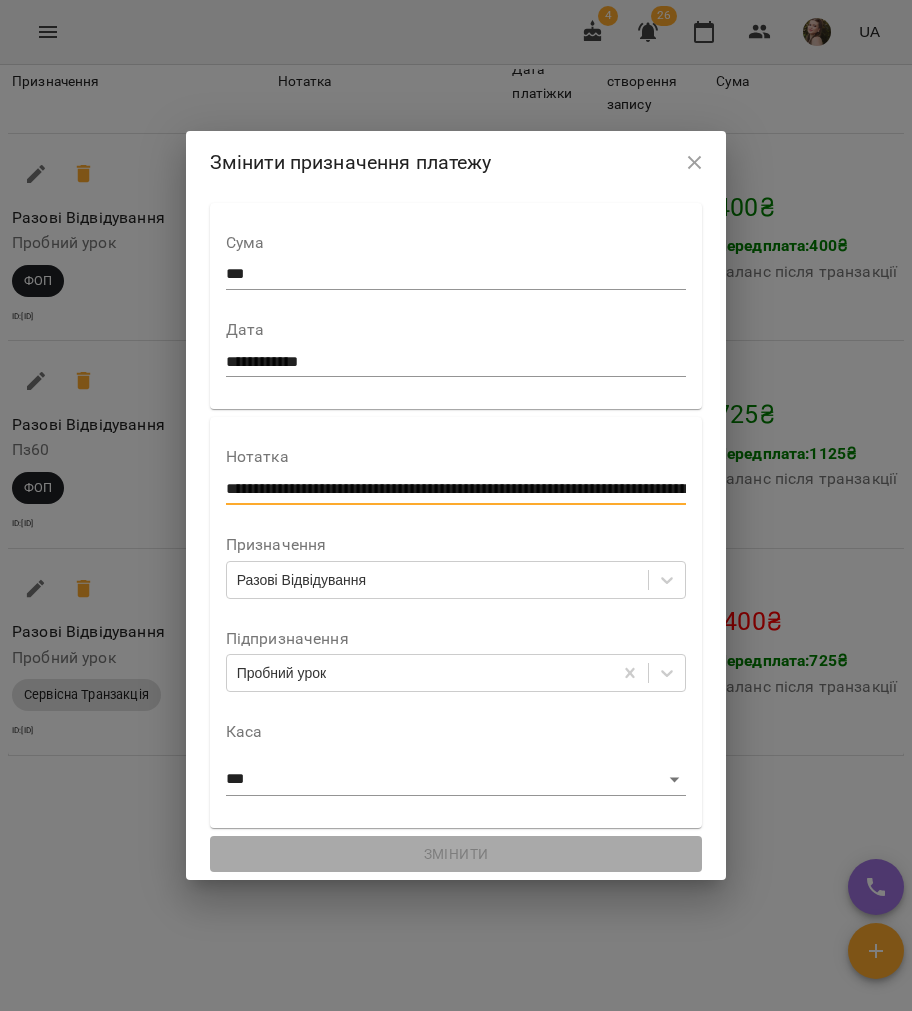 scroll, scrollTop: 0, scrollLeft: 258, axis: horizontal 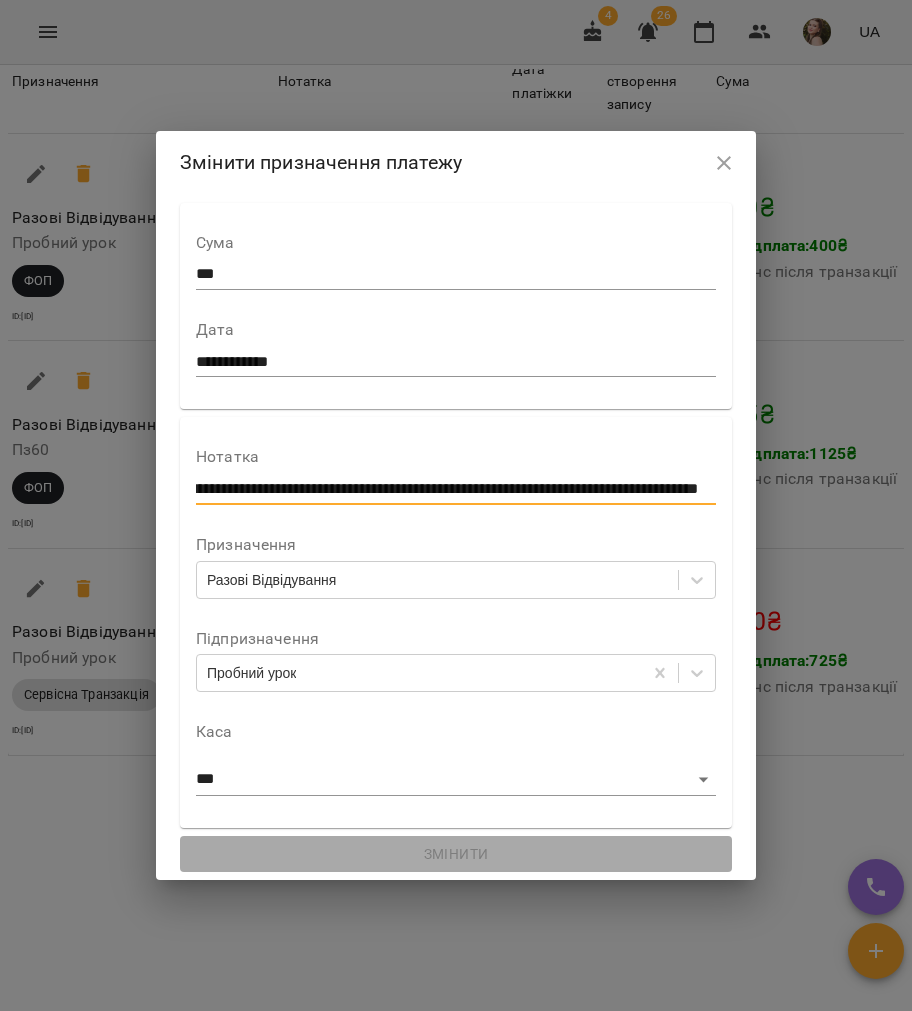 drag, startPoint x: 206, startPoint y: 478, endPoint x: 639, endPoint y: 460, distance: 433.37396 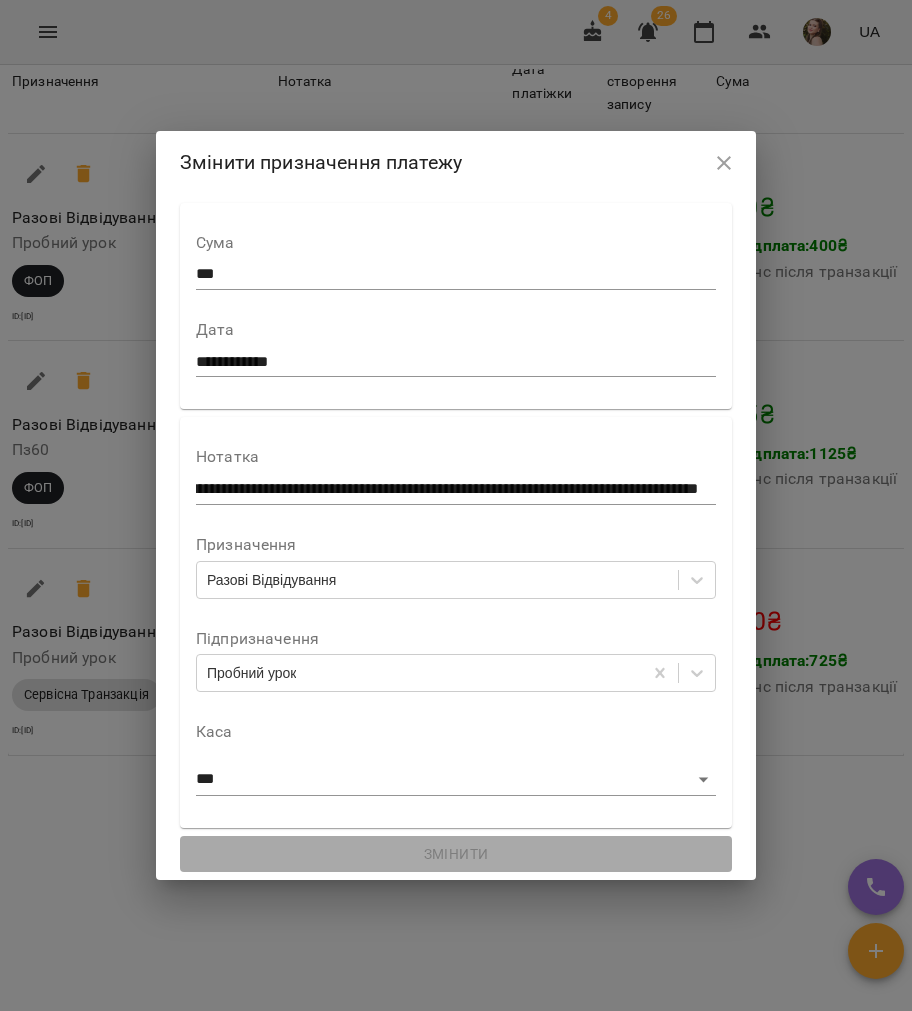 scroll, scrollTop: 0, scrollLeft: 0, axis: both 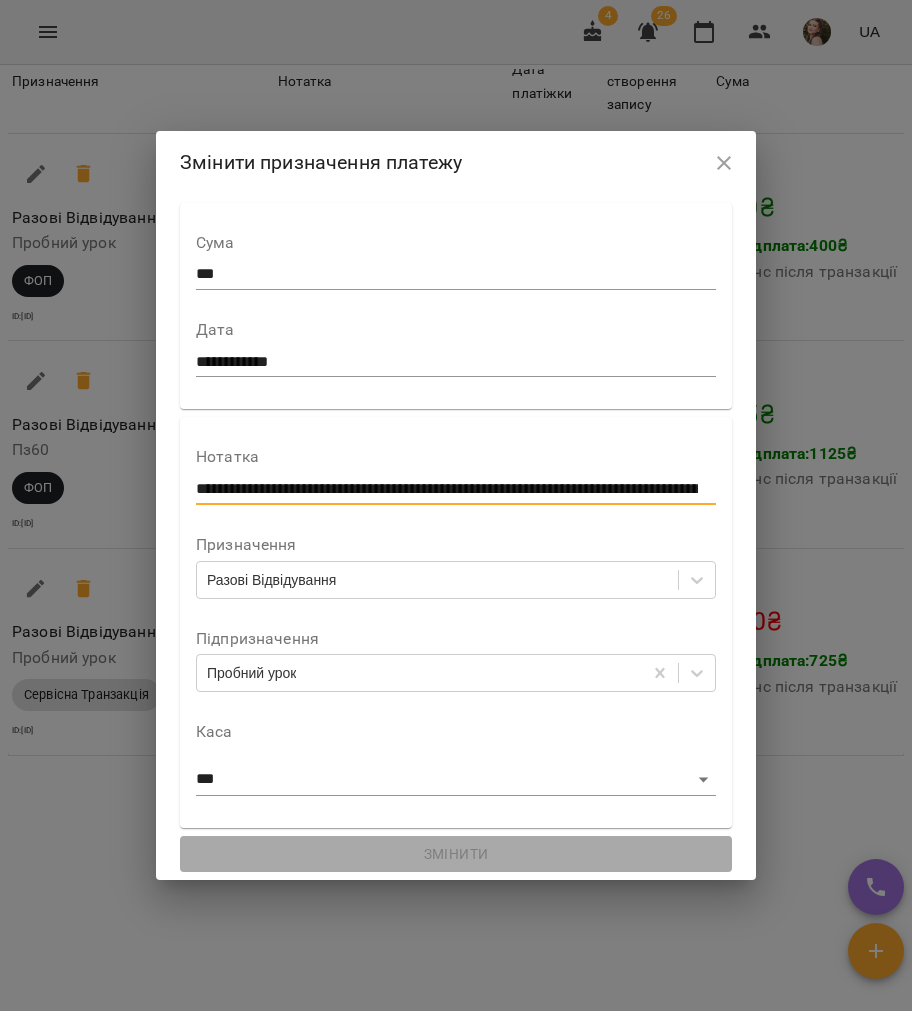 drag, startPoint x: 586, startPoint y: 468, endPoint x: 226, endPoint y: 484, distance: 360.35538 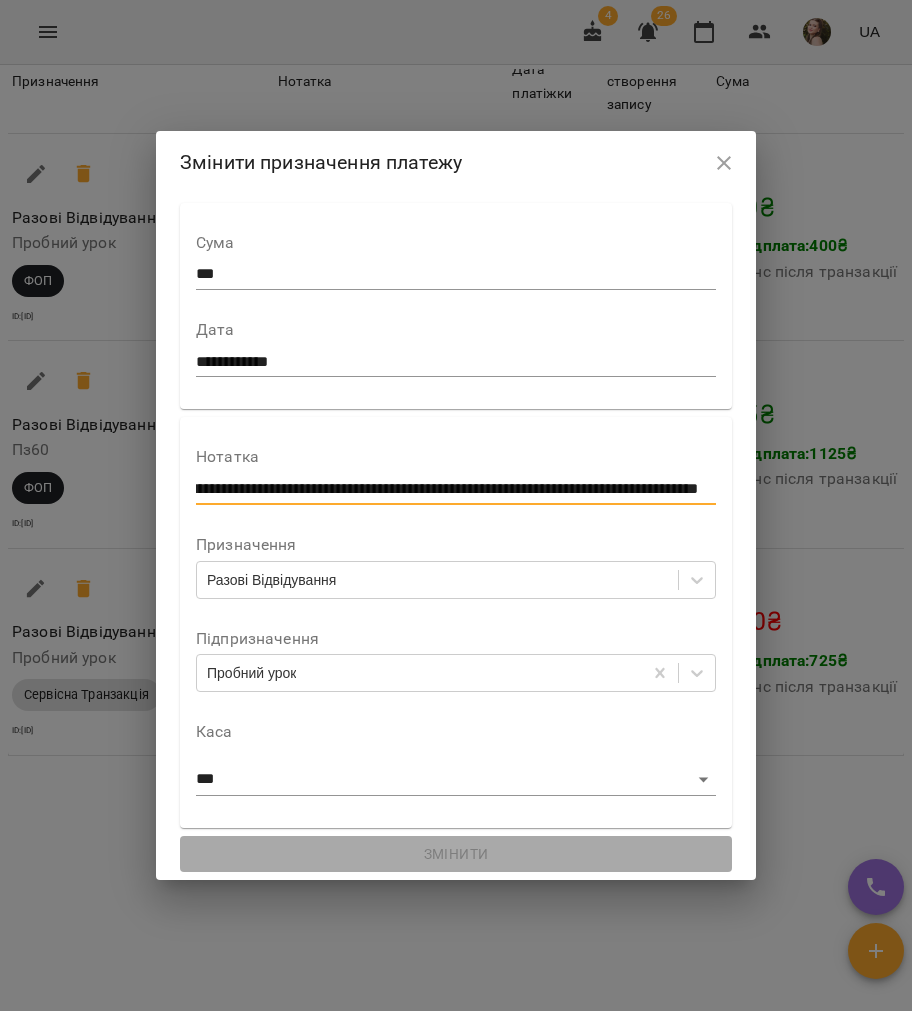 drag, startPoint x: 206, startPoint y: 484, endPoint x: 899, endPoint y: 530, distance: 694.525 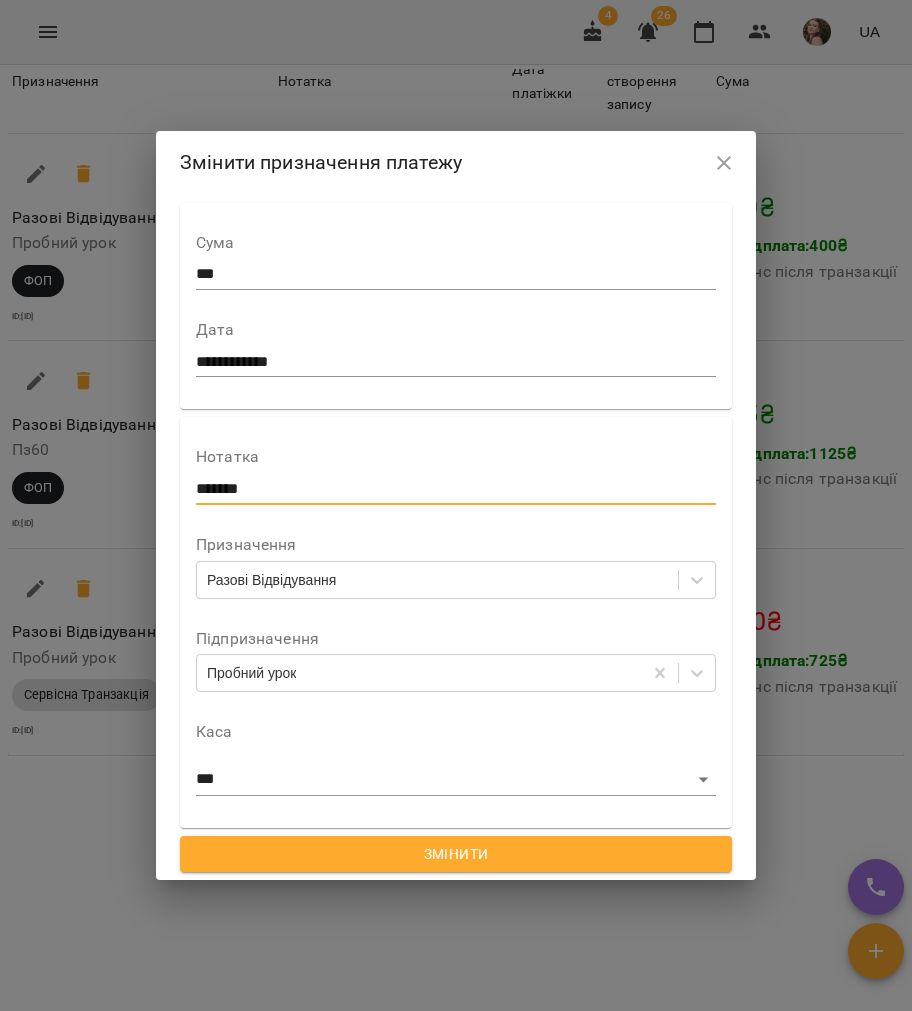 scroll, scrollTop: 0, scrollLeft: 0, axis: both 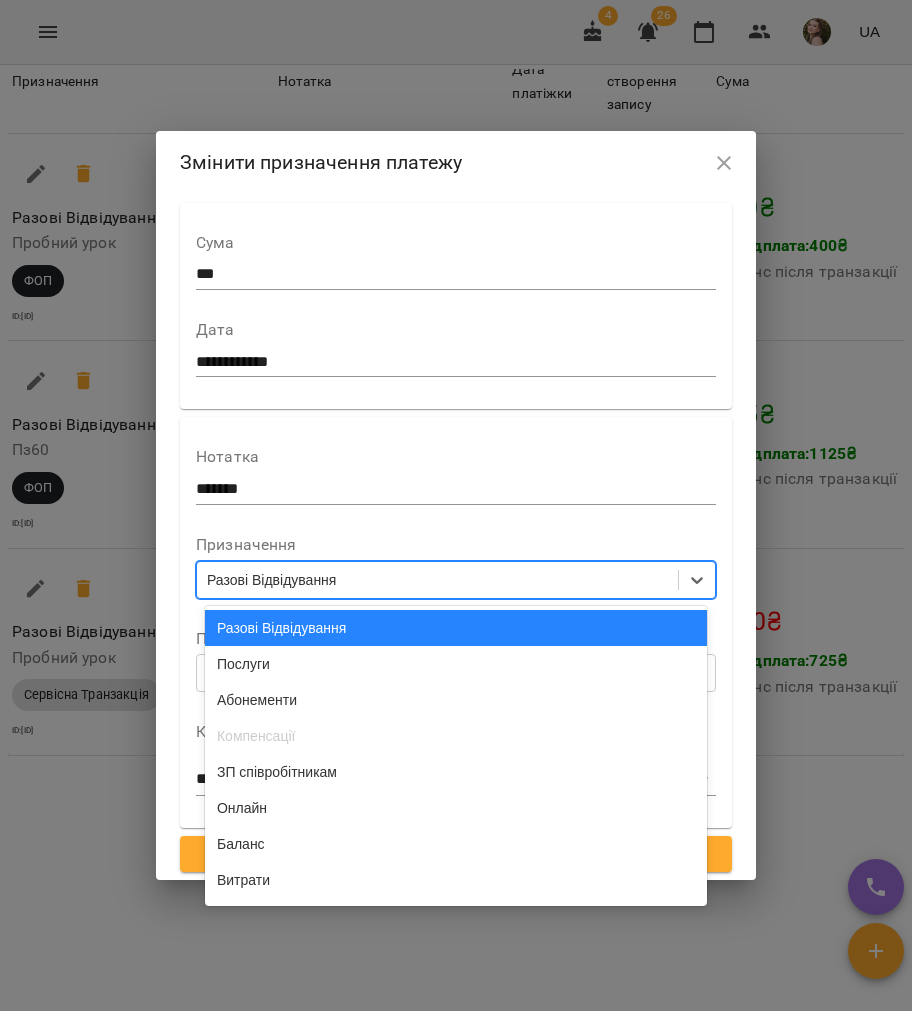 click on "Разові Відвідування" at bounding box center (271, 580) 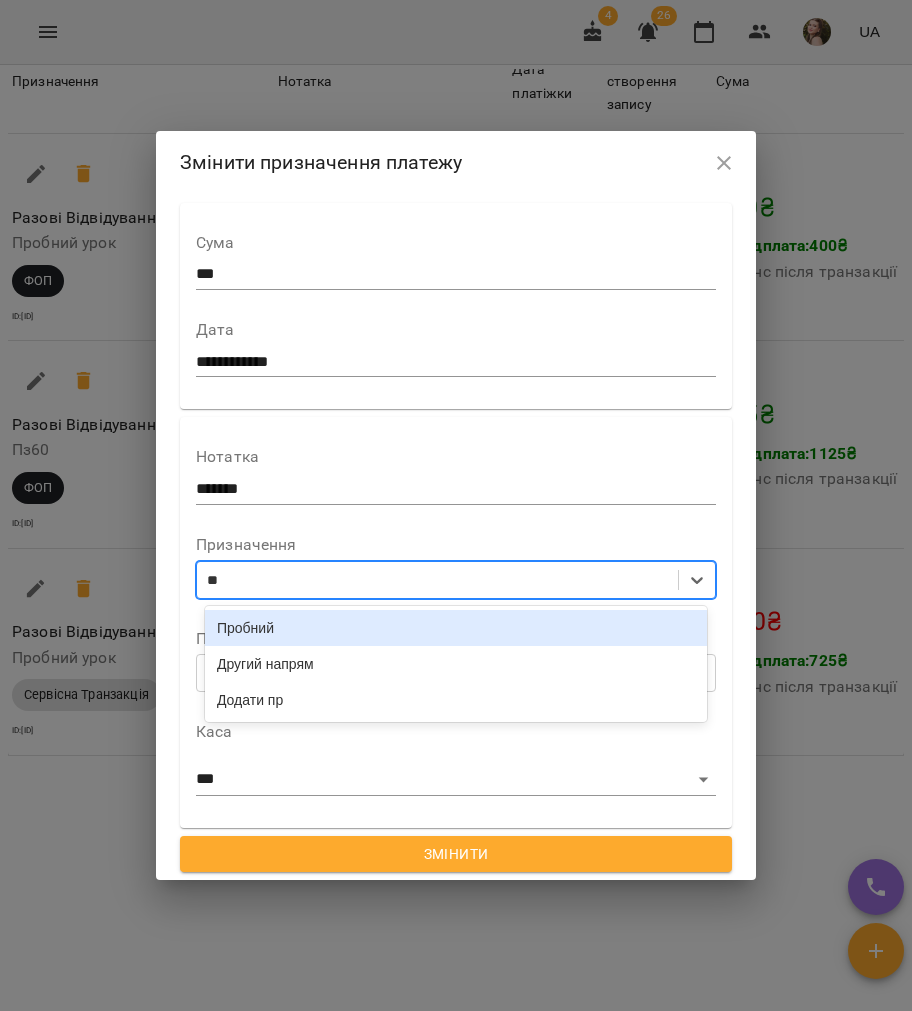 type on "***" 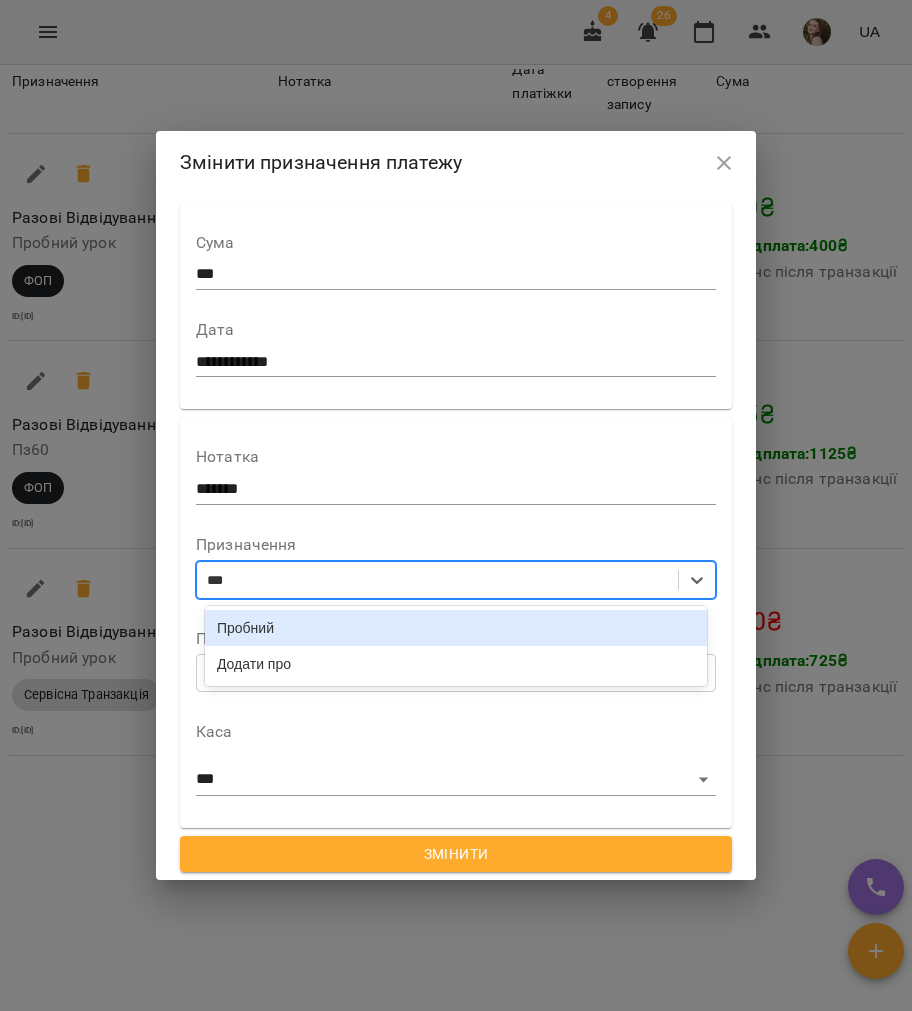 drag, startPoint x: 278, startPoint y: 613, endPoint x: 280, endPoint y: 624, distance: 11.18034 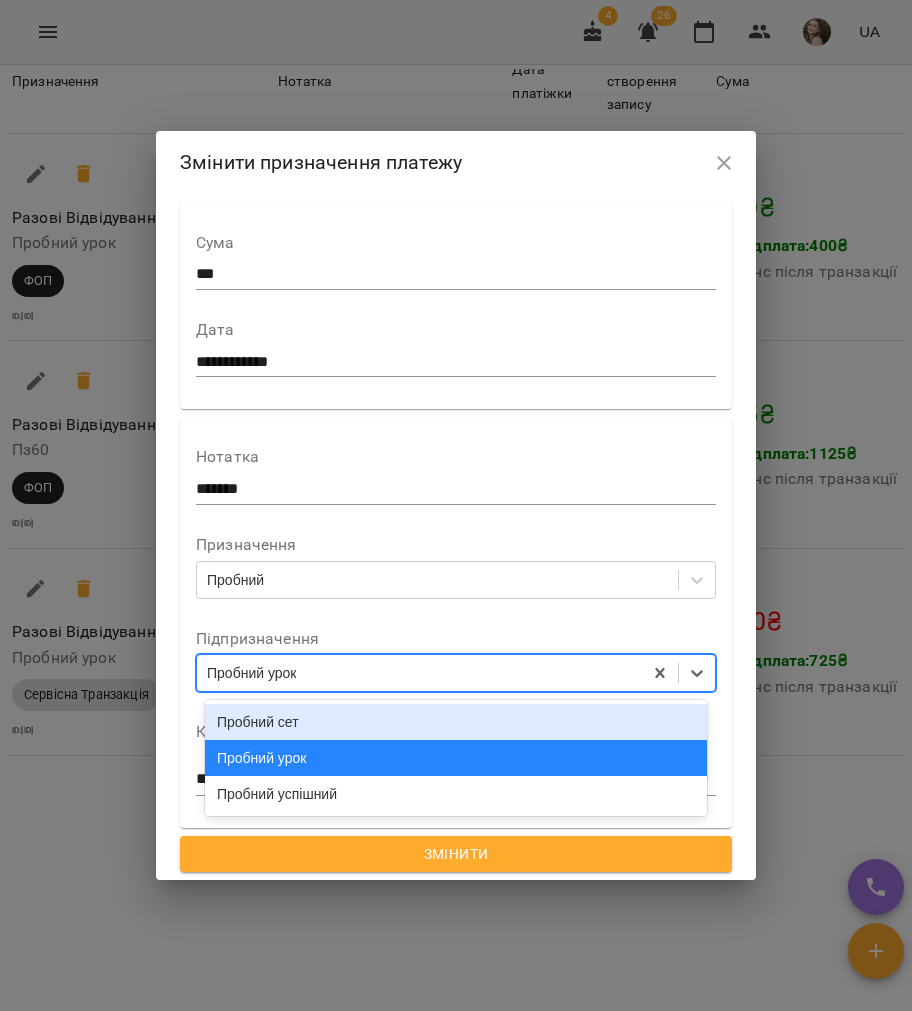 click on "Пробний урок" at bounding box center [456, 673] 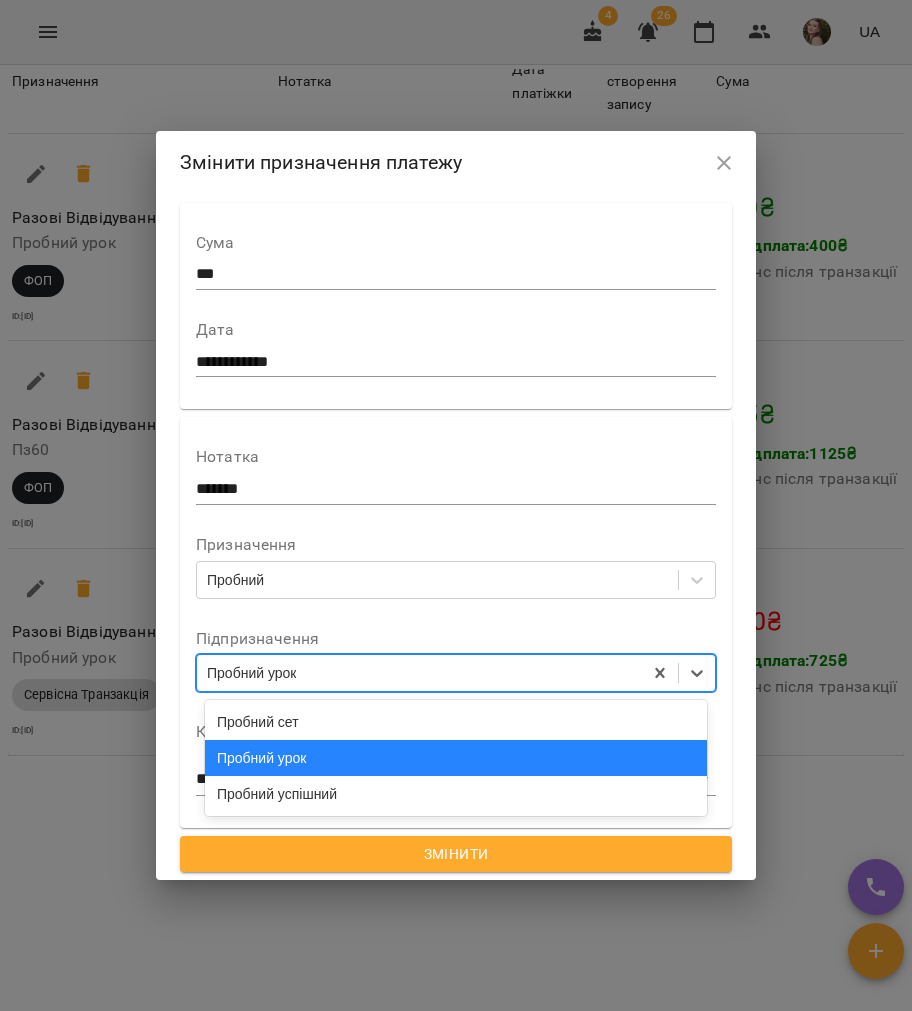 click on "Пробний урок" at bounding box center (456, 758) 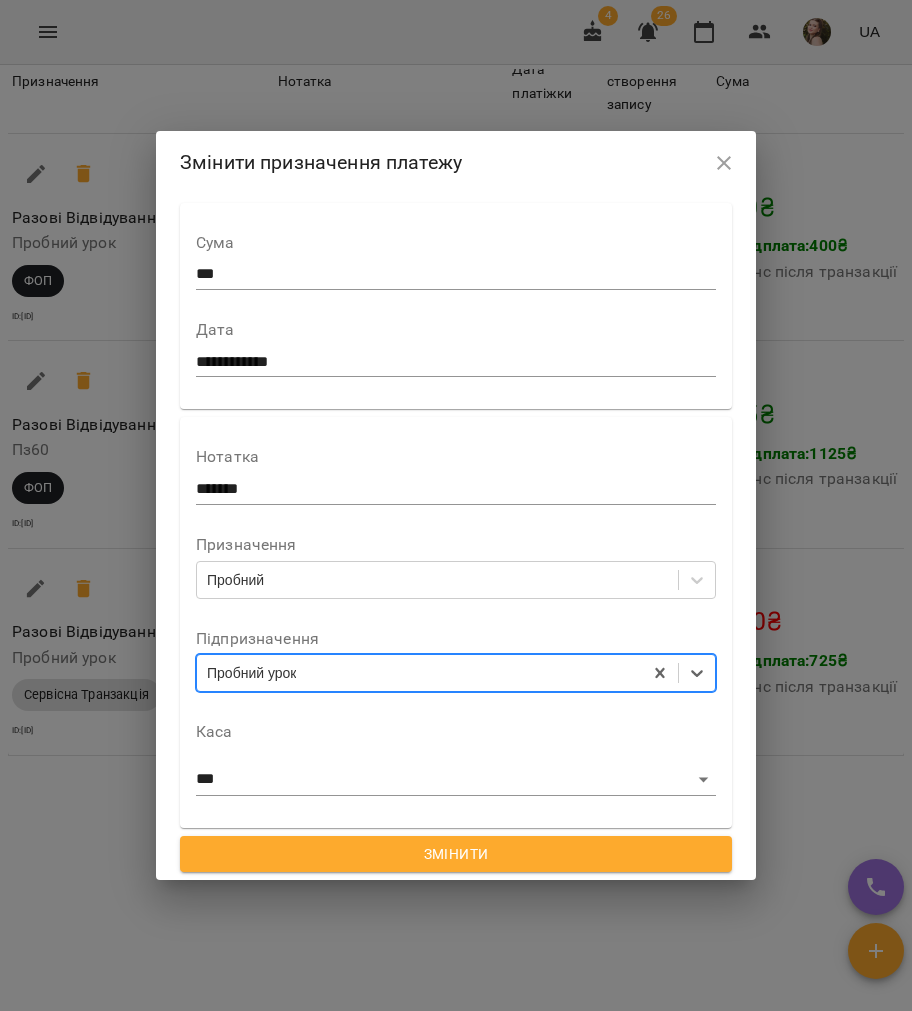 click on "Змінити" at bounding box center [456, 854] 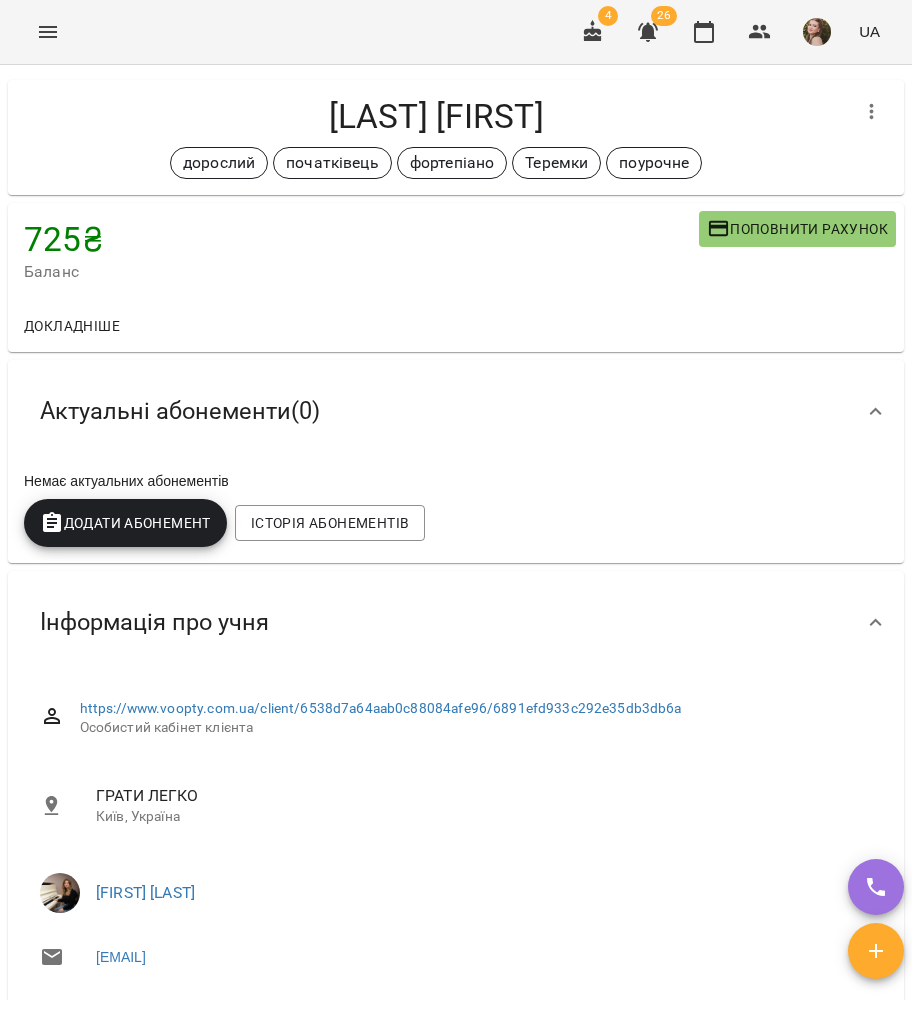 scroll, scrollTop: 0, scrollLeft: 0, axis: both 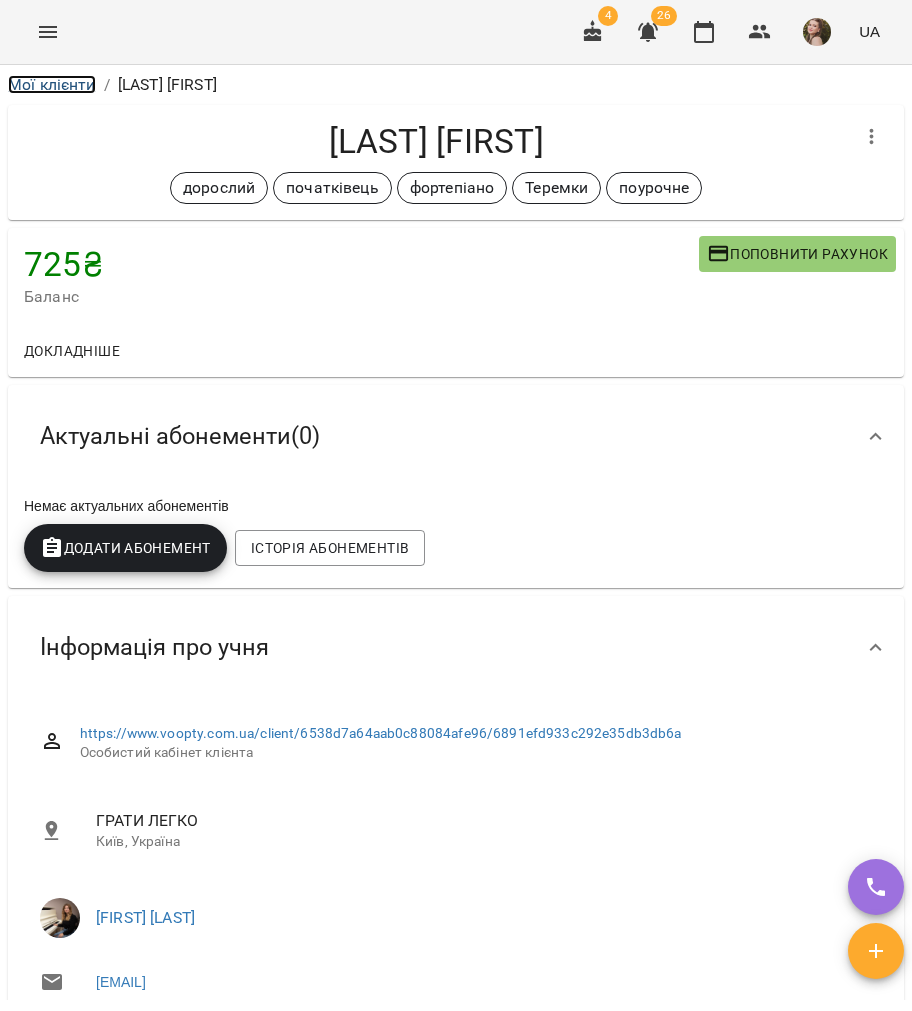 drag, startPoint x: 50, startPoint y: 92, endPoint x: 24, endPoint y: 51, distance: 48.548943 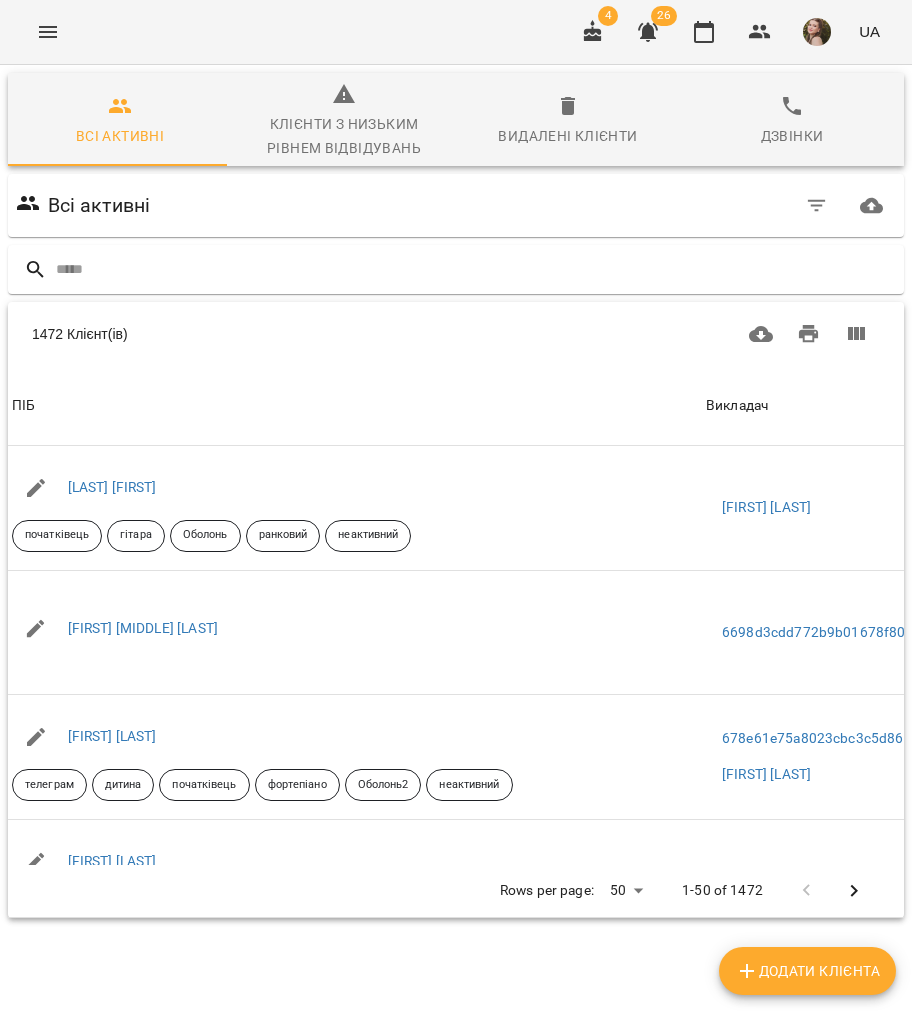 click at bounding box center [476, 269] 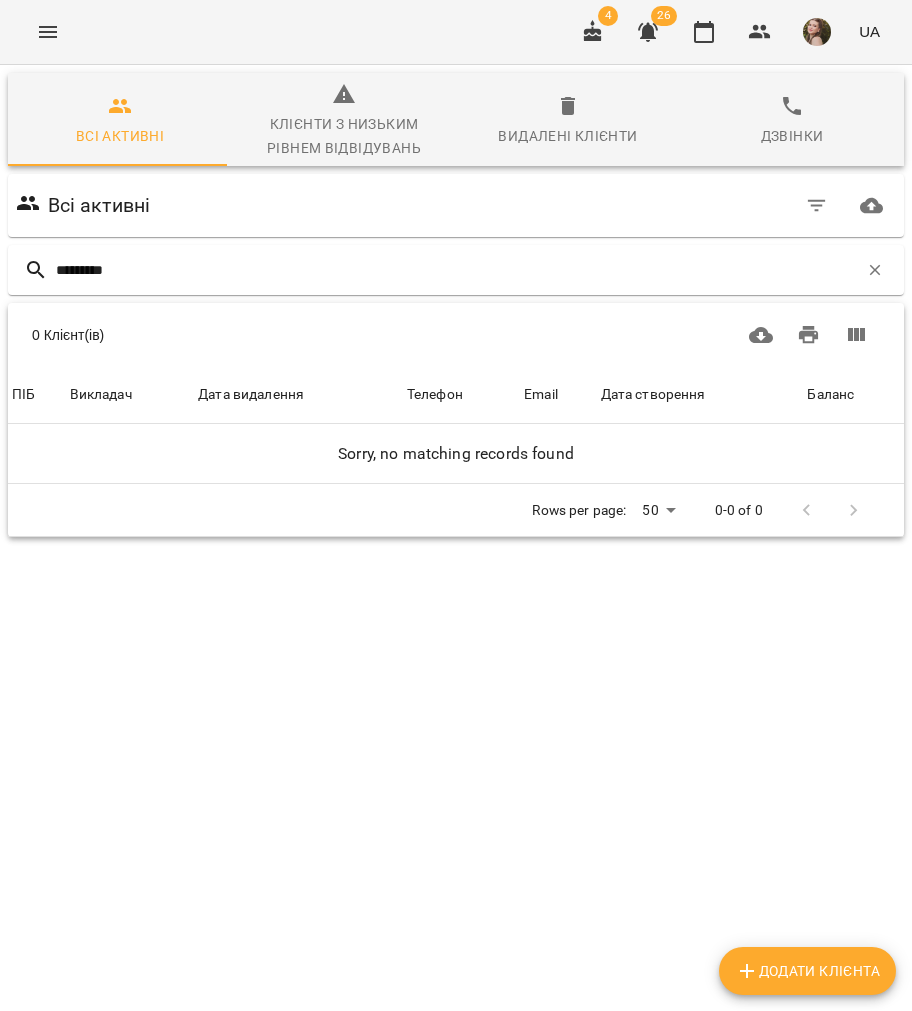 click on "*********" at bounding box center [457, 270] 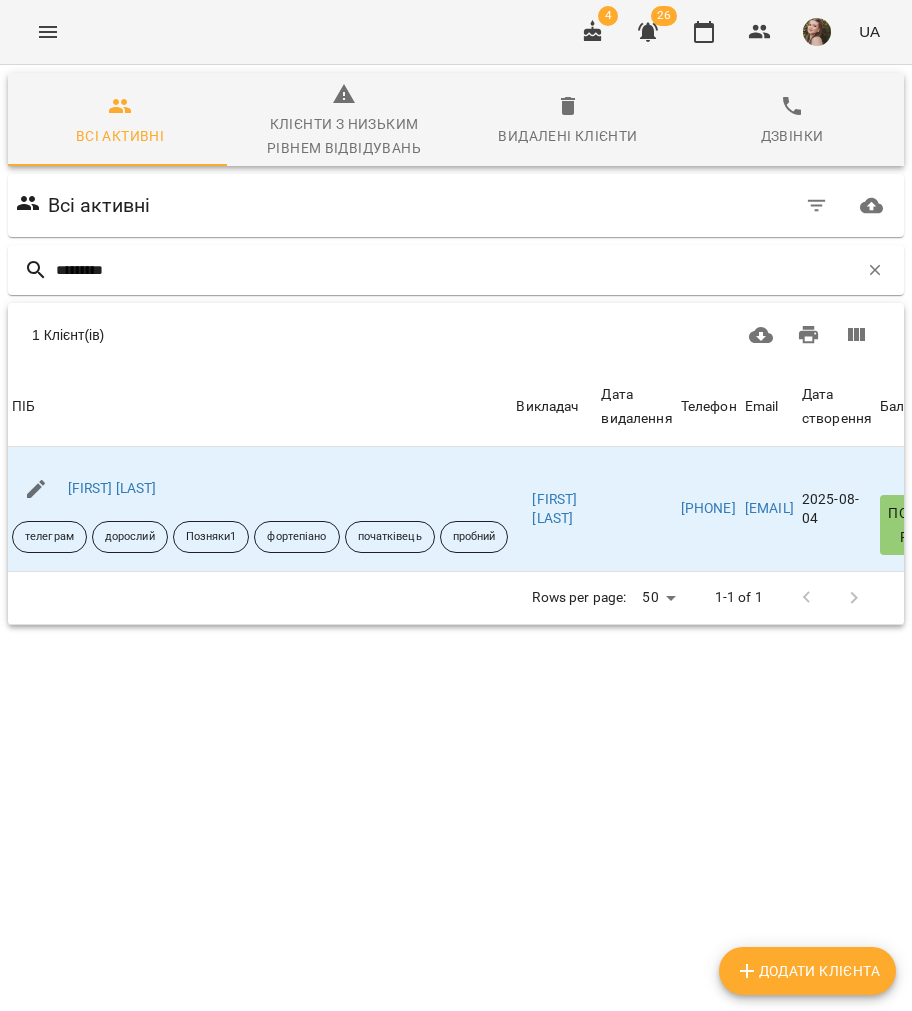 type on "*********" 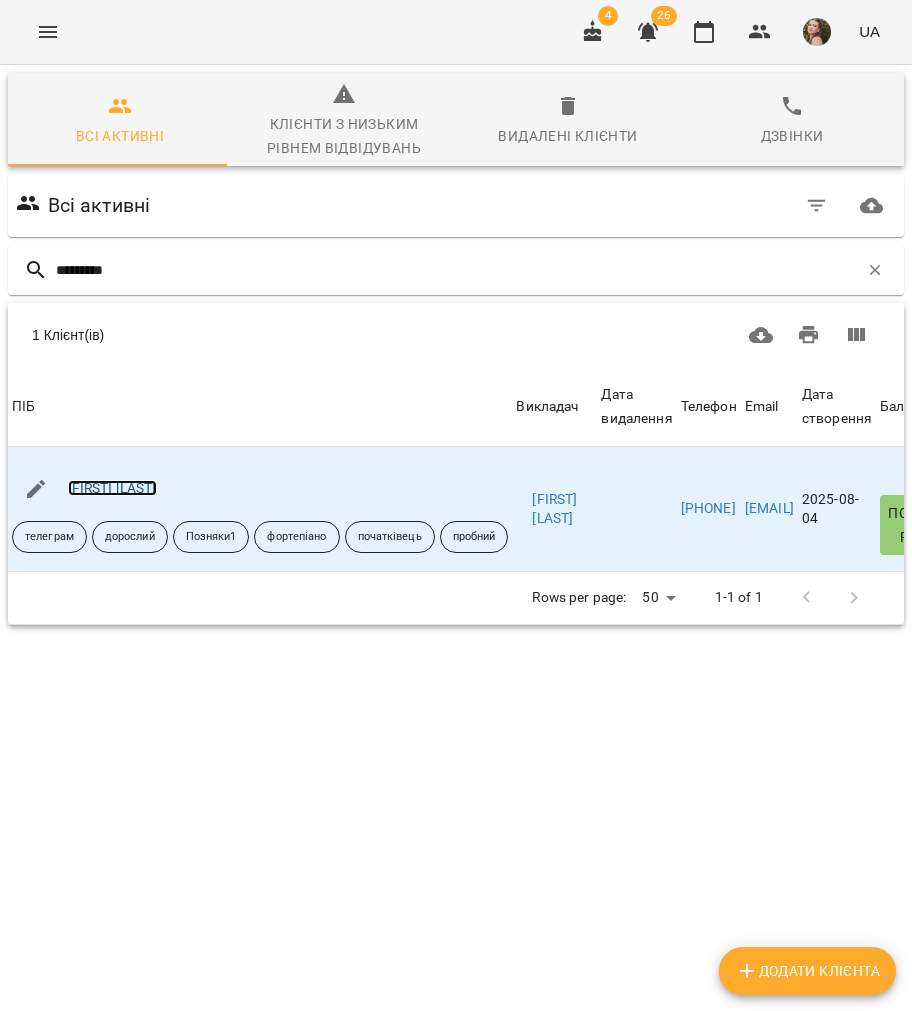 click on "Ольга Степанова" at bounding box center [112, 488] 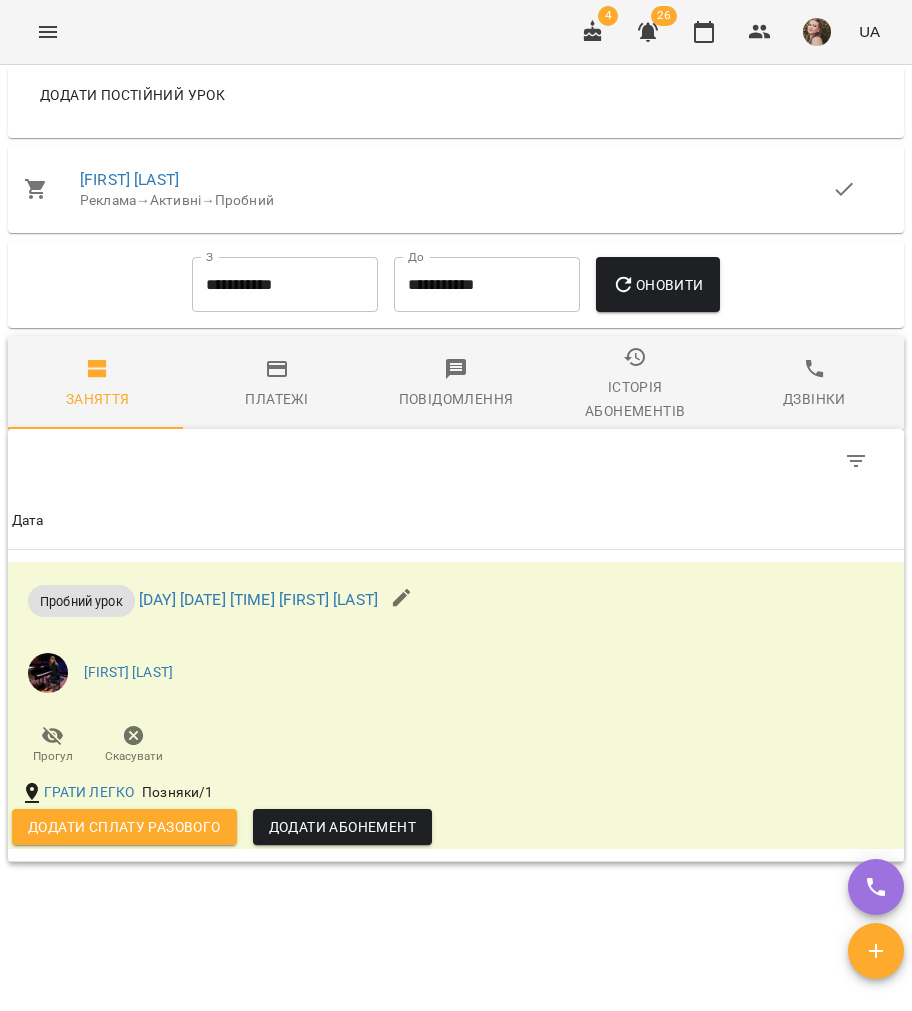 scroll, scrollTop: 1708, scrollLeft: 0, axis: vertical 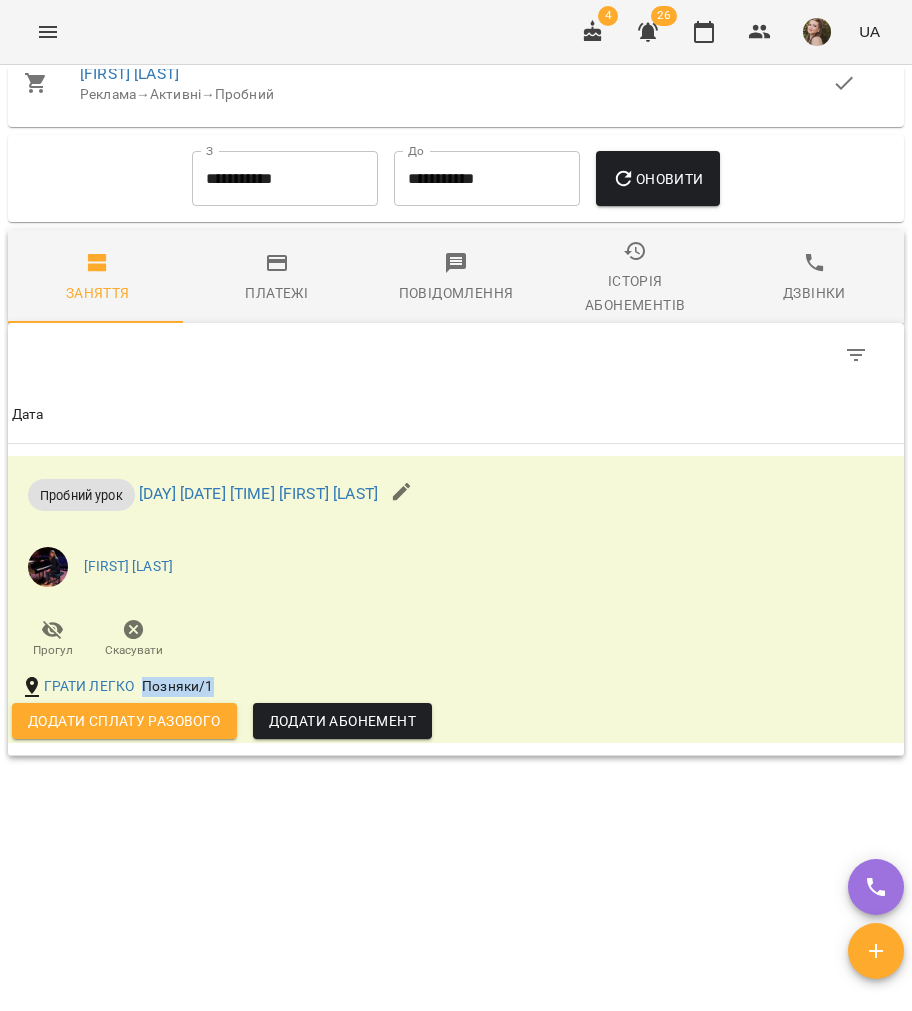 drag, startPoint x: 220, startPoint y: 678, endPoint x: 139, endPoint y: 685, distance: 81.3019 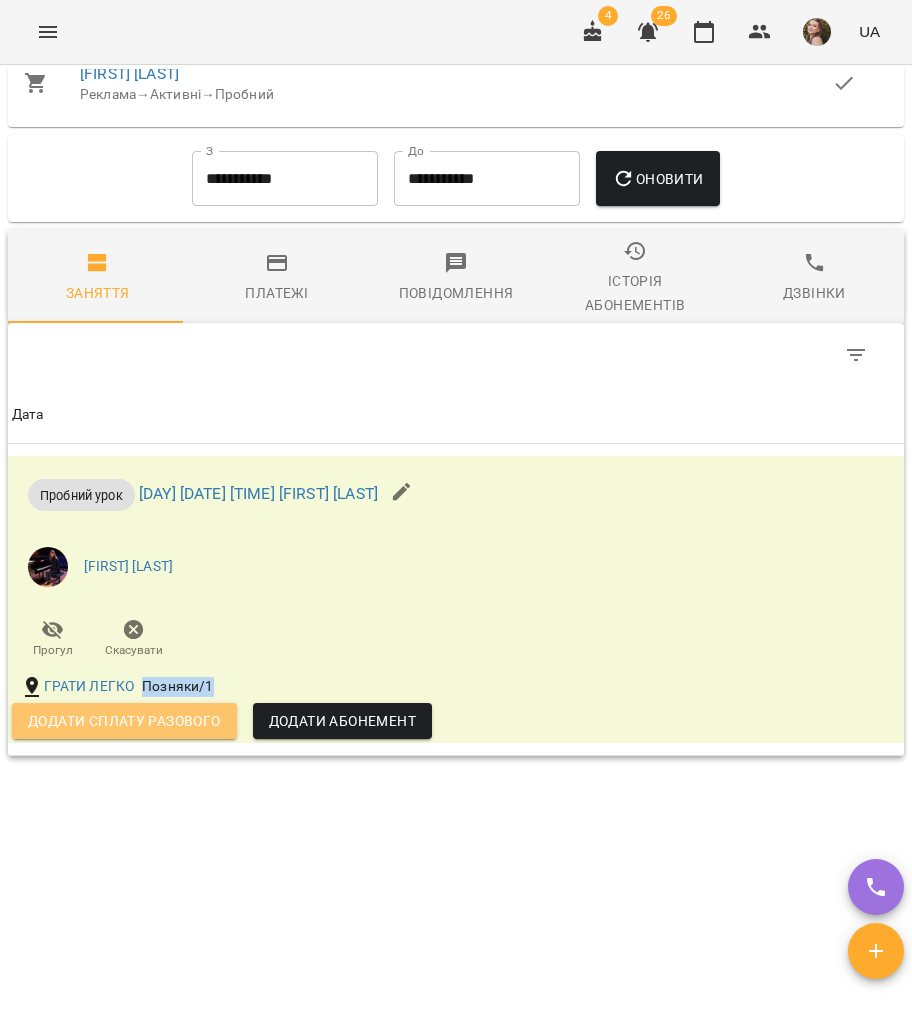 click on "Додати сплату разового" at bounding box center (124, 721) 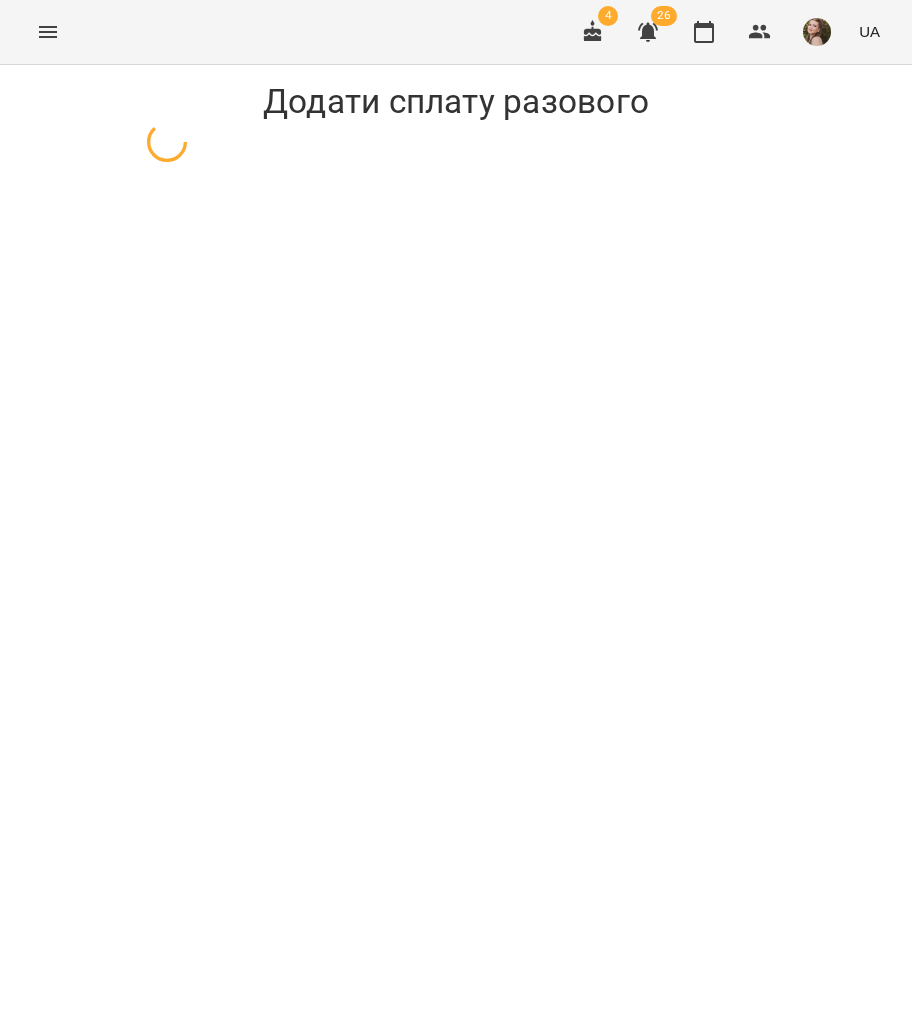 select on "**********" 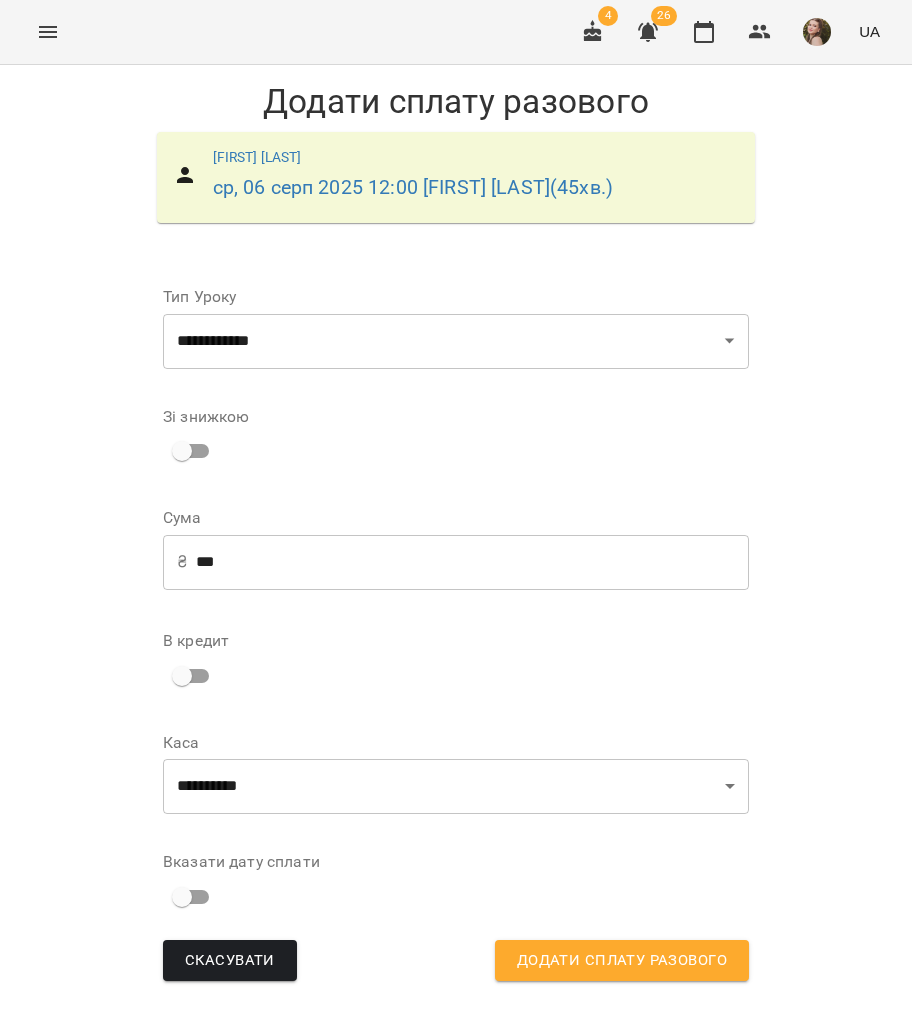 click on "**********" at bounding box center [456, 774] 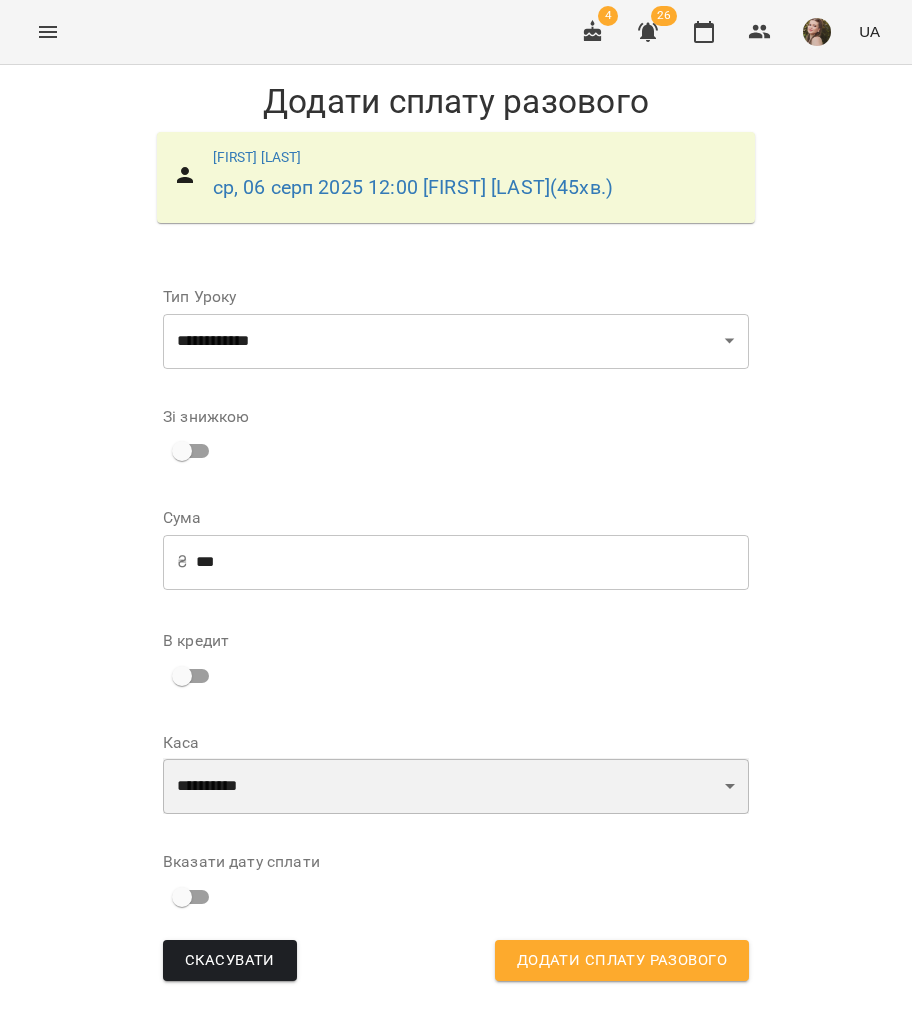 drag, startPoint x: 293, startPoint y: 780, endPoint x: 294, endPoint y: 764, distance: 16.03122 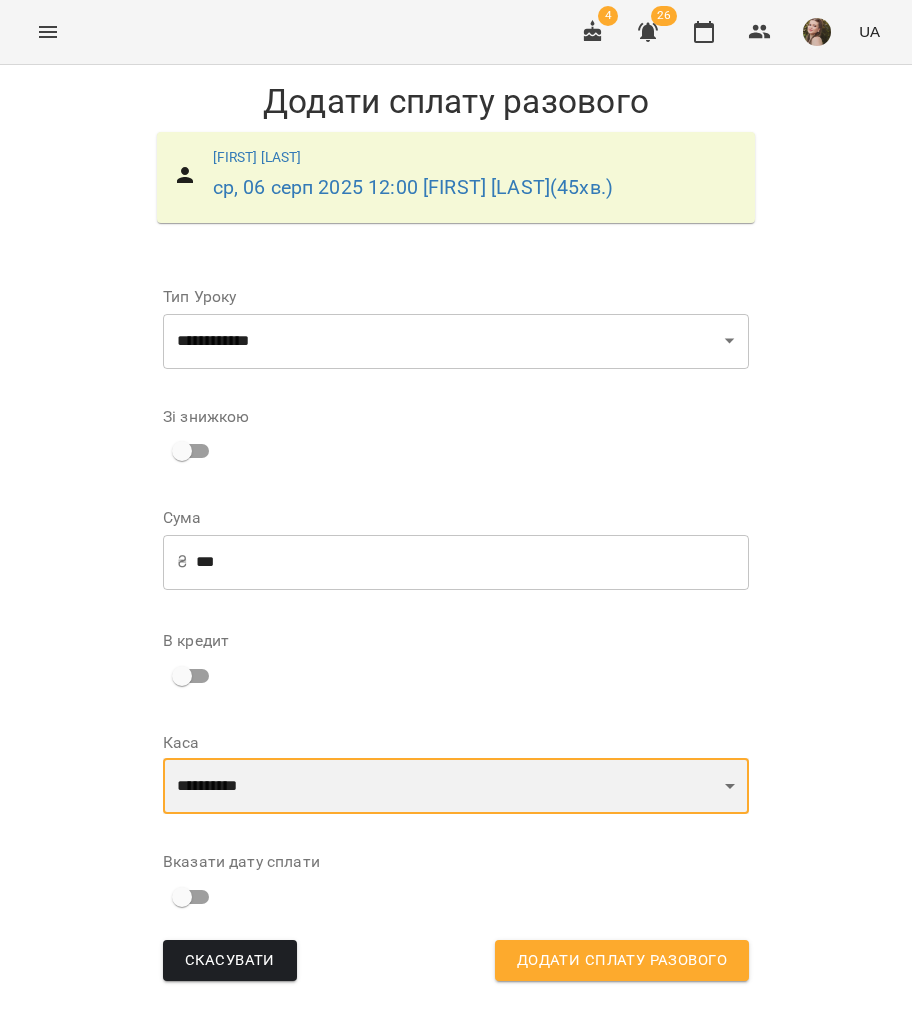 select on "***" 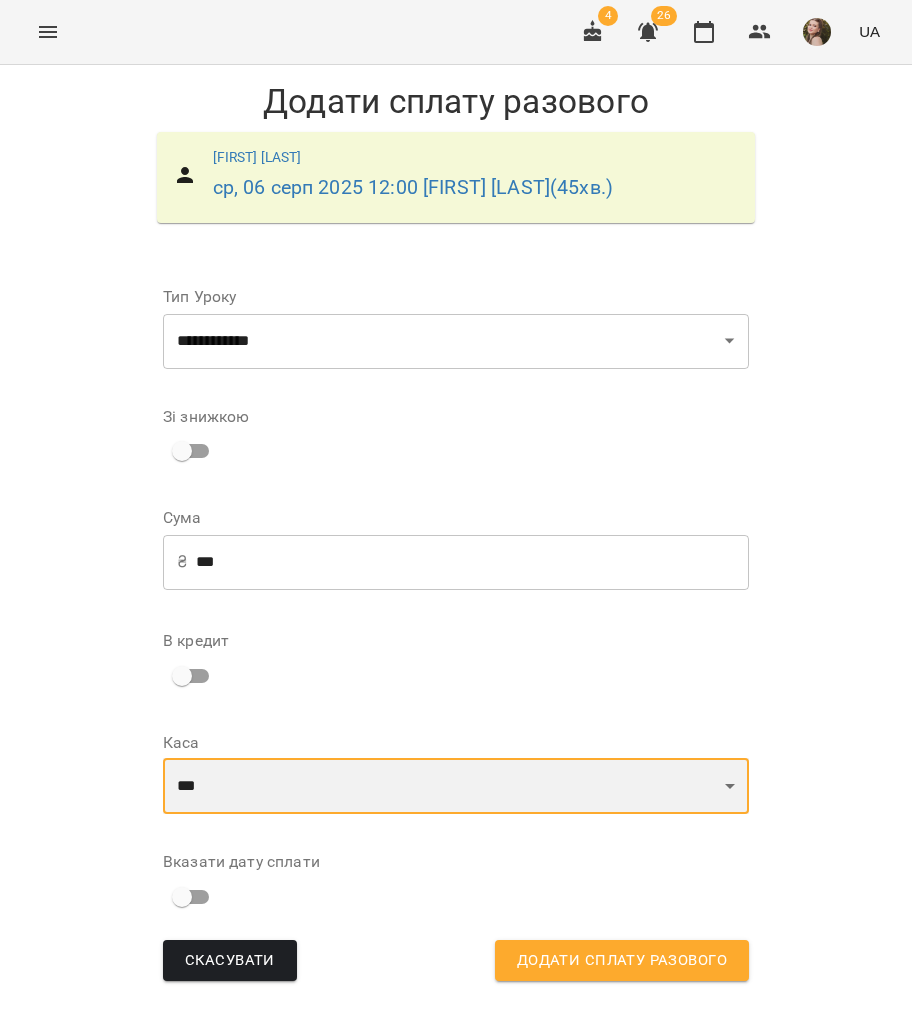 click on "**********" at bounding box center (456, 786) 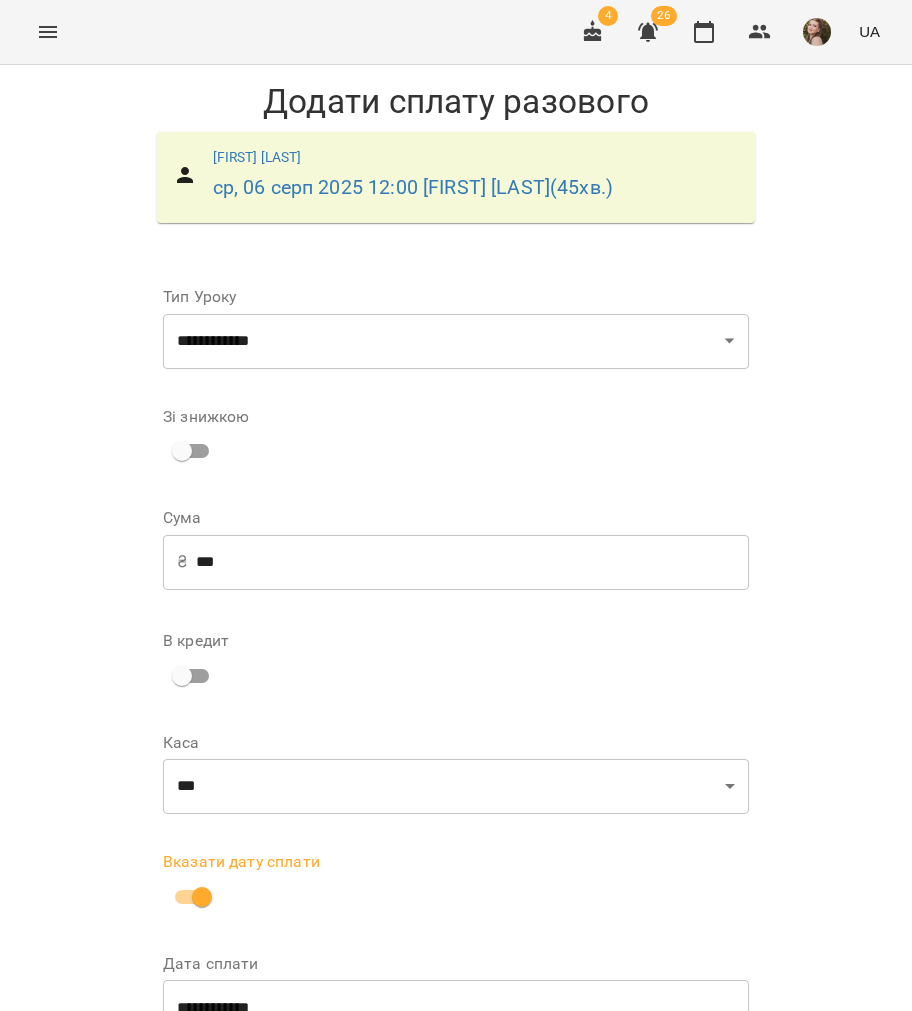 click on "**********" at bounding box center [456, 1007] 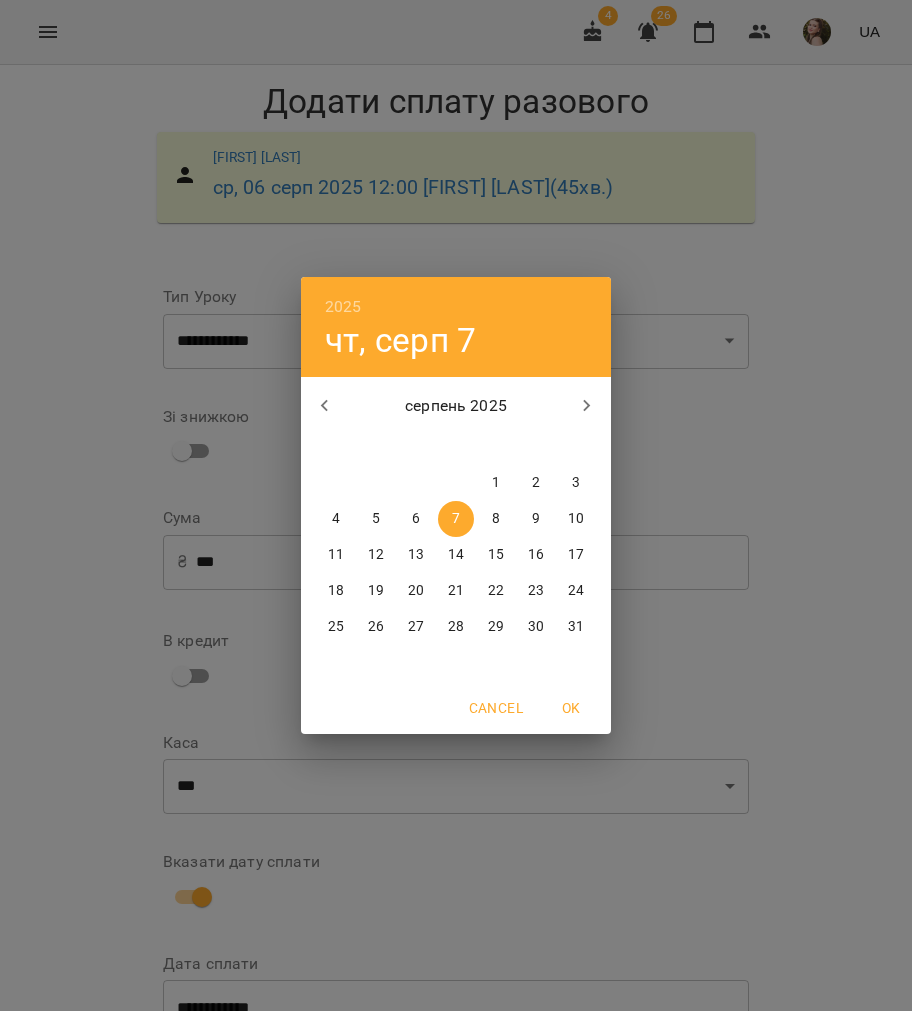 click on "6" at bounding box center [416, 519] 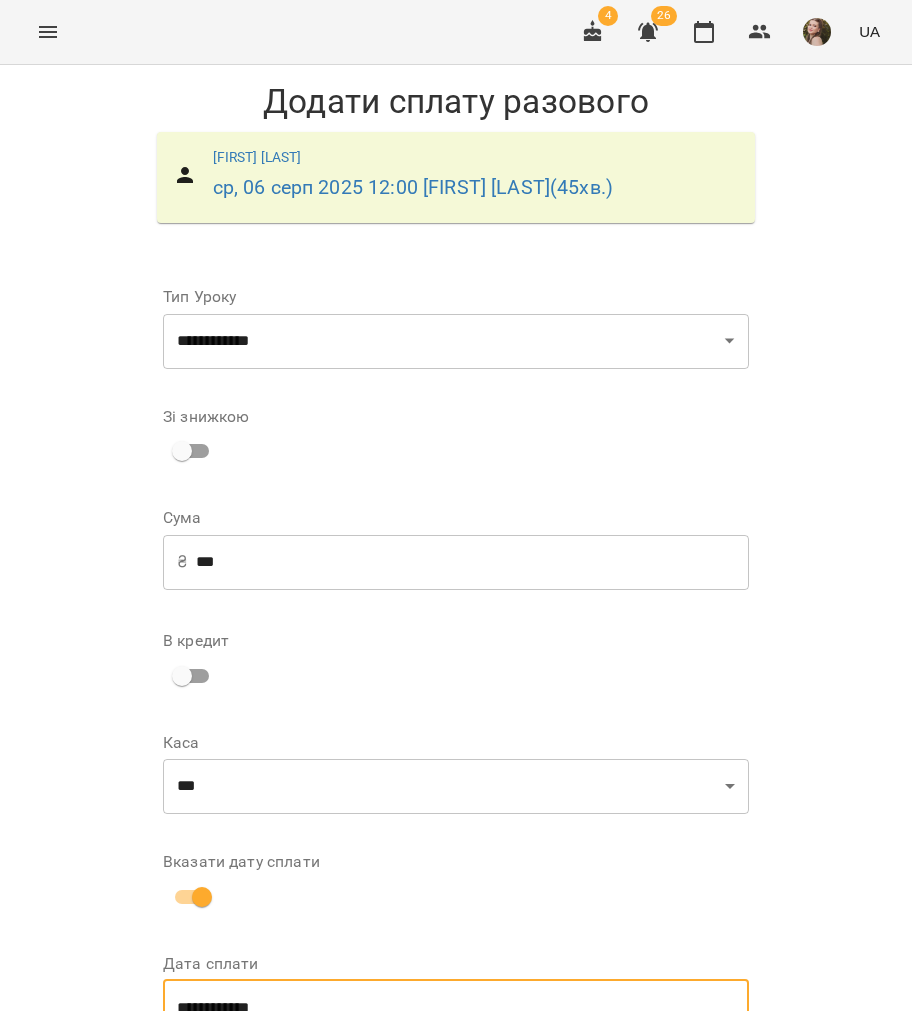 scroll, scrollTop: 122, scrollLeft: 0, axis: vertical 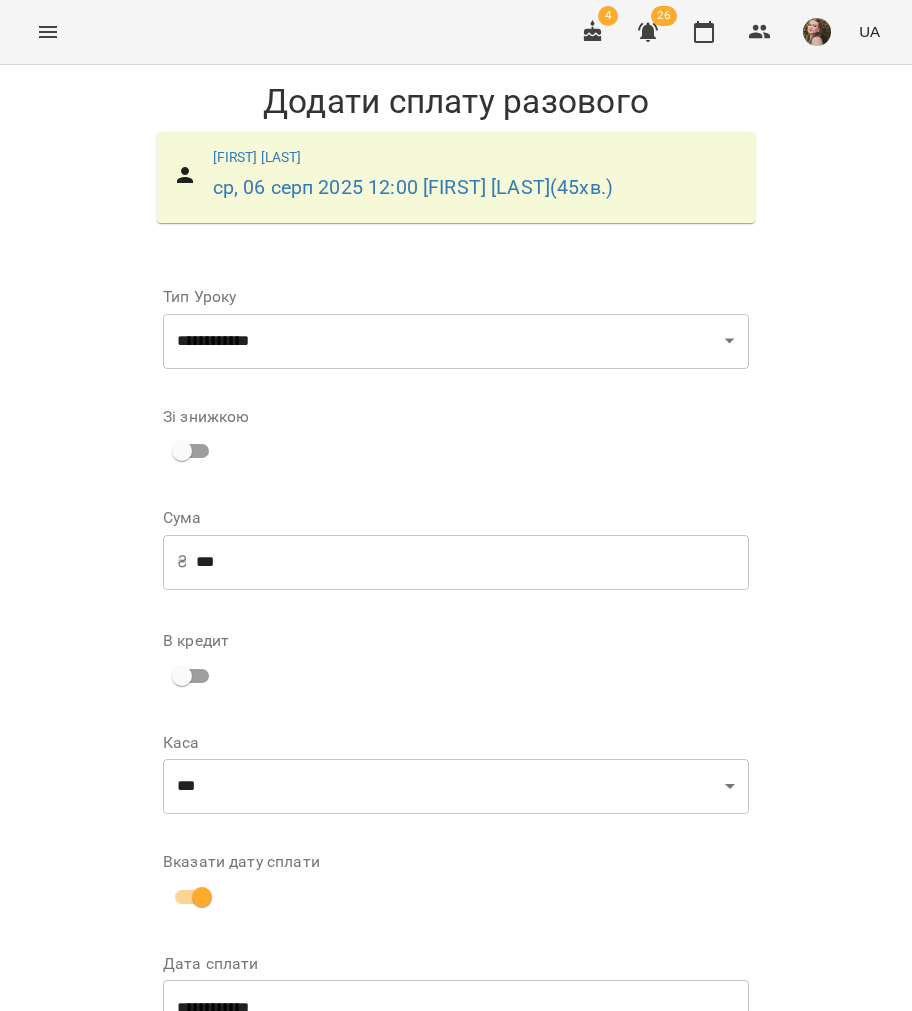 click on "Додати сплату разового" at bounding box center (622, 1080) 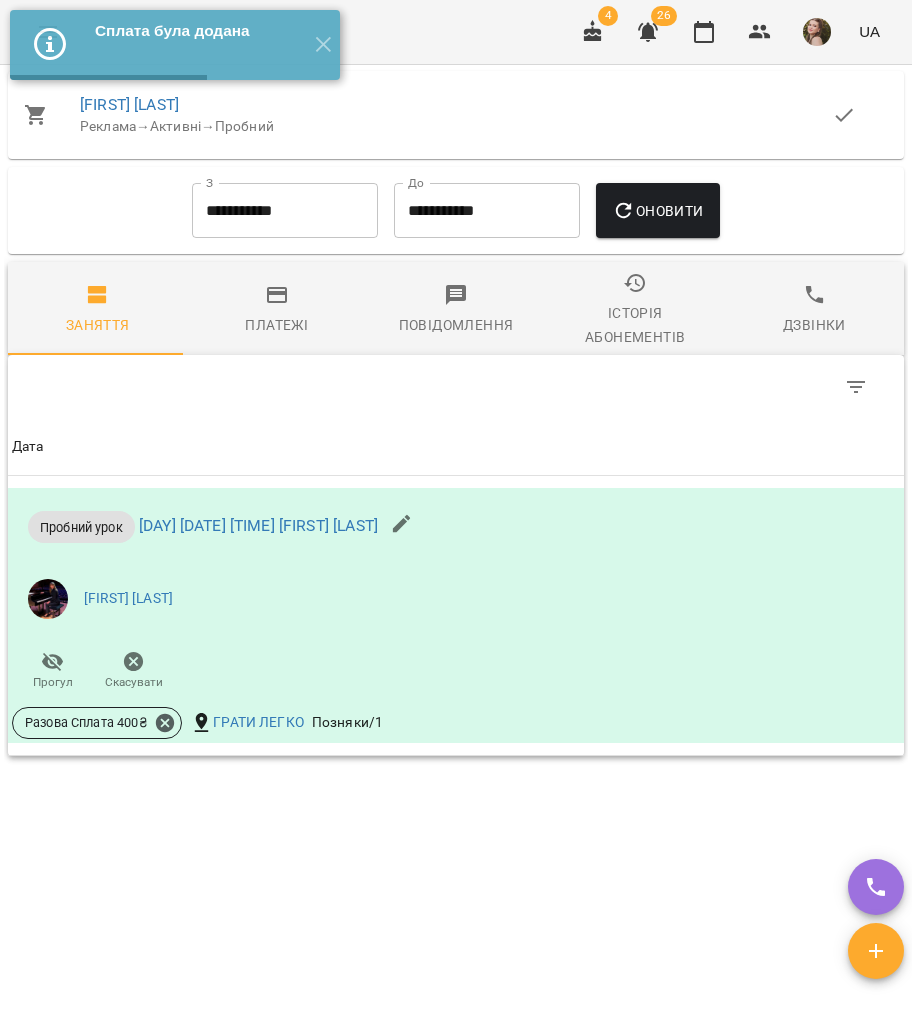 click on "Платежі" at bounding box center [276, 325] 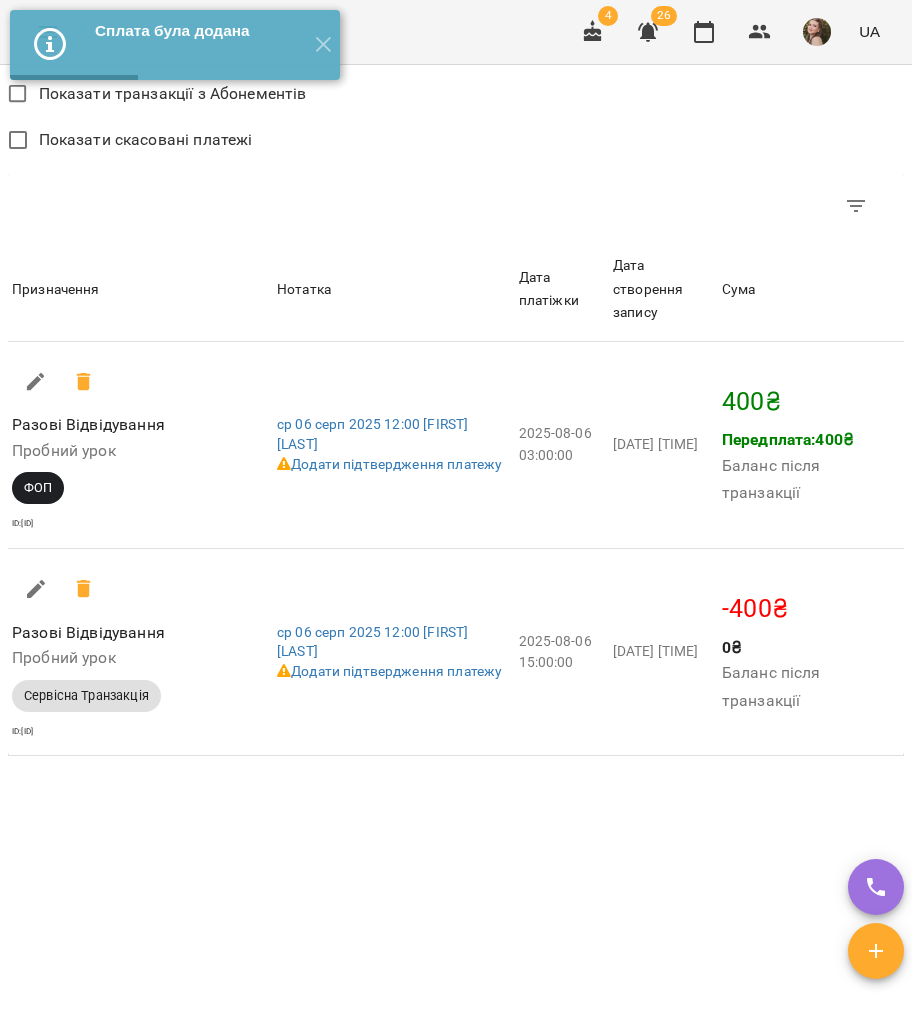 scroll, scrollTop: 2022, scrollLeft: 0, axis: vertical 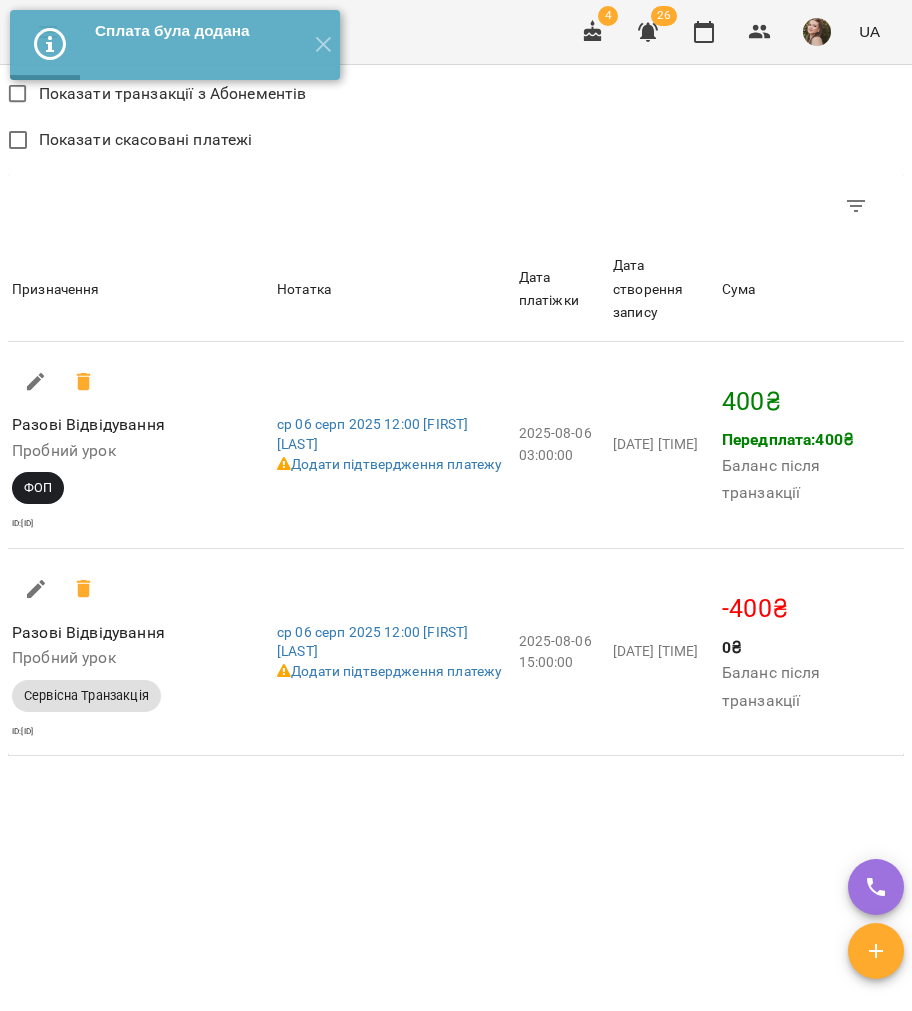 click 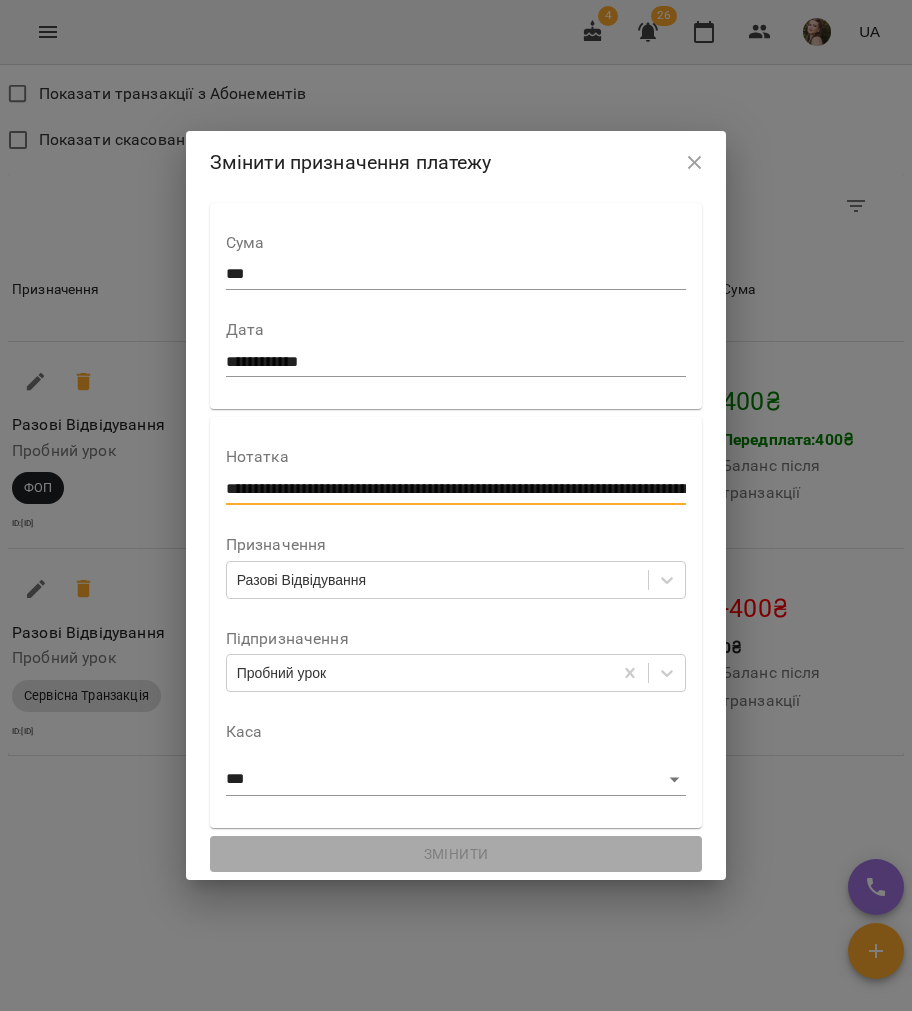 scroll, scrollTop: 0, scrollLeft: 295, axis: horizontal 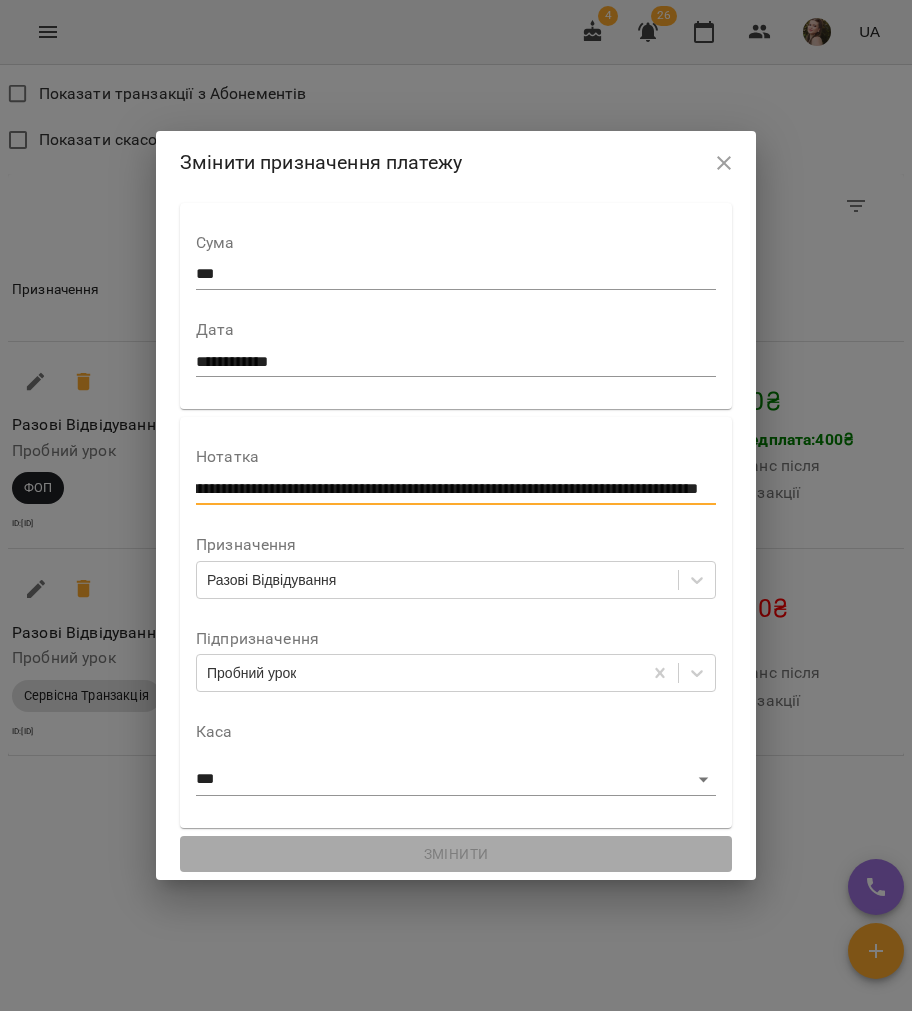 drag, startPoint x: 204, startPoint y: 487, endPoint x: 967, endPoint y: 479, distance: 763.04193 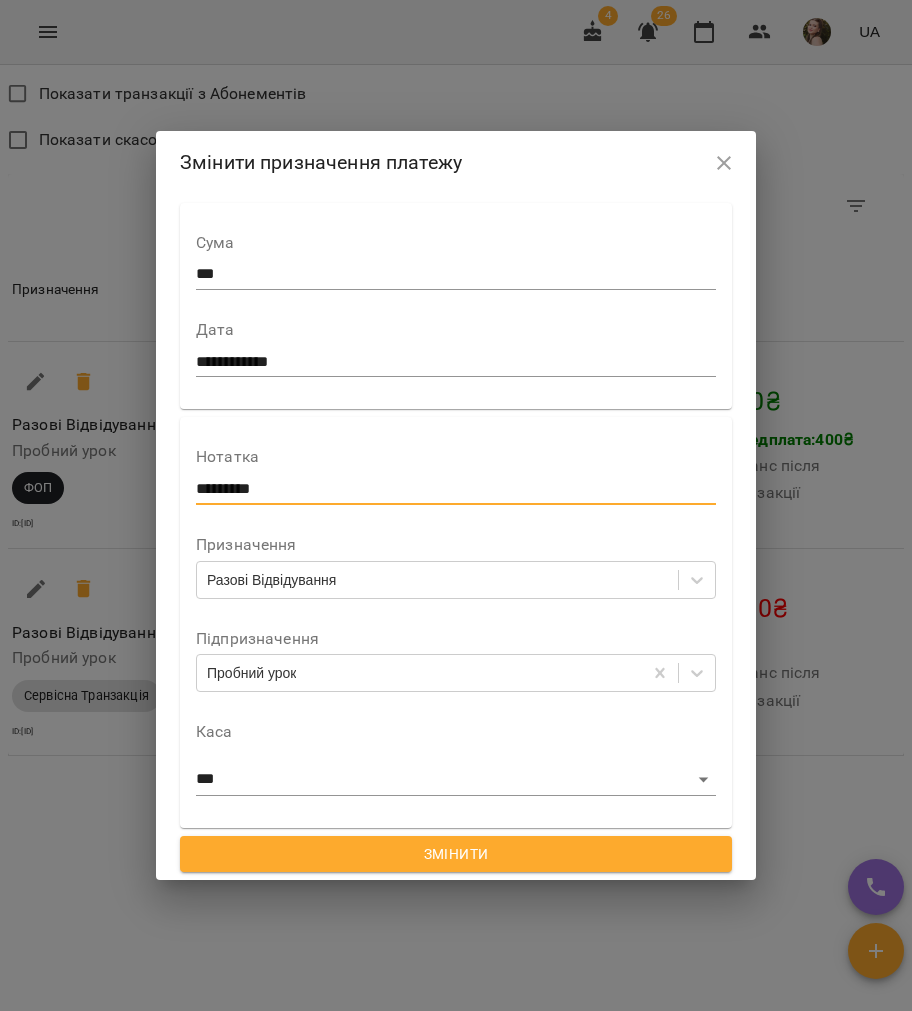 scroll, scrollTop: 0, scrollLeft: 0, axis: both 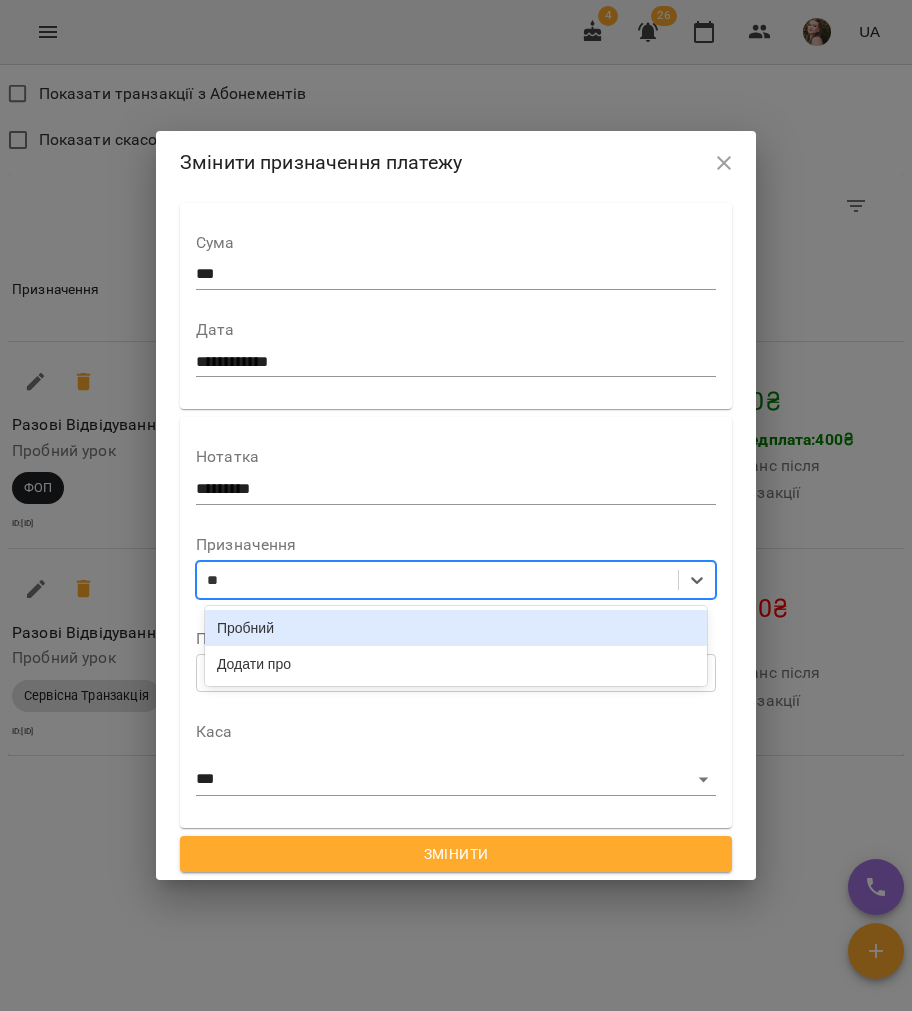 type on "***" 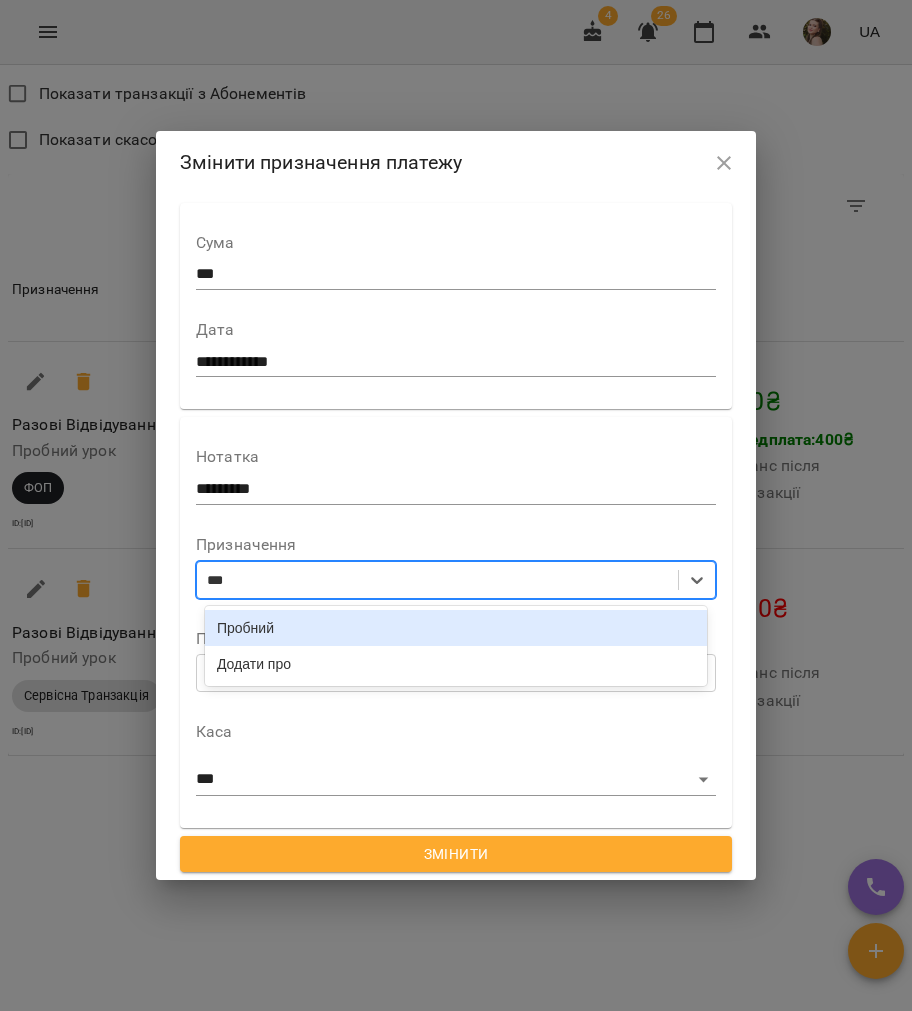 click on "Пробний" at bounding box center (456, 628) 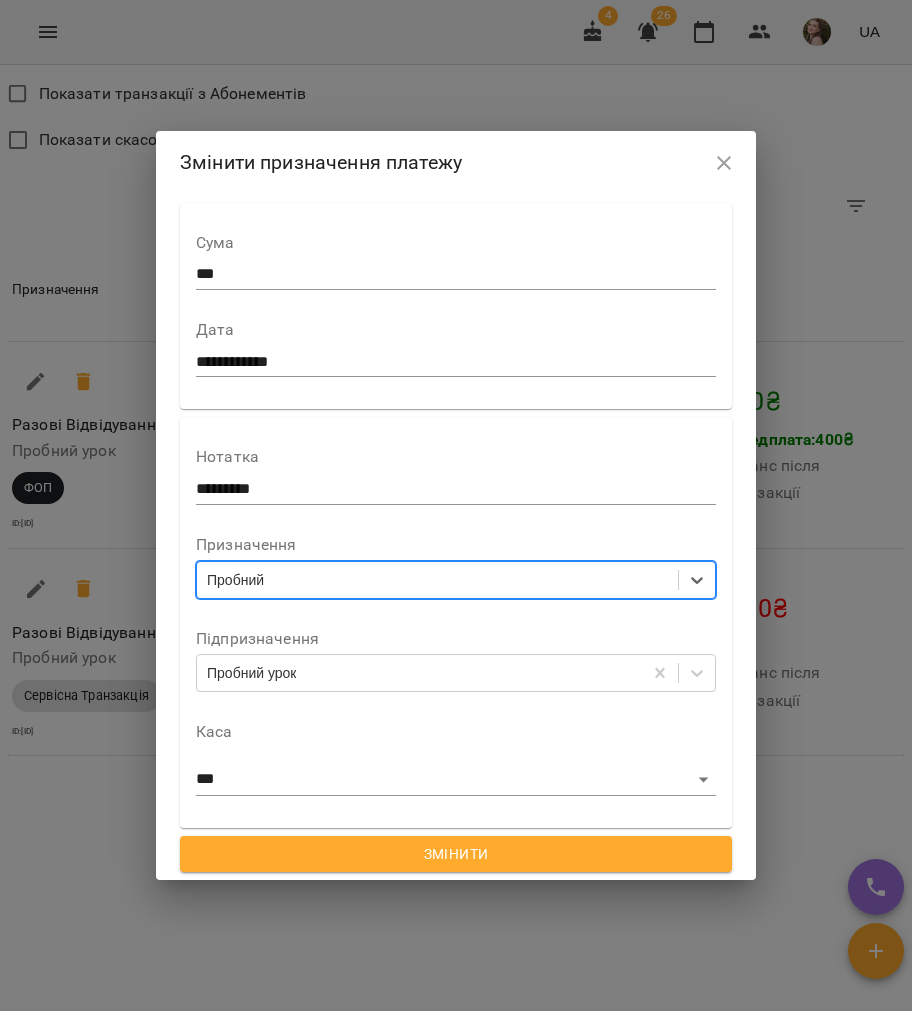 click on "Пробний урок" at bounding box center [251, 673] 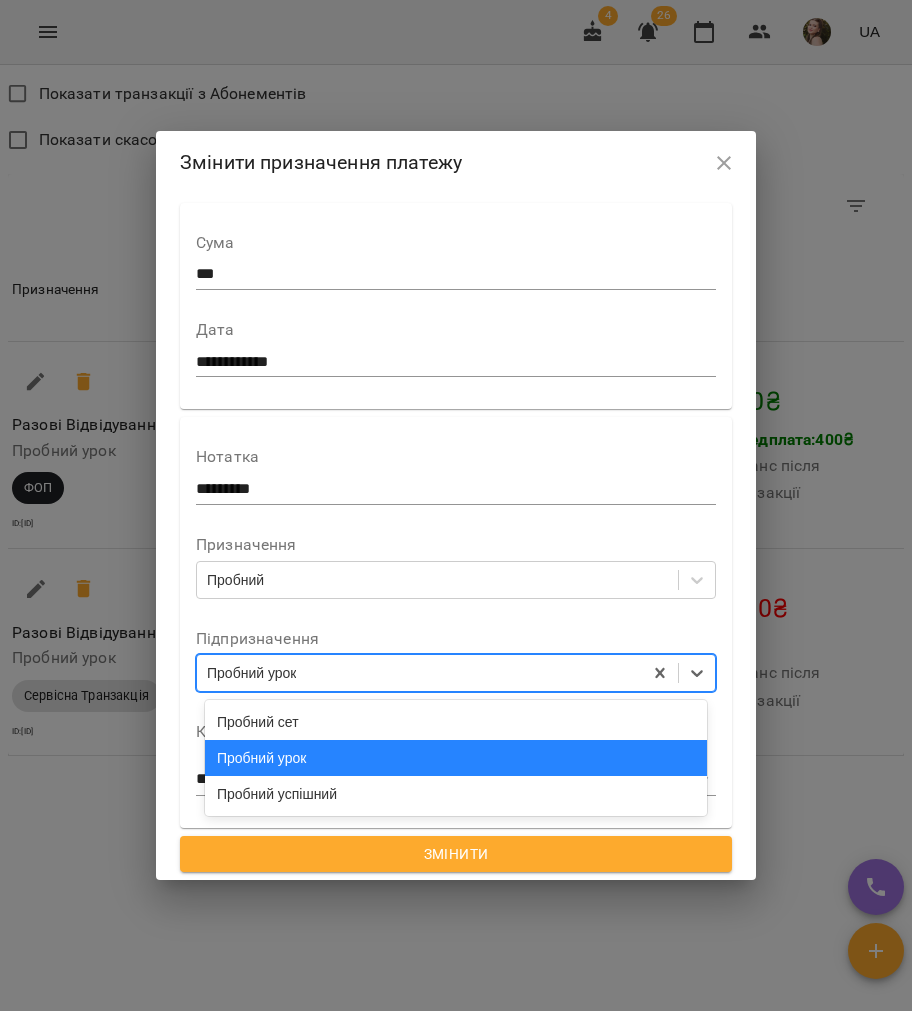 click on "Пробний урок" at bounding box center [456, 758] 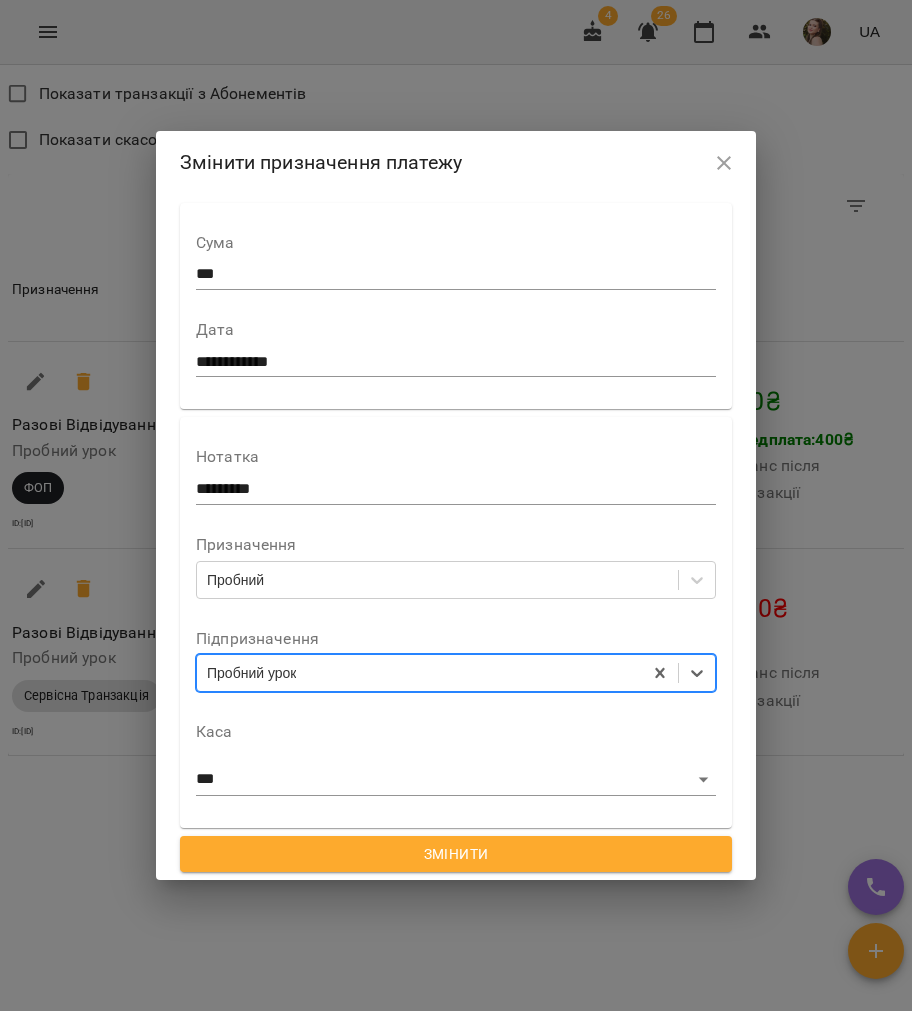 click on "Змінити" at bounding box center (456, 854) 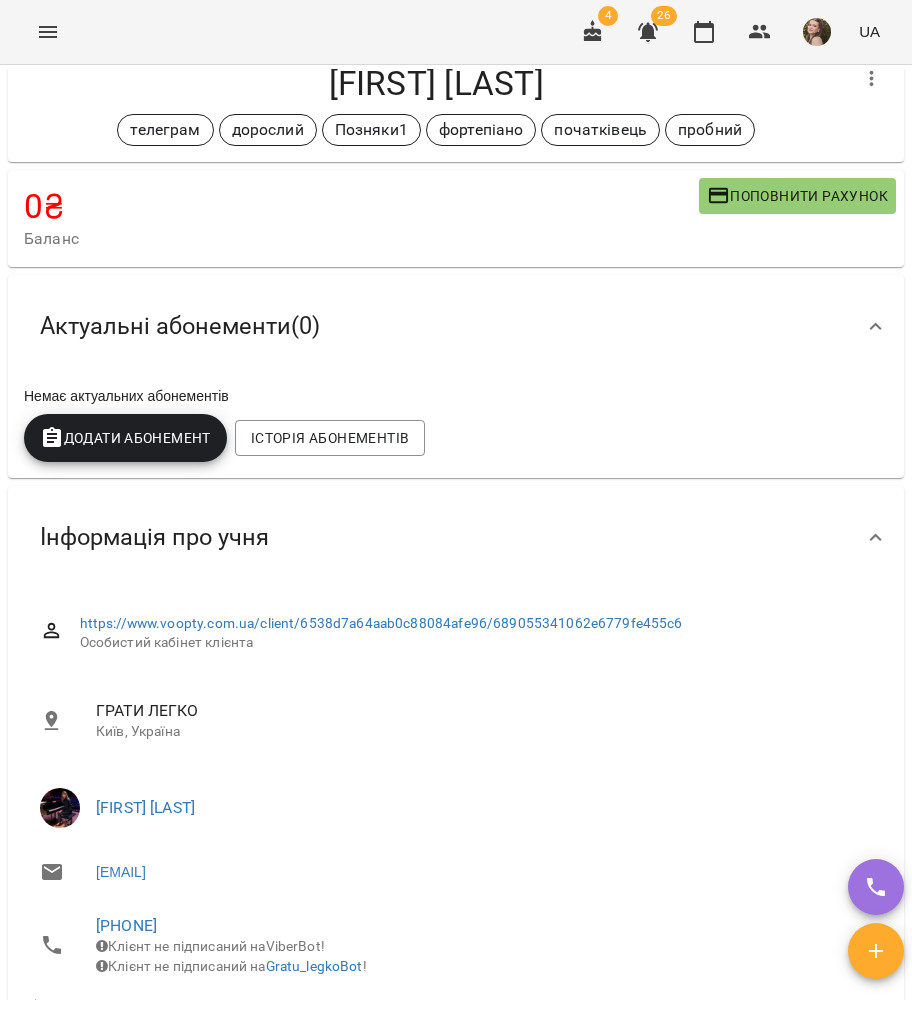 scroll, scrollTop: 0, scrollLeft: 0, axis: both 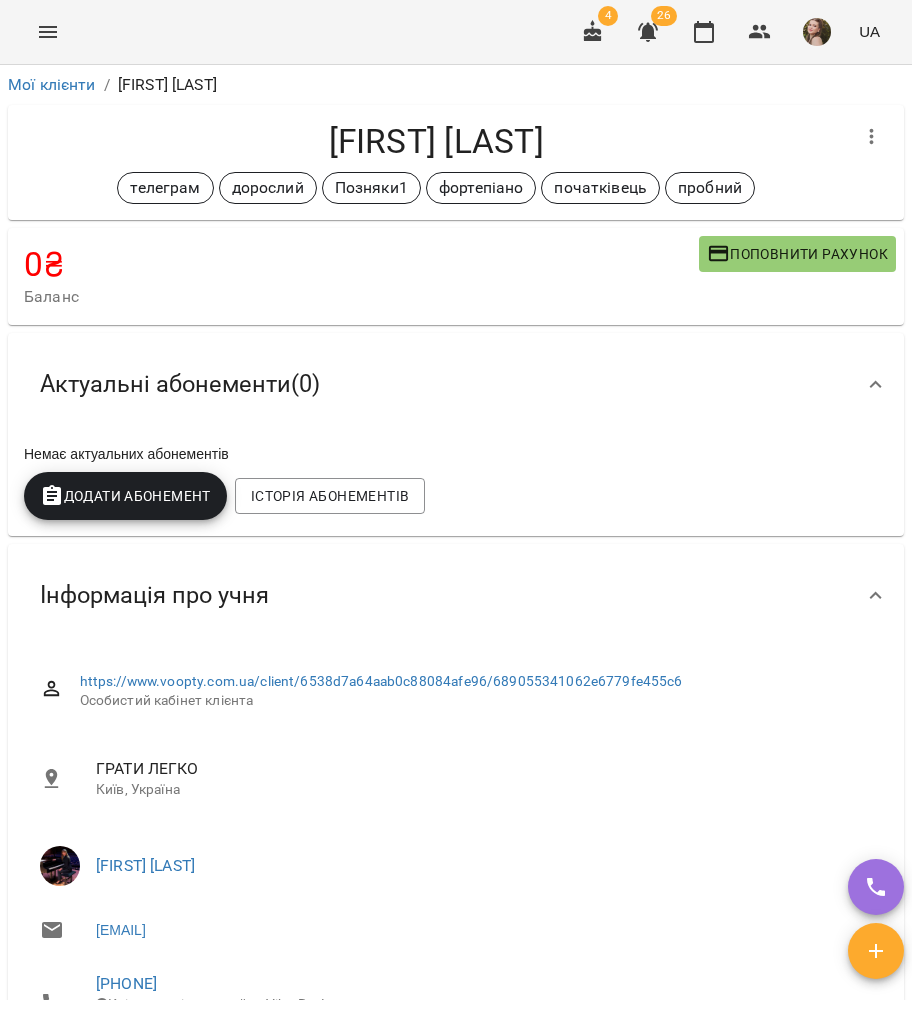 click on "Мої клієнти / Ольга Степанова" at bounding box center [456, 85] 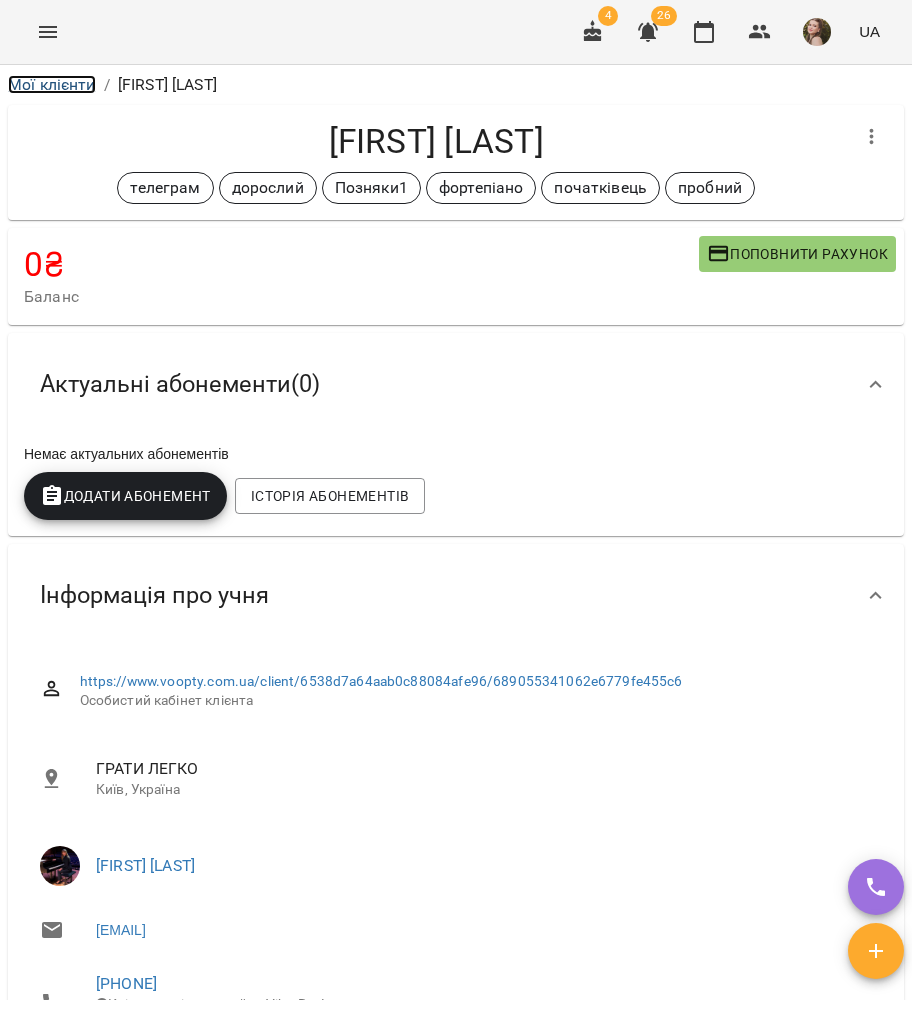 click on "Мої клієнти" at bounding box center (52, 84) 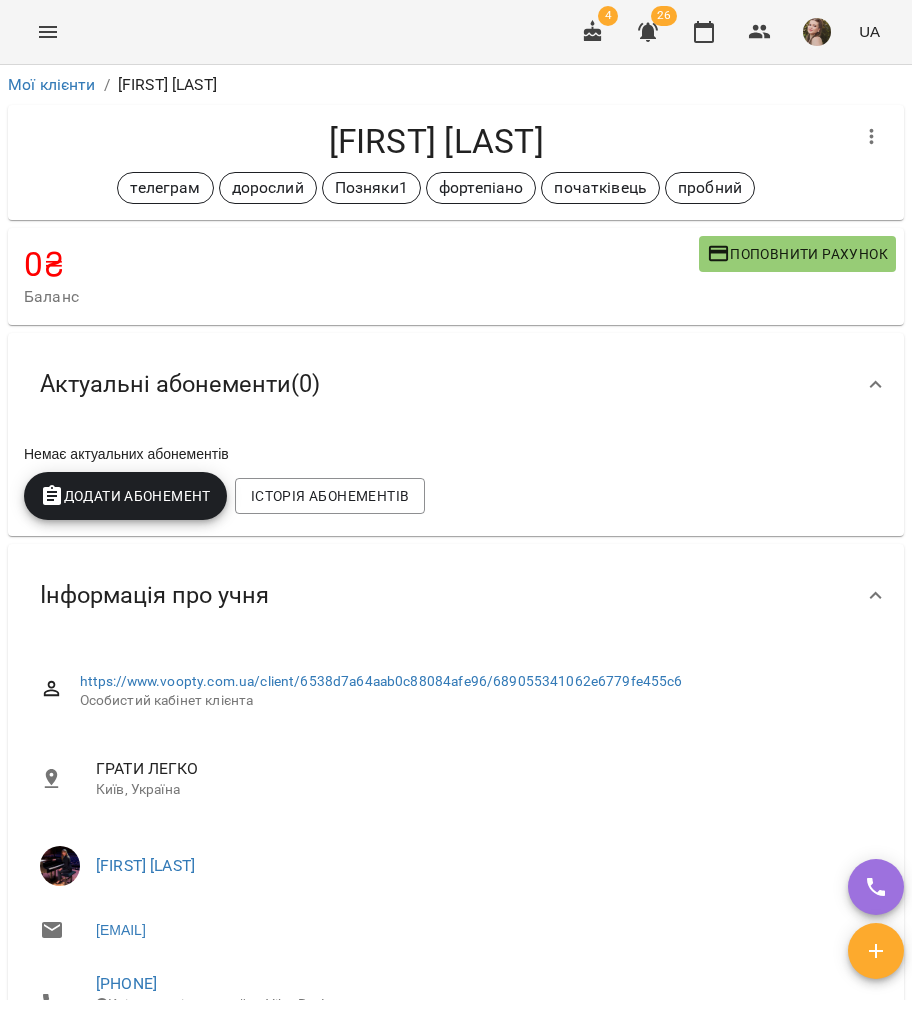 scroll, scrollTop: 0, scrollLeft: 0, axis: both 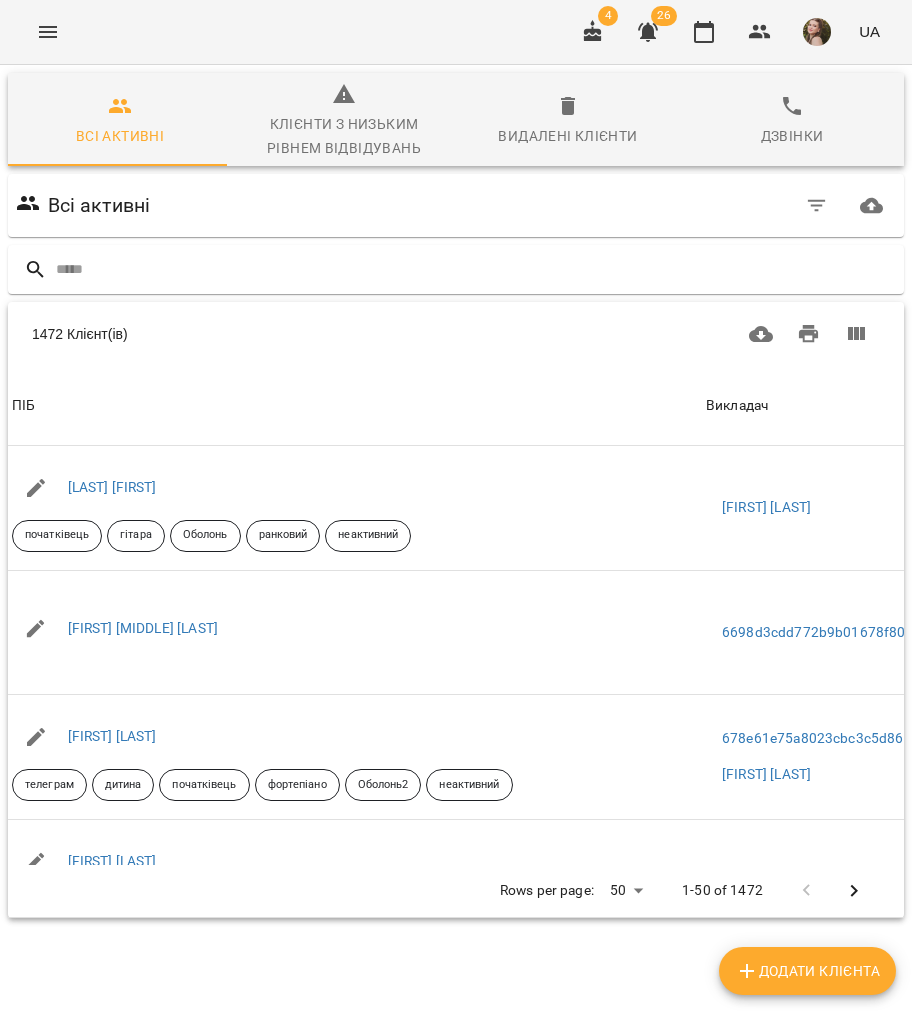 click at bounding box center [476, 269] 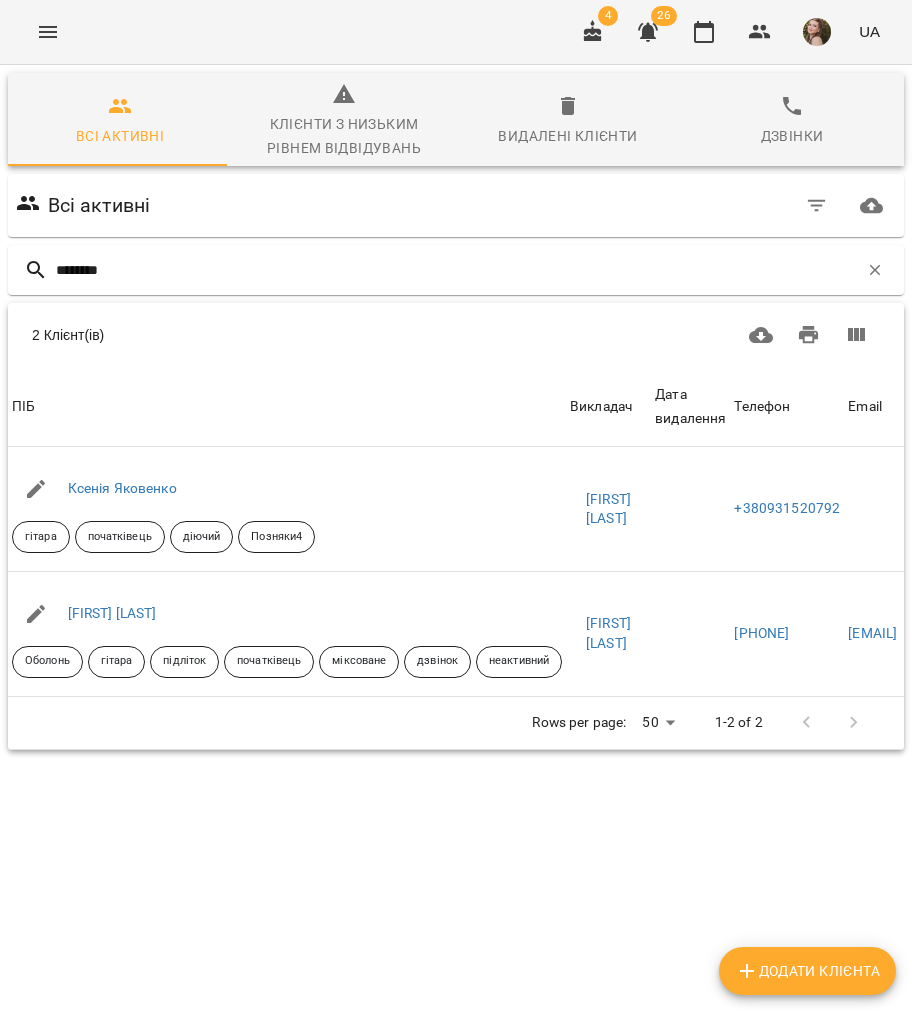 type on "********" 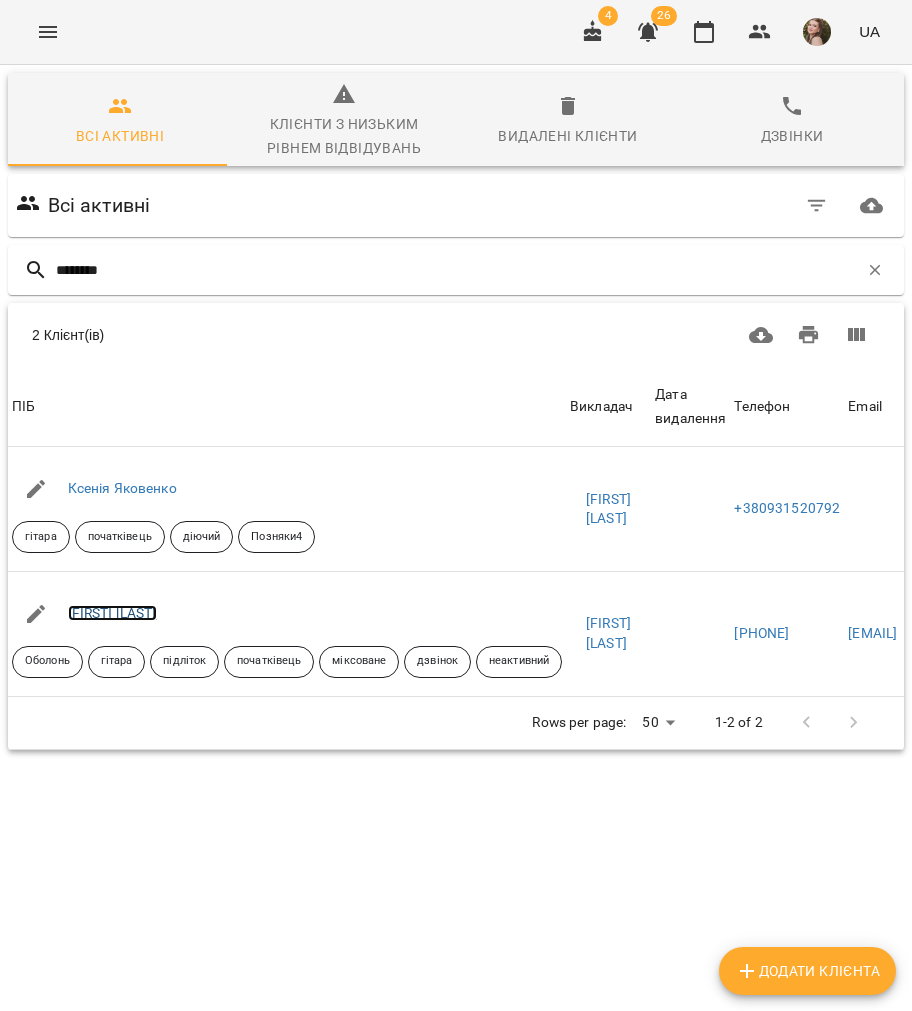 click on "[LAST] [FIRST]" at bounding box center (112, 613) 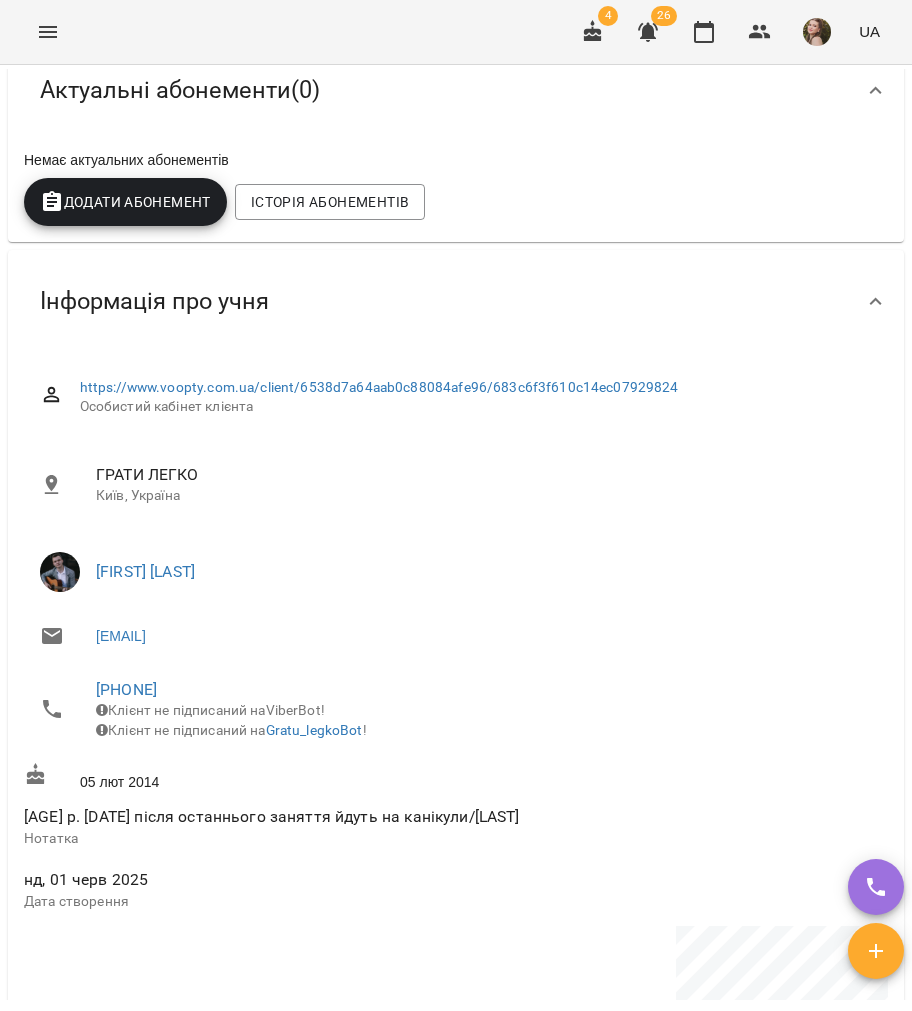 scroll, scrollTop: 199, scrollLeft: 0, axis: vertical 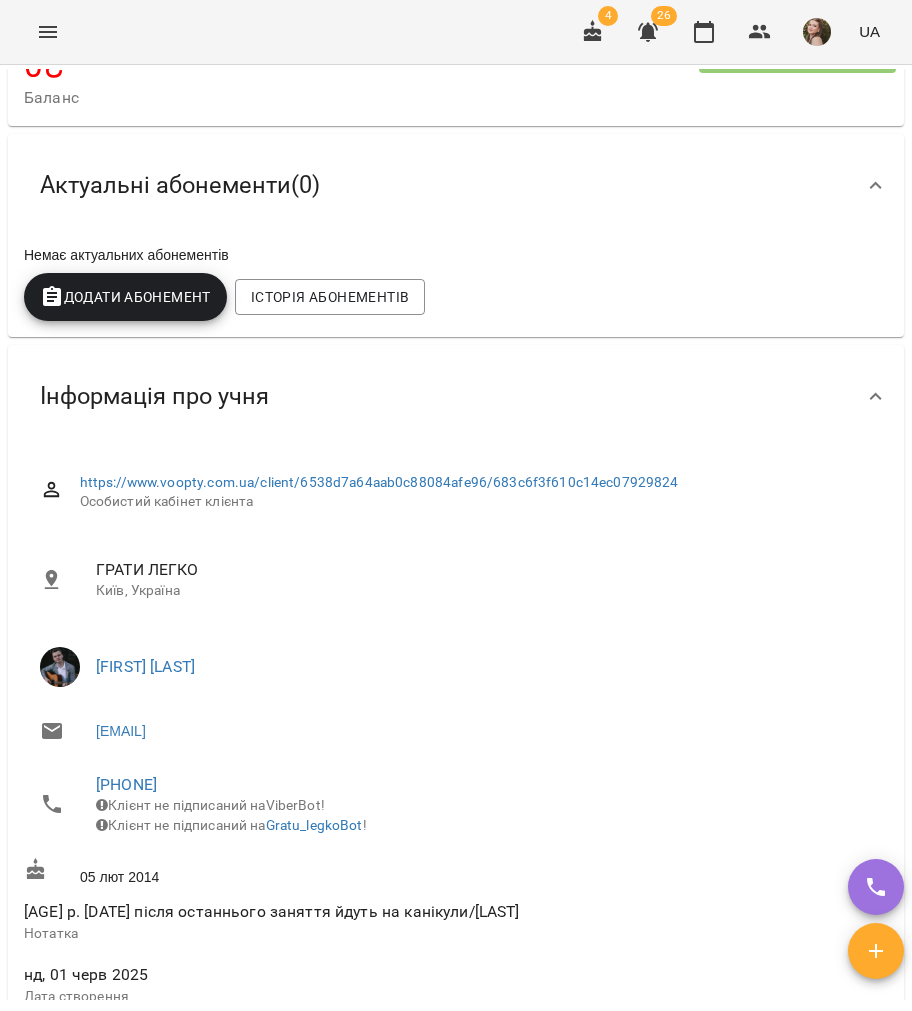 click on "Додати Абонемент" at bounding box center (125, 297) 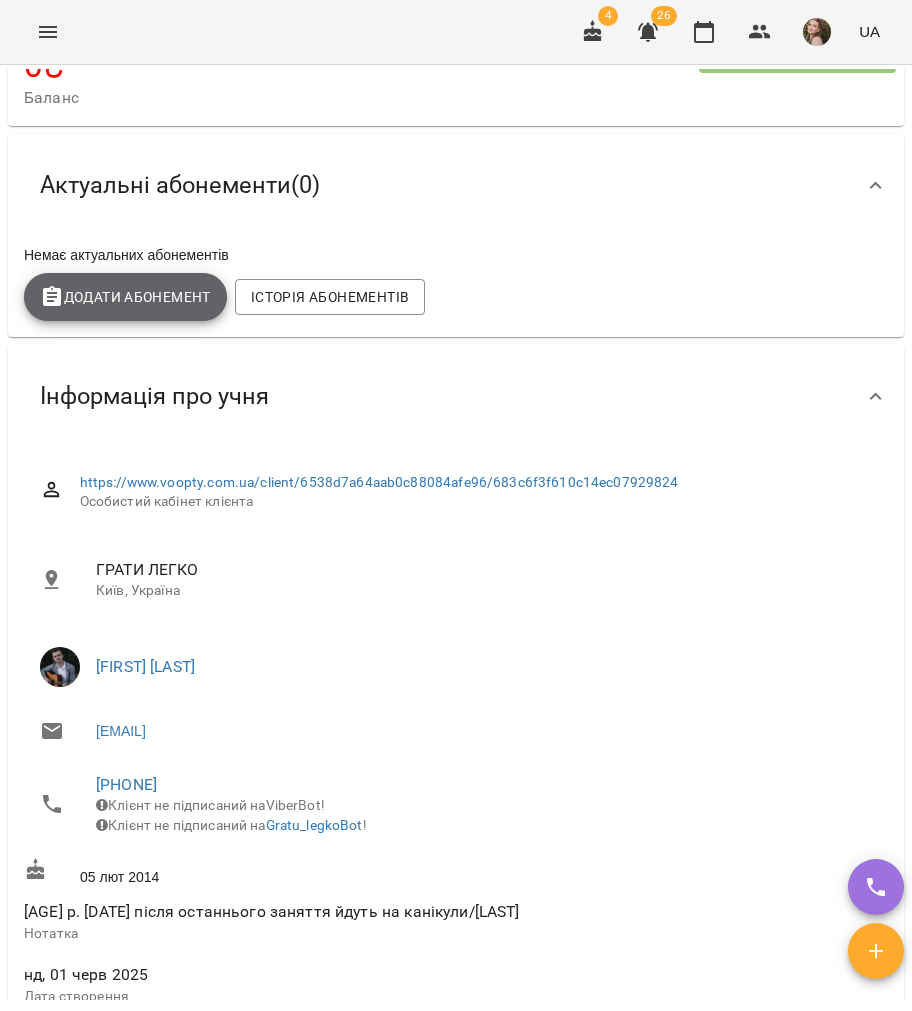 click on "Додати Абонемент" at bounding box center [125, 297] 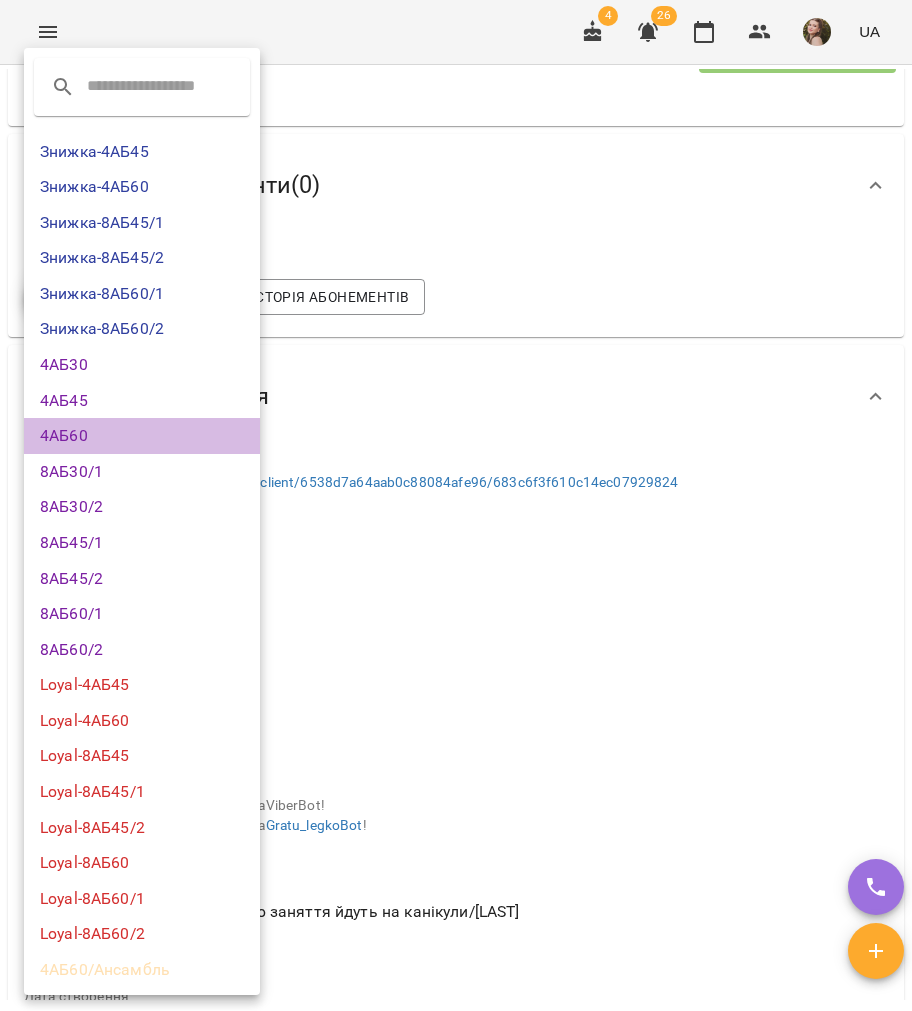 click on "4АБ60" at bounding box center (142, 436) 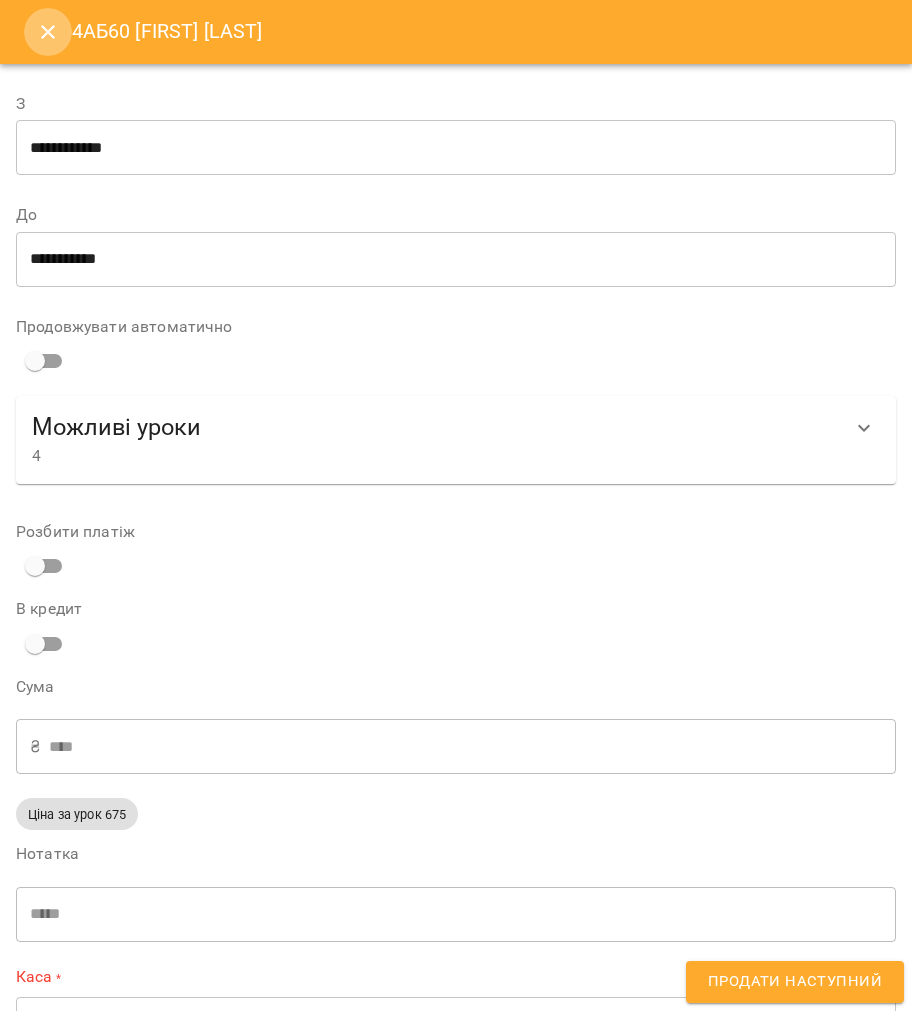 click at bounding box center [48, 32] 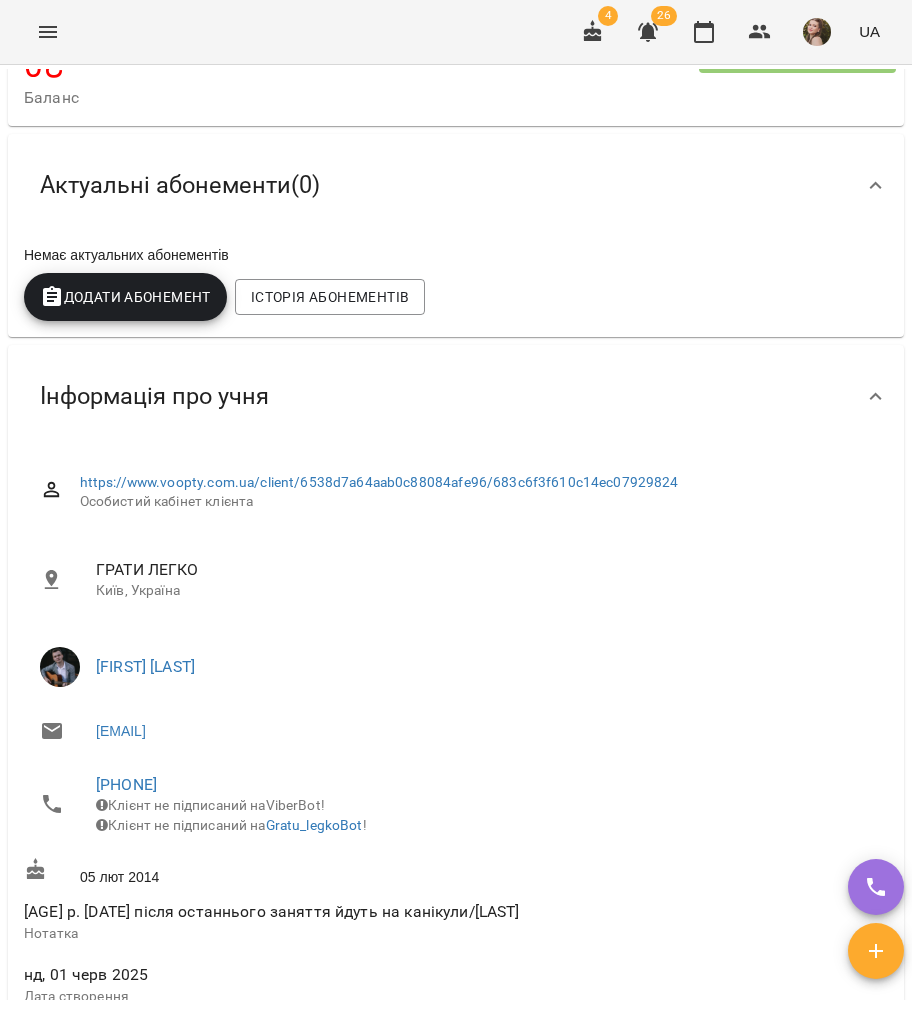 scroll, scrollTop: 0, scrollLeft: 0, axis: both 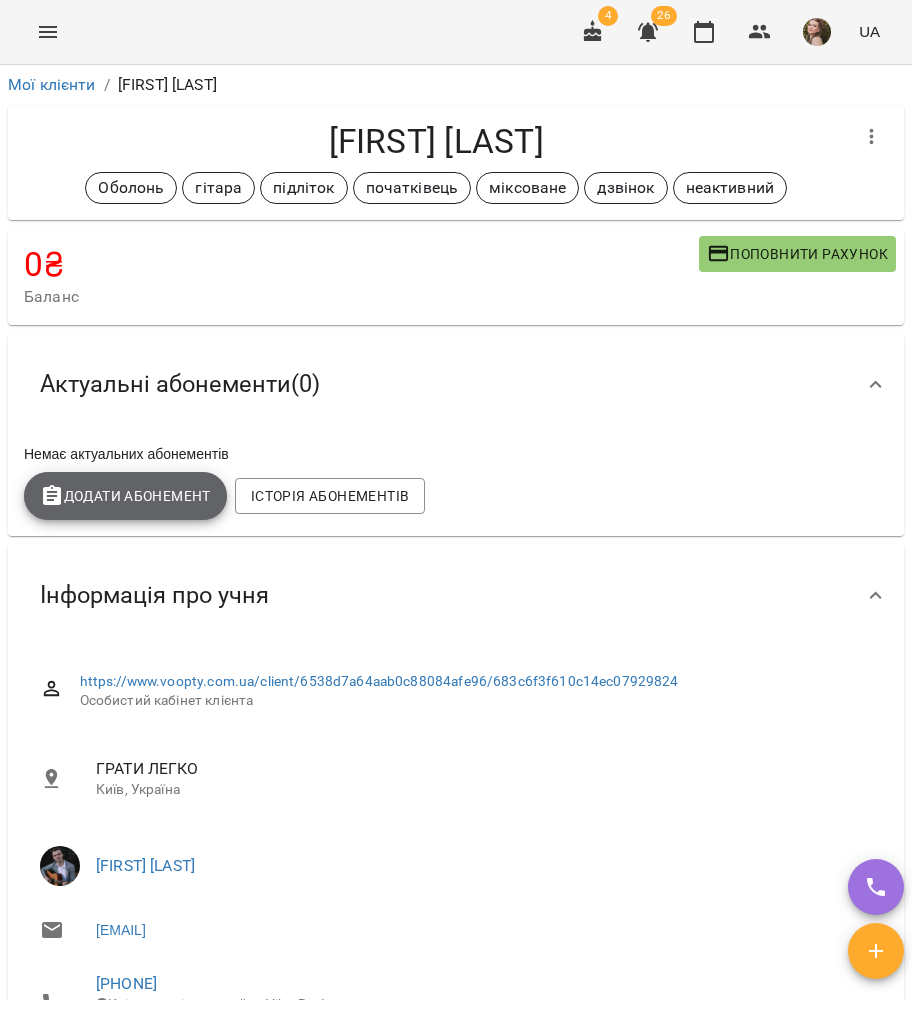 click on "Додати Абонемент" at bounding box center [125, 496] 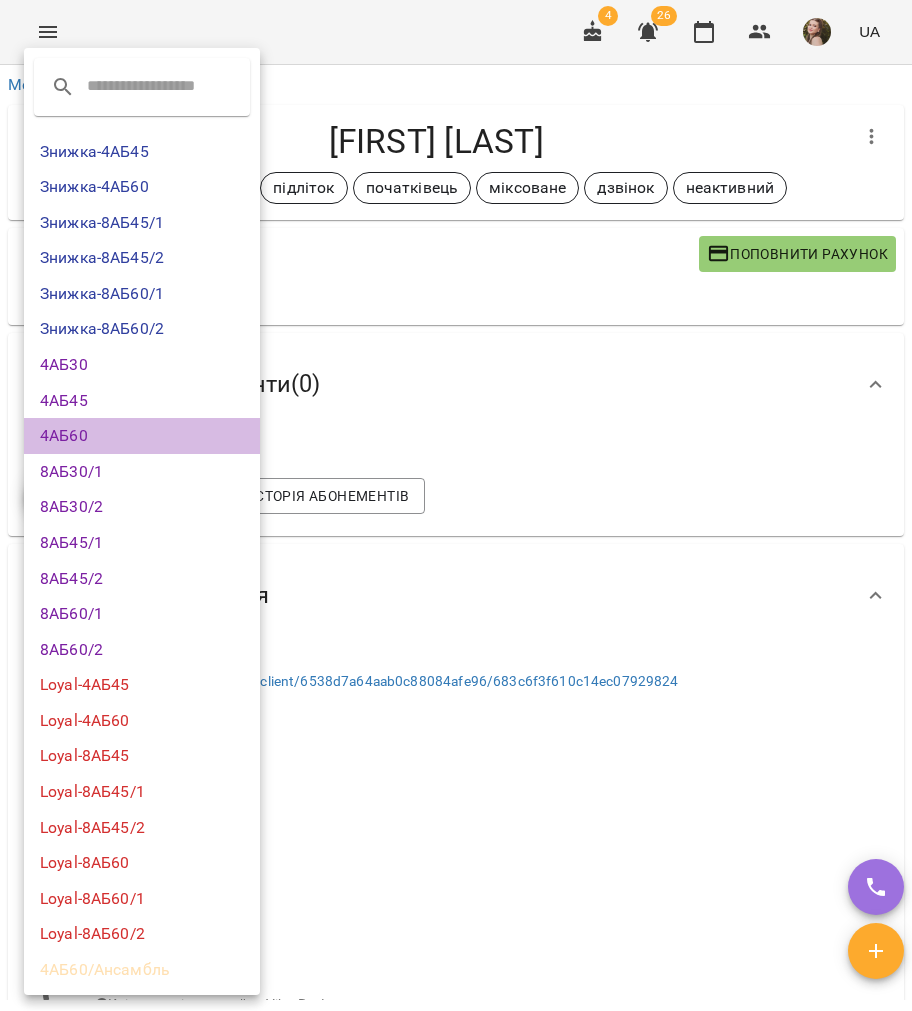 click on "4АБ60" at bounding box center [142, 436] 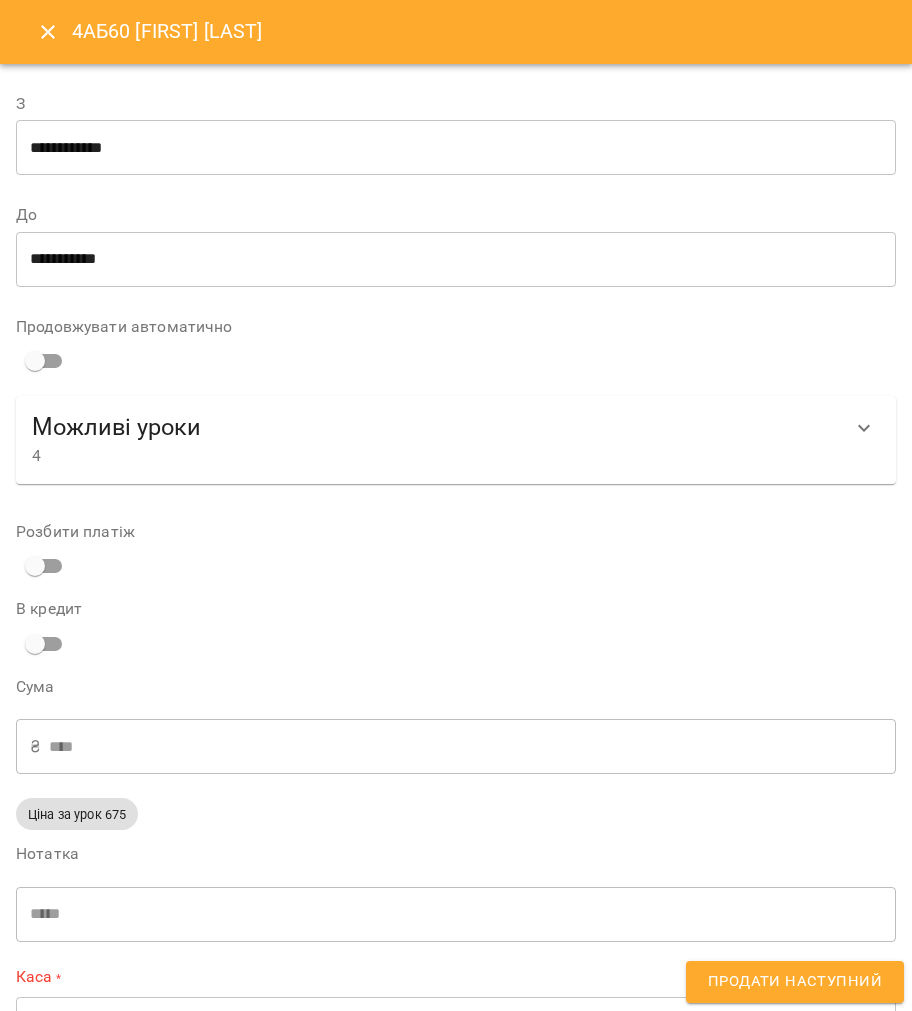click at bounding box center [864, 428] 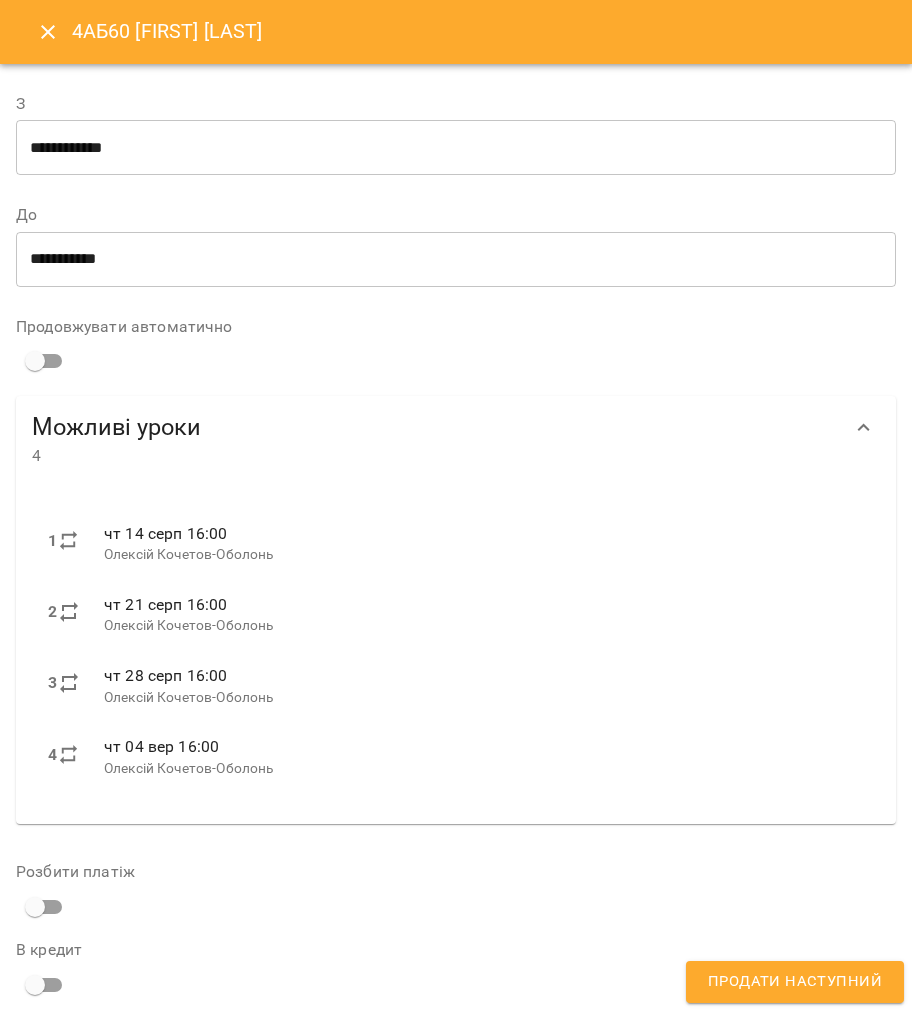 click on "**********" at bounding box center (456, 148) 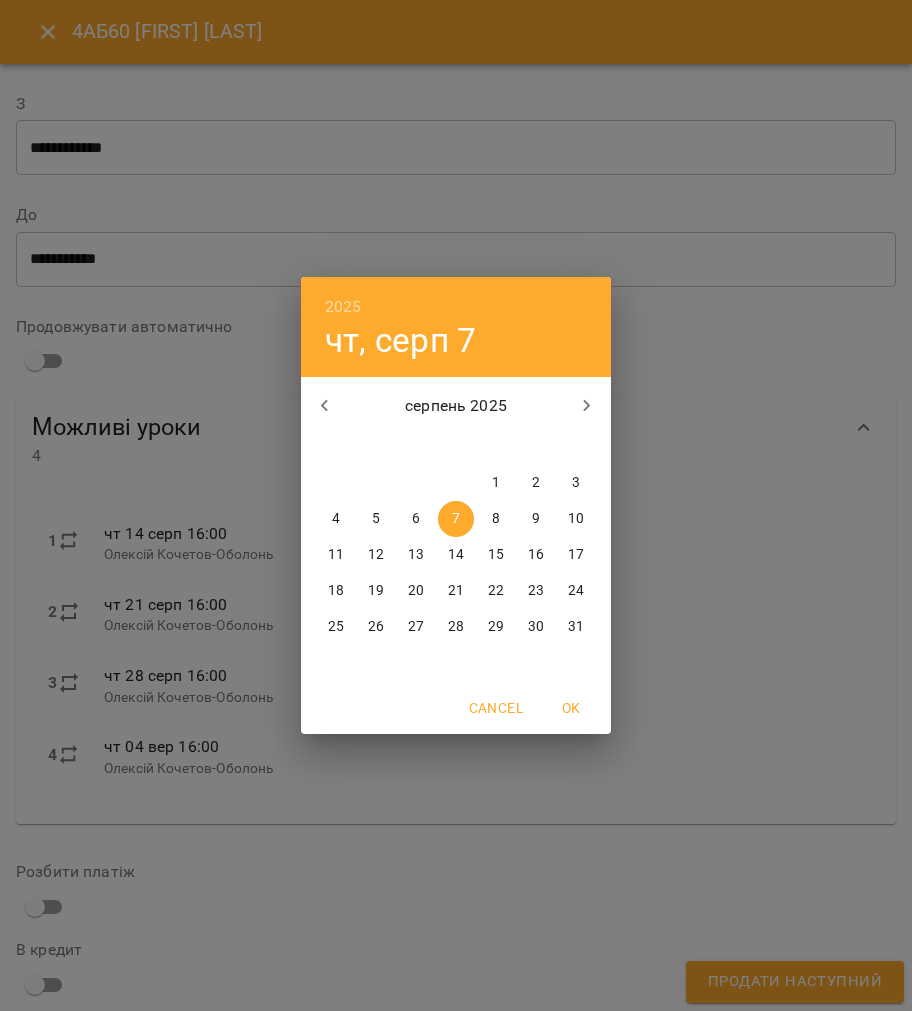 click on "14" at bounding box center [456, 555] 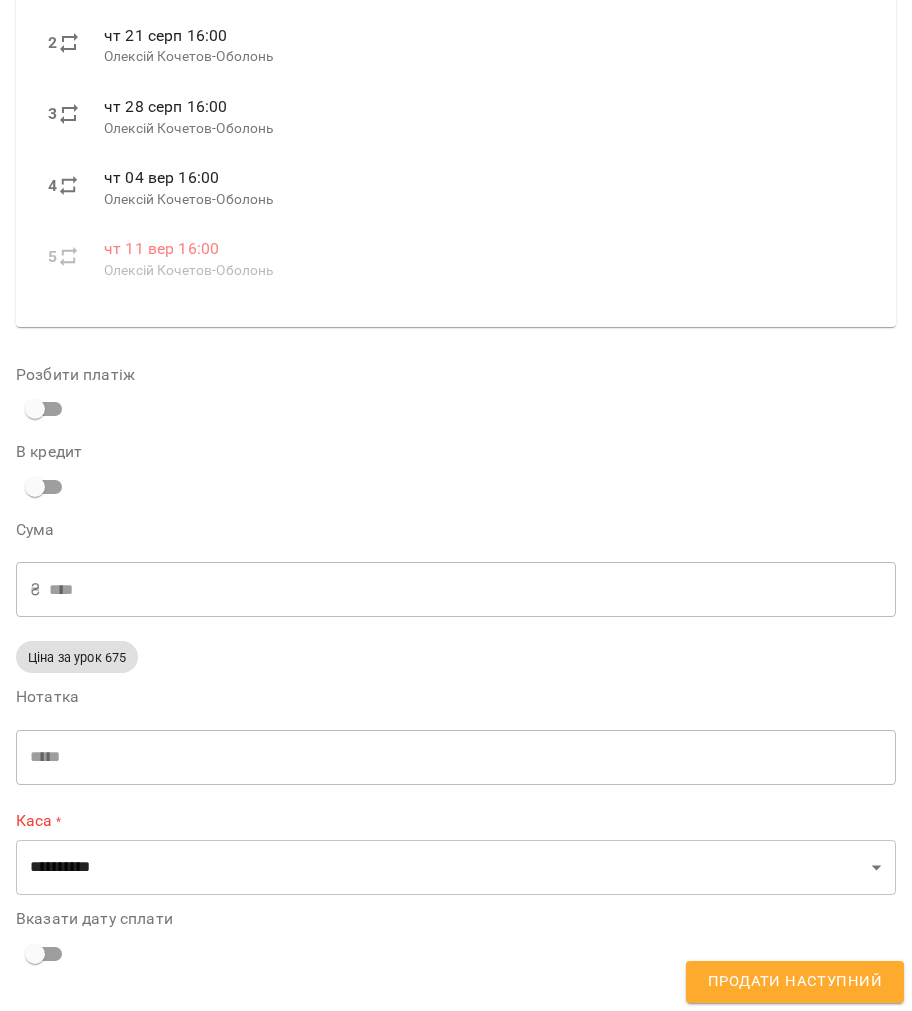 scroll, scrollTop: 681, scrollLeft: 0, axis: vertical 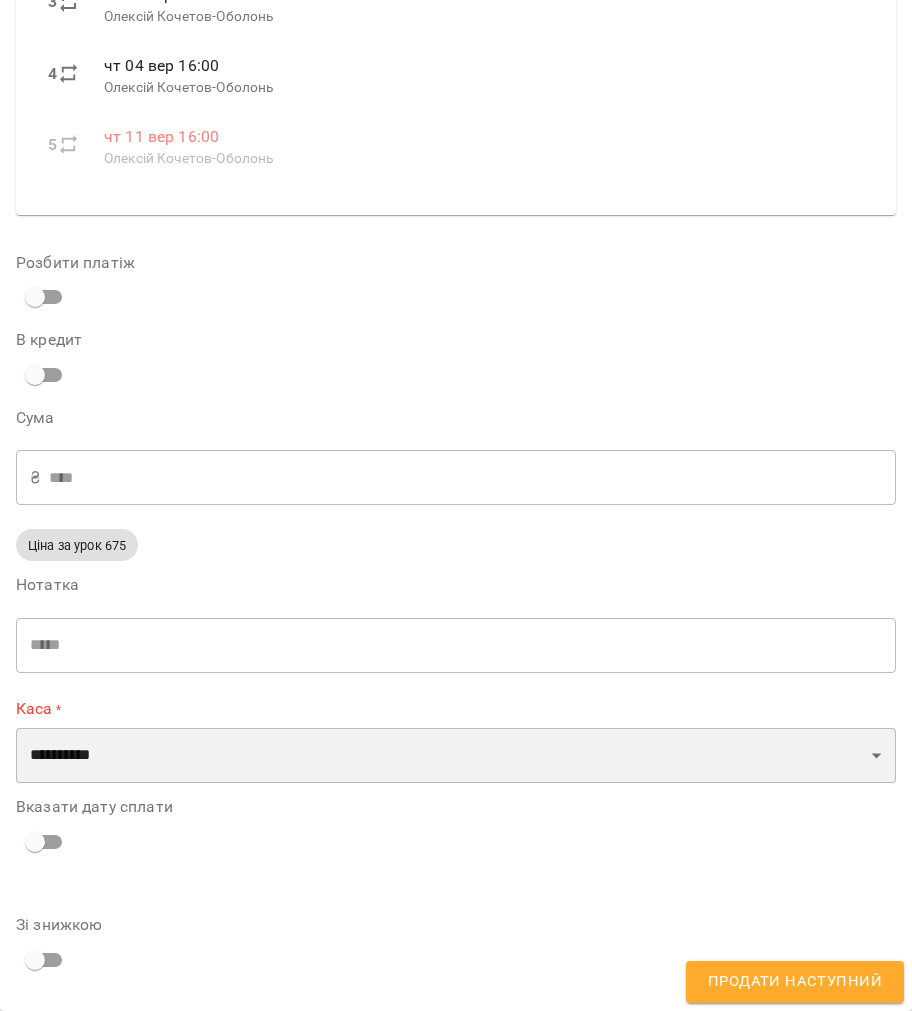 click on "**********" at bounding box center (456, 756) 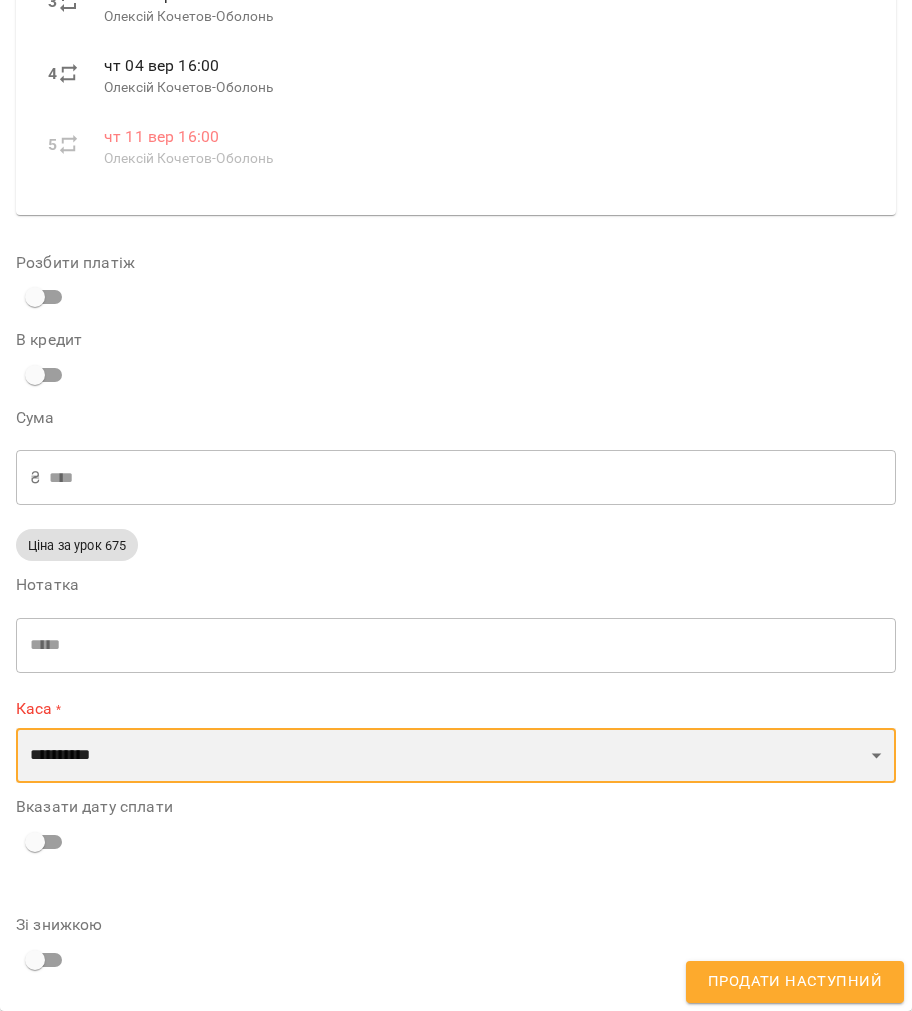select on "***" 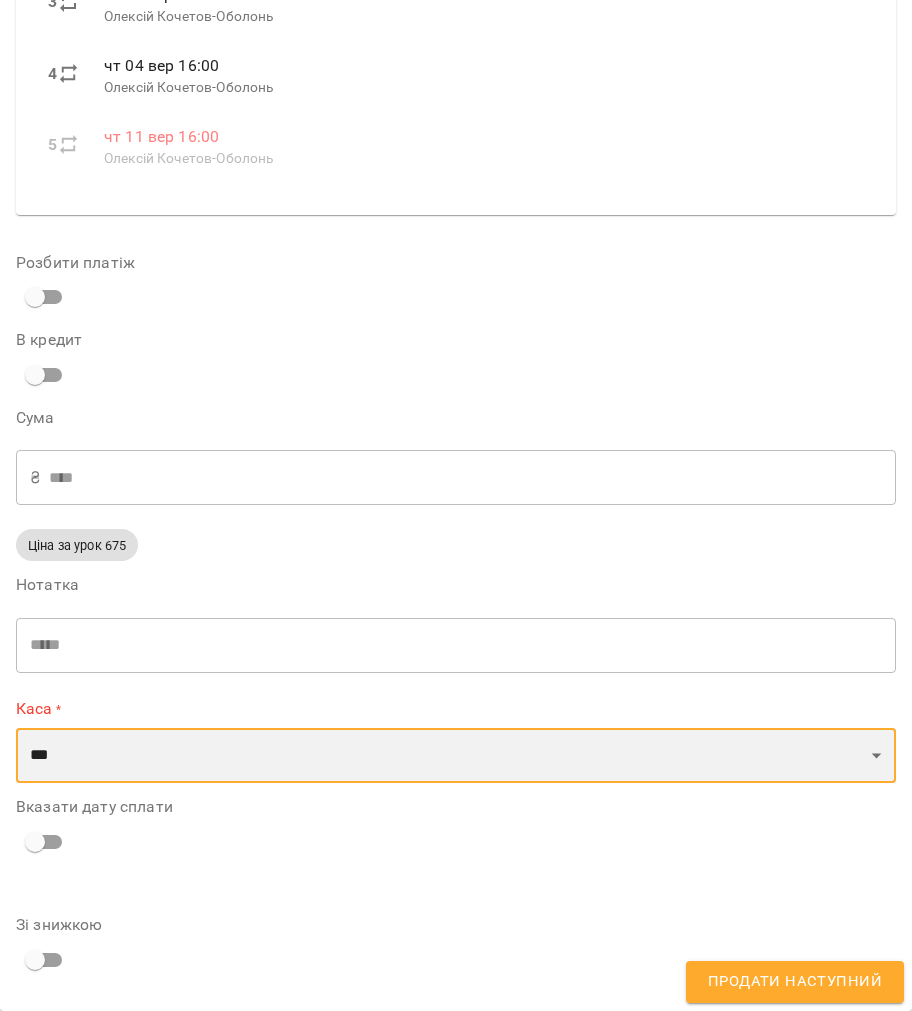 click on "**********" at bounding box center [456, 756] 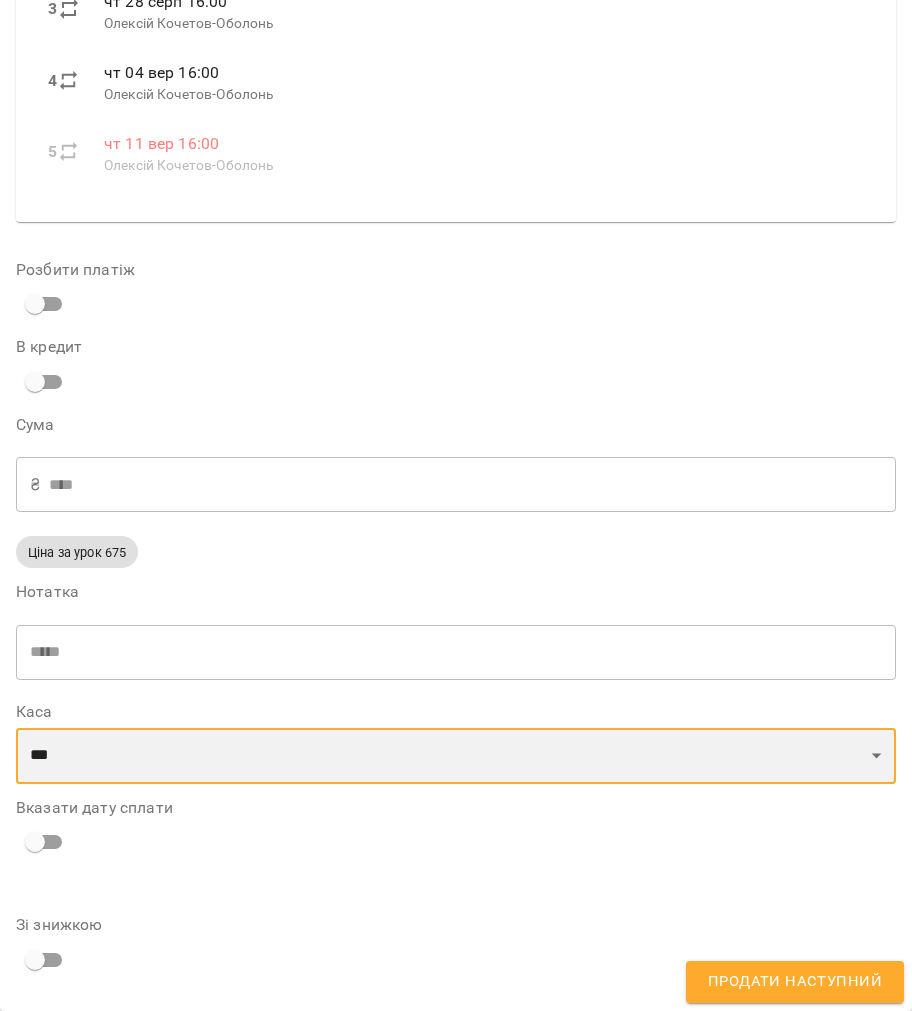 scroll, scrollTop: 674, scrollLeft: 0, axis: vertical 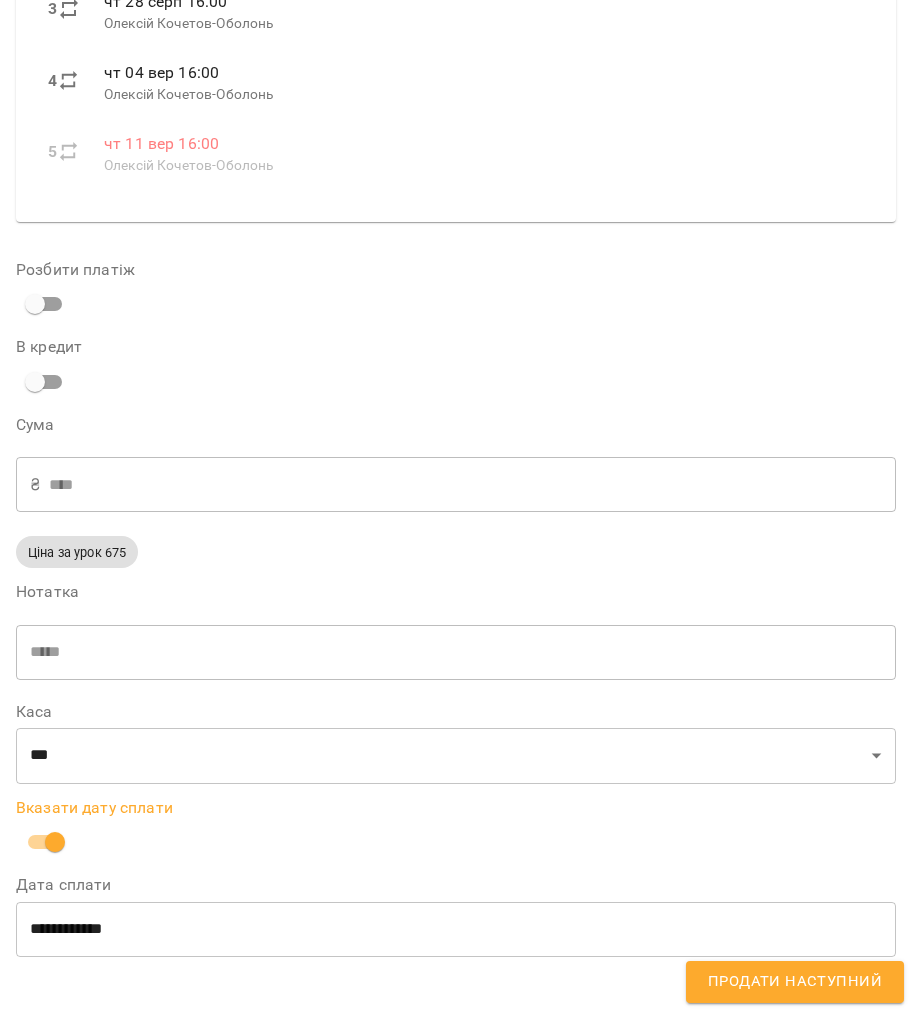 click on "**********" at bounding box center (456, 929) 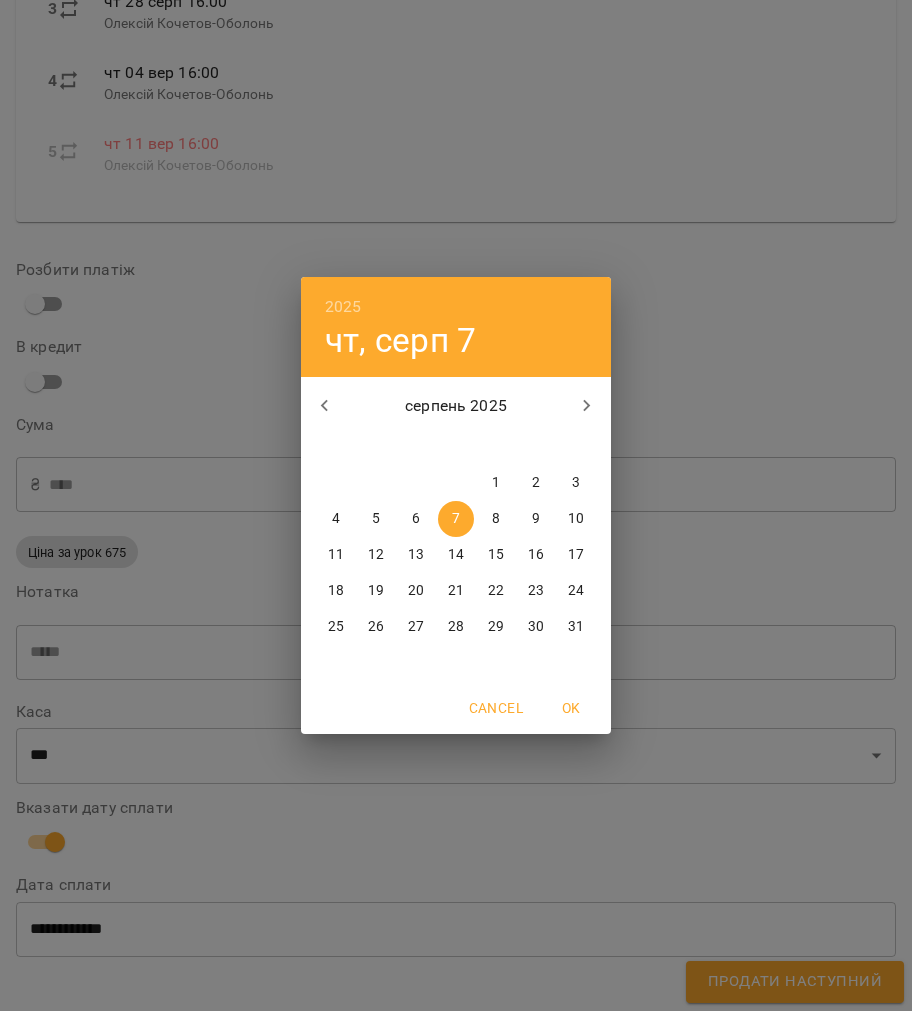 click on "6" at bounding box center [416, 519] 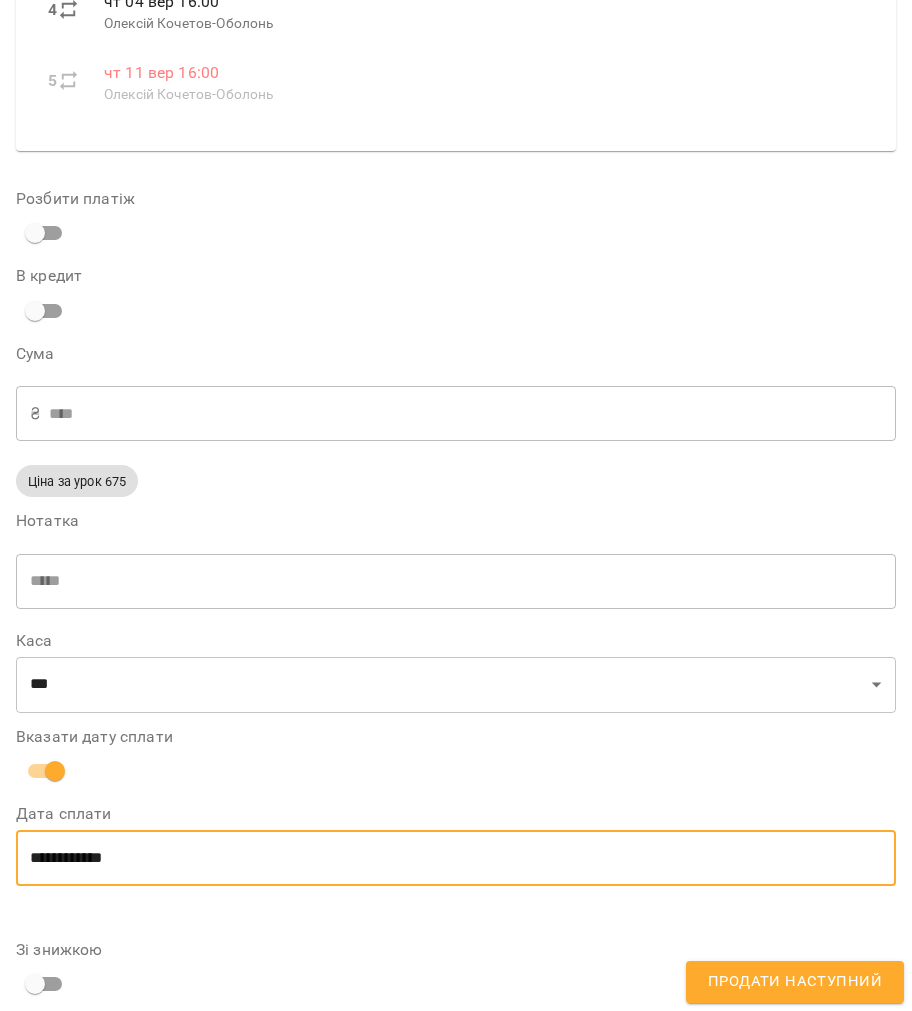 scroll, scrollTop: 770, scrollLeft: 0, axis: vertical 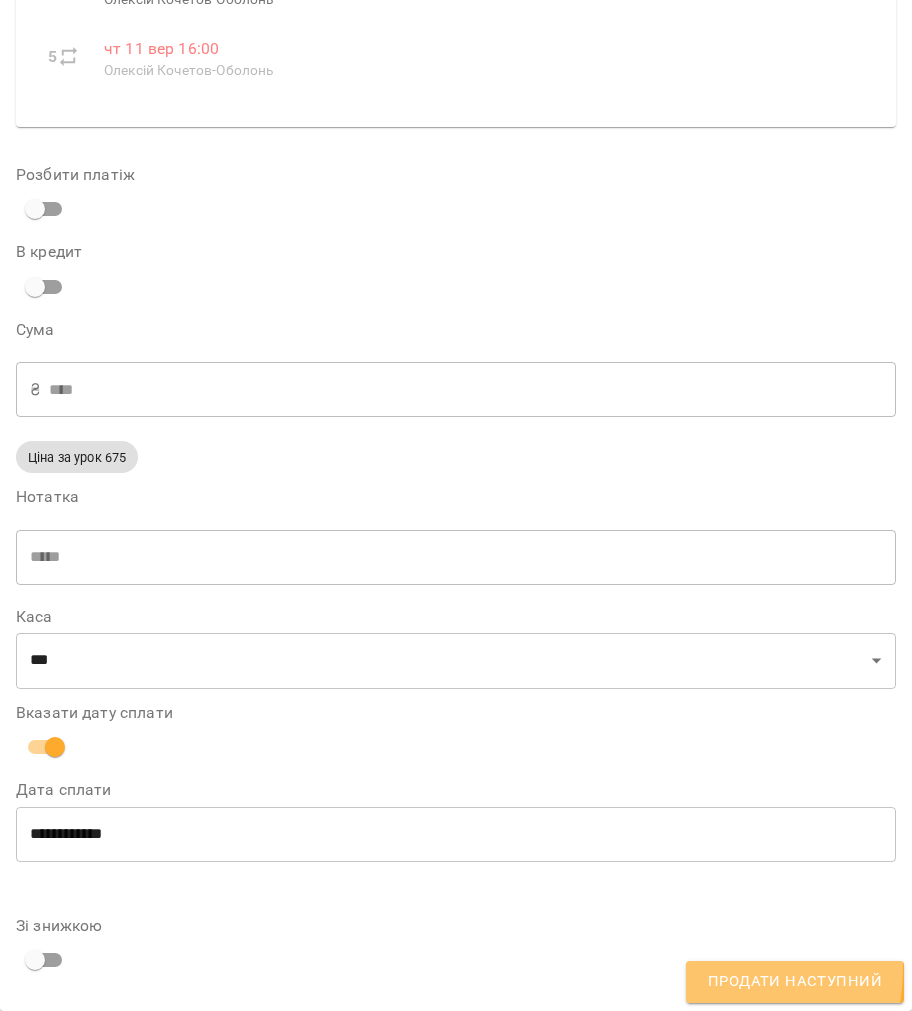click on "Продати наступний" at bounding box center (795, 982) 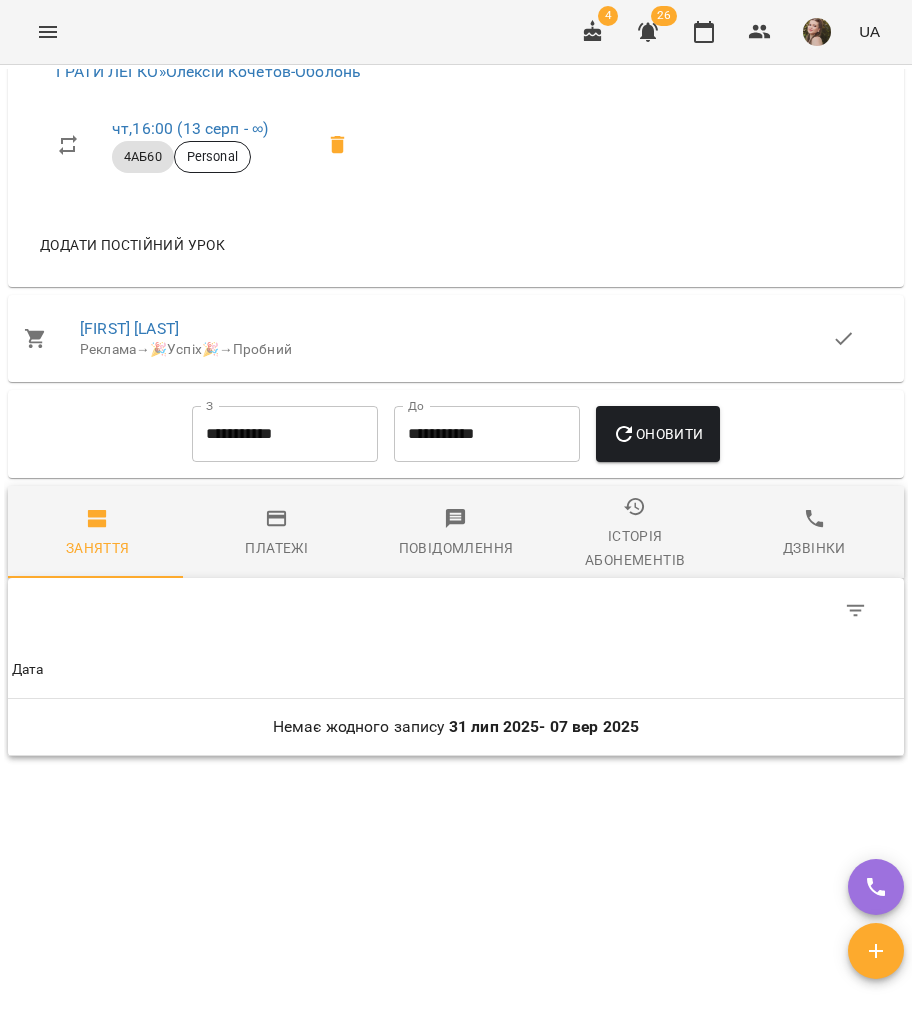 click on "Платежі" at bounding box center (276, 534) 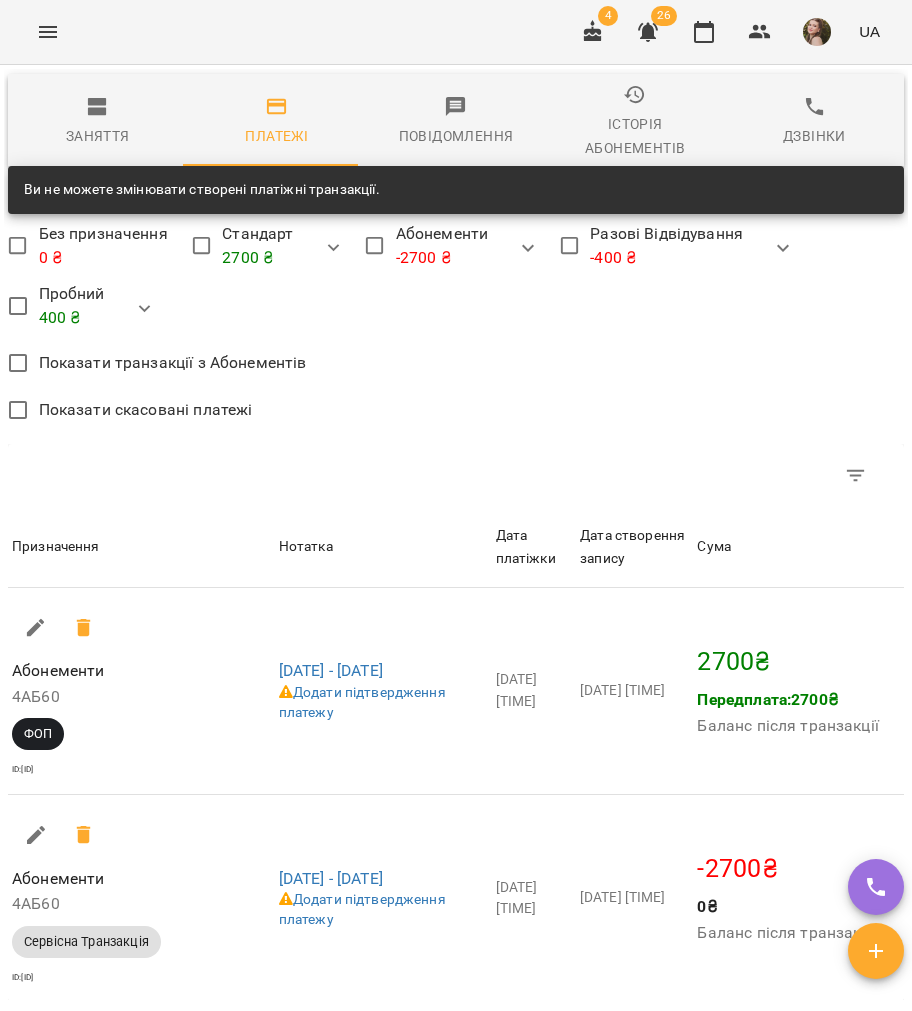 scroll, scrollTop: 2481, scrollLeft: 0, axis: vertical 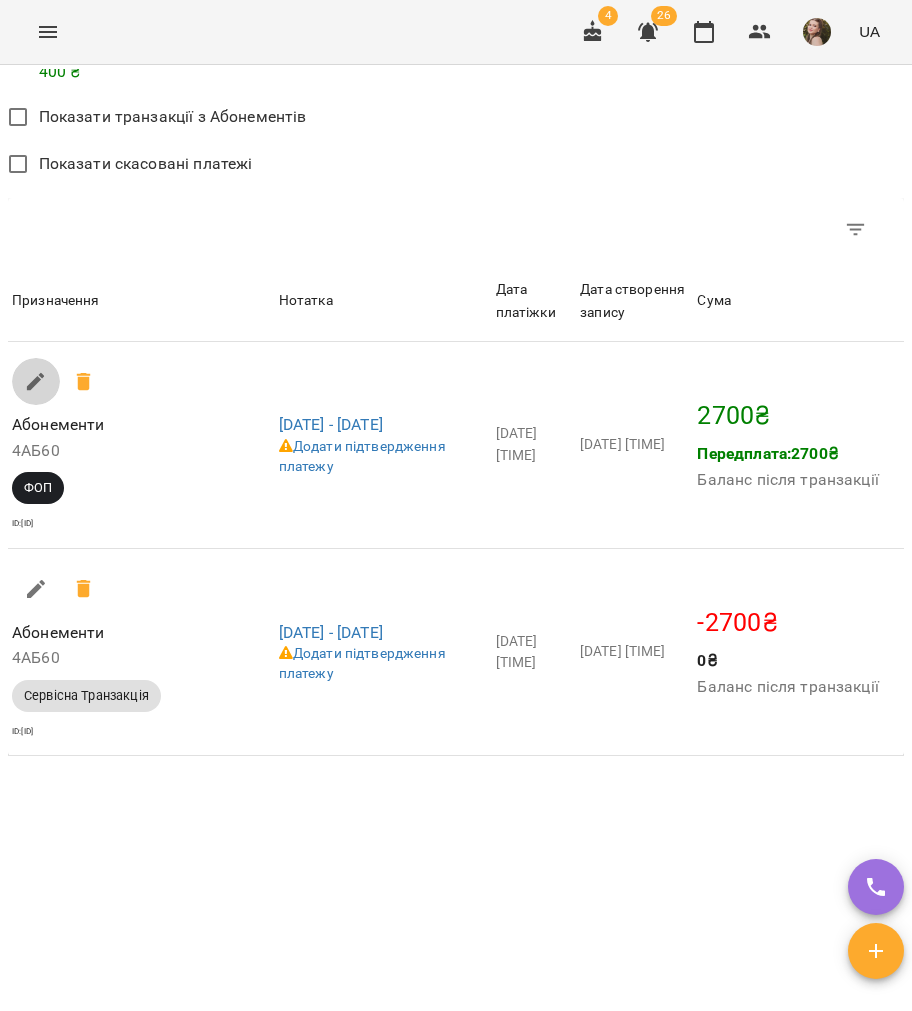 click at bounding box center [36, 382] 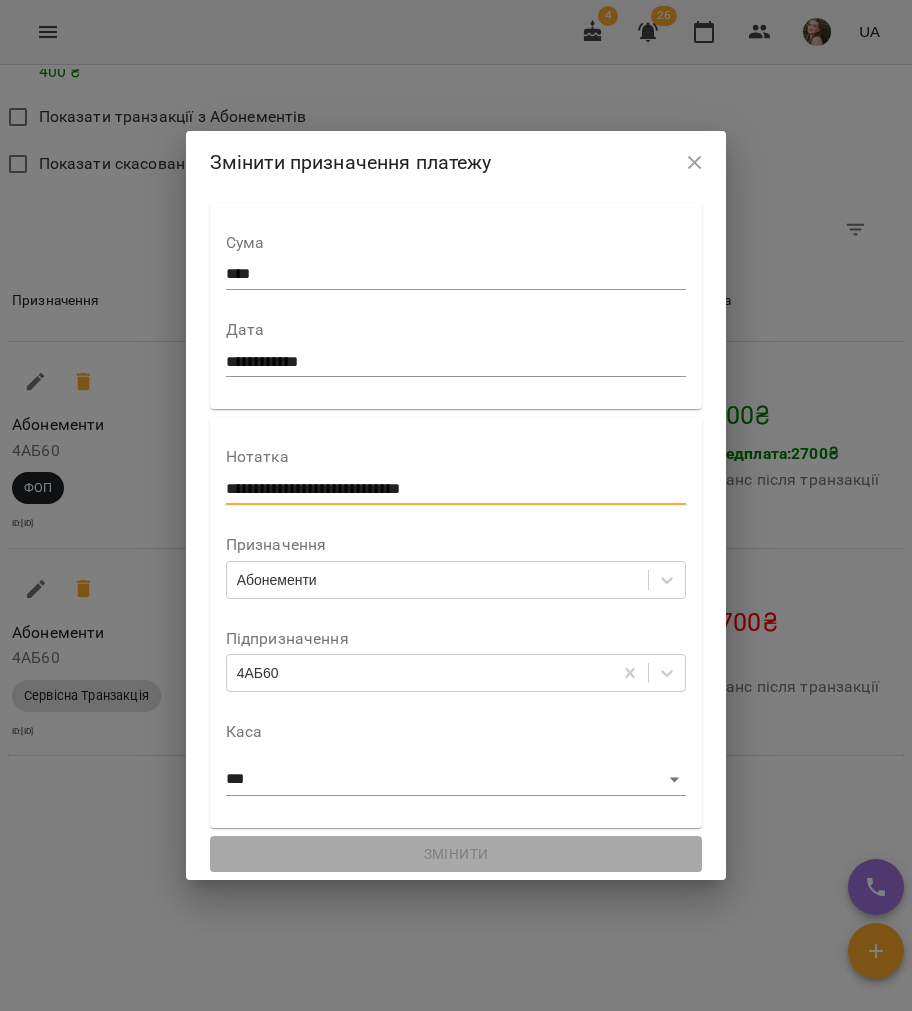 drag, startPoint x: 466, startPoint y: 485, endPoint x: 157, endPoint y: 317, distance: 351.71722 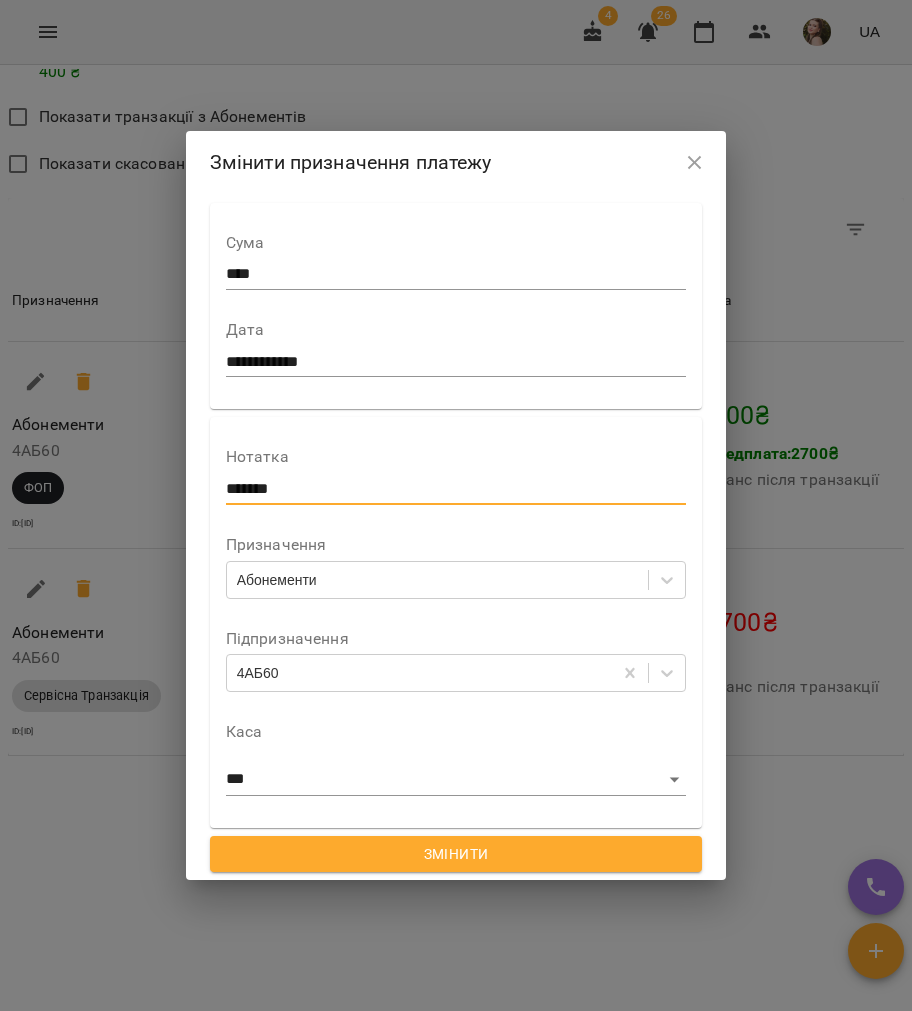 type on "*******" 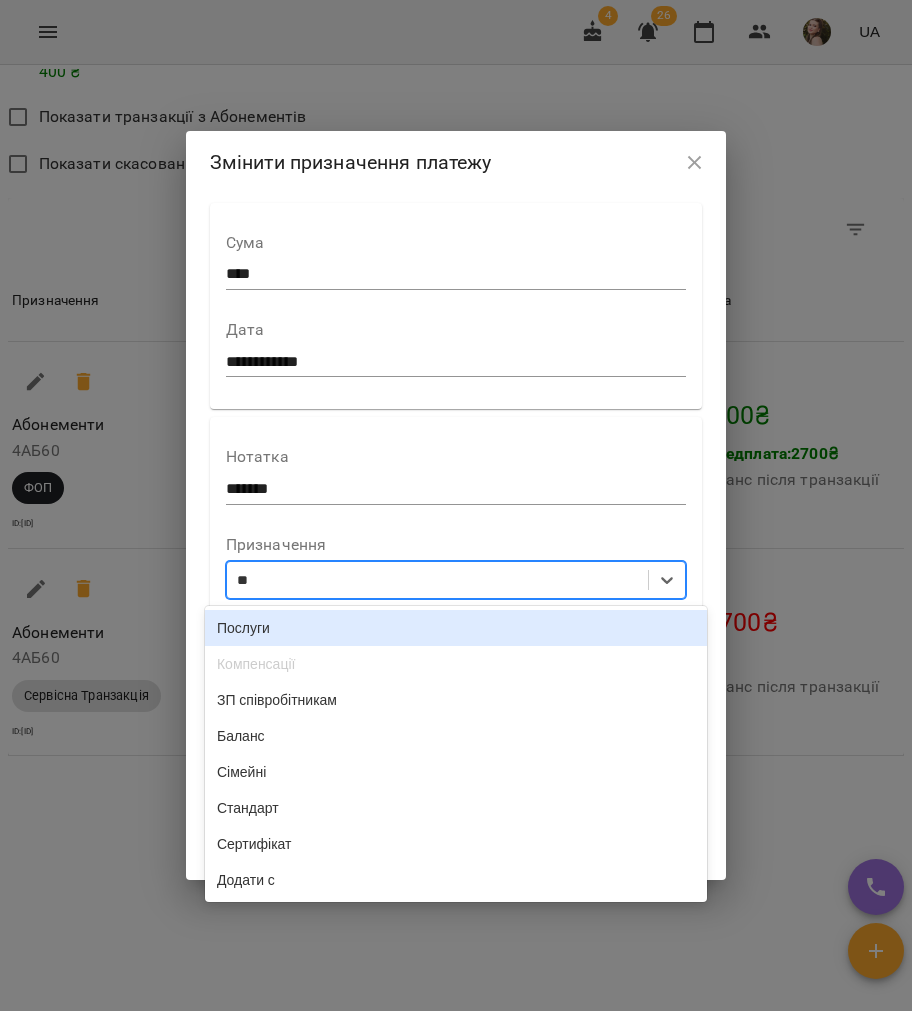 type on "***" 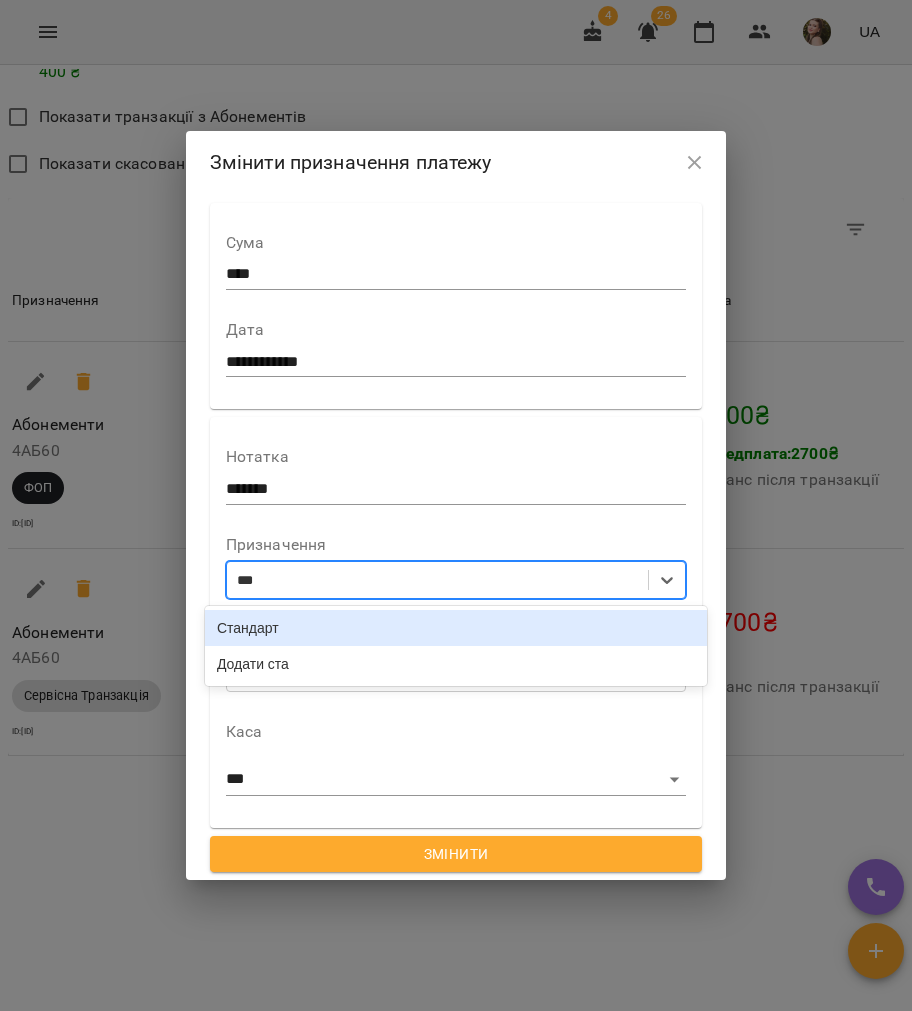click on "Стандарт" at bounding box center (456, 628) 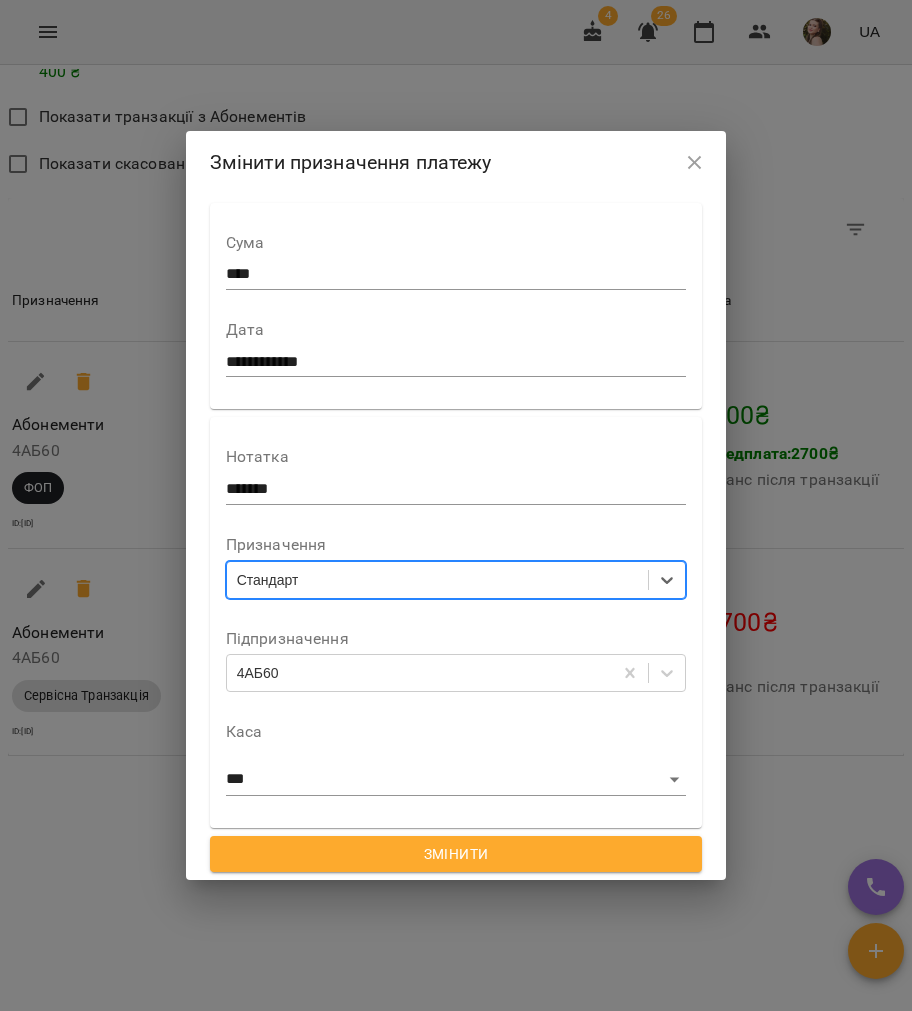 drag, startPoint x: 277, startPoint y: 668, endPoint x: 275, endPoint y: 695, distance: 27.073973 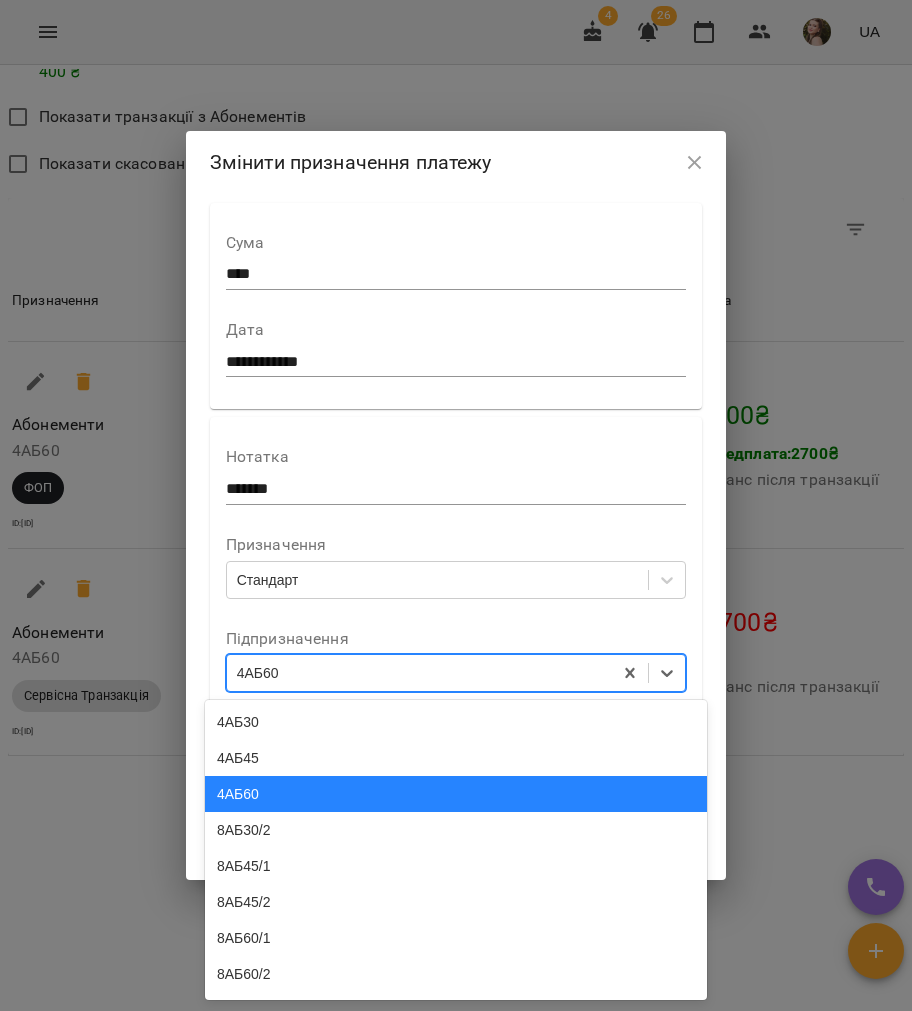 click on "4АБ60" at bounding box center [456, 794] 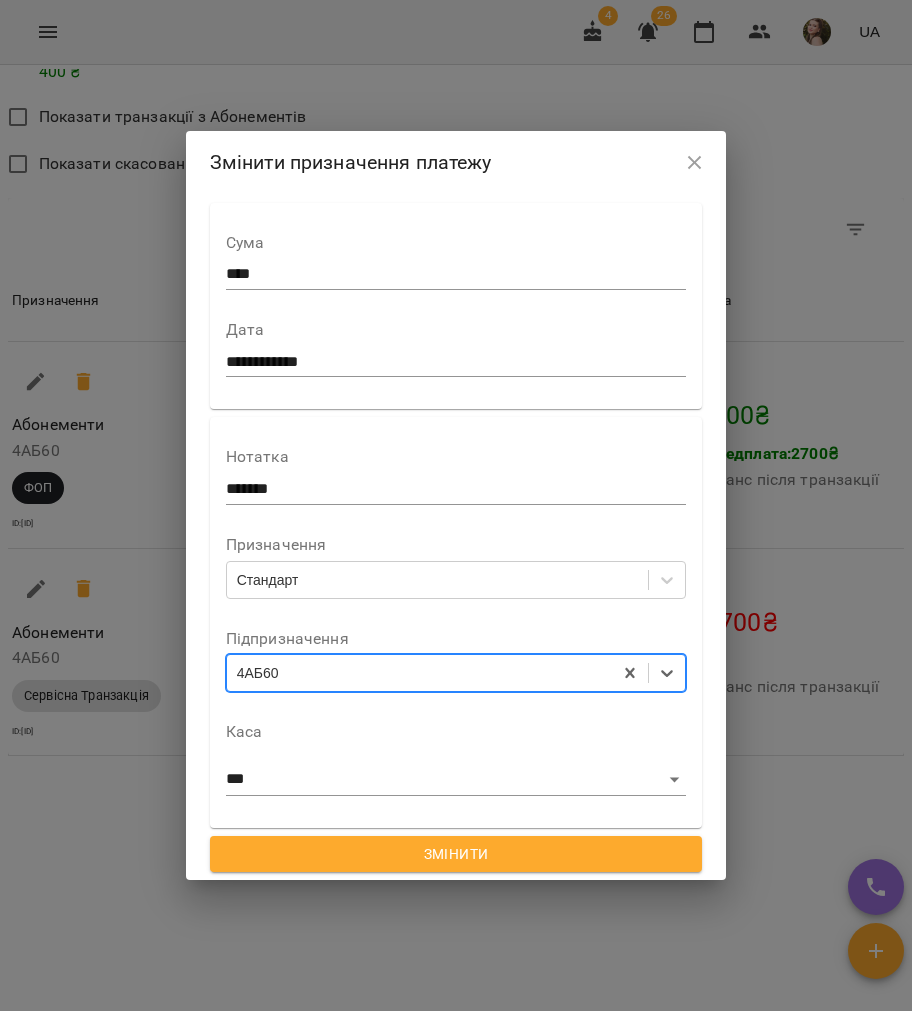 click on "Змінити" at bounding box center [456, 854] 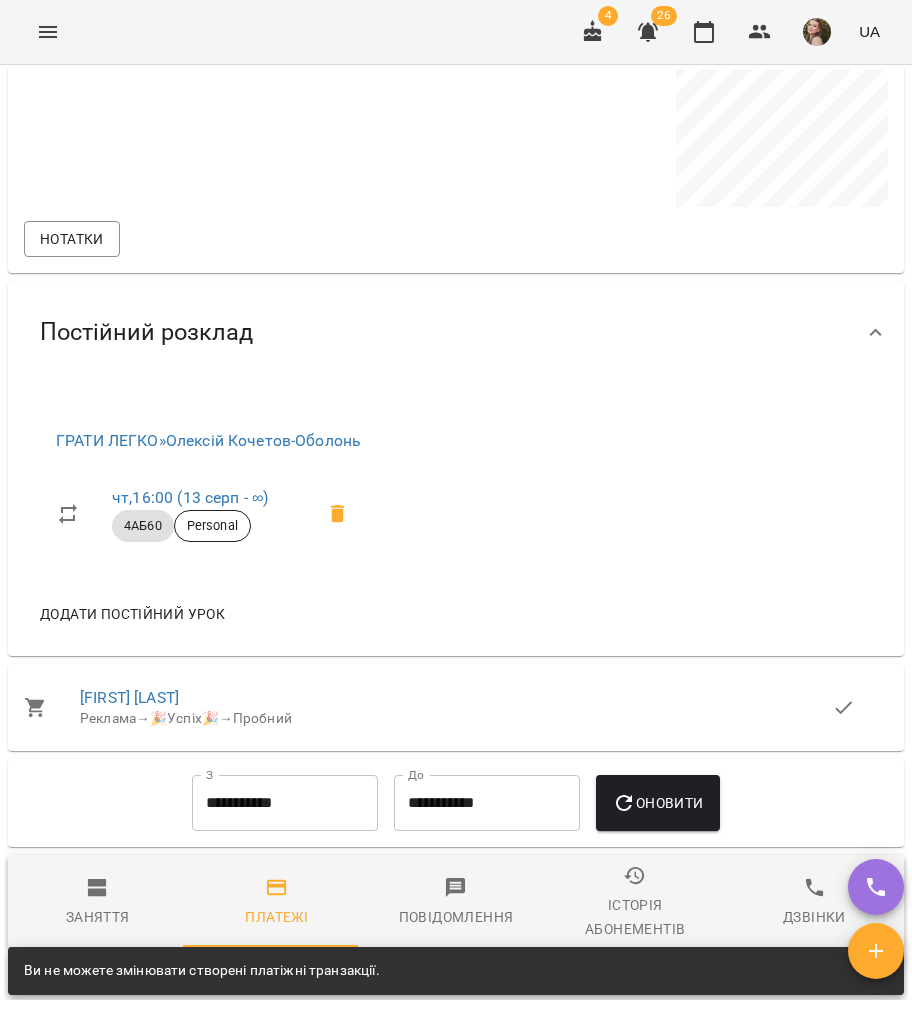 scroll, scrollTop: 2481, scrollLeft: 0, axis: vertical 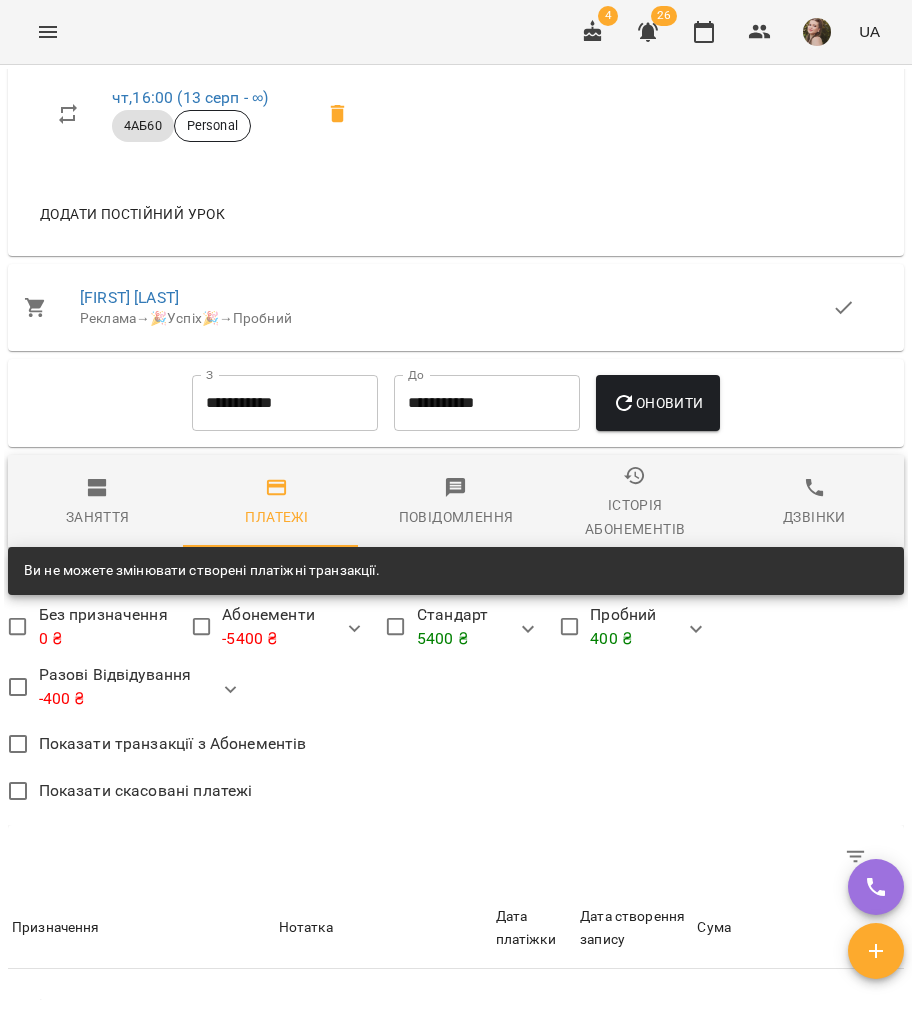 click on "Оновити" at bounding box center (657, 403) 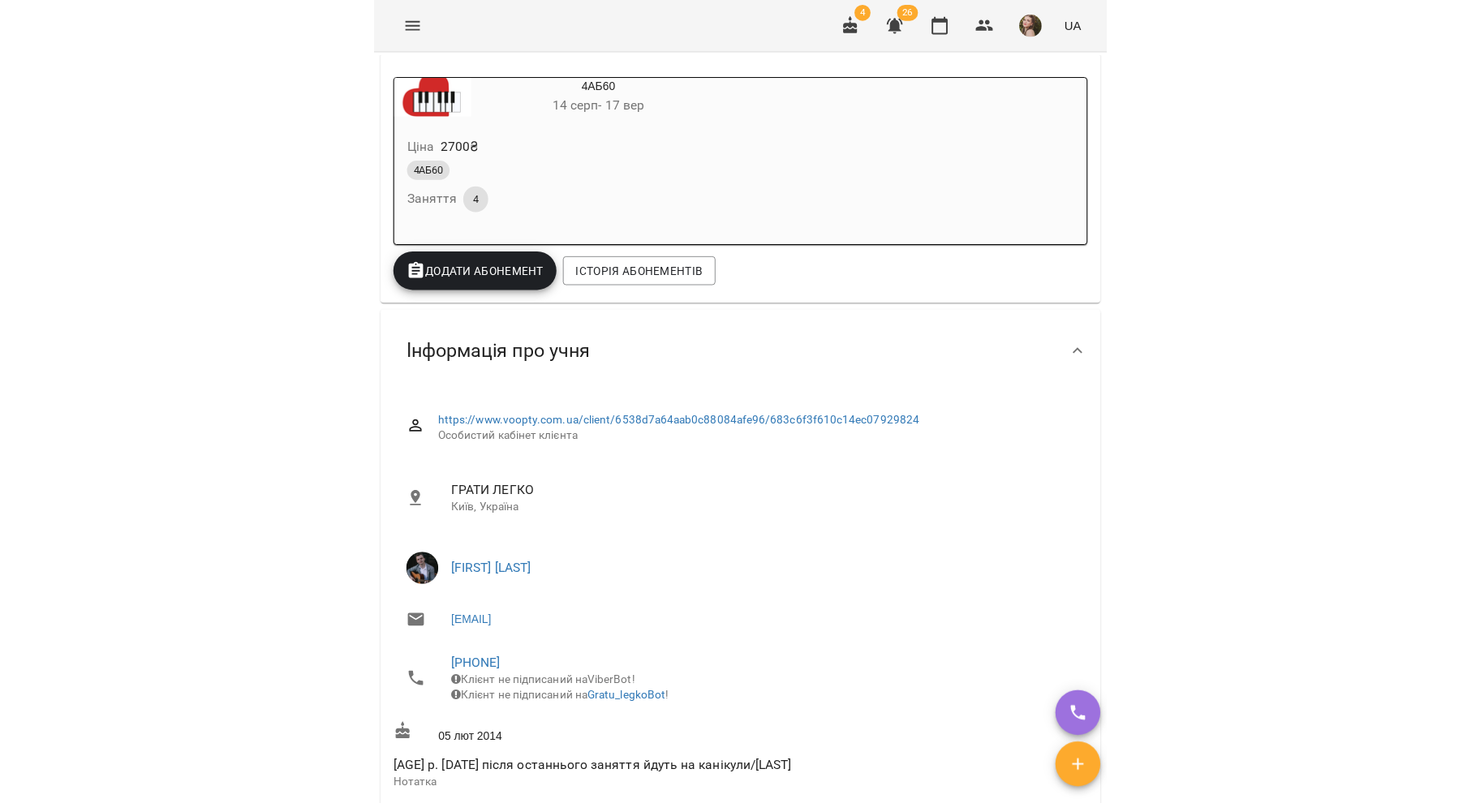 scroll, scrollTop: 0, scrollLeft: 0, axis: both 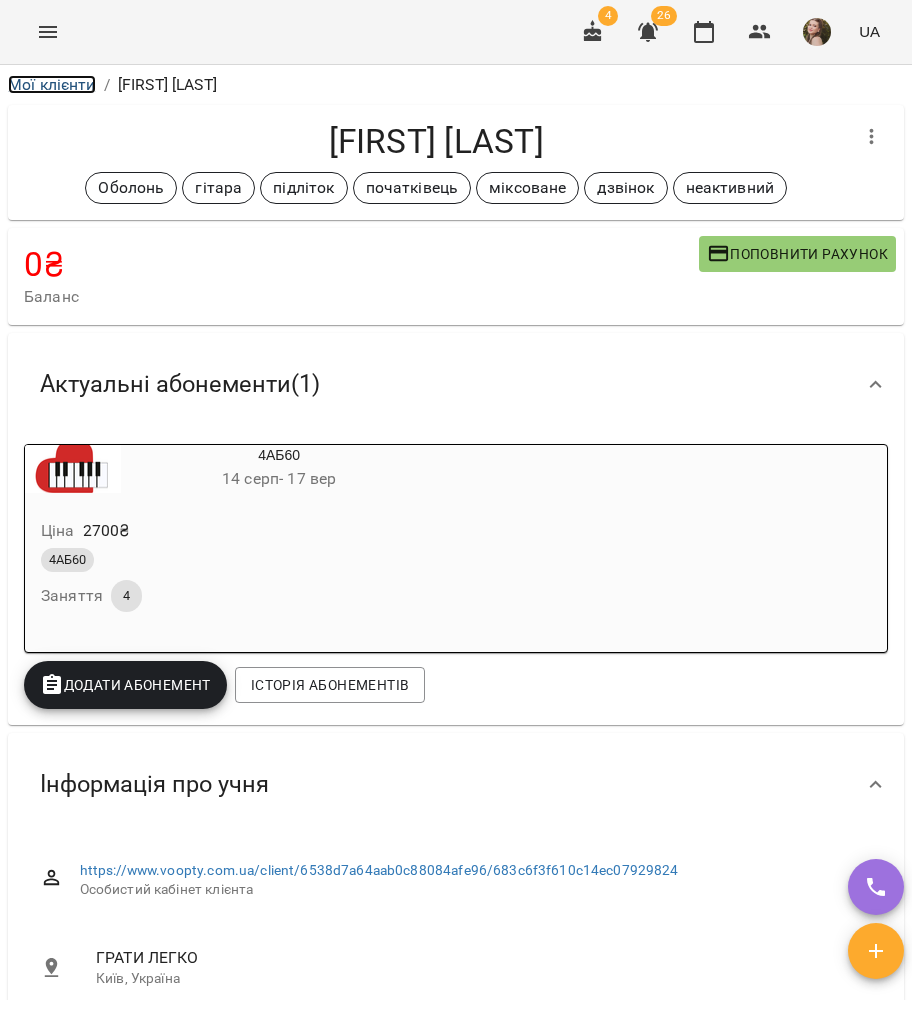 click on "Мої клієнти" at bounding box center (52, 84) 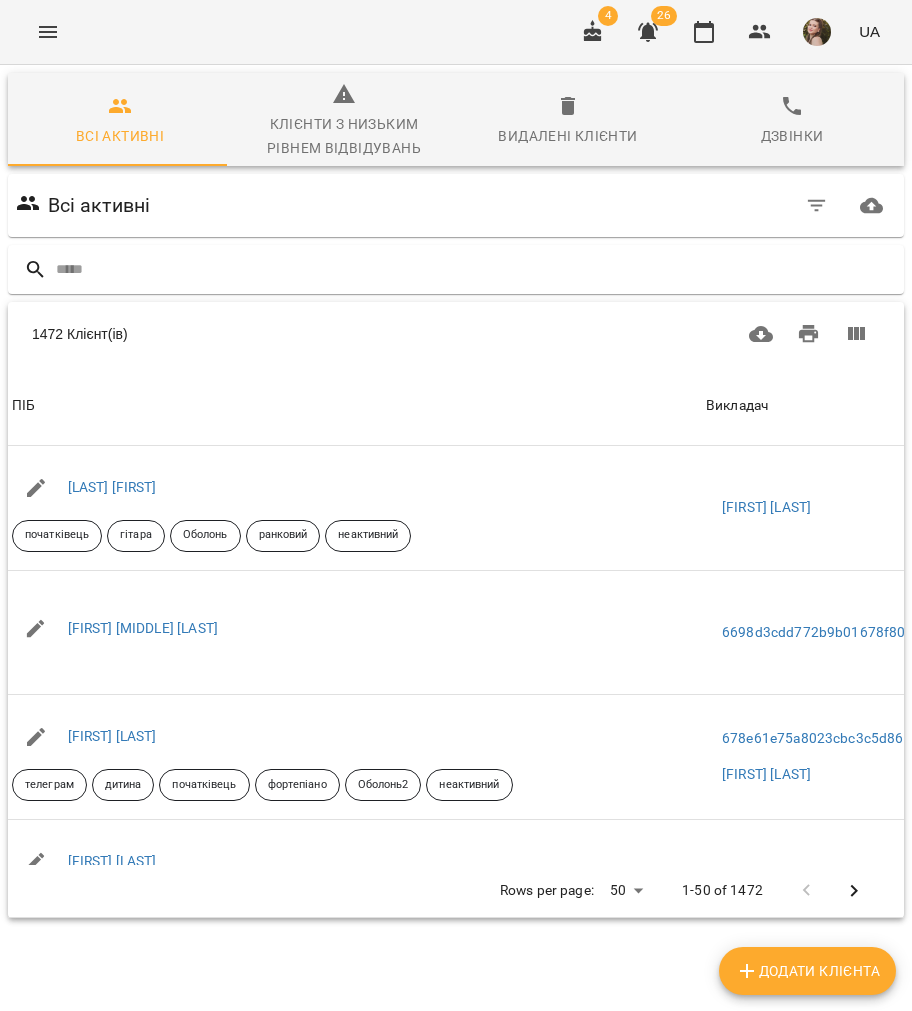 click at bounding box center (476, 269) 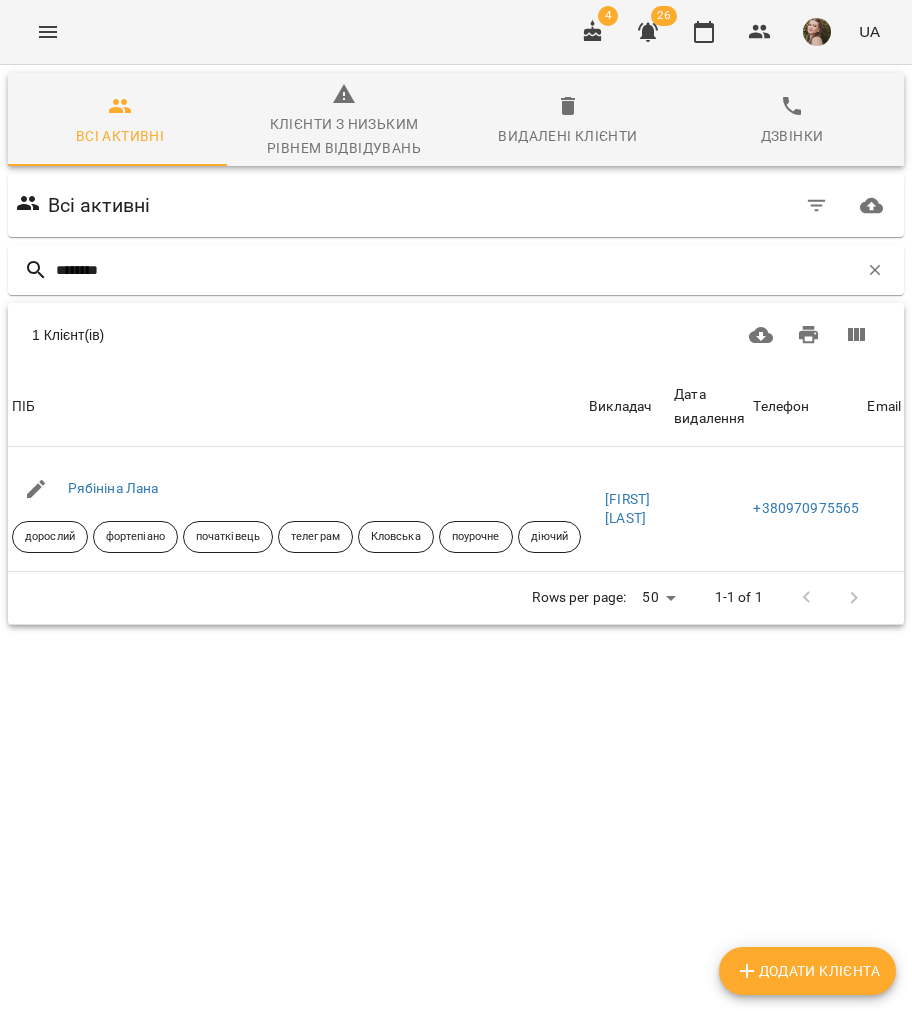 type on "********" 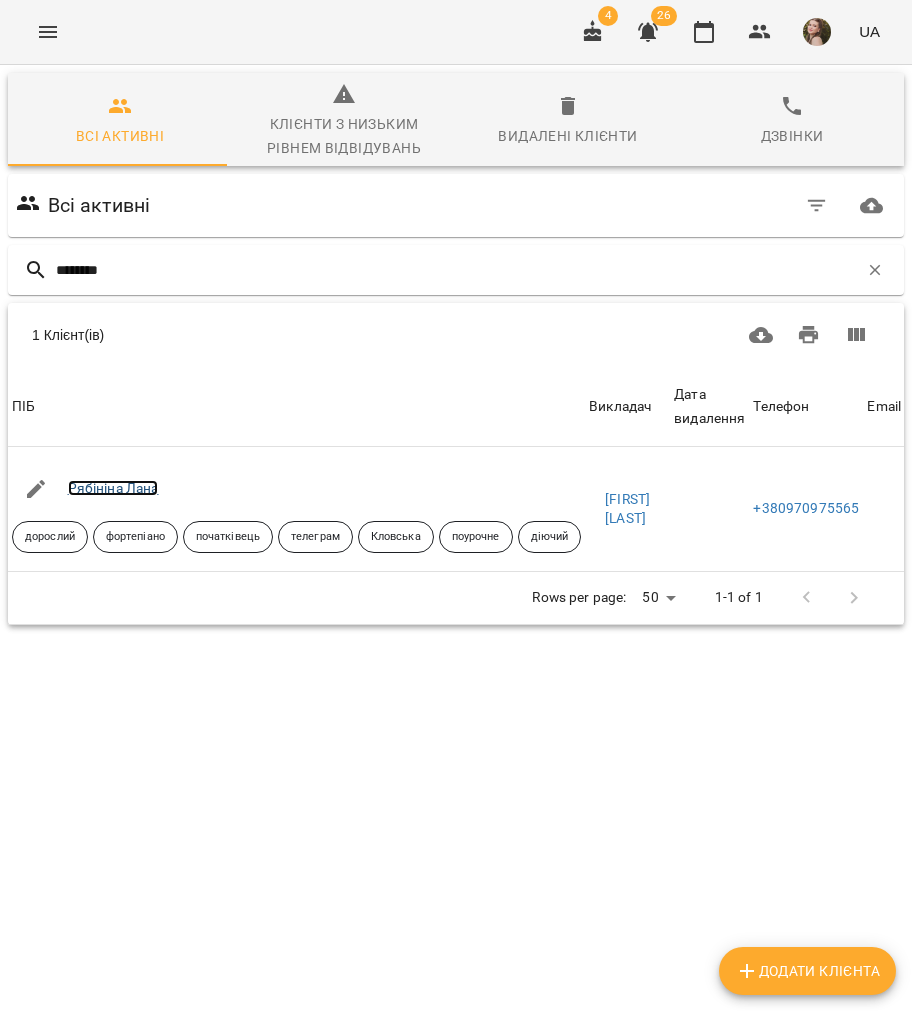 click on "Рябініна Лана" at bounding box center [113, 488] 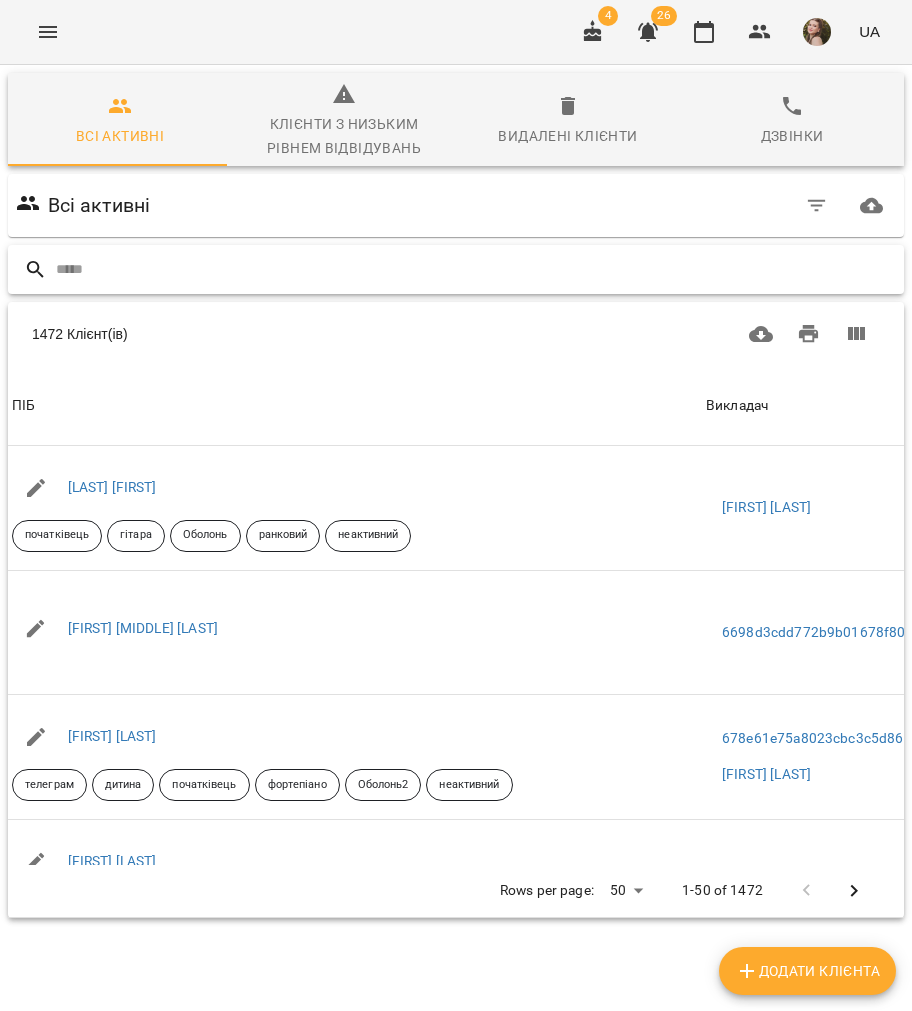 click at bounding box center [476, 269] 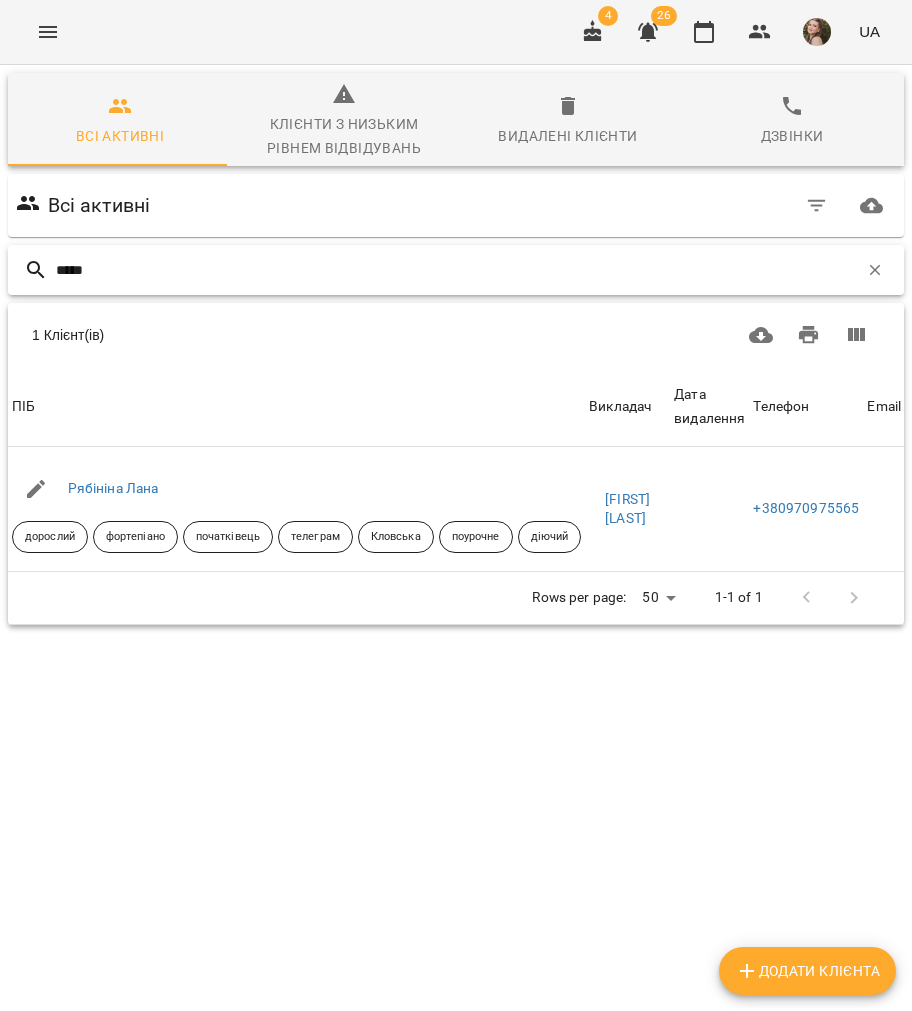 type on "*****" 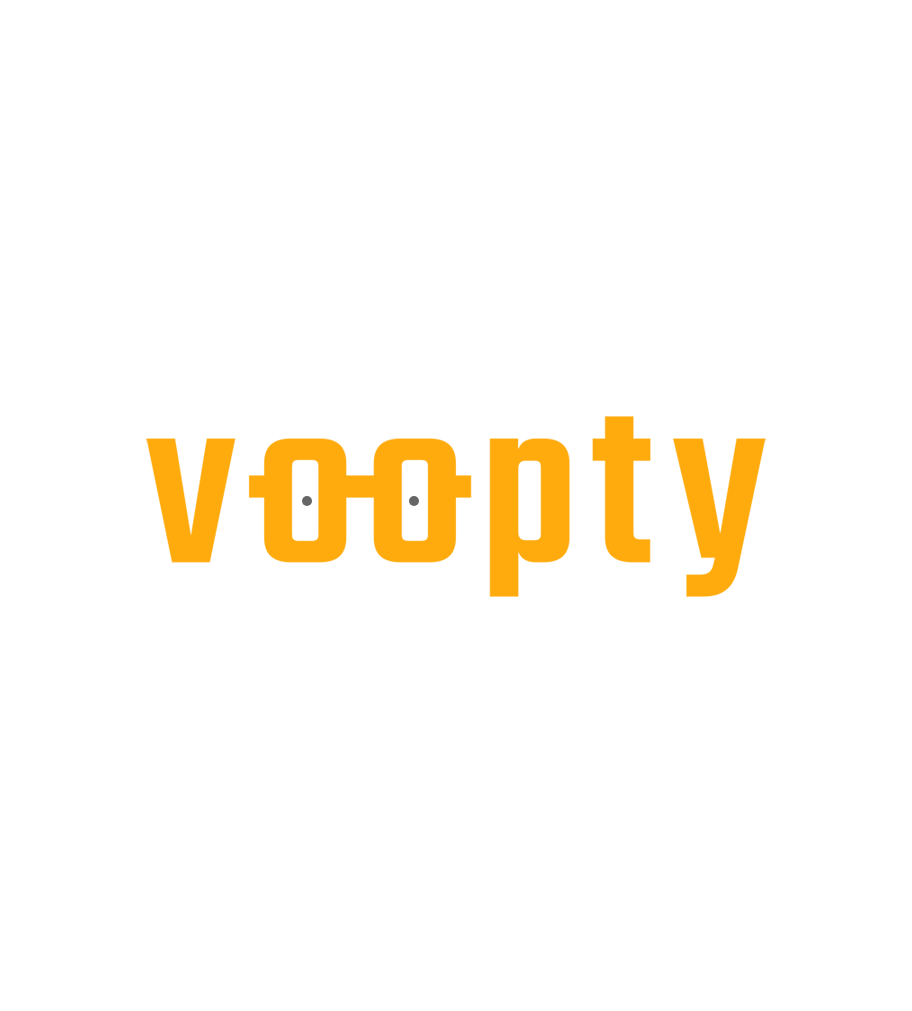 scroll, scrollTop: 0, scrollLeft: 0, axis: both 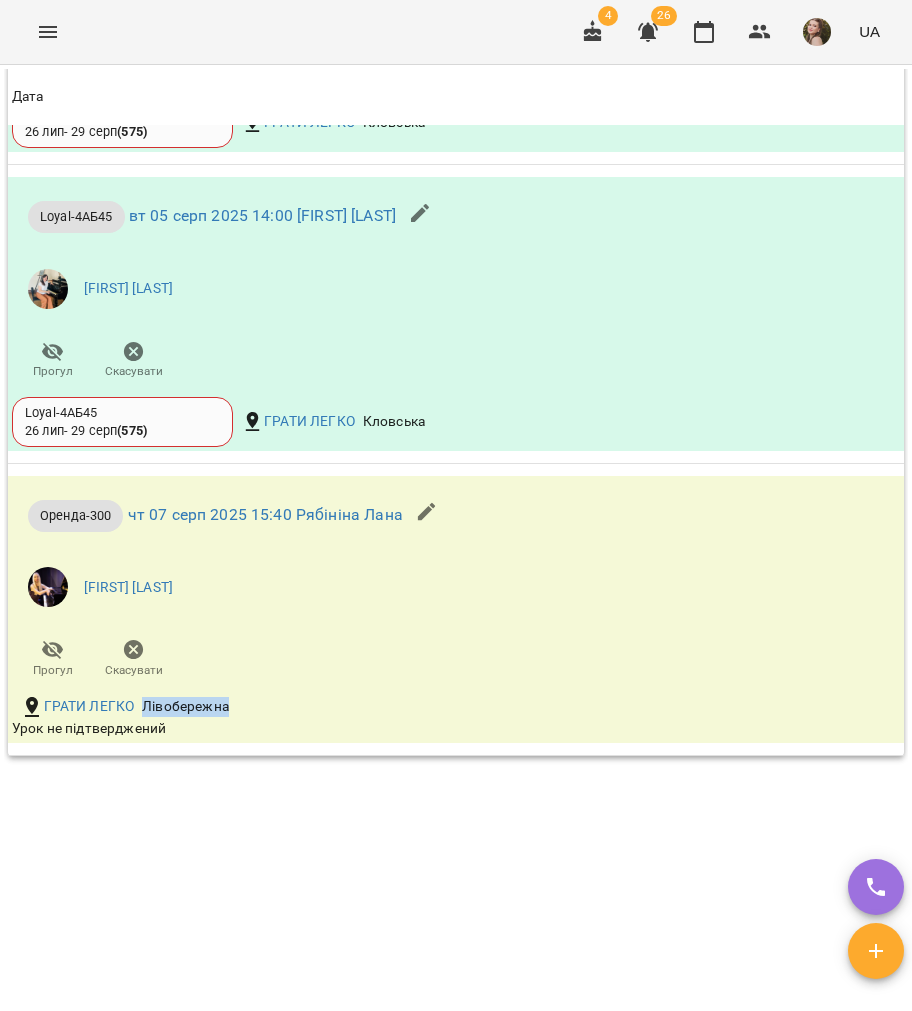 drag, startPoint x: 236, startPoint y: 700, endPoint x: 131, endPoint y: 706, distance: 105.17129 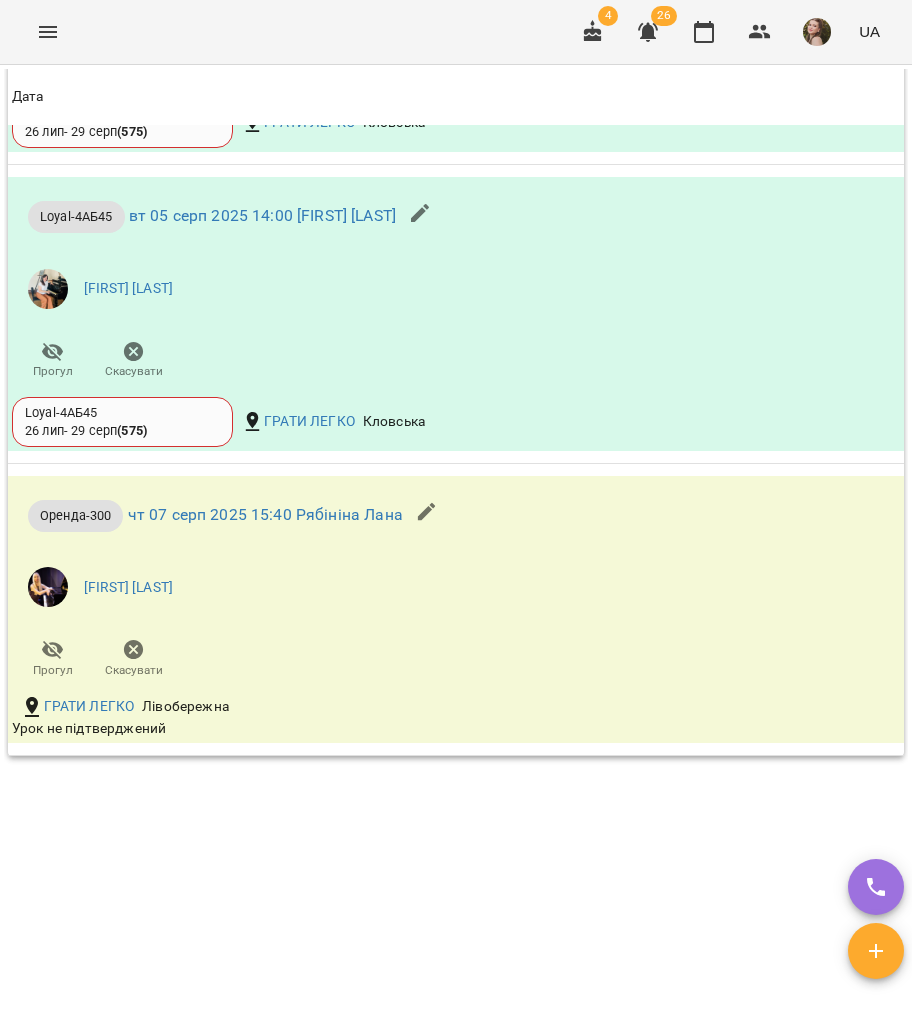 drag, startPoint x: 157, startPoint y: 722, endPoint x: 247, endPoint y: 836, distance: 145.24461 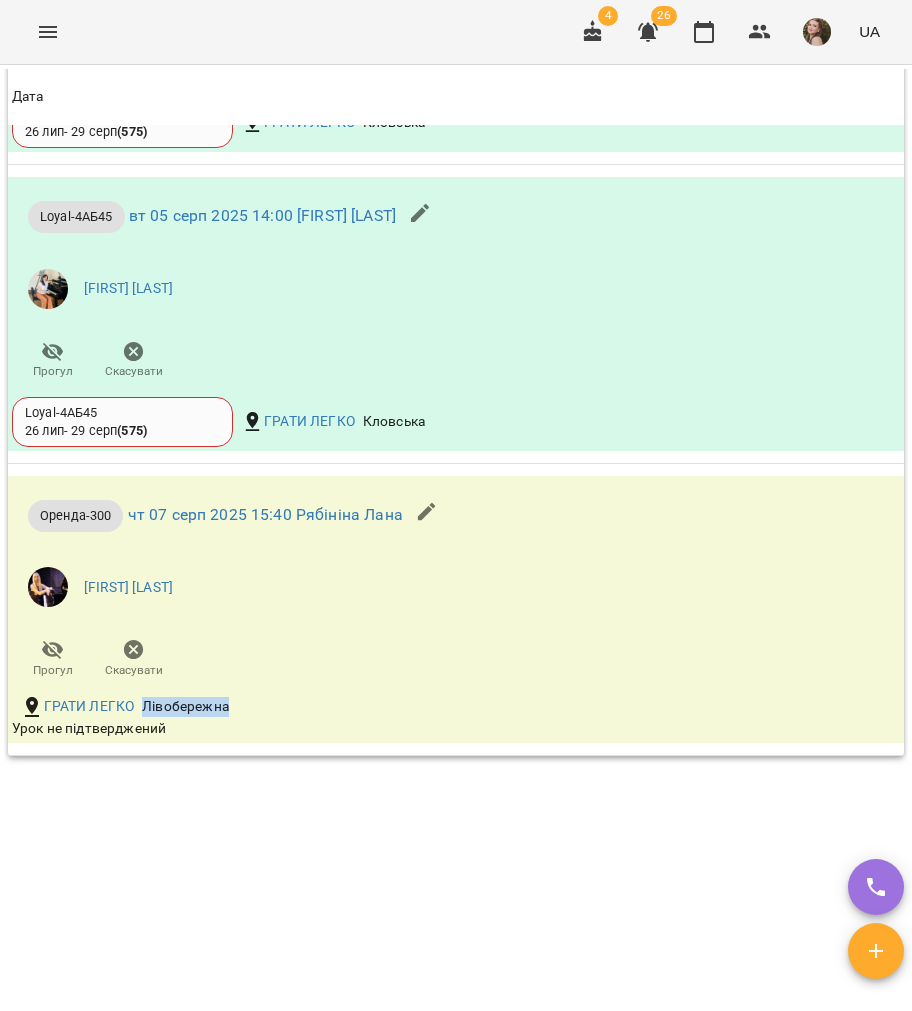 drag, startPoint x: 272, startPoint y: 716, endPoint x: 145, endPoint y: 700, distance: 128.0039 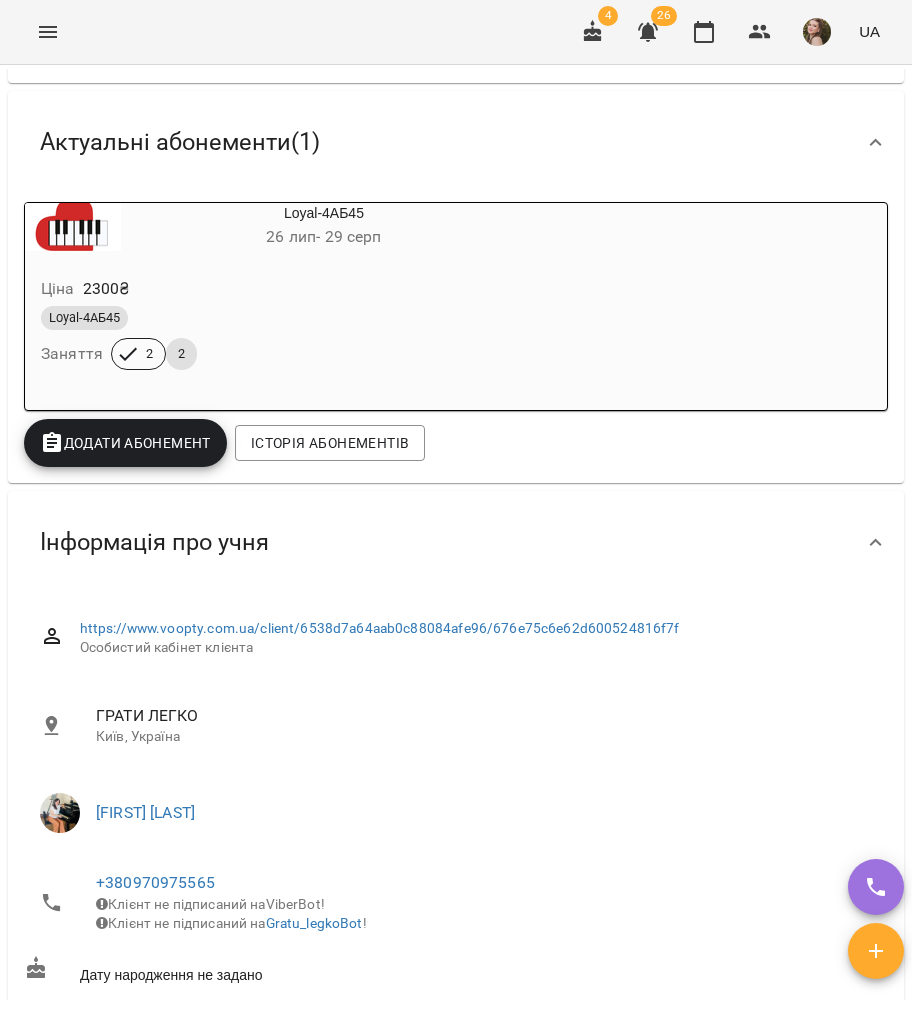 scroll, scrollTop: 0, scrollLeft: 0, axis: both 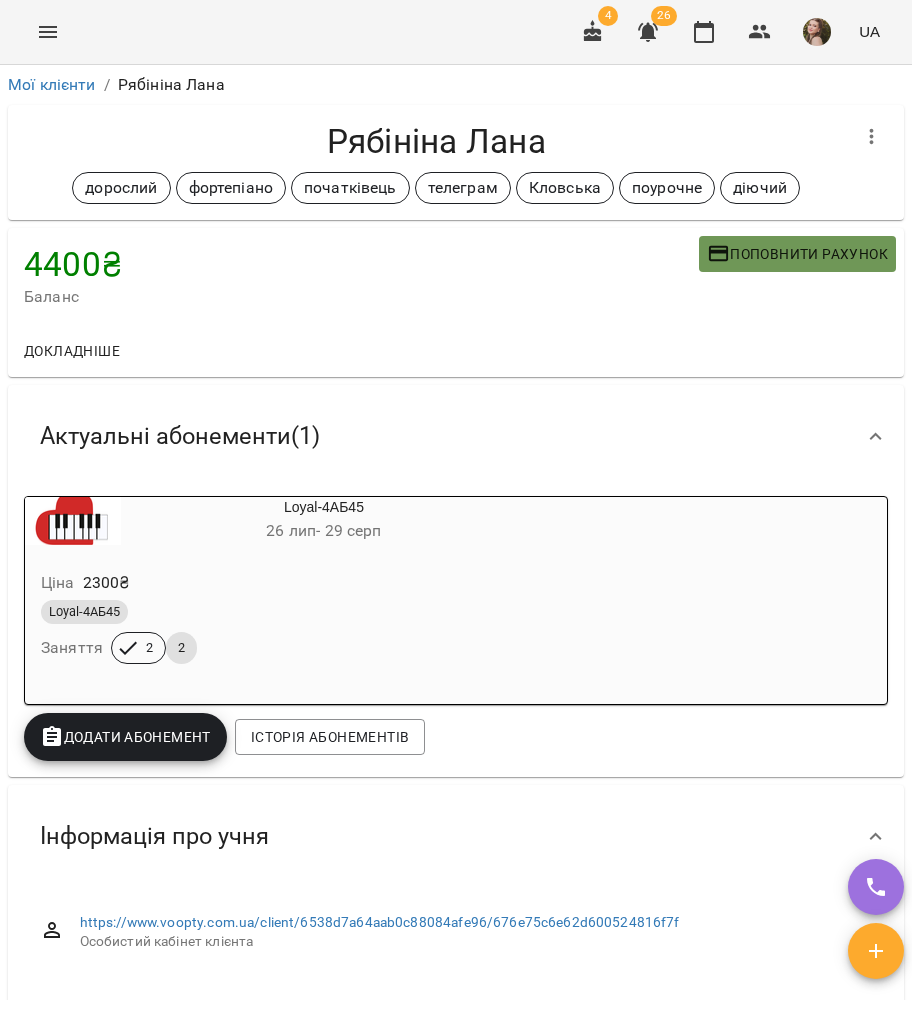 click on "Поповнити рахунок" at bounding box center [797, 254] 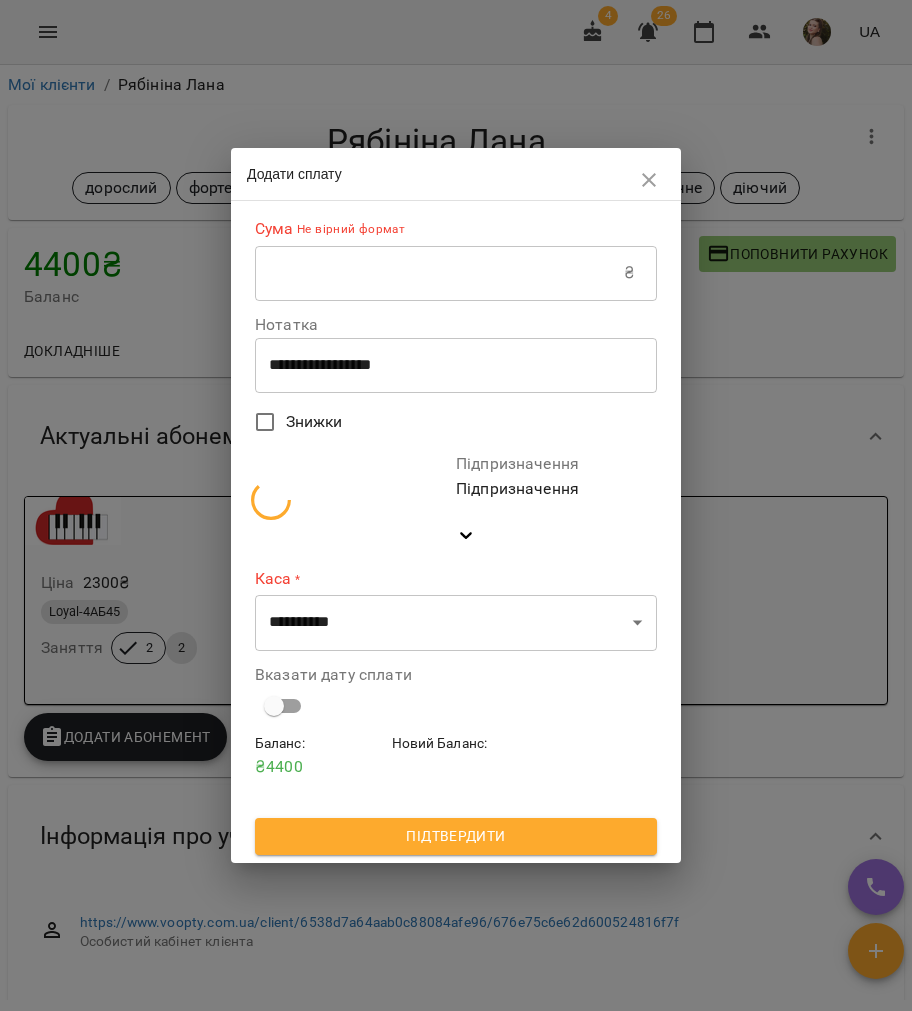 click at bounding box center (439, 273) 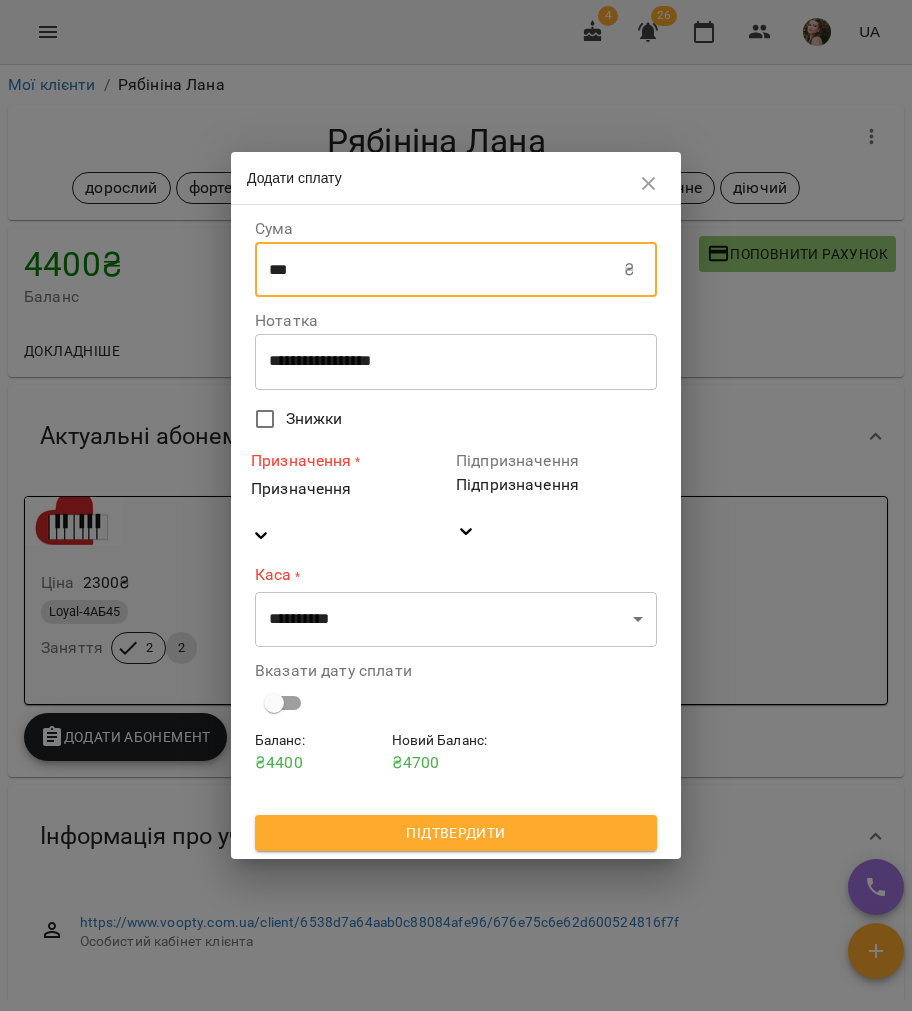 type on "***" 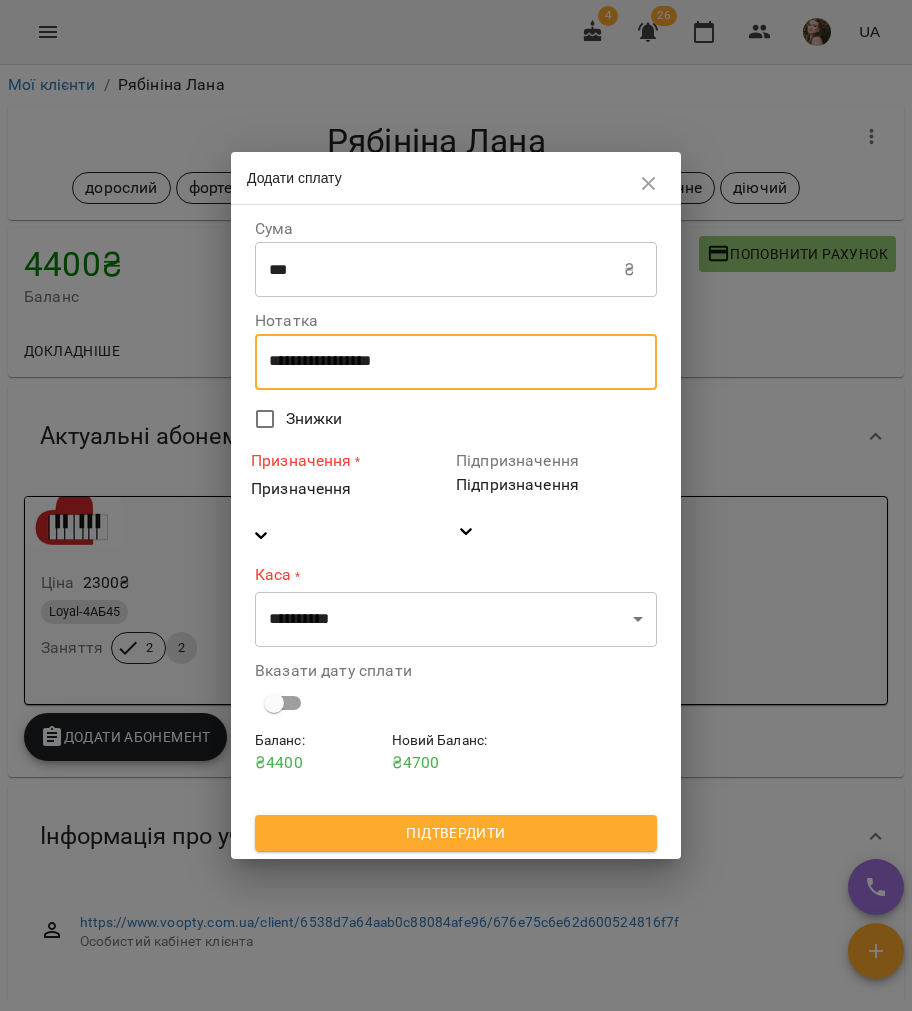 click on "**********" at bounding box center (456, 361) 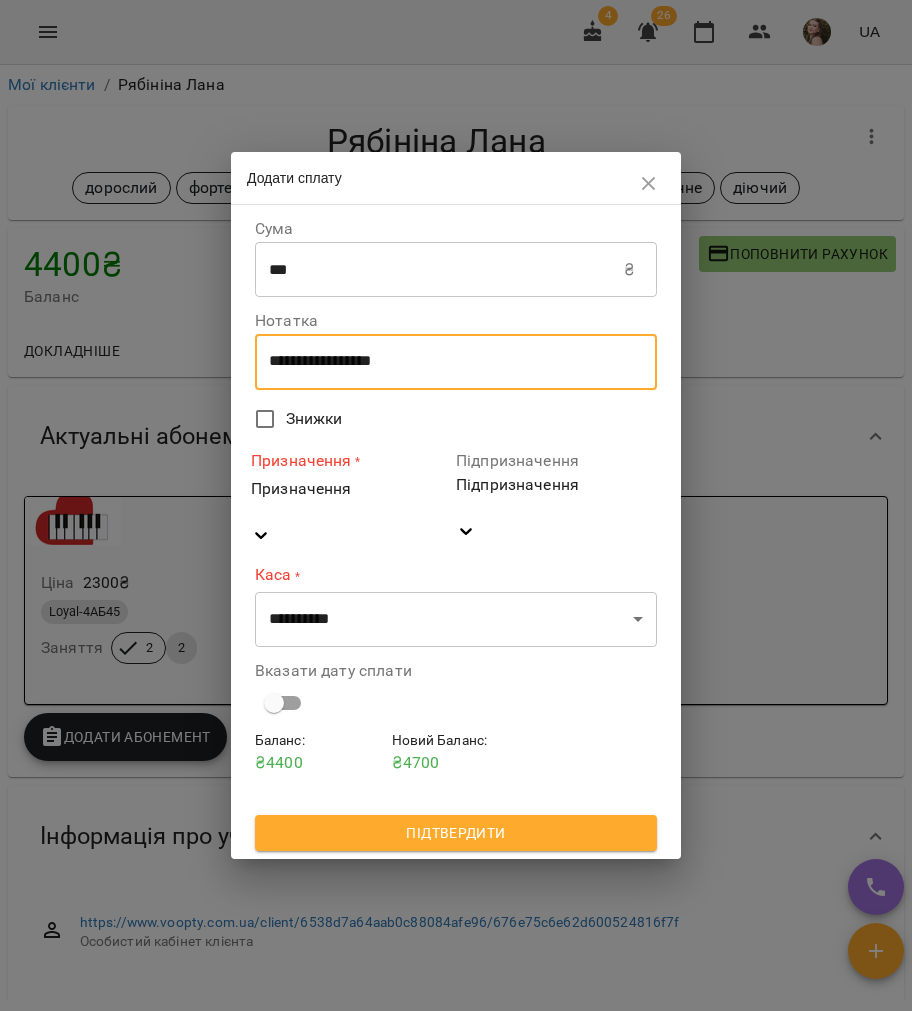 drag, startPoint x: 343, startPoint y: 368, endPoint x: 331, endPoint y: 382, distance: 18.439089 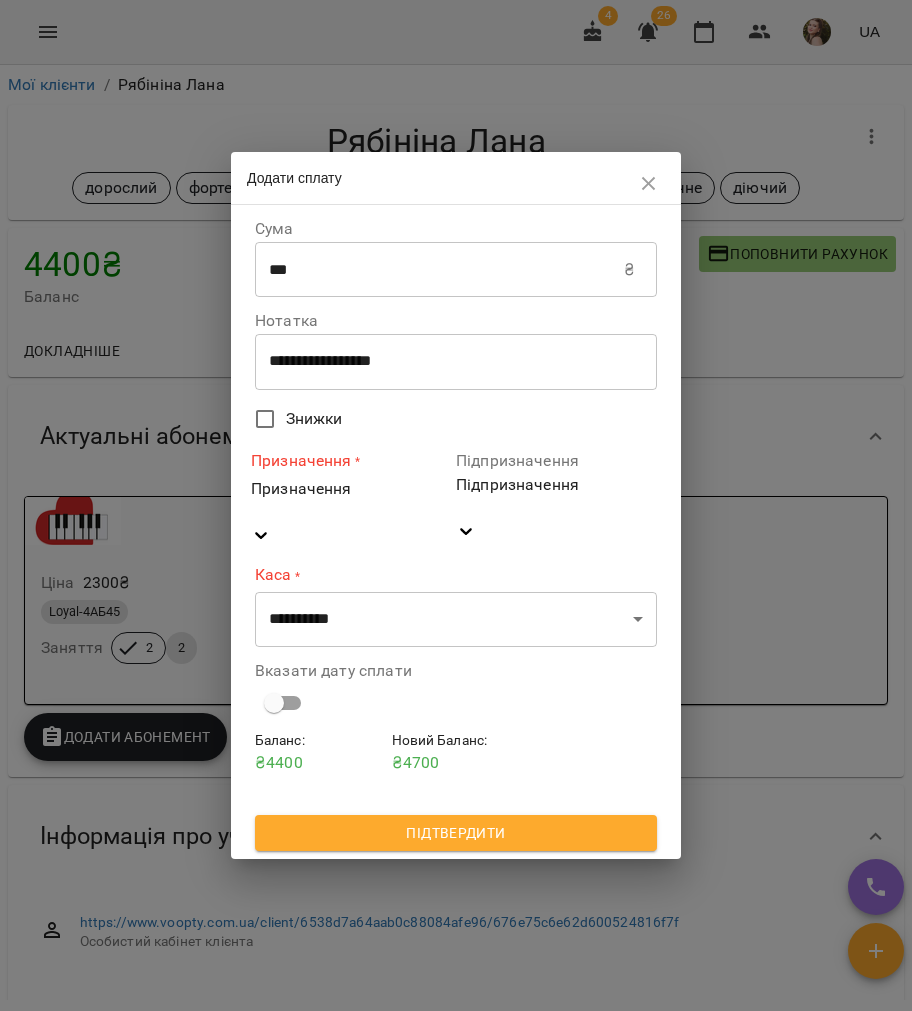 drag, startPoint x: 296, startPoint y: 370, endPoint x: 320, endPoint y: 198, distance: 173.66635 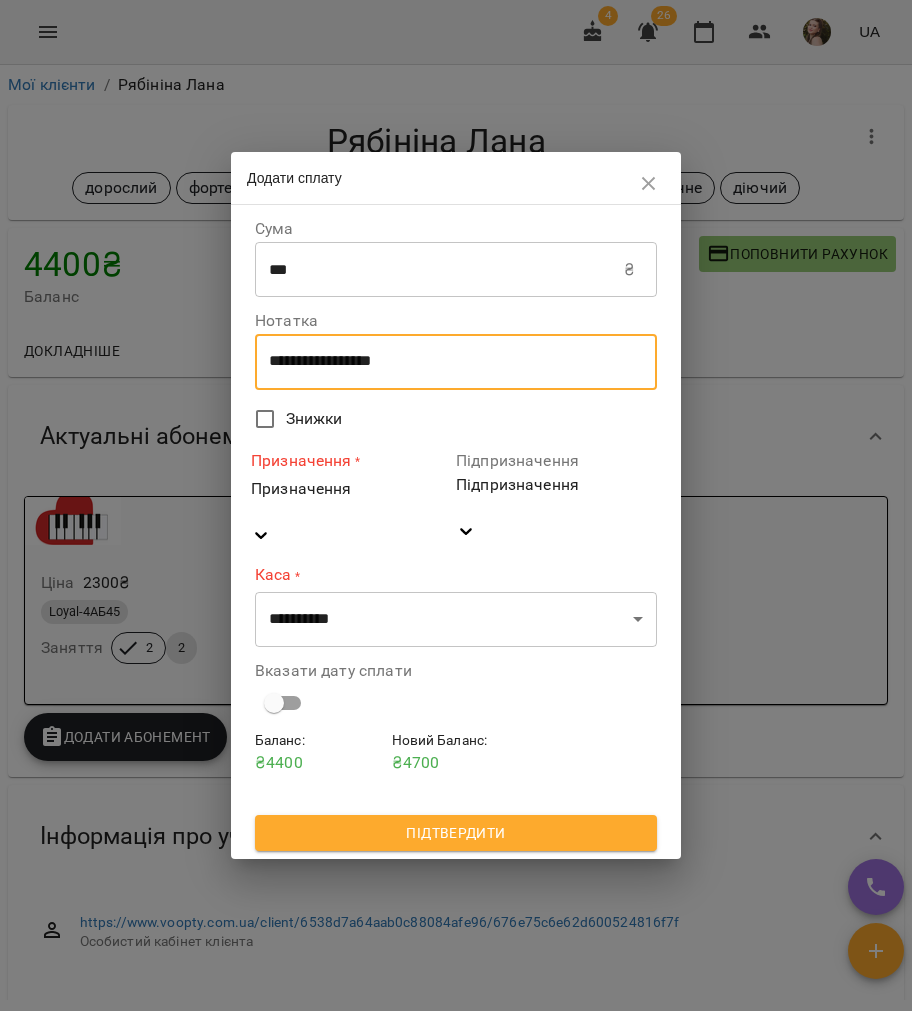 drag, startPoint x: 455, startPoint y: 378, endPoint x: 236, endPoint y: 364, distance: 219.44704 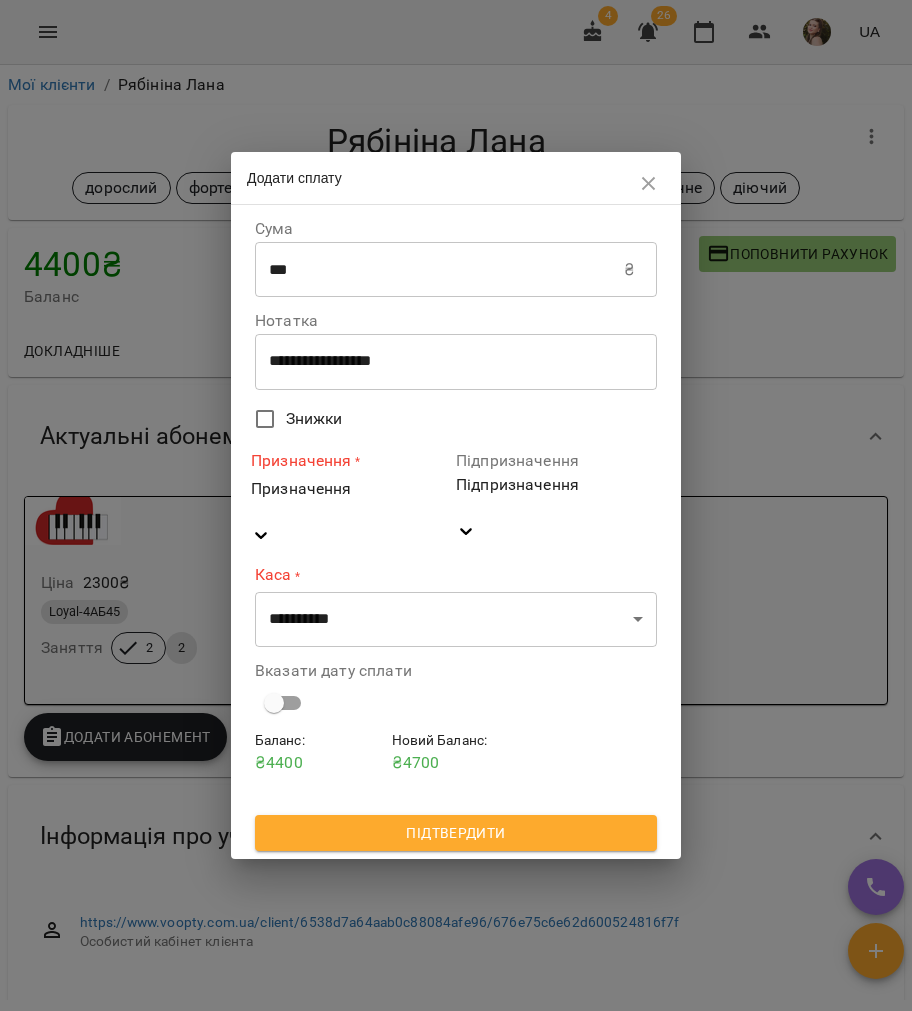 drag, startPoint x: 312, startPoint y: 368, endPoint x: 273, endPoint y: 363, distance: 39.319206 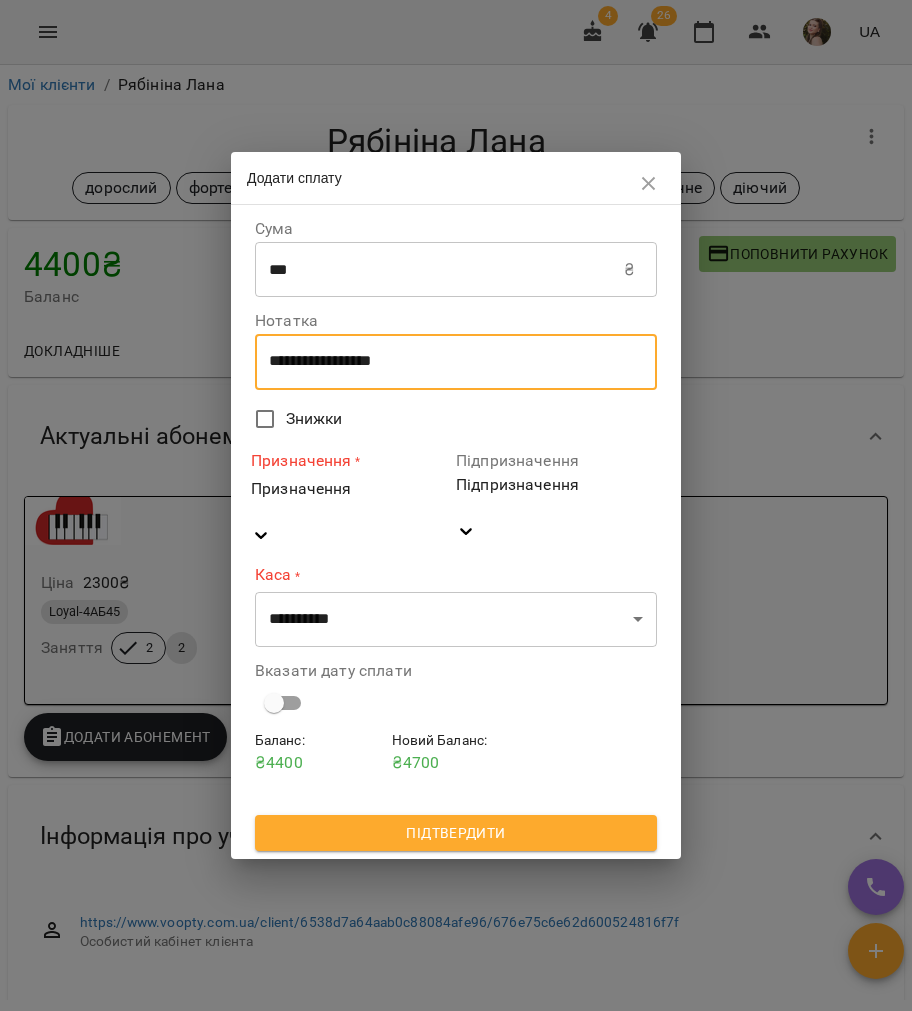 drag, startPoint x: 444, startPoint y: 376, endPoint x: 259, endPoint y: 376, distance: 185 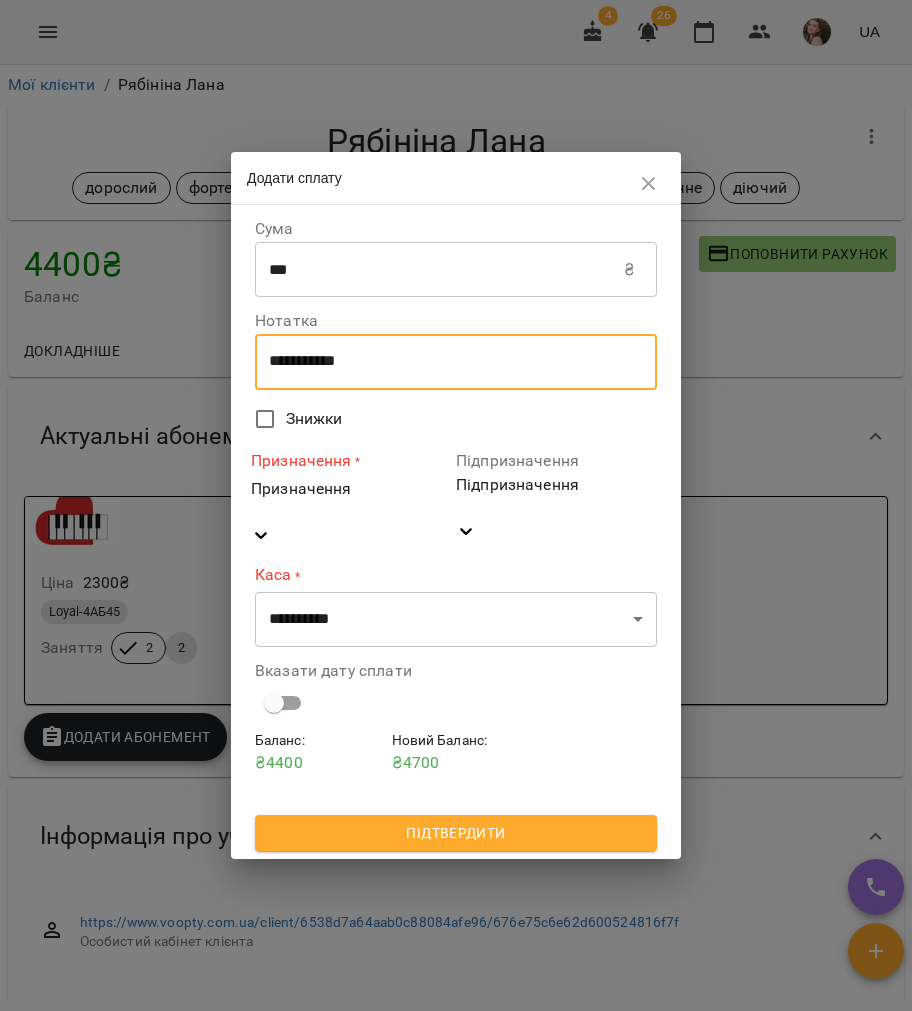 type on "**********" 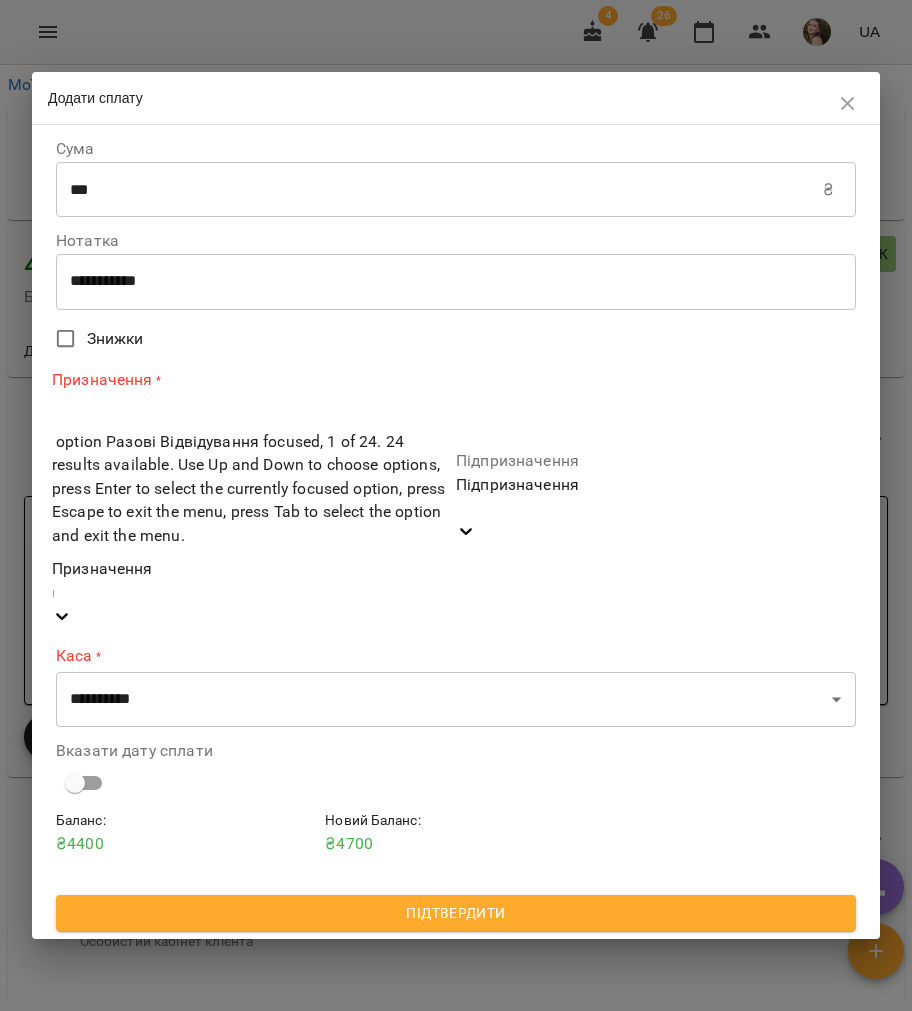 type on "***" 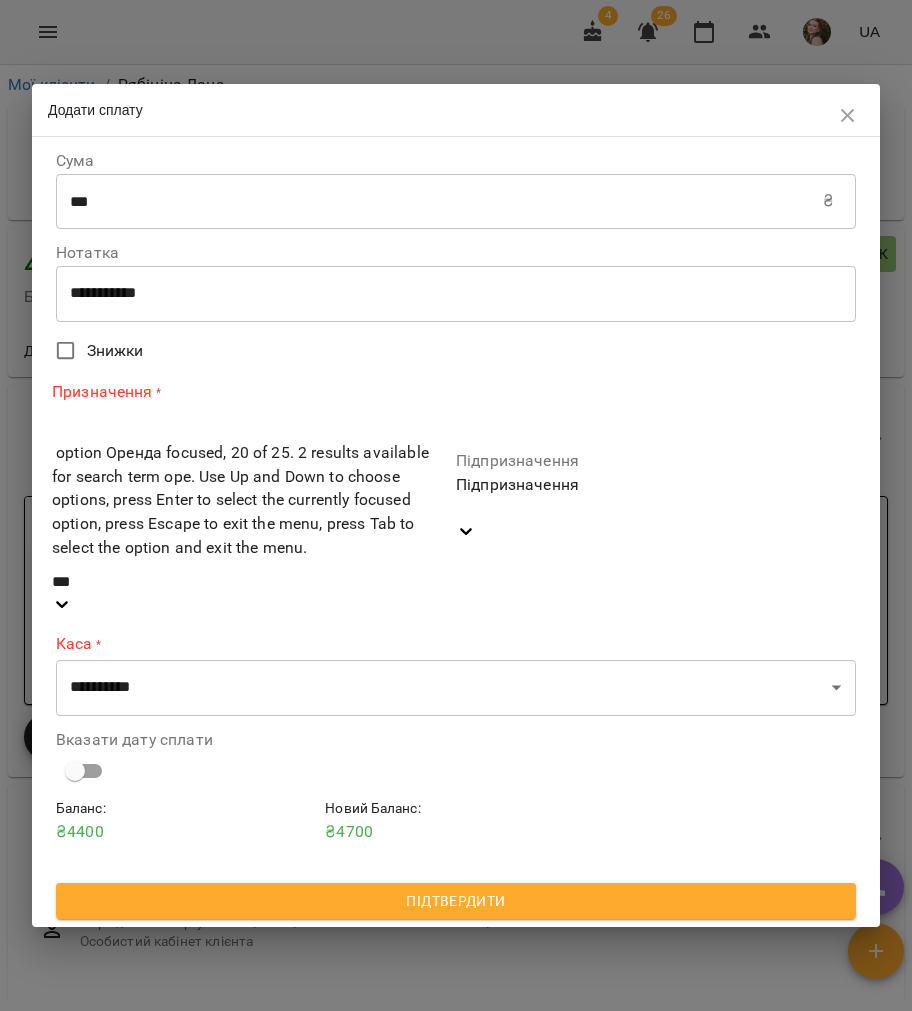 drag, startPoint x: 345, startPoint y: 578, endPoint x: 356, endPoint y: 562, distance: 19.416489 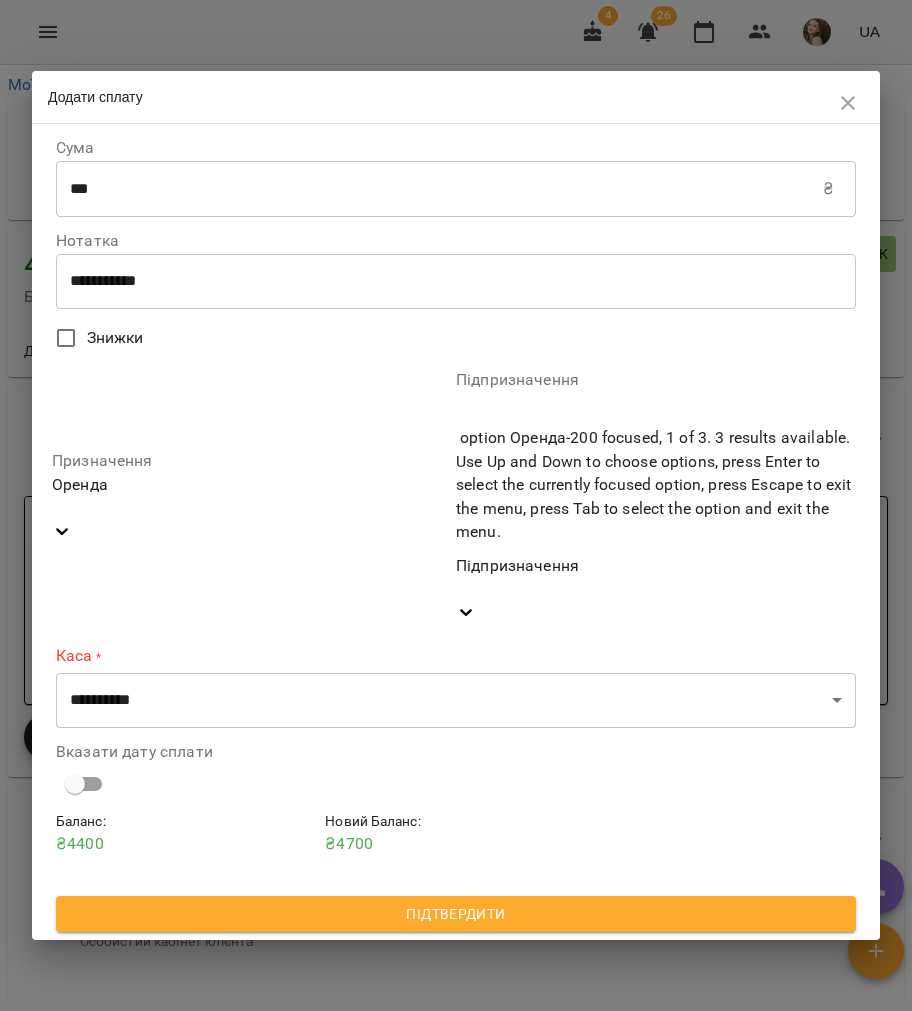 drag, startPoint x: 594, startPoint y: 512, endPoint x: 604, endPoint y: 557, distance: 46.09772 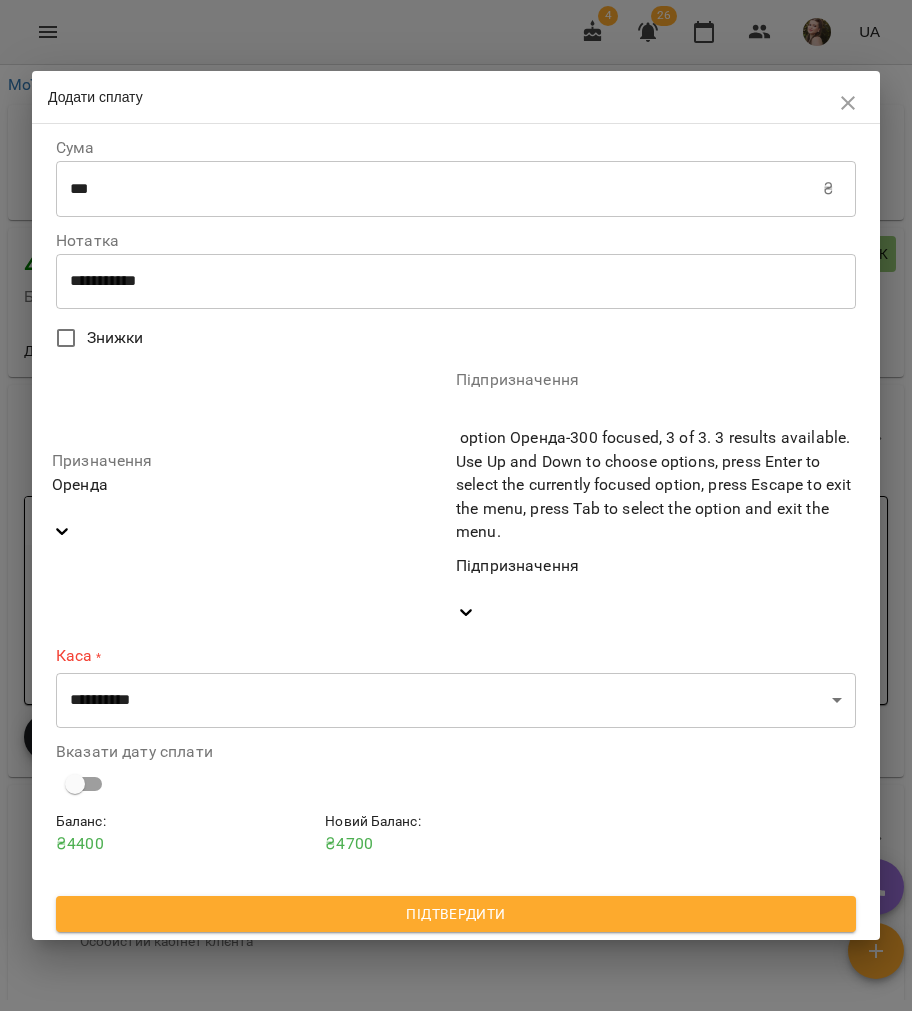 click on "Оренда-300" at bounding box center [456, 1126] 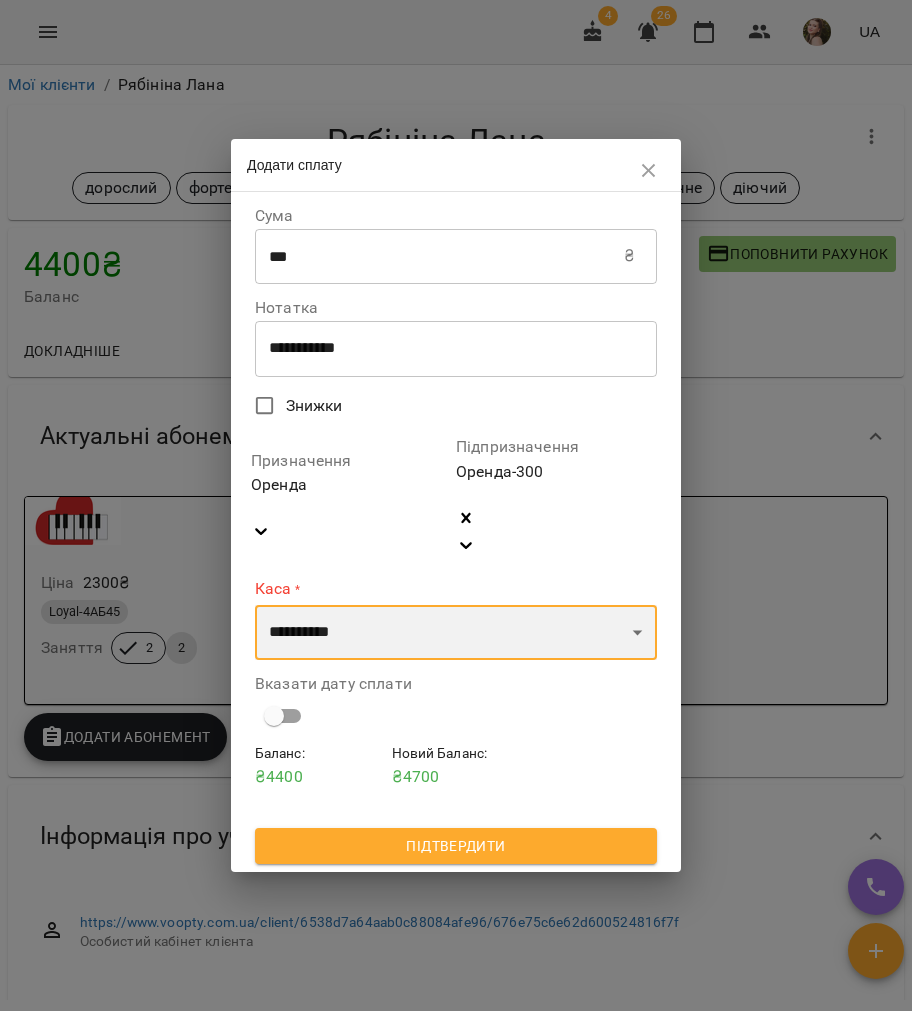 drag, startPoint x: 510, startPoint y: 598, endPoint x: 504, endPoint y: 576, distance: 22.803509 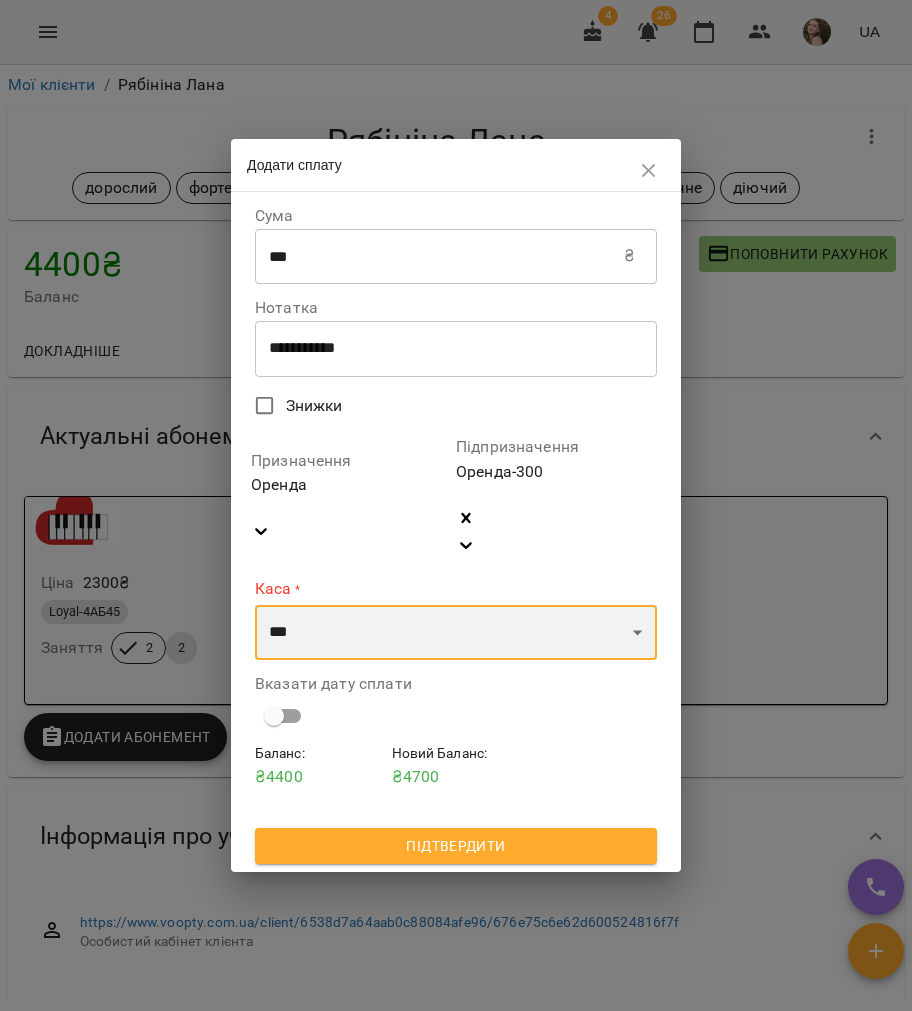 click on "**********" at bounding box center [456, 633] 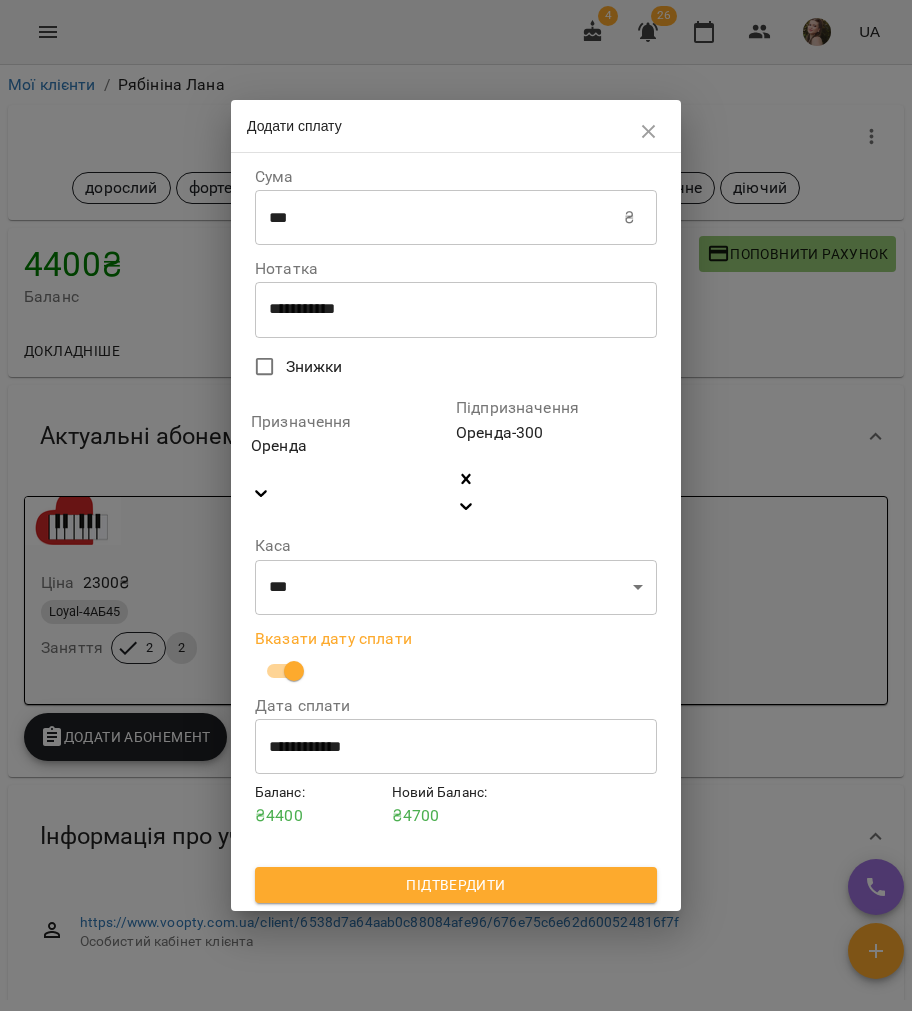 click on "Баланс : ₴ 4400" at bounding box center (319, 804) 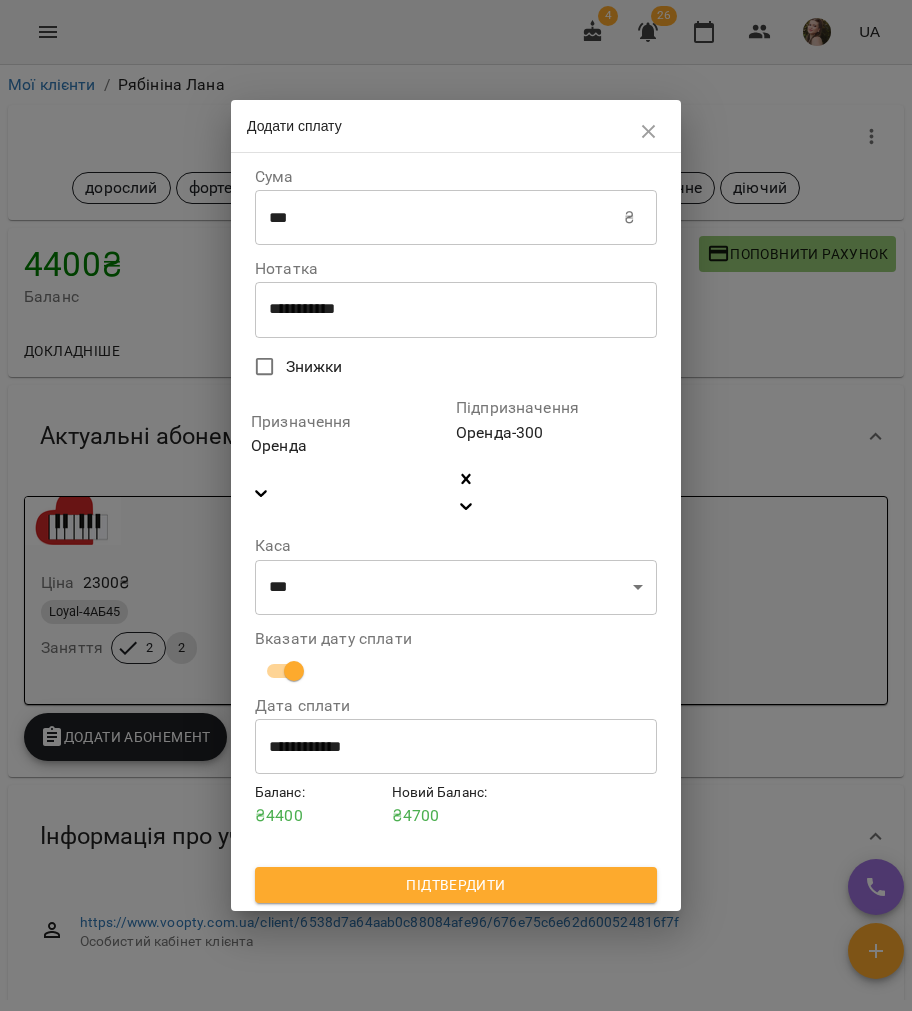 click on "**********" at bounding box center [456, 746] 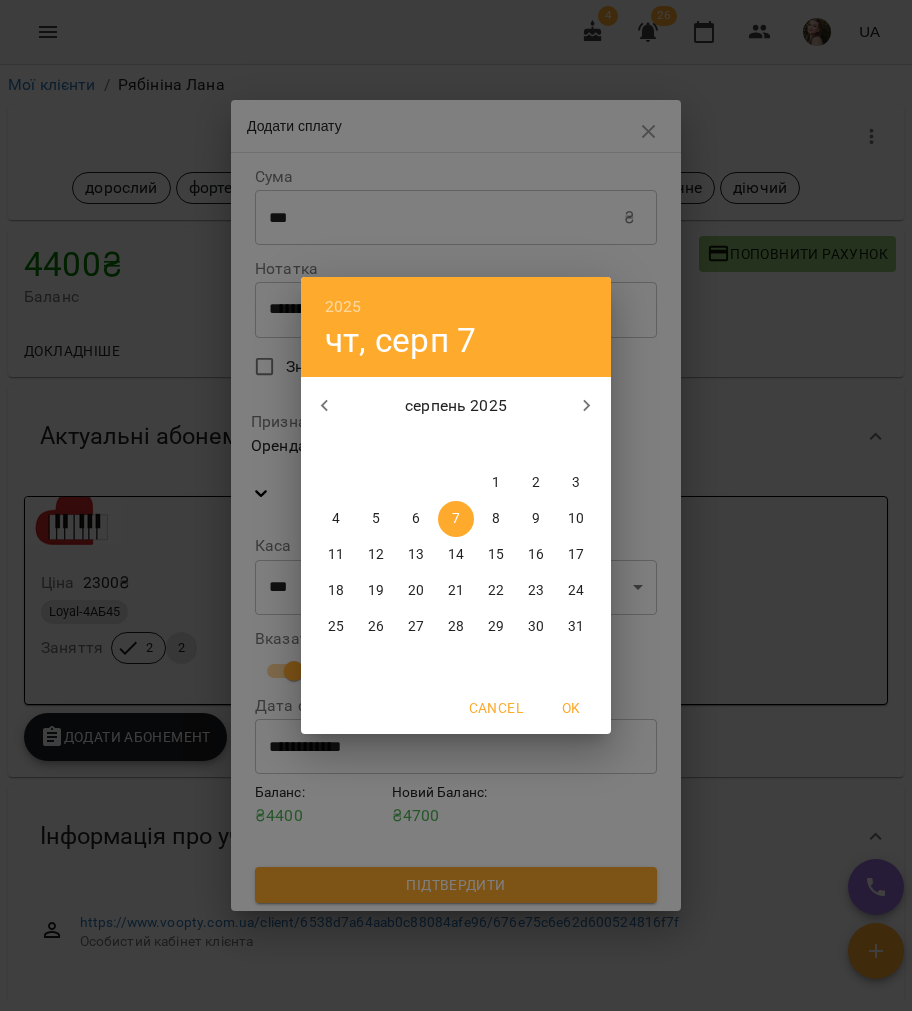 click on "6" at bounding box center (416, 519) 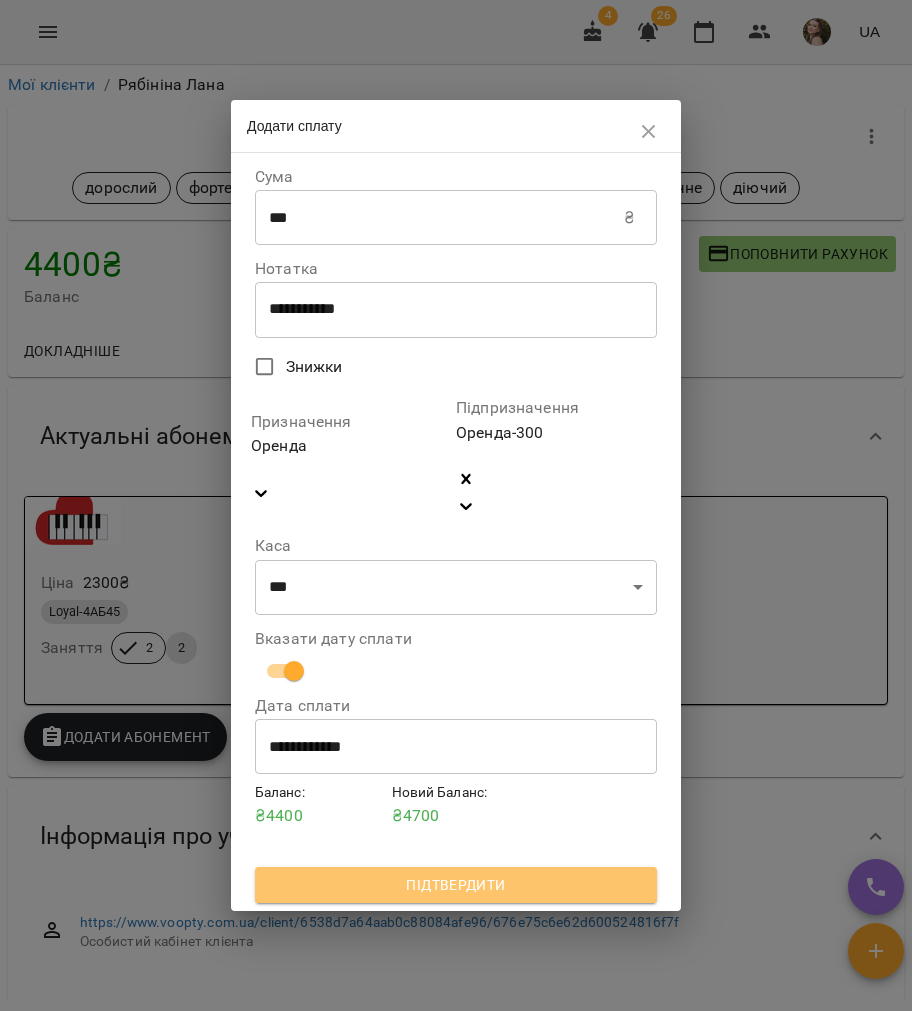 click on "Підтвердити" at bounding box center [456, 885] 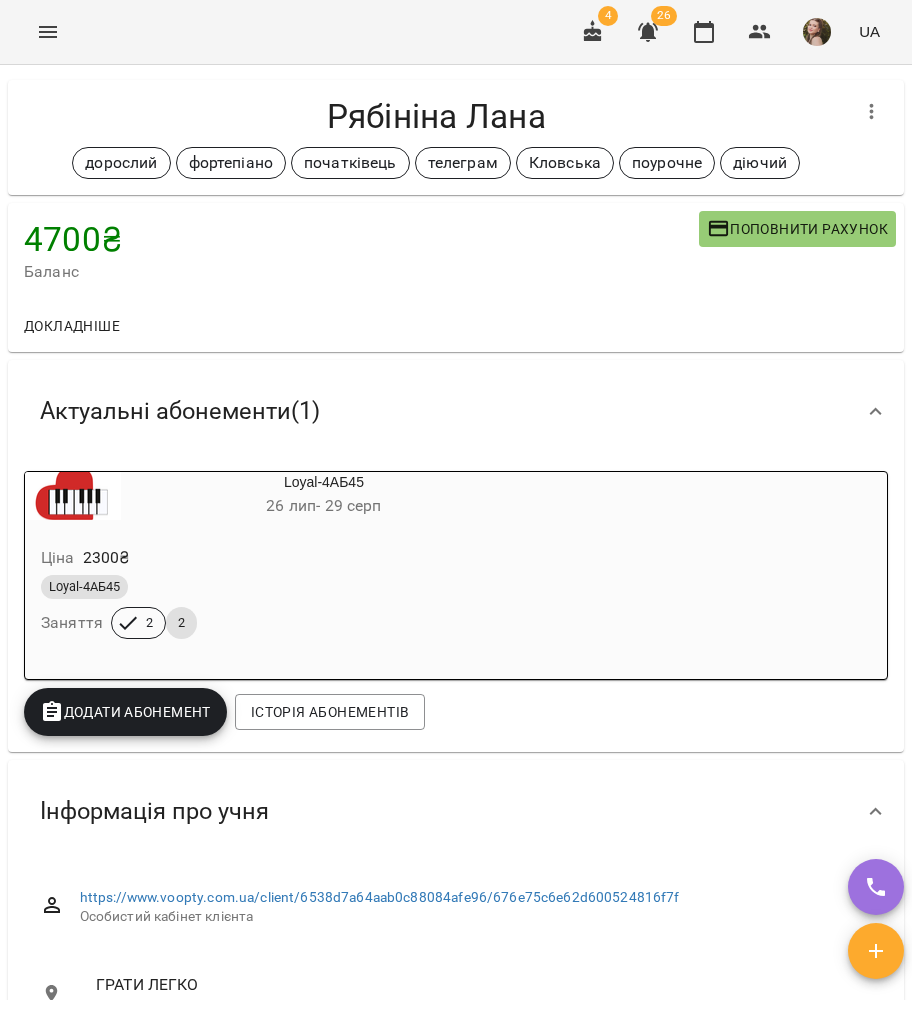 scroll, scrollTop: 0, scrollLeft: 0, axis: both 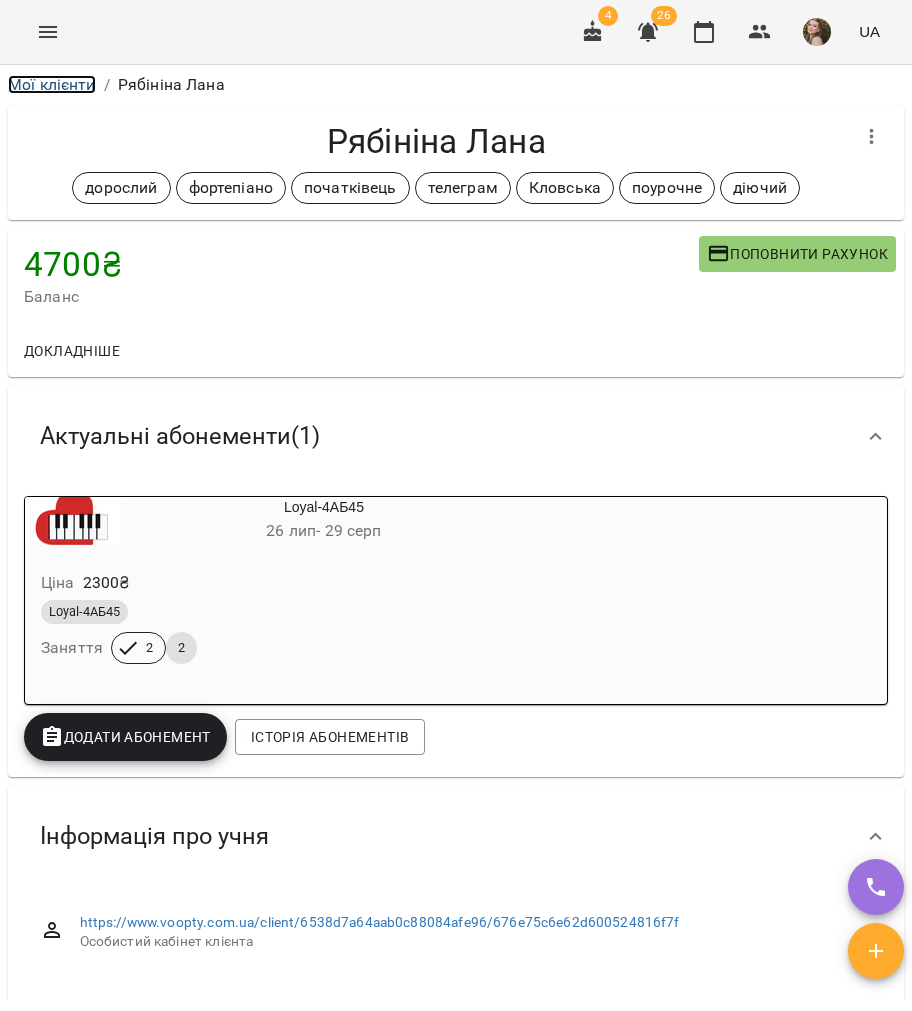 click on "Мої клієнти" at bounding box center (52, 84) 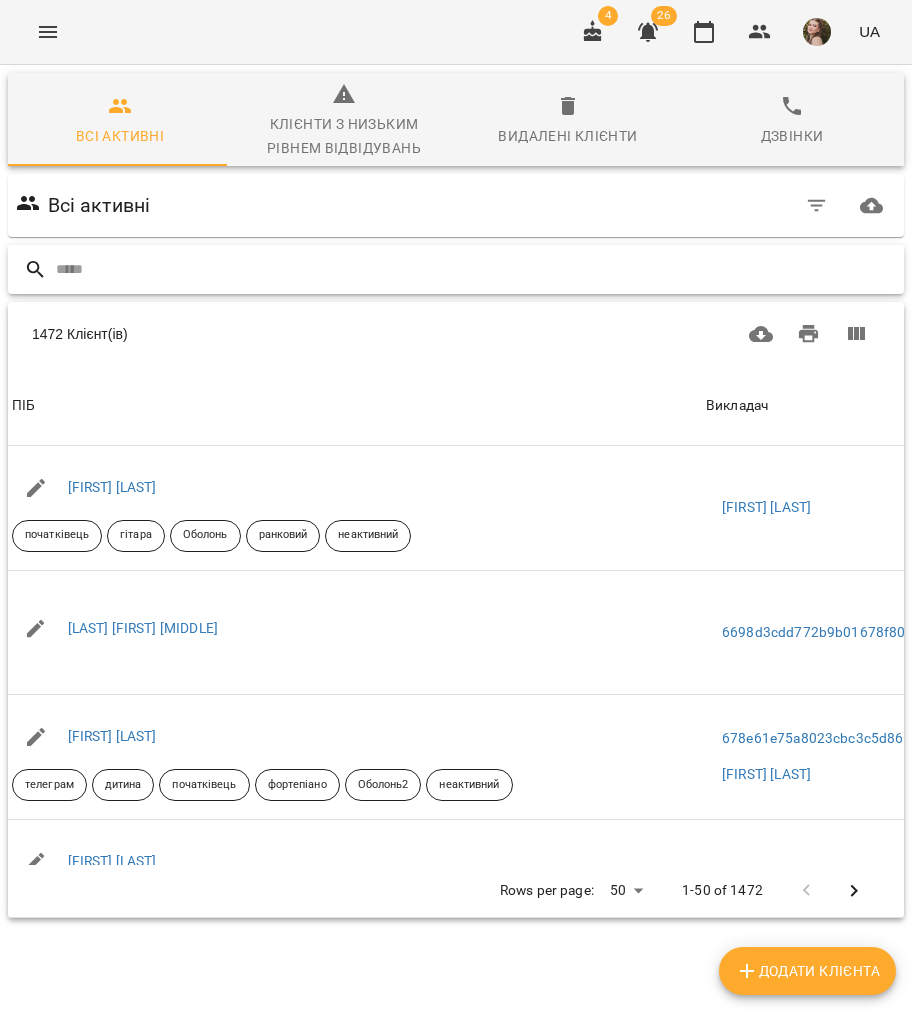 click at bounding box center (476, 269) 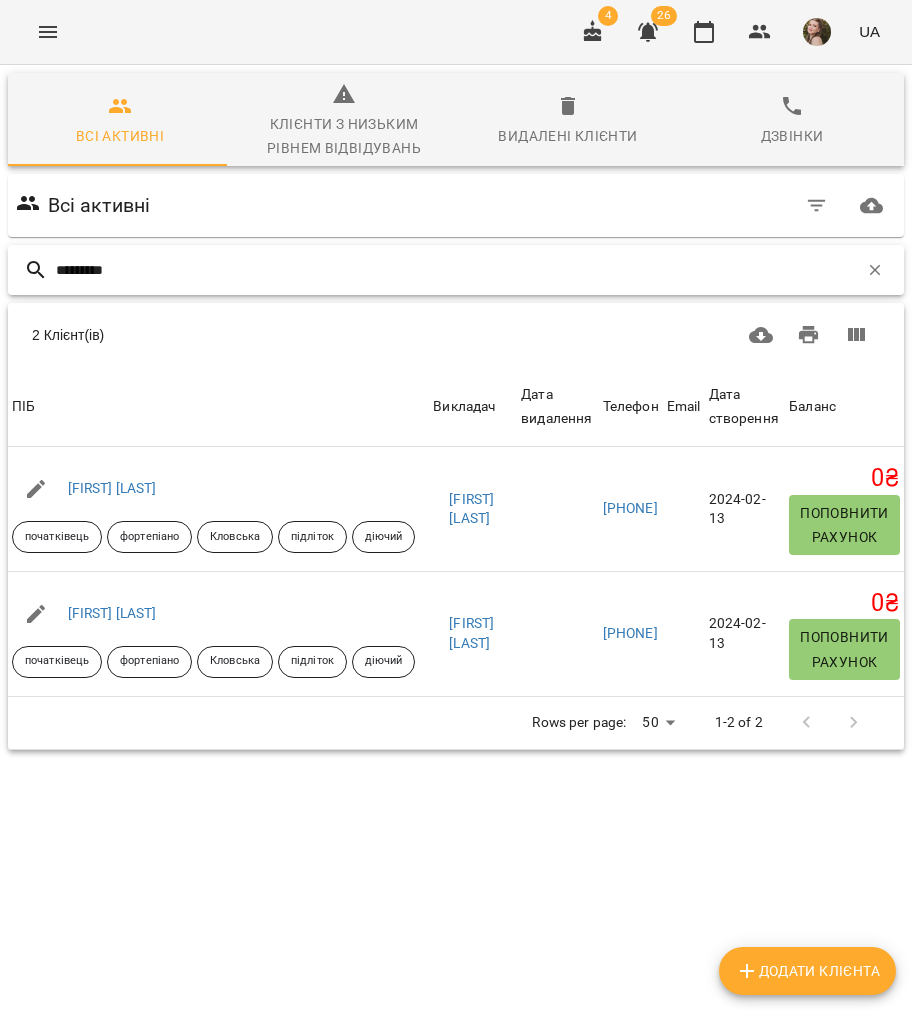 type on "*********" 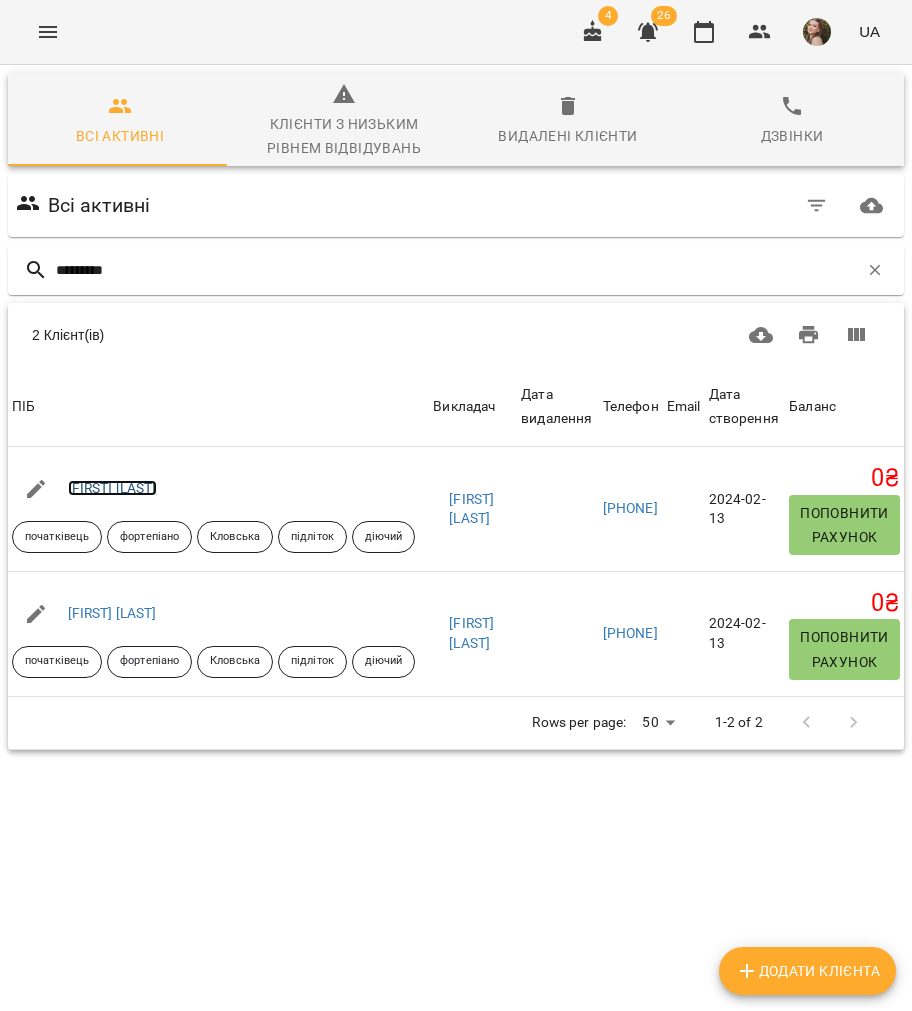 click on "[NAME] [LAST]" at bounding box center (112, 488) 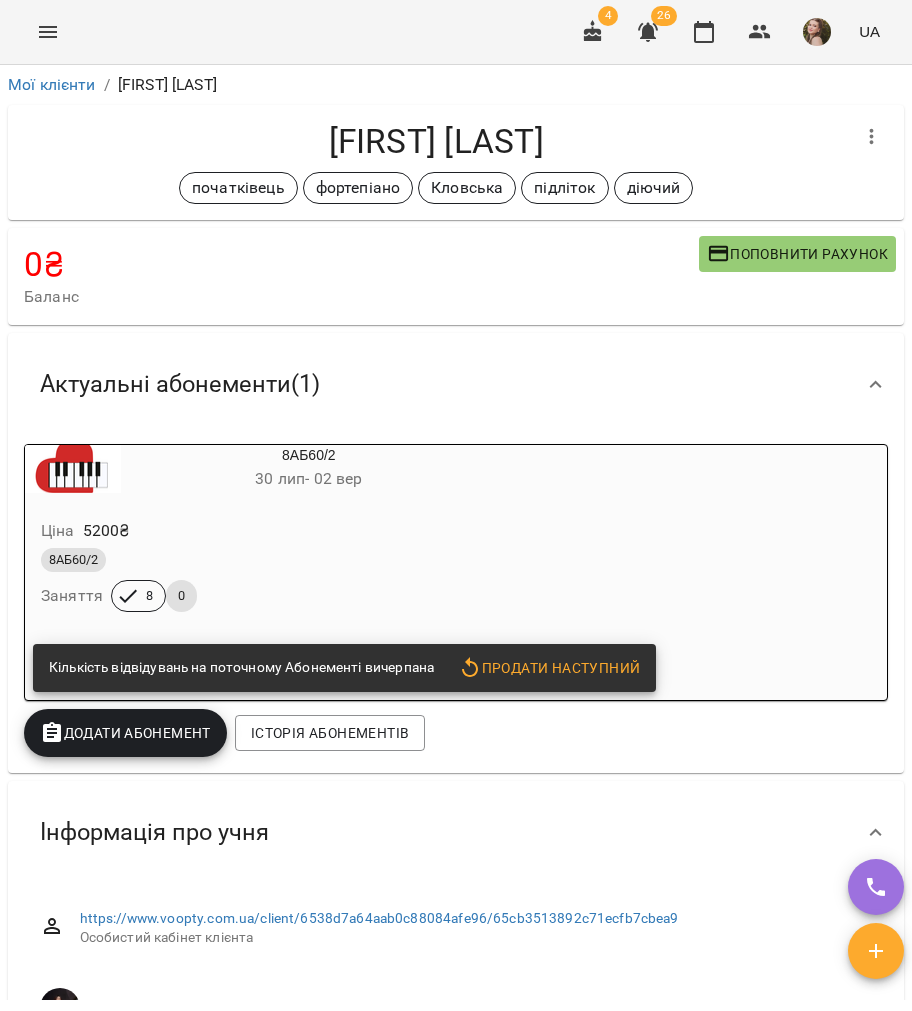 click on "8АБ60/2" at bounding box center (261, 560) 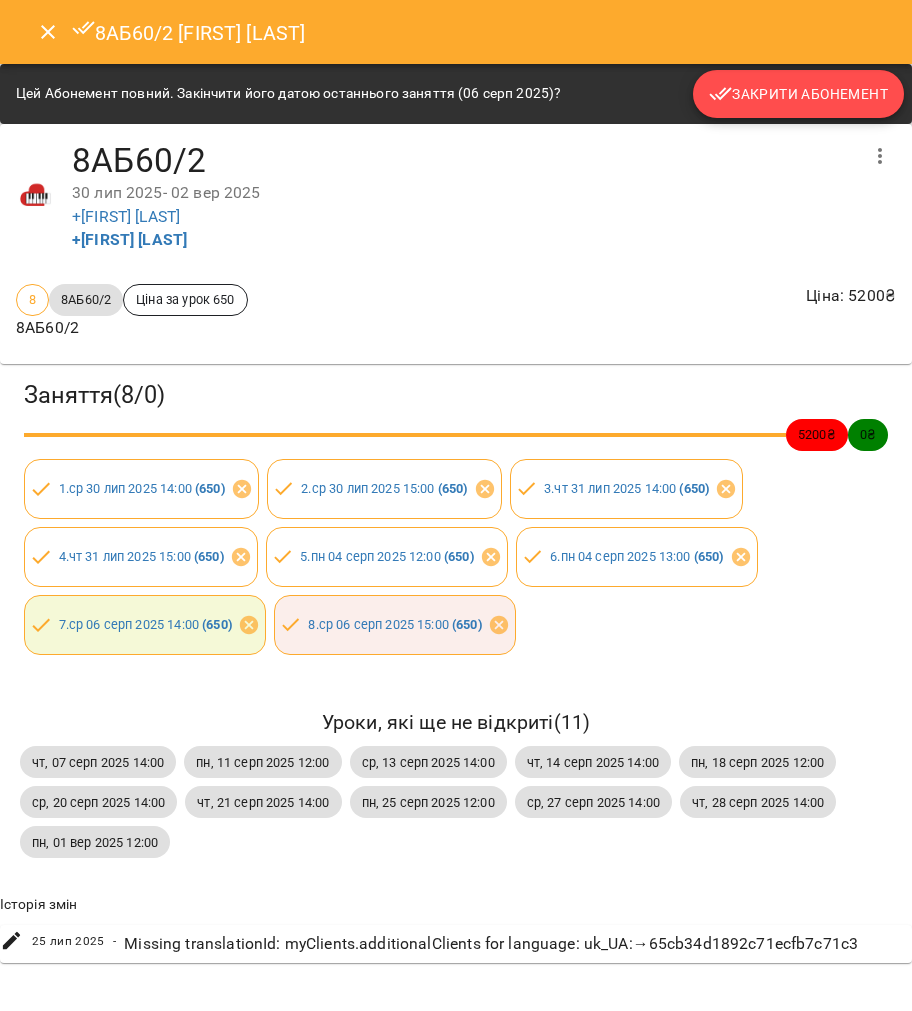 click on "Закрити Абонемент" at bounding box center [798, 94] 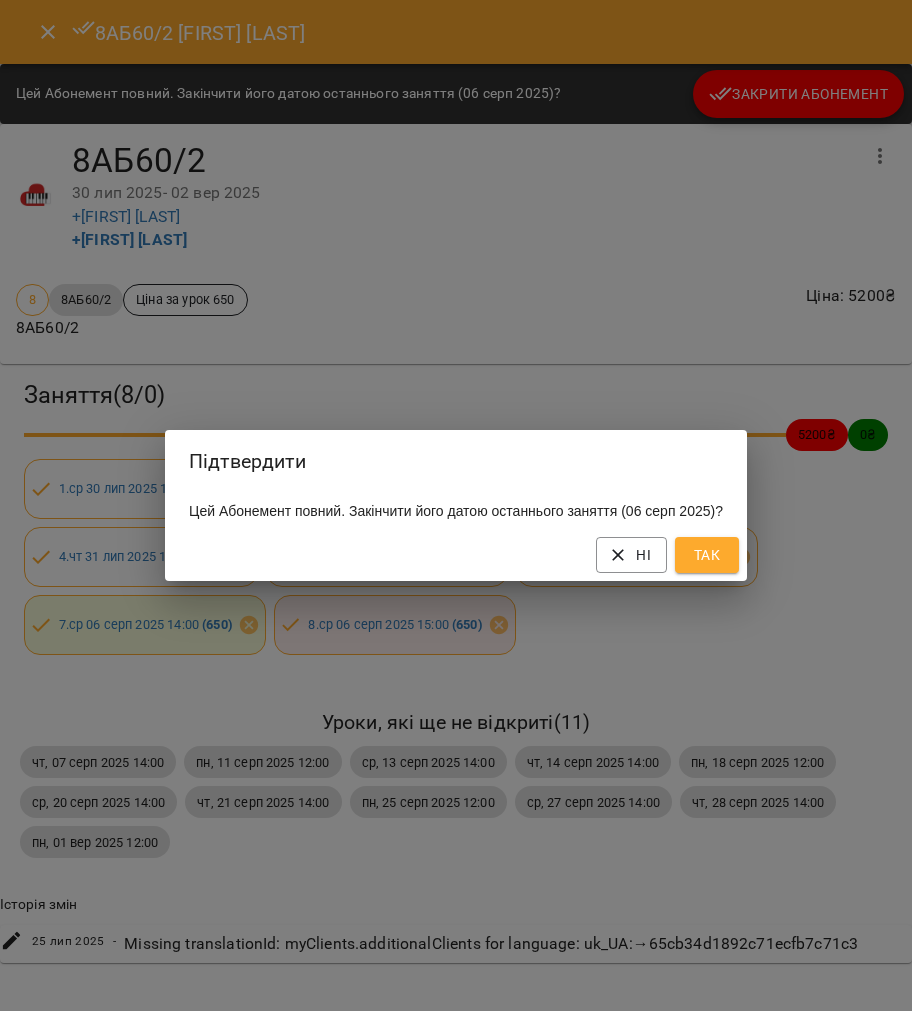 click on "Так" at bounding box center [707, 555] 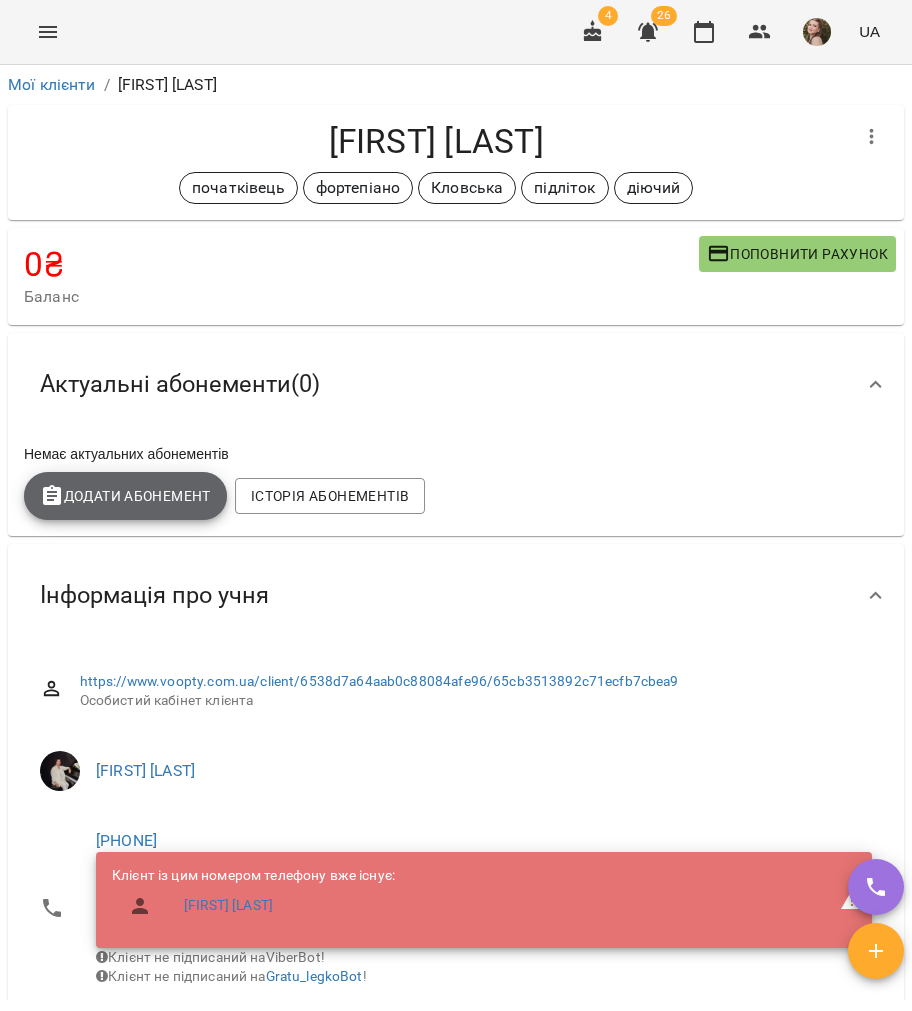 click on "Додати Абонемент" at bounding box center [125, 496] 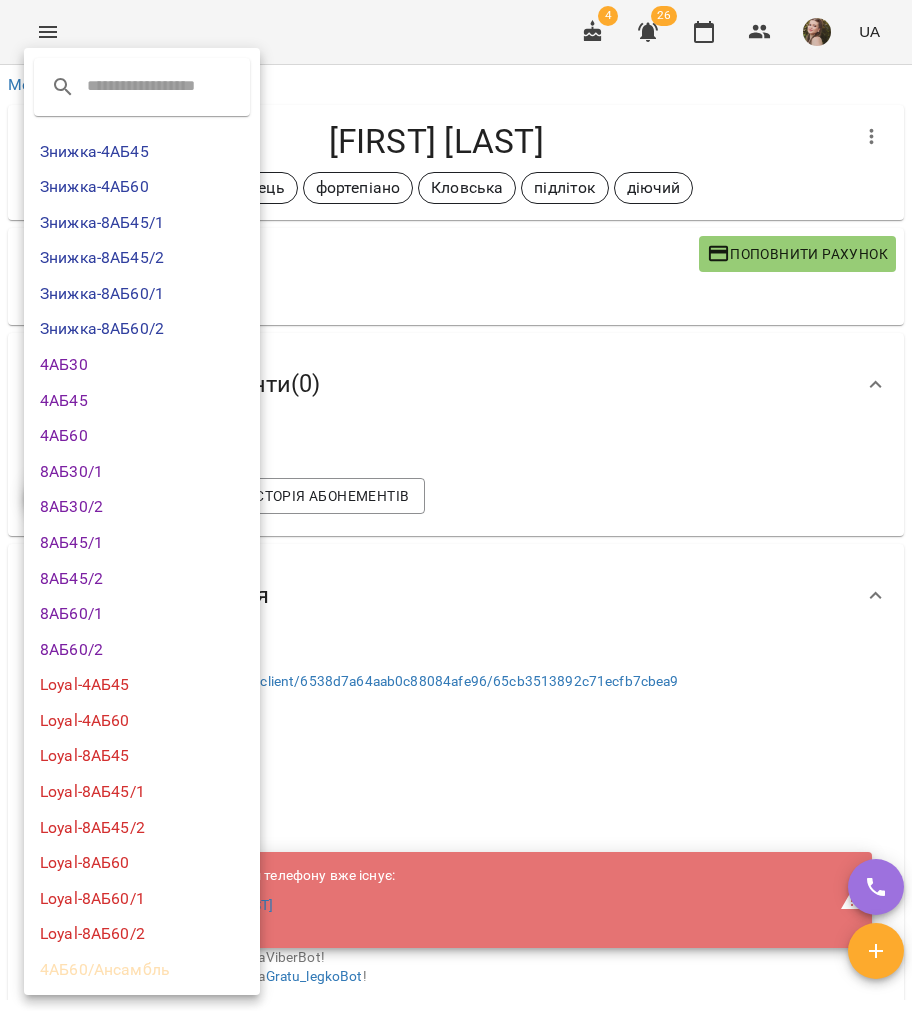 click on "Loyal-8АБ60/2" at bounding box center [142, 934] 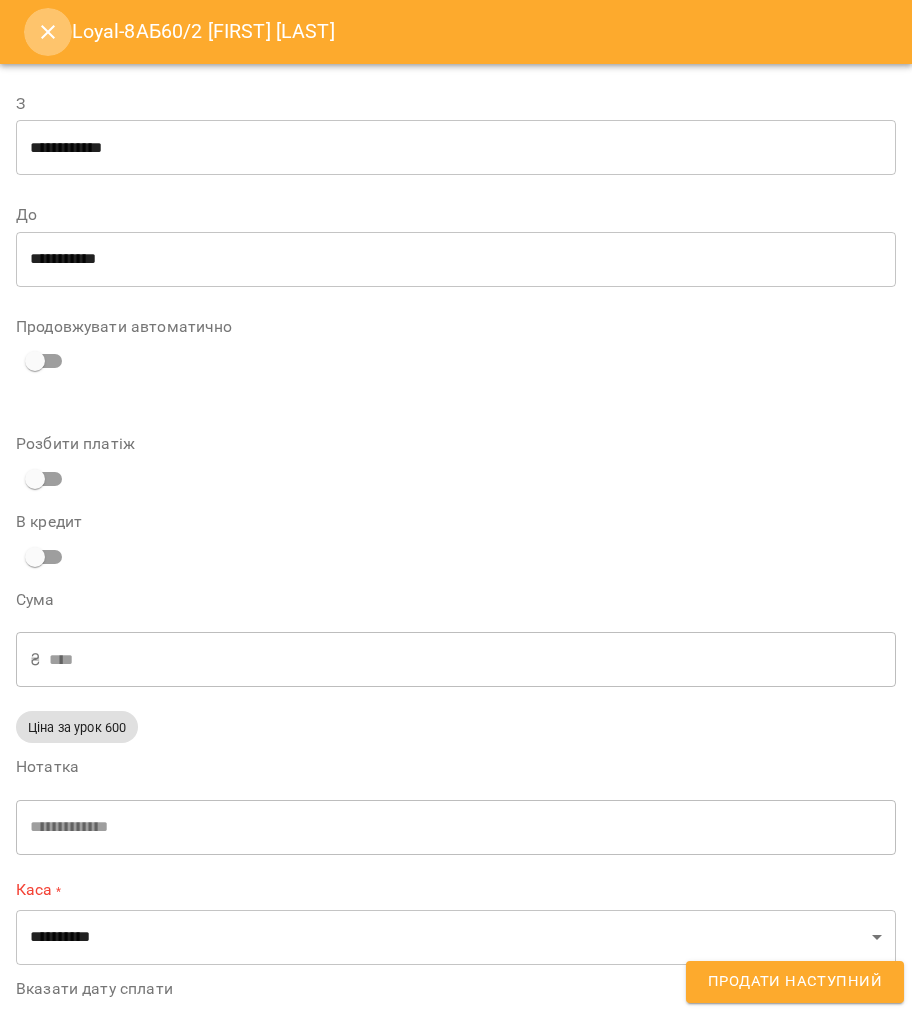click 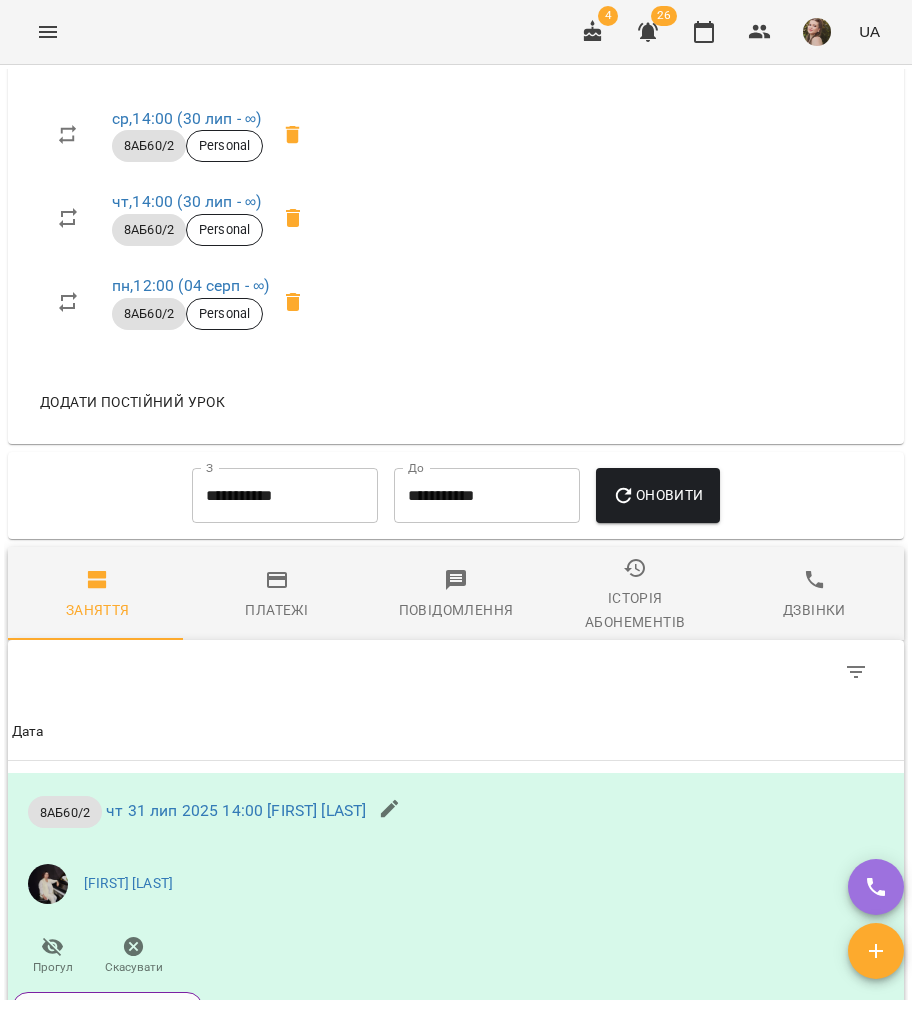 scroll, scrollTop: 1425, scrollLeft: 0, axis: vertical 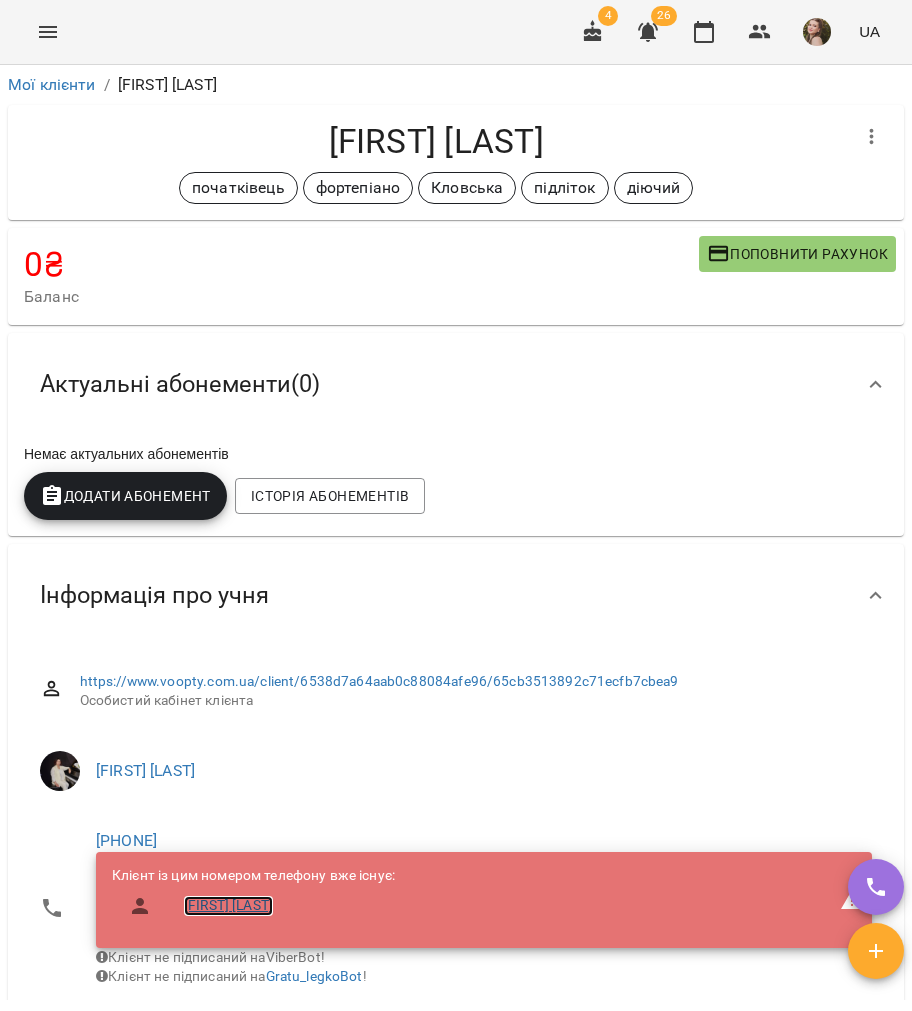 click on "[NAME] [LAST]" at bounding box center [228, 906] 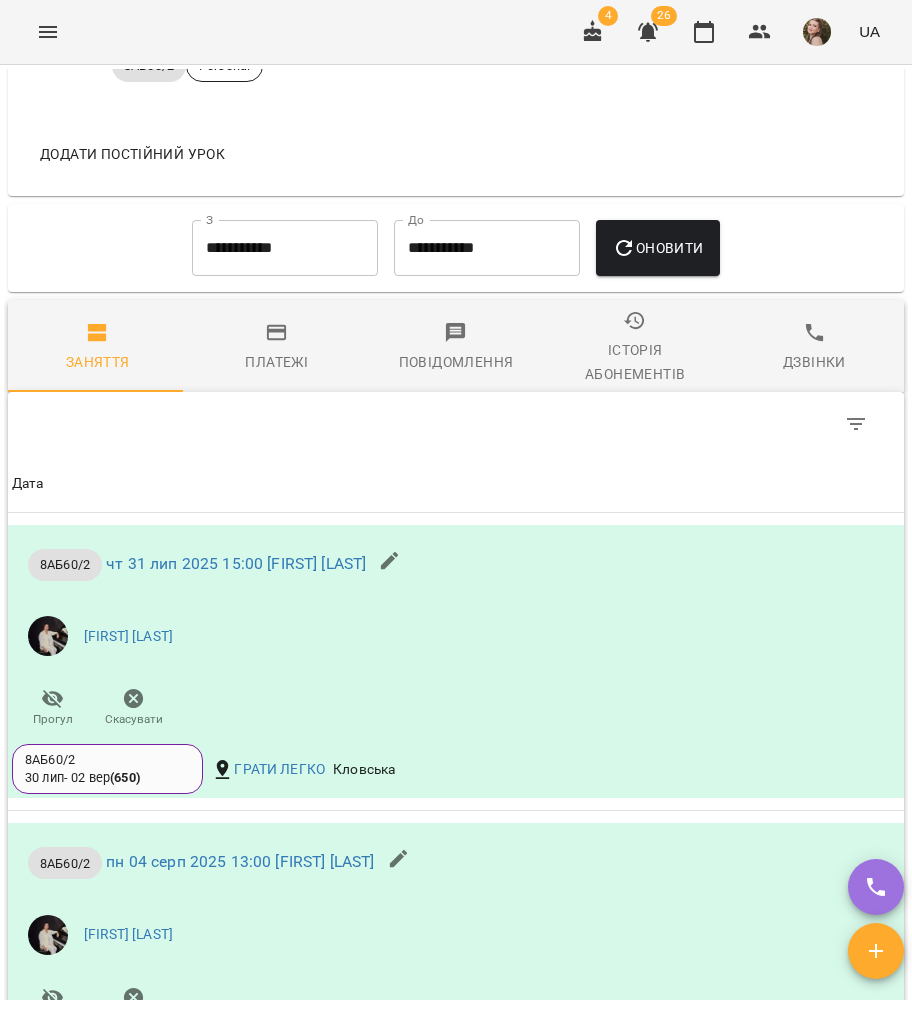 scroll, scrollTop: 1733, scrollLeft: 0, axis: vertical 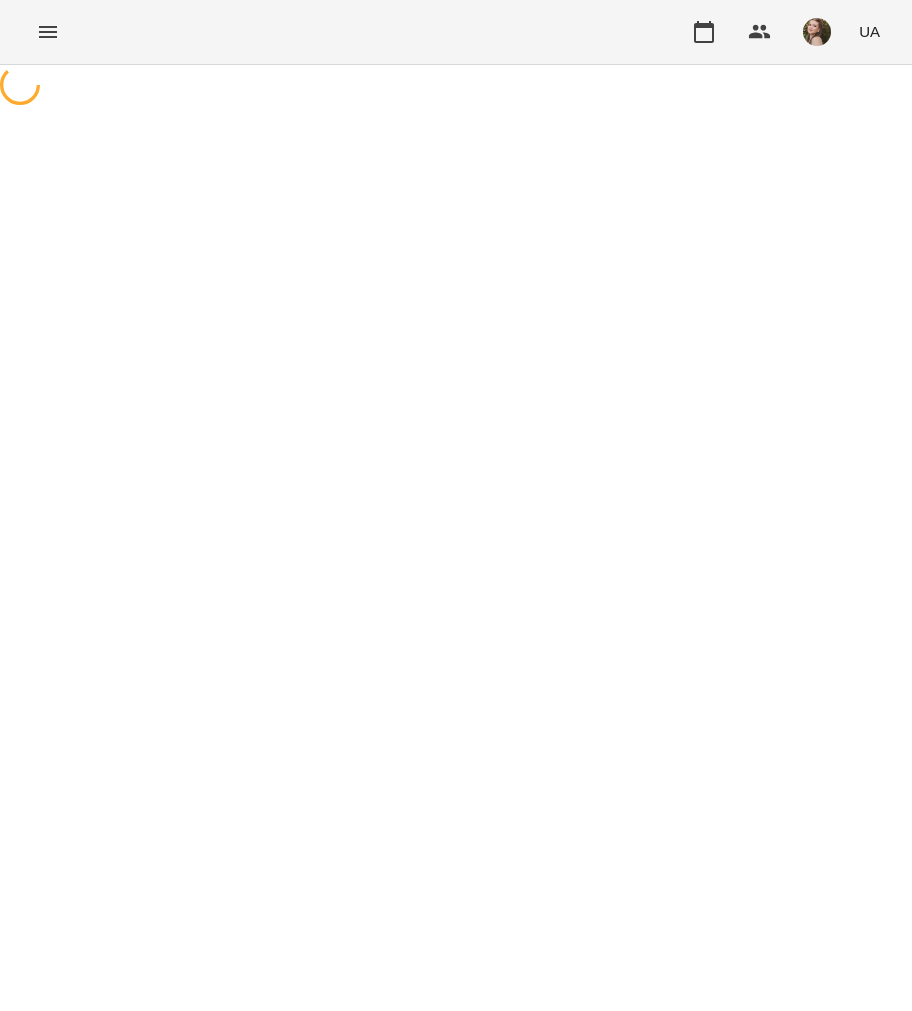 select on "*" 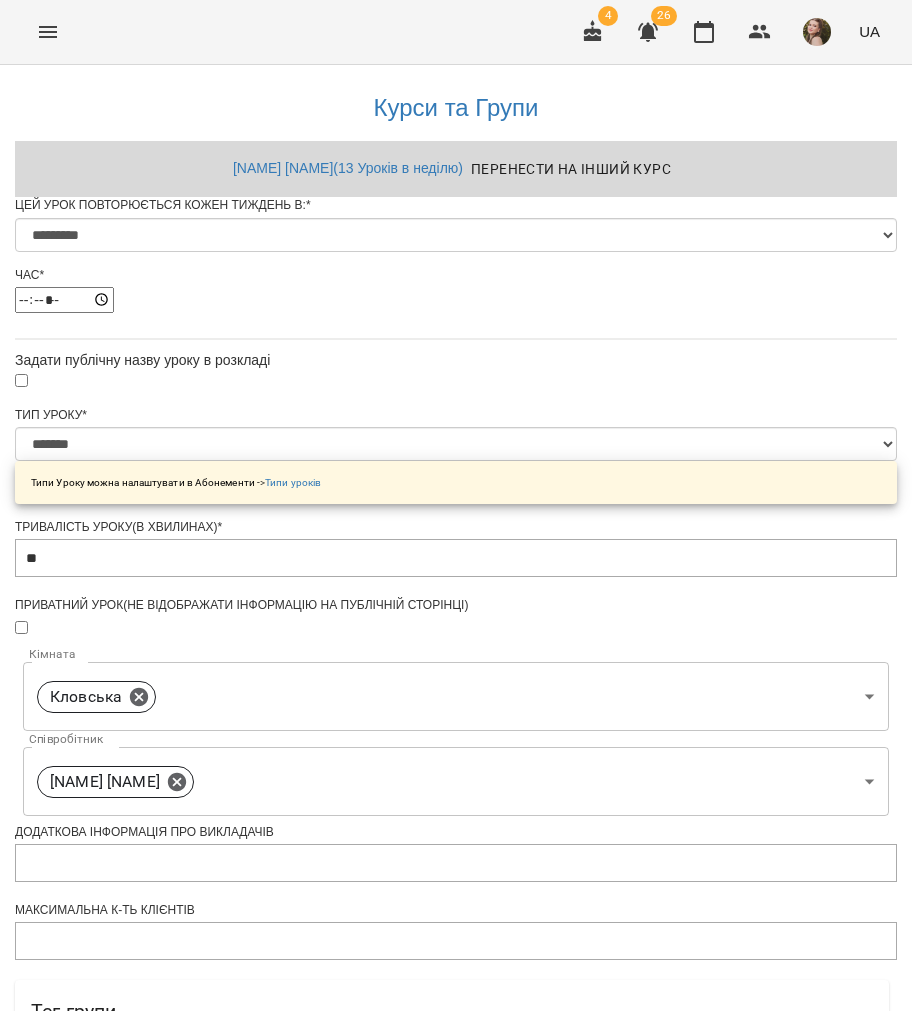 scroll, scrollTop: 0, scrollLeft: 0, axis: both 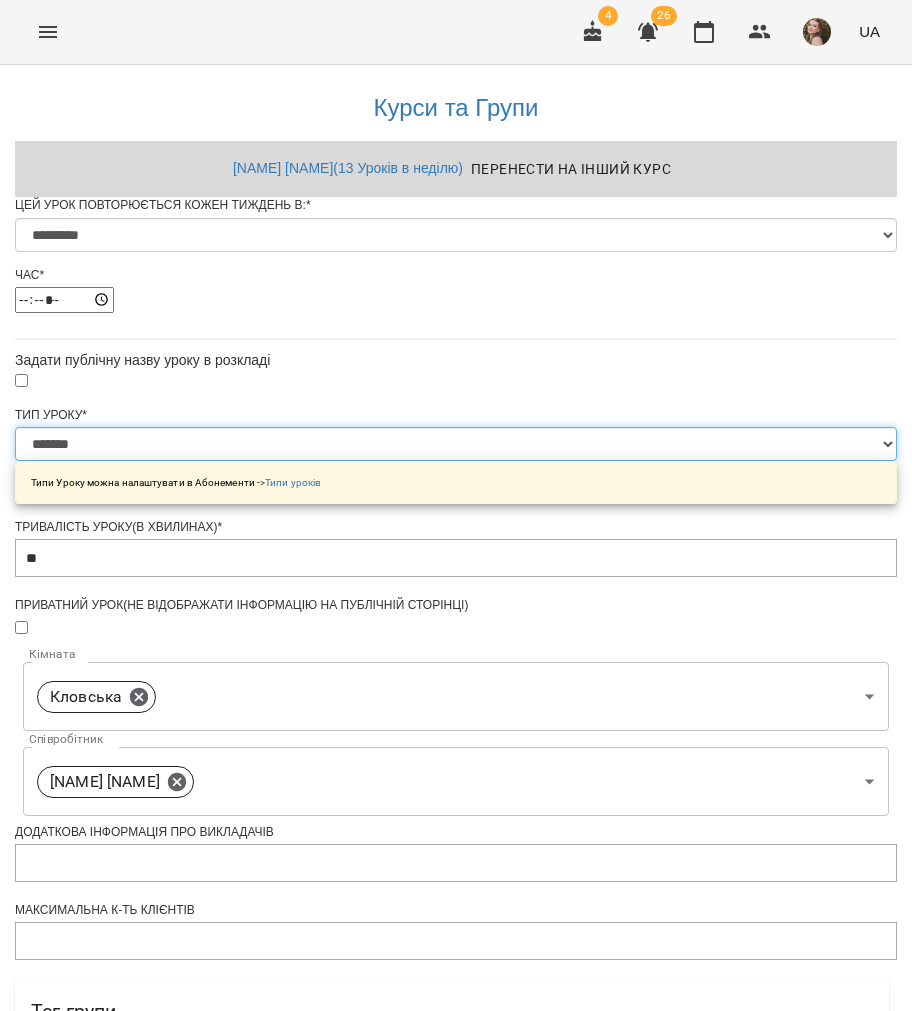 click on "**********" at bounding box center [456, 444] 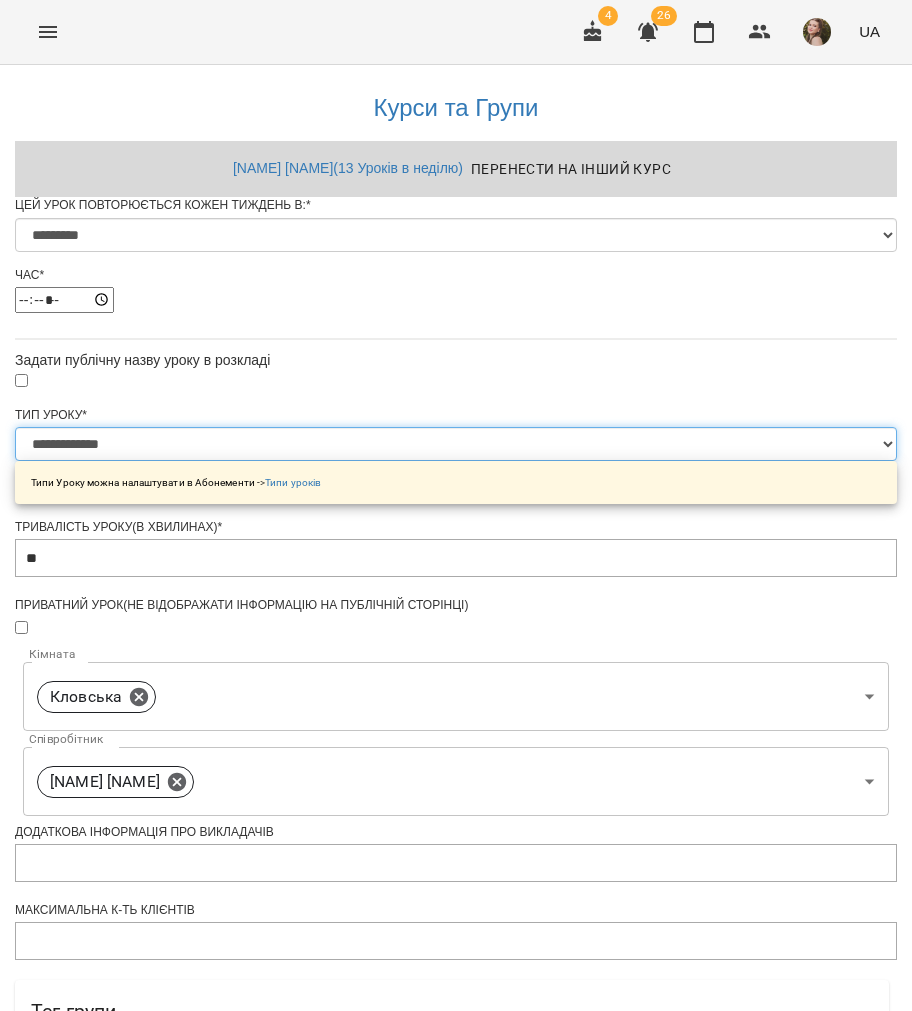 click on "**********" at bounding box center [456, 444] 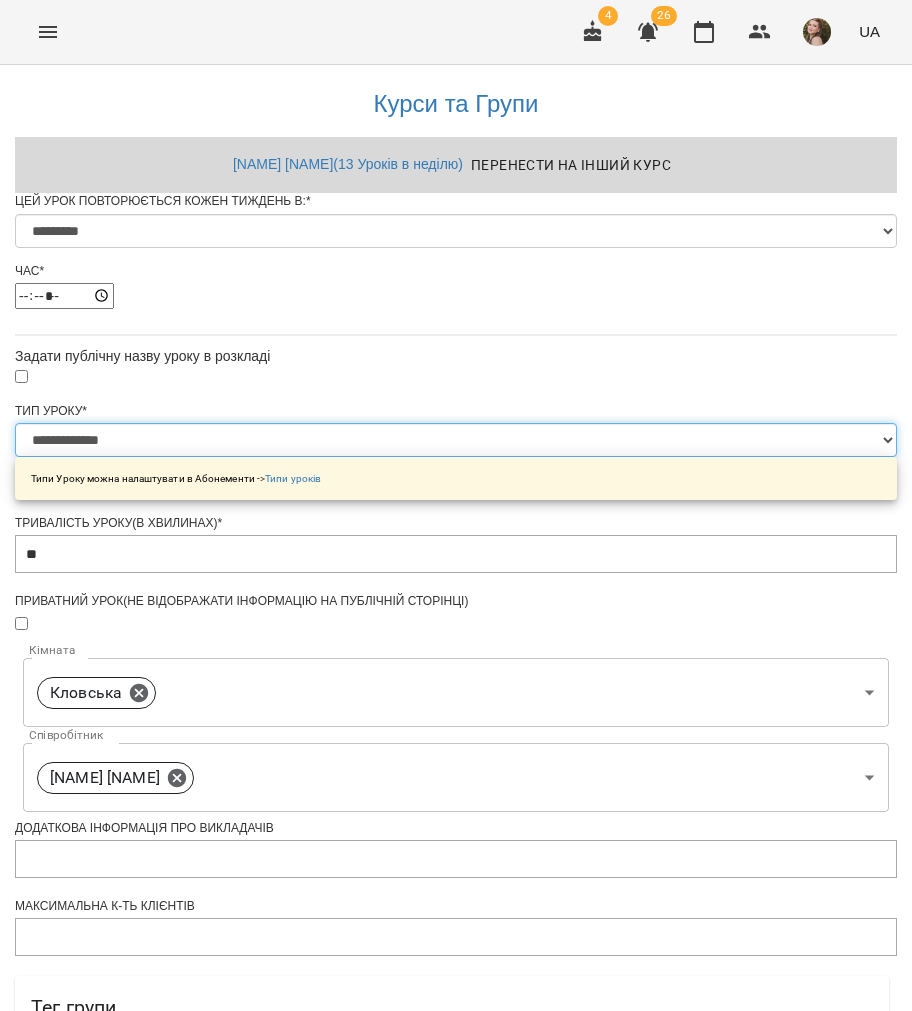 scroll, scrollTop: 610, scrollLeft: 0, axis: vertical 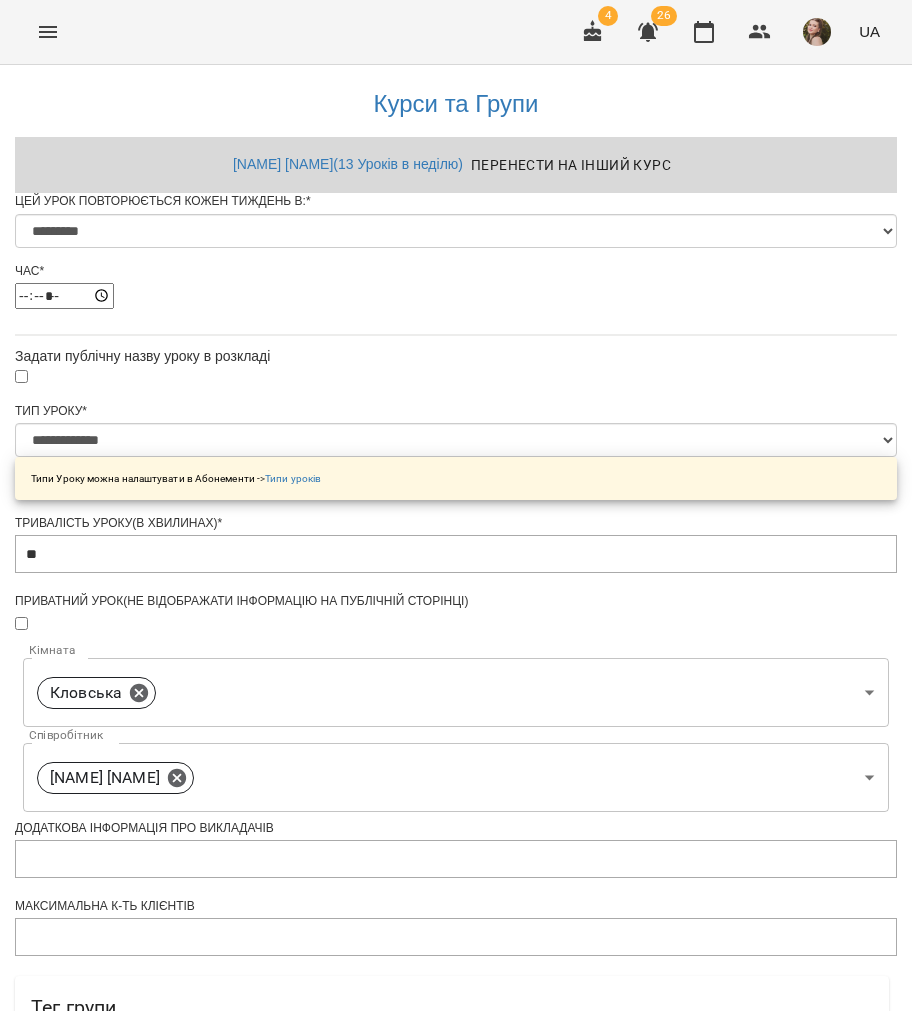 click on "Зберегти" at bounding box center (456, 1372) 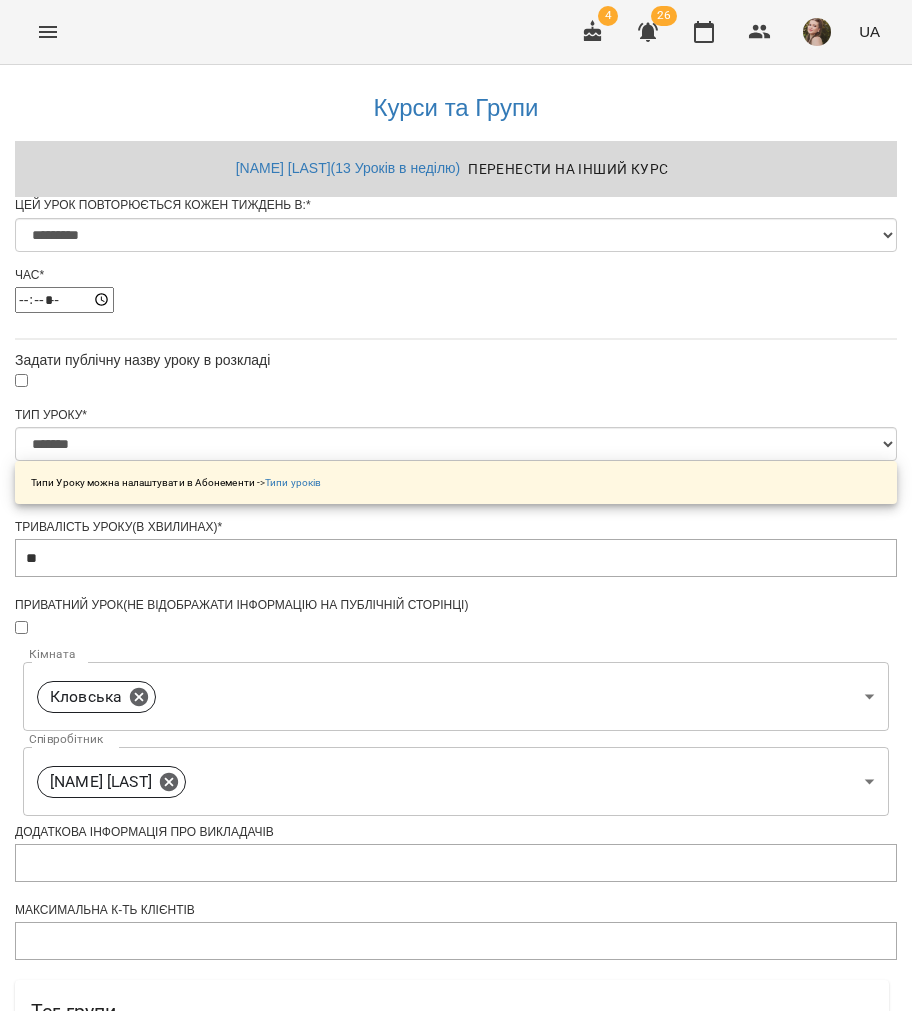 select on "*" 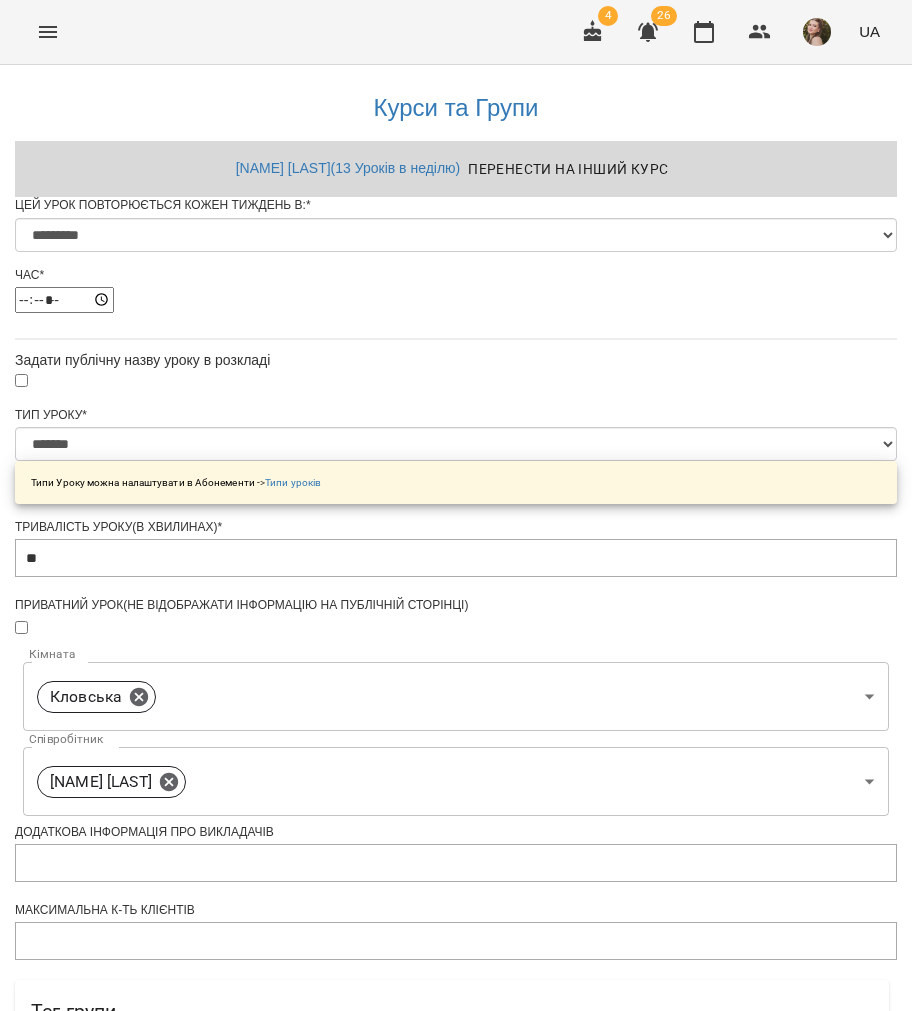 scroll, scrollTop: 0, scrollLeft: 0, axis: both 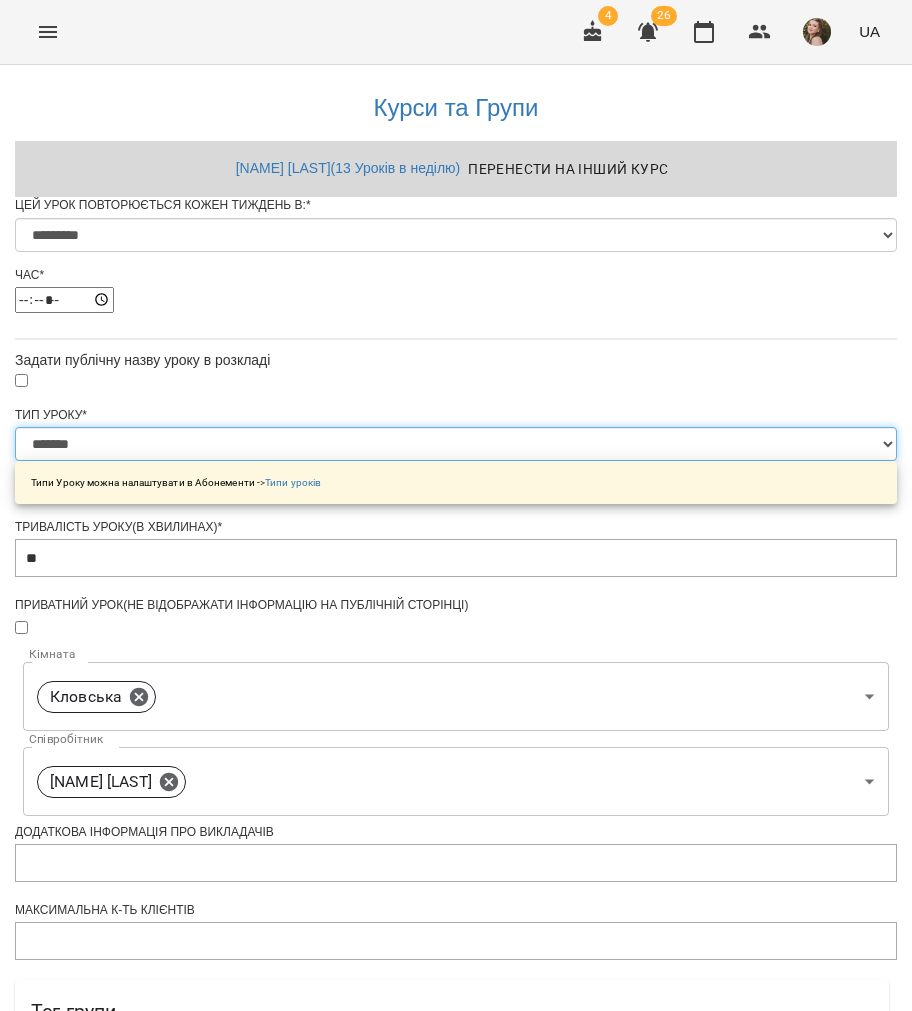 click on "**********" at bounding box center [456, 444] 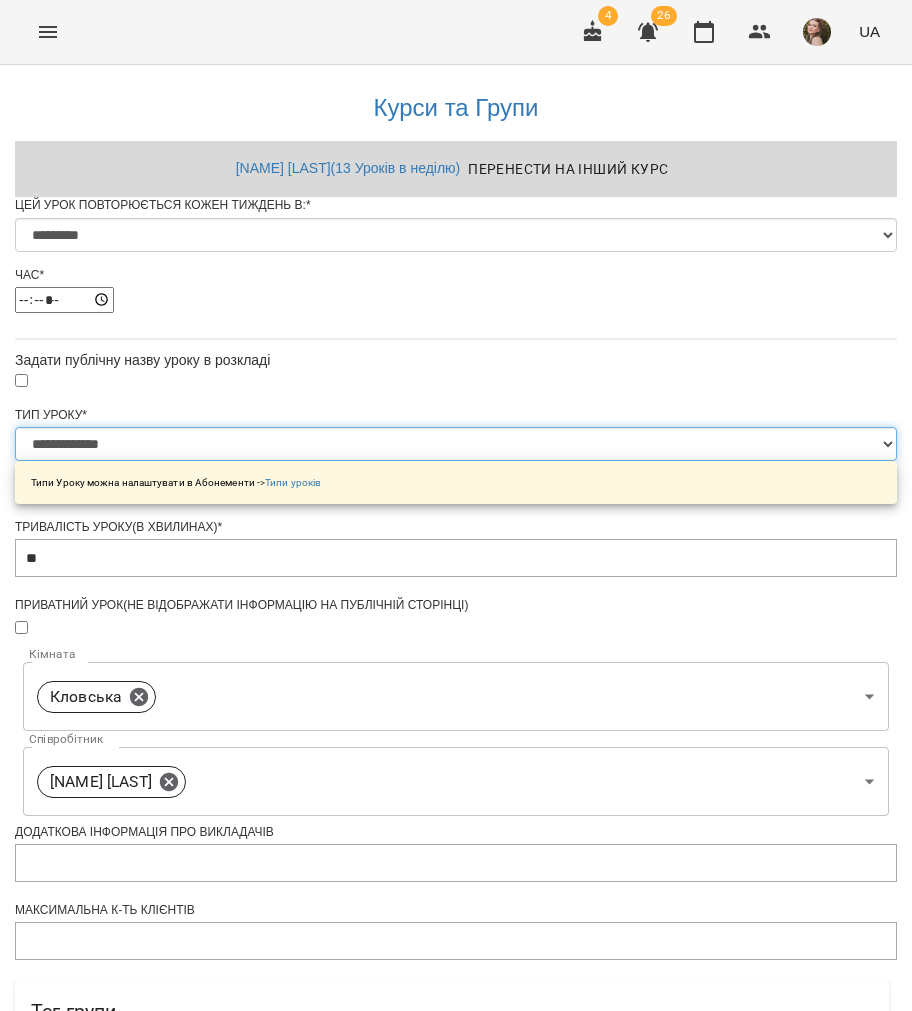 click on "**********" at bounding box center (456, 444) 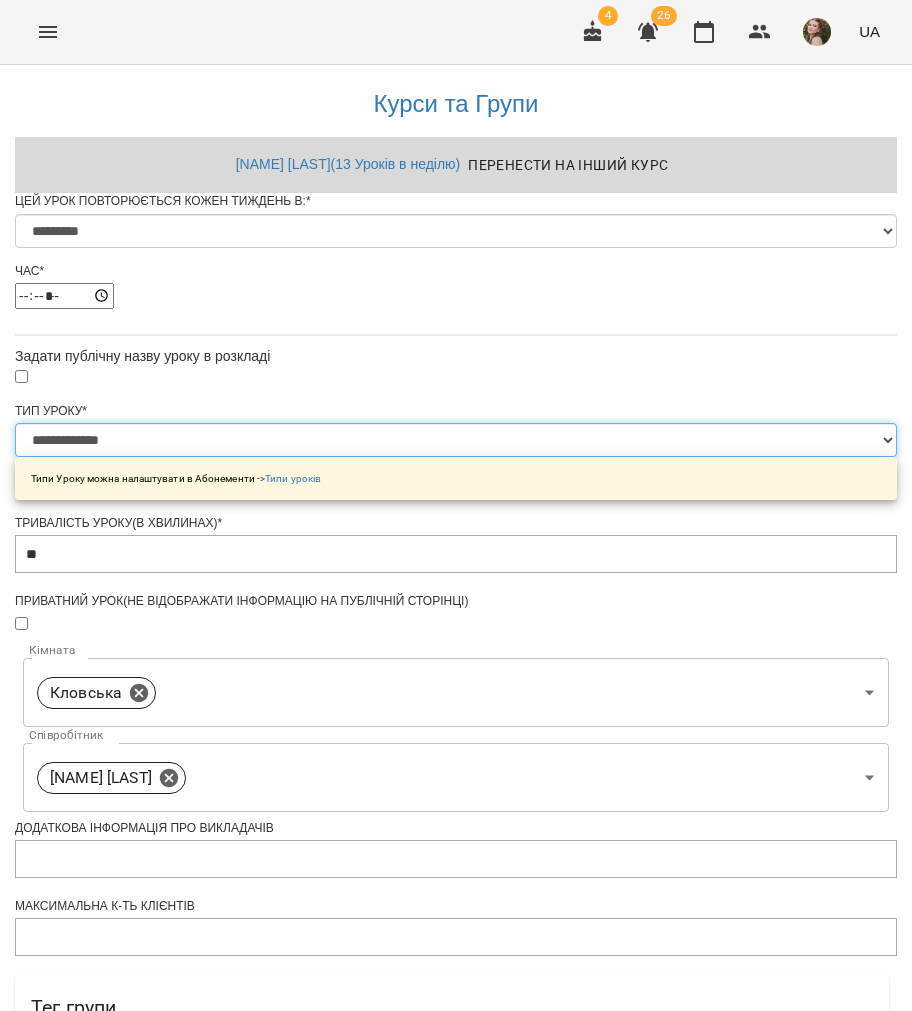 scroll, scrollTop: 610, scrollLeft: 0, axis: vertical 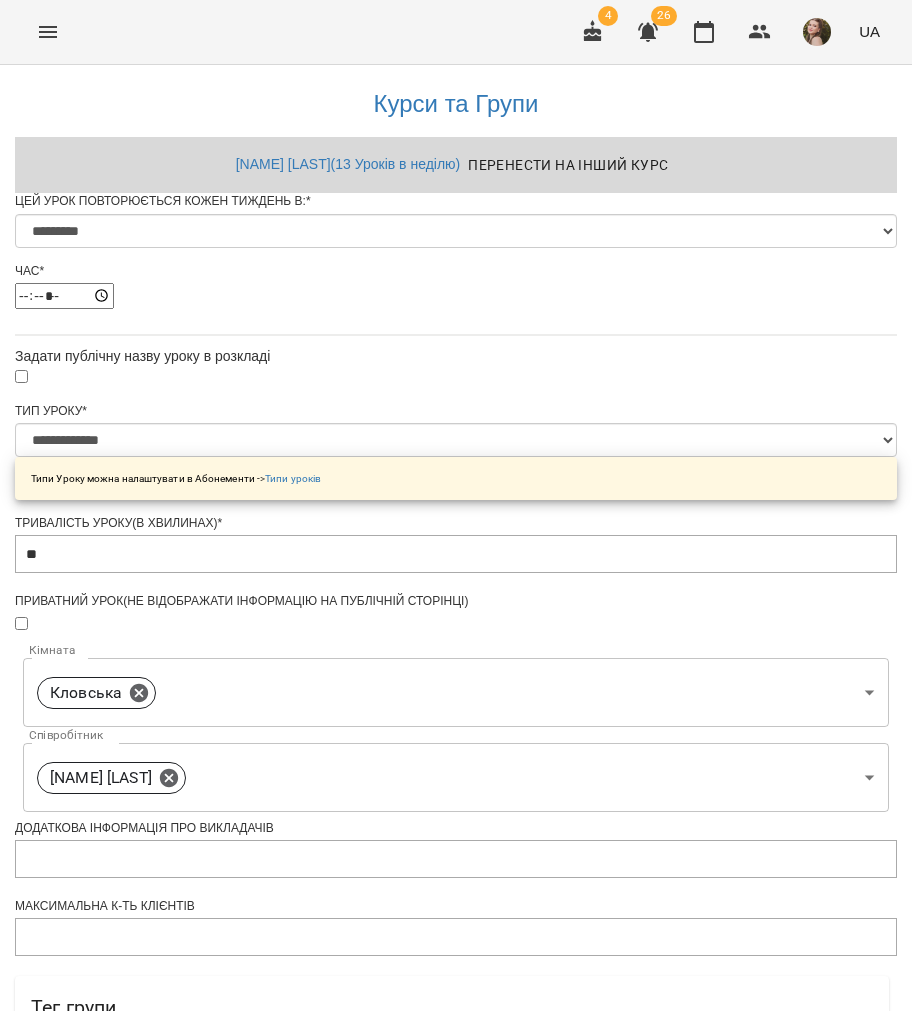 drag, startPoint x: 590, startPoint y: 864, endPoint x: 586, endPoint y: 877, distance: 13.601471 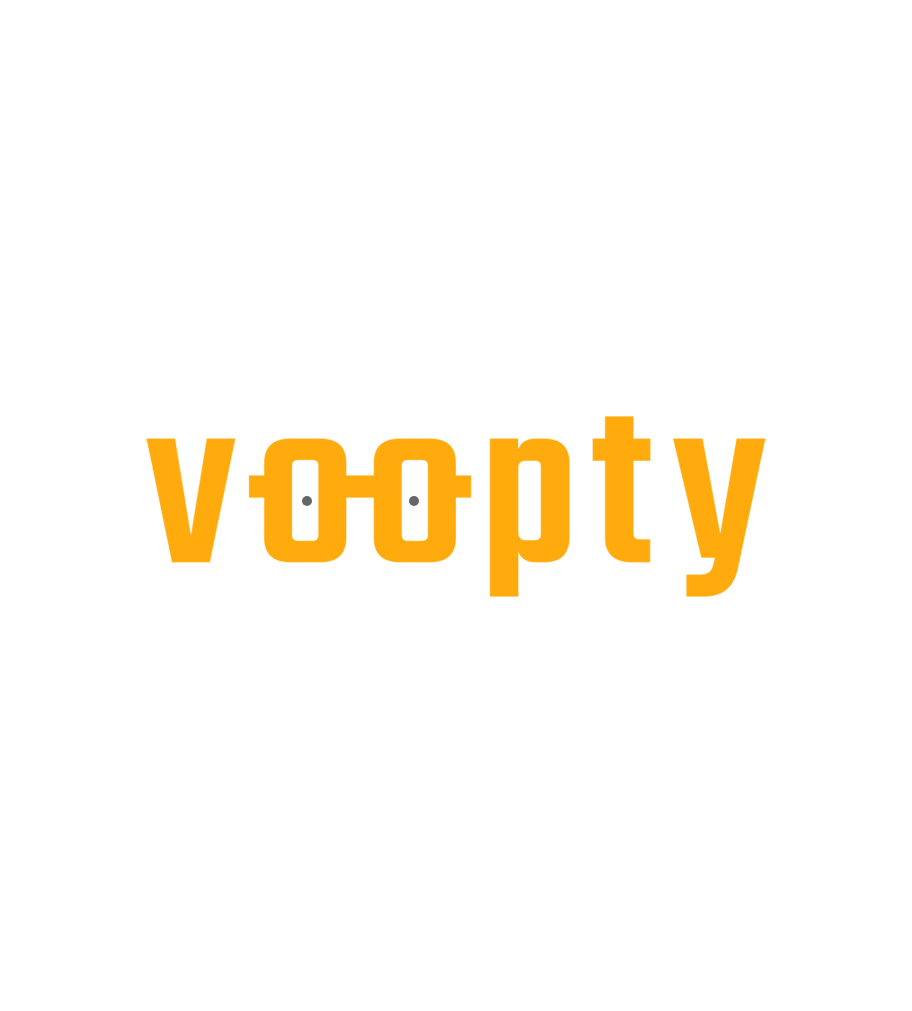 select on "*" 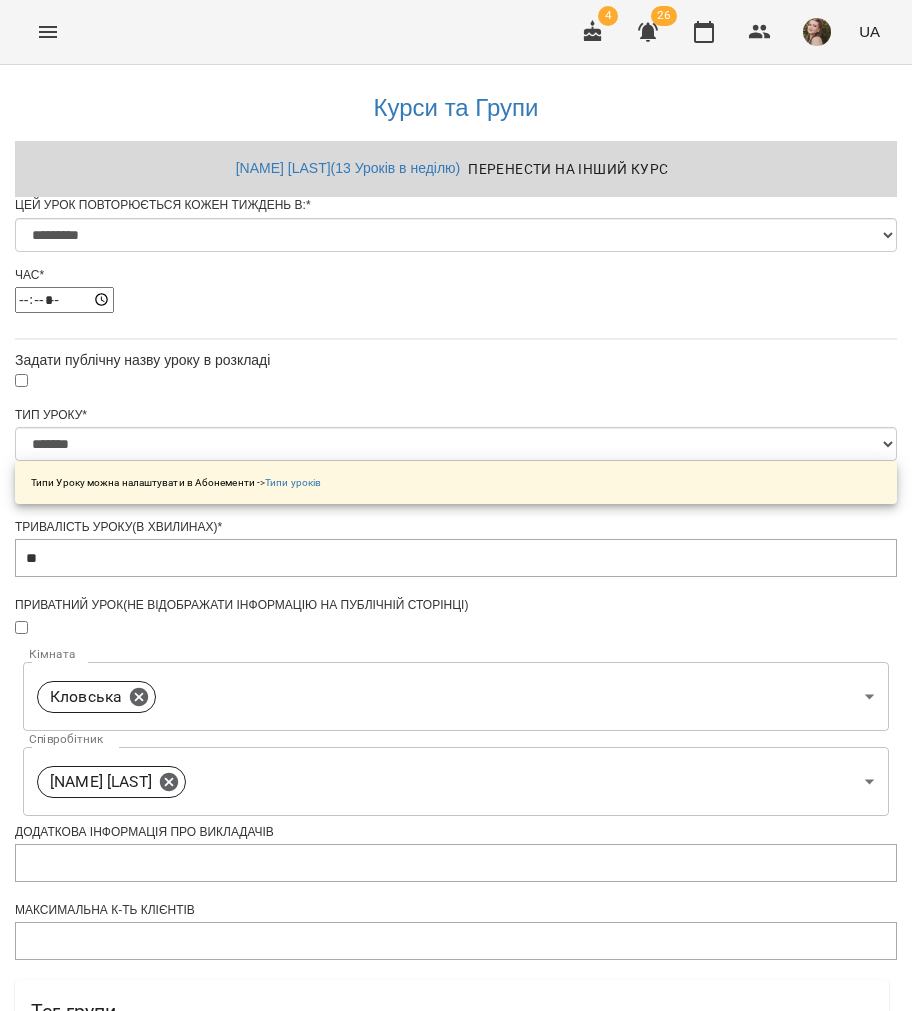 scroll, scrollTop: 0, scrollLeft: 0, axis: both 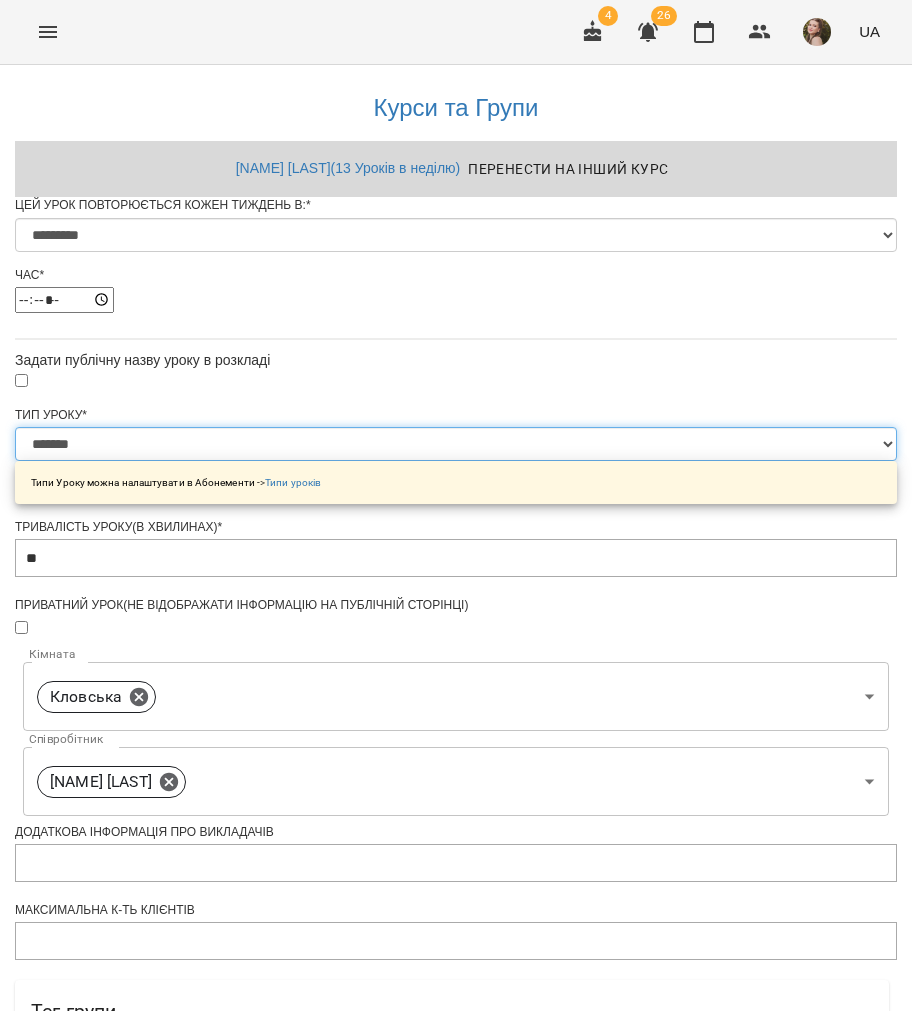 click on "**********" at bounding box center [456, 444] 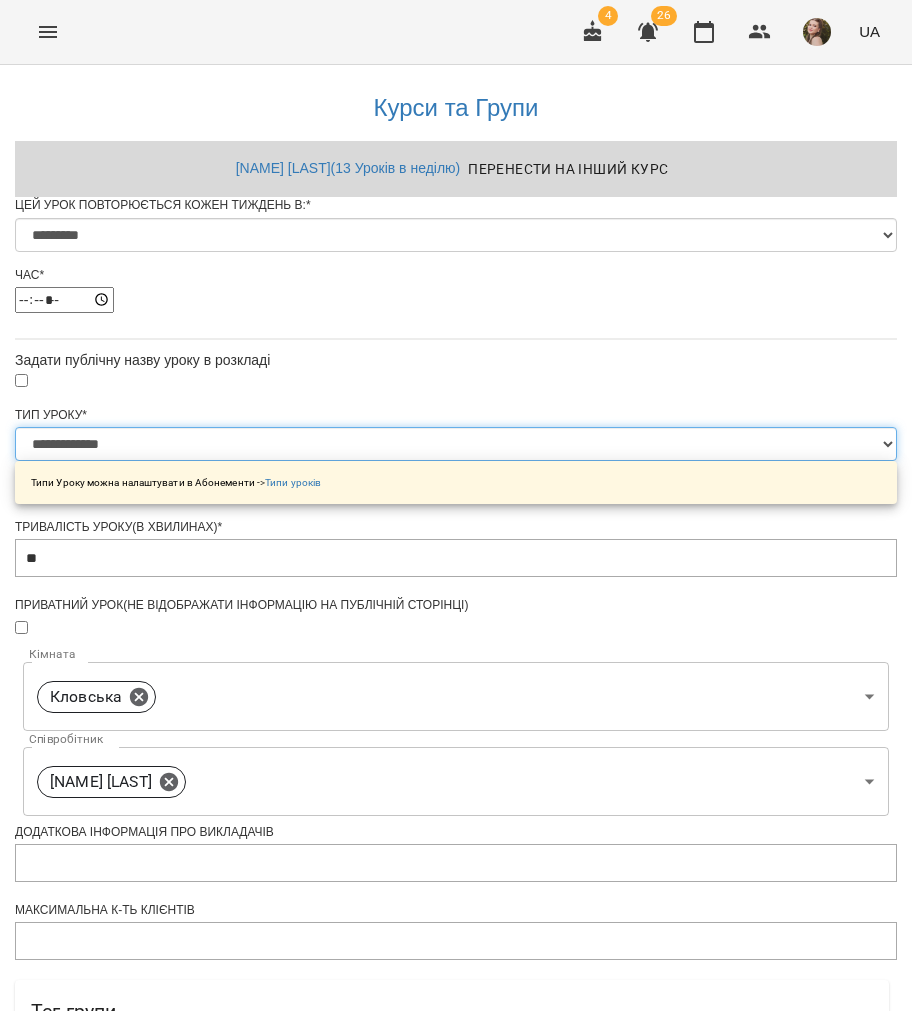 click on "**********" at bounding box center (456, 444) 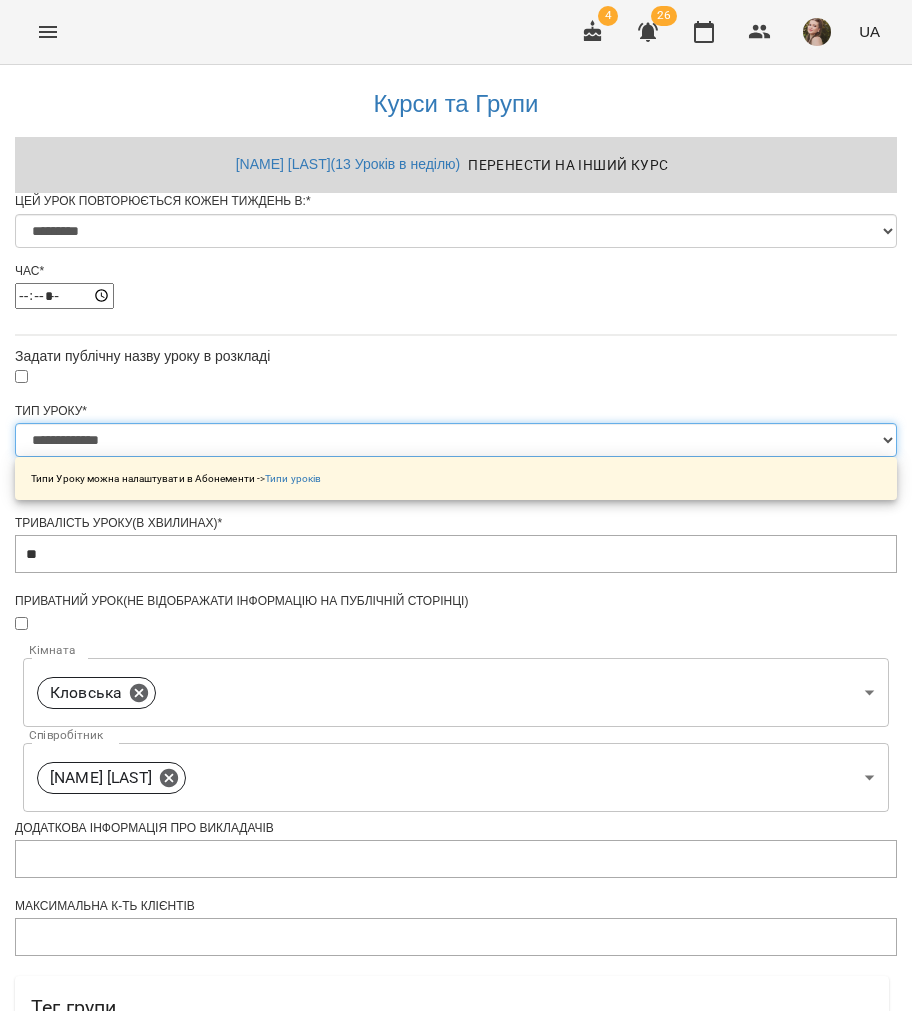 scroll, scrollTop: 610, scrollLeft: 0, axis: vertical 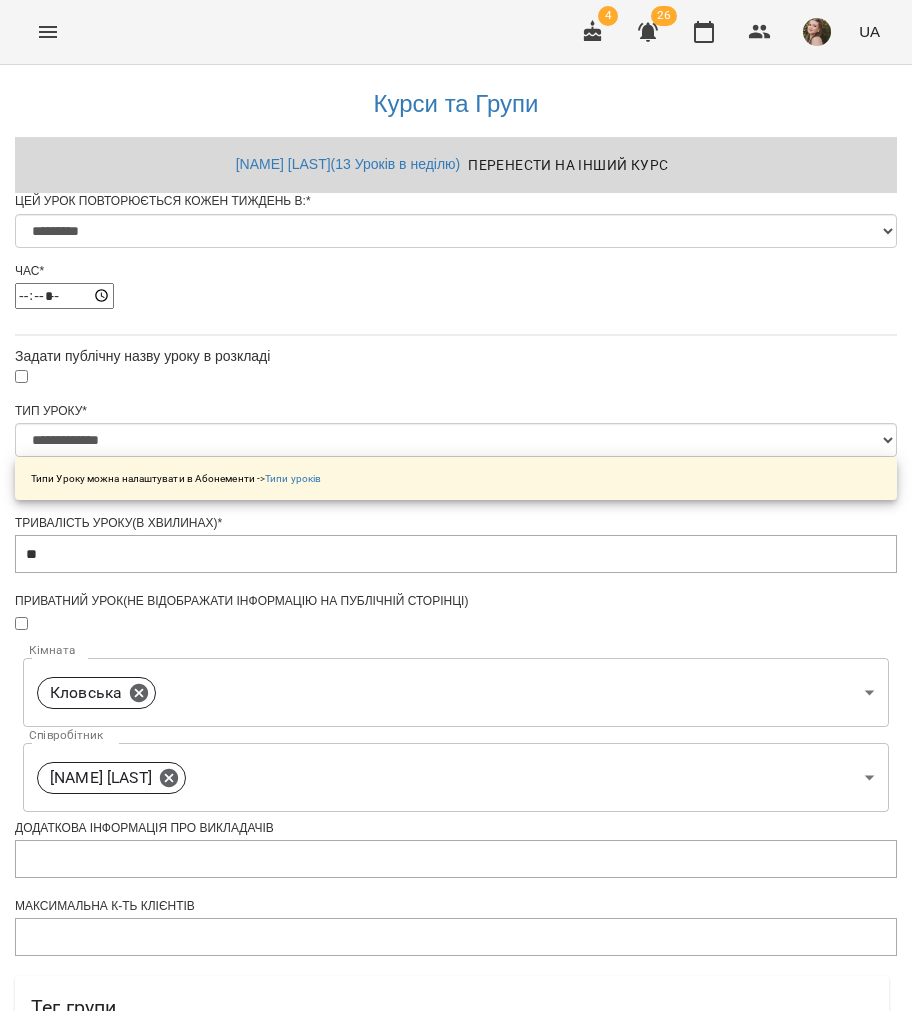 click on "Зберегти" at bounding box center [456, 1372] 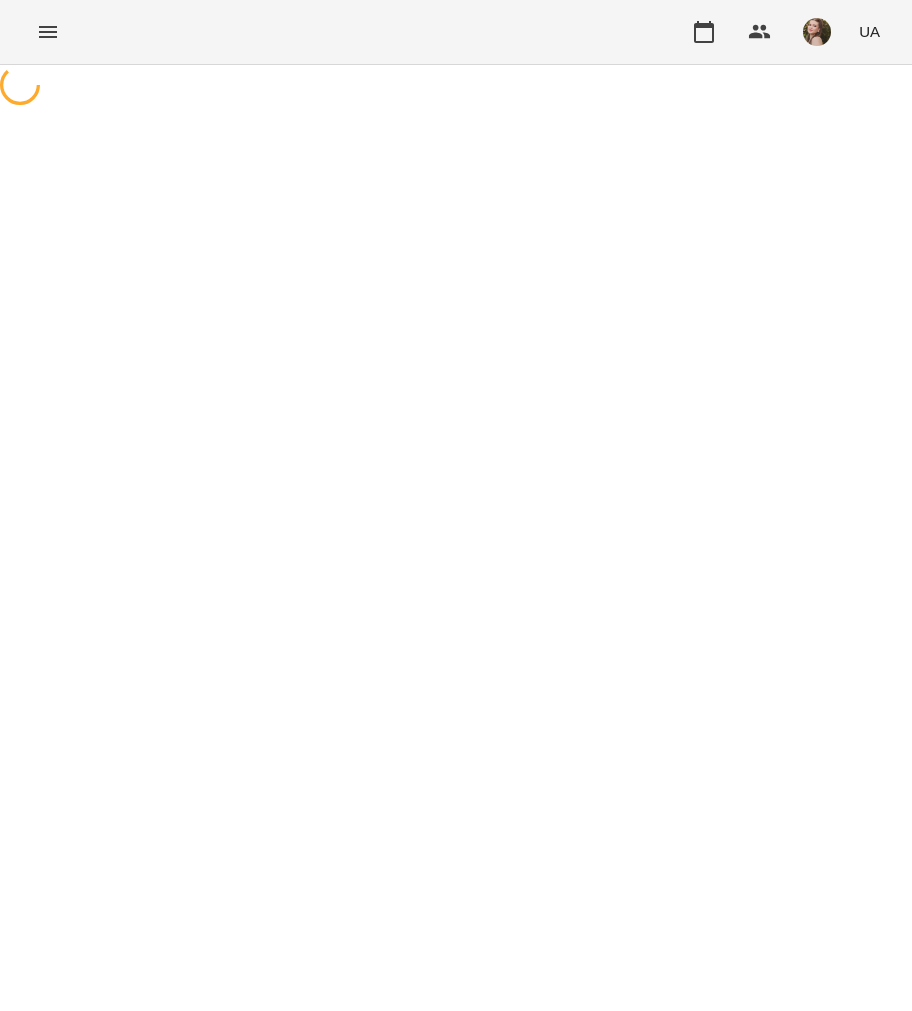 select on "*" 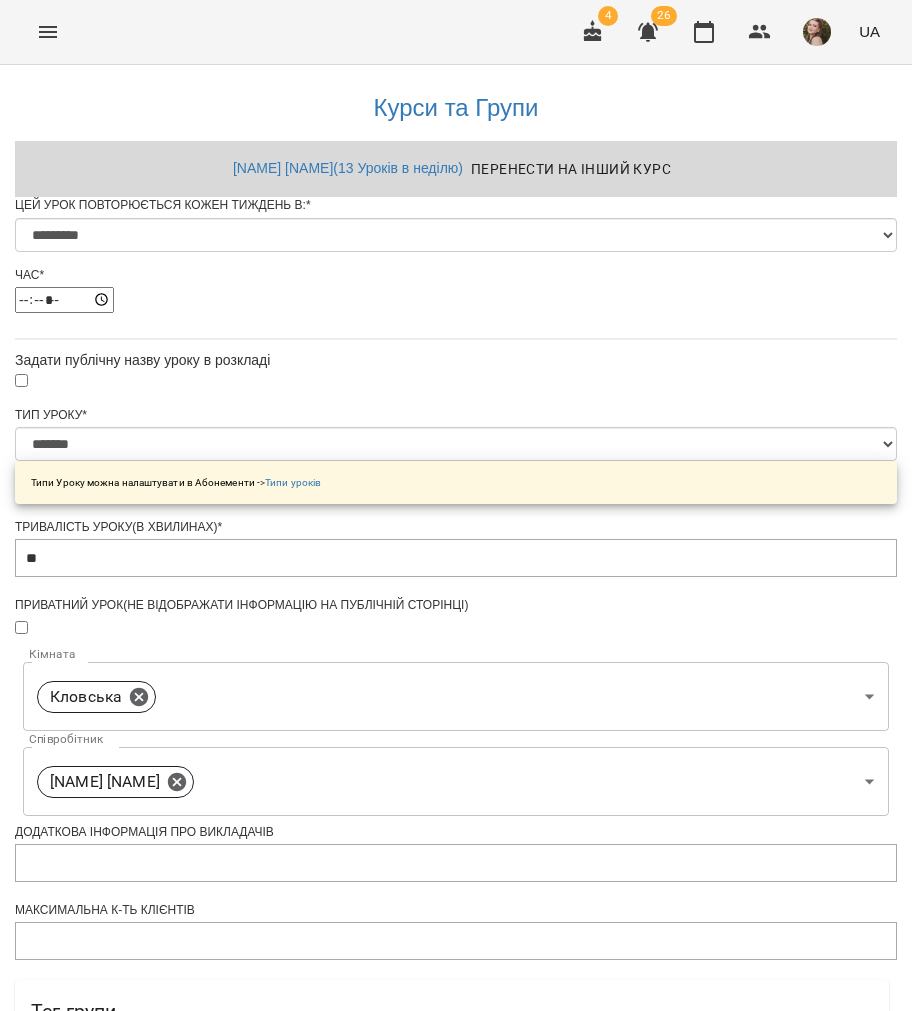 scroll, scrollTop: 0, scrollLeft: 0, axis: both 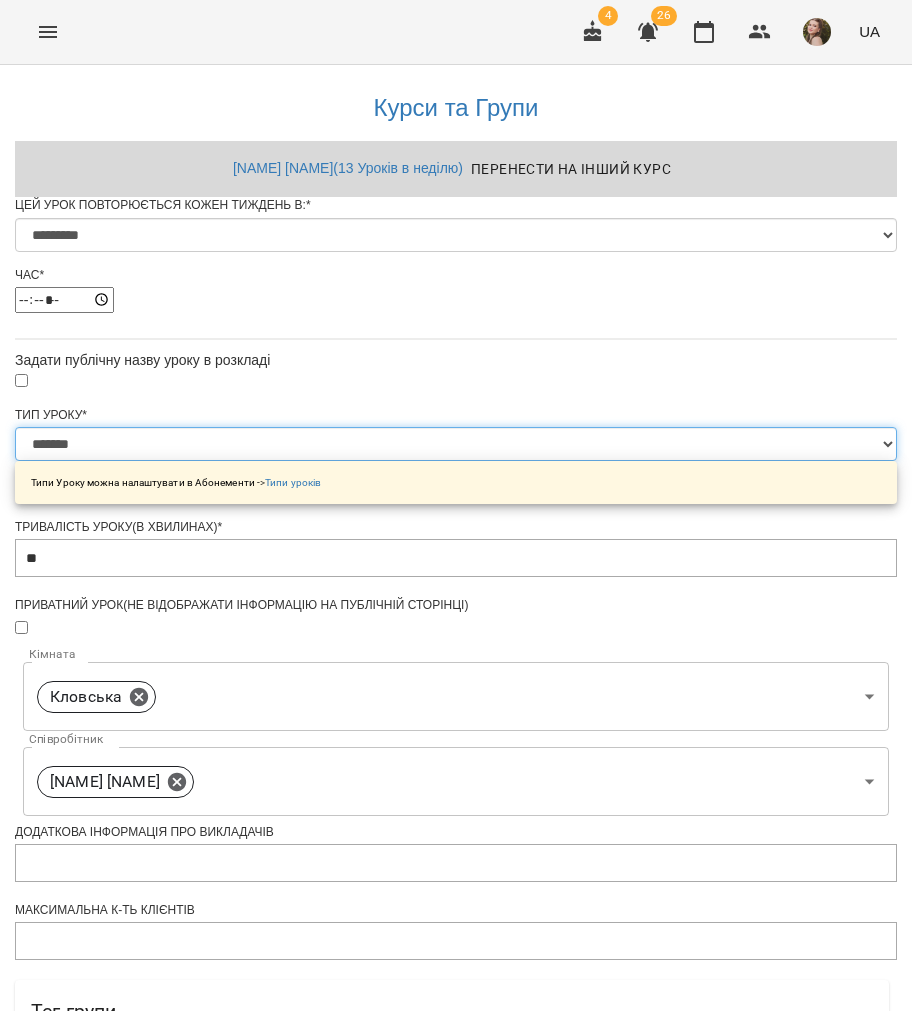click on "**********" at bounding box center (456, 444) 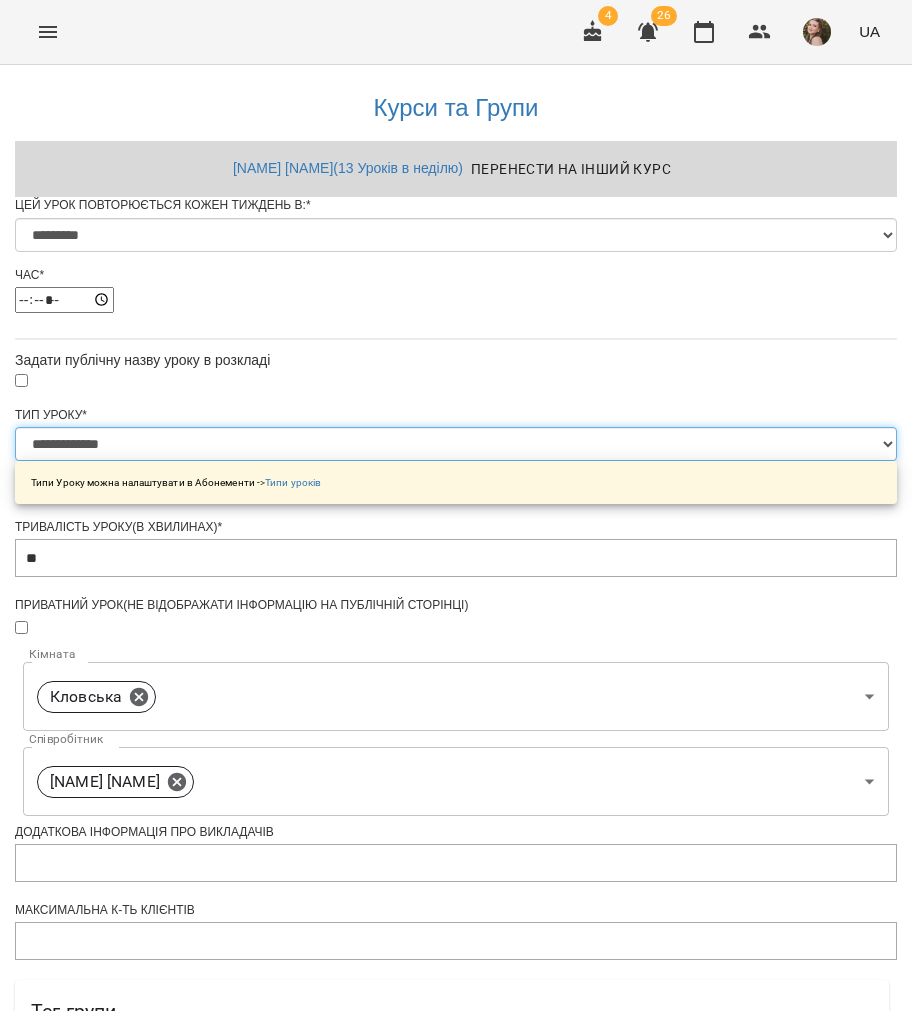 click on "**********" at bounding box center [456, 444] 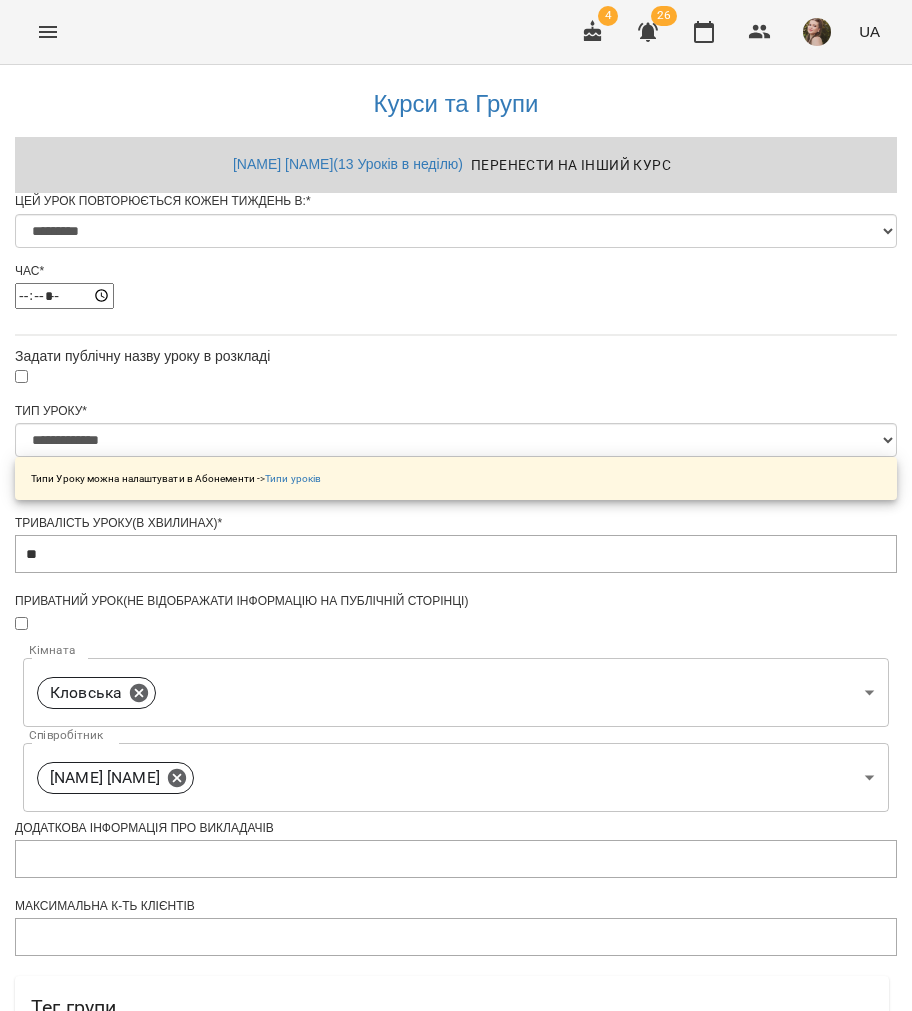 click on "Зберегти" at bounding box center [456, 1372] 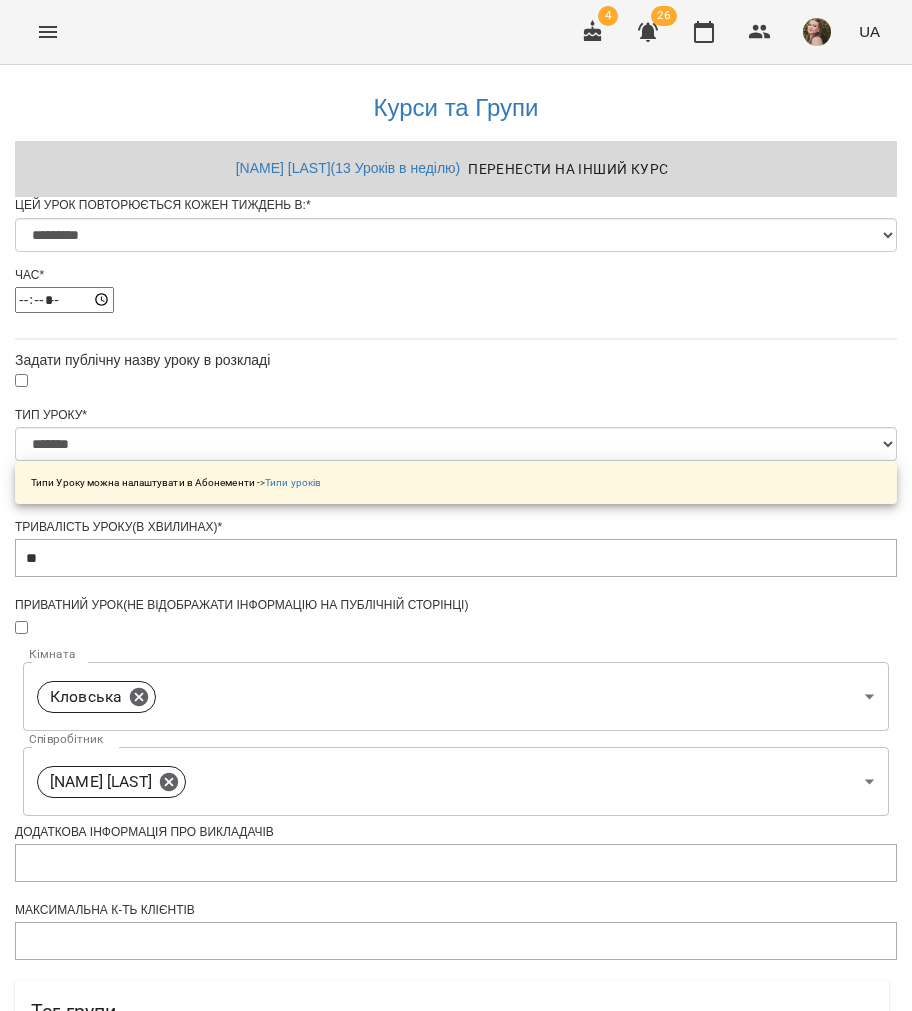 select on "*" 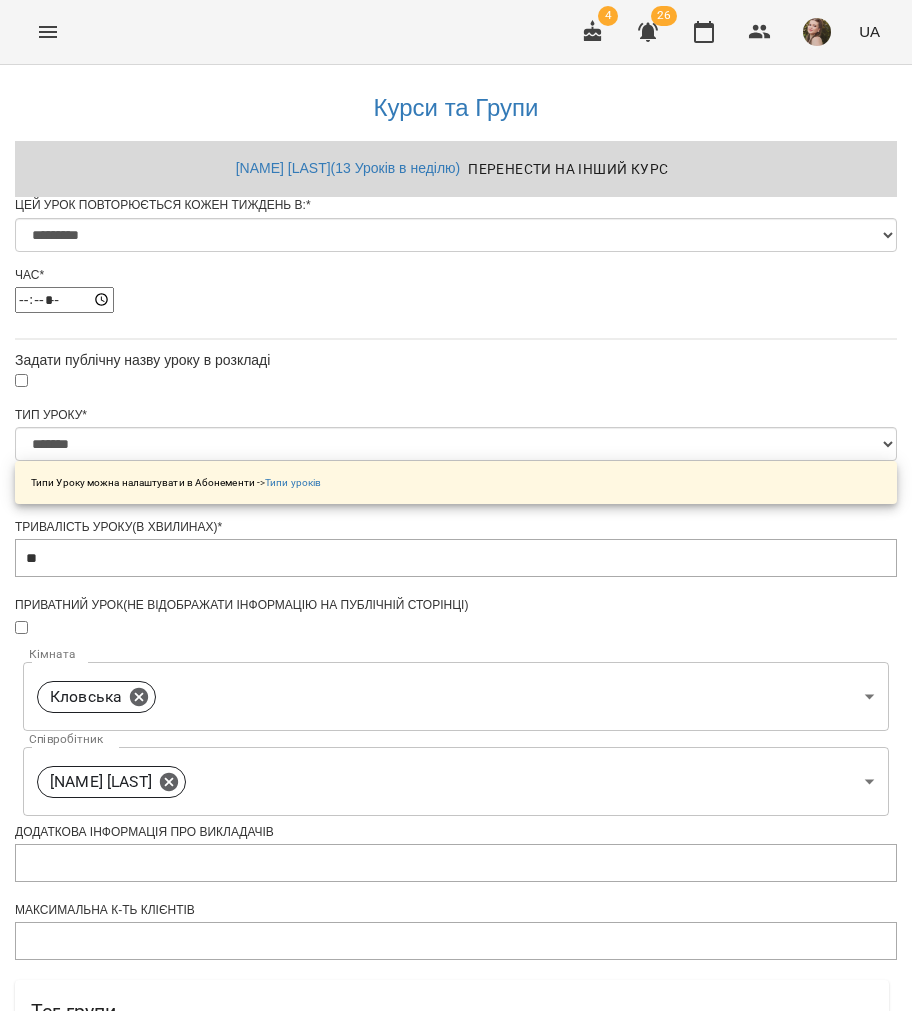 scroll, scrollTop: 0, scrollLeft: 0, axis: both 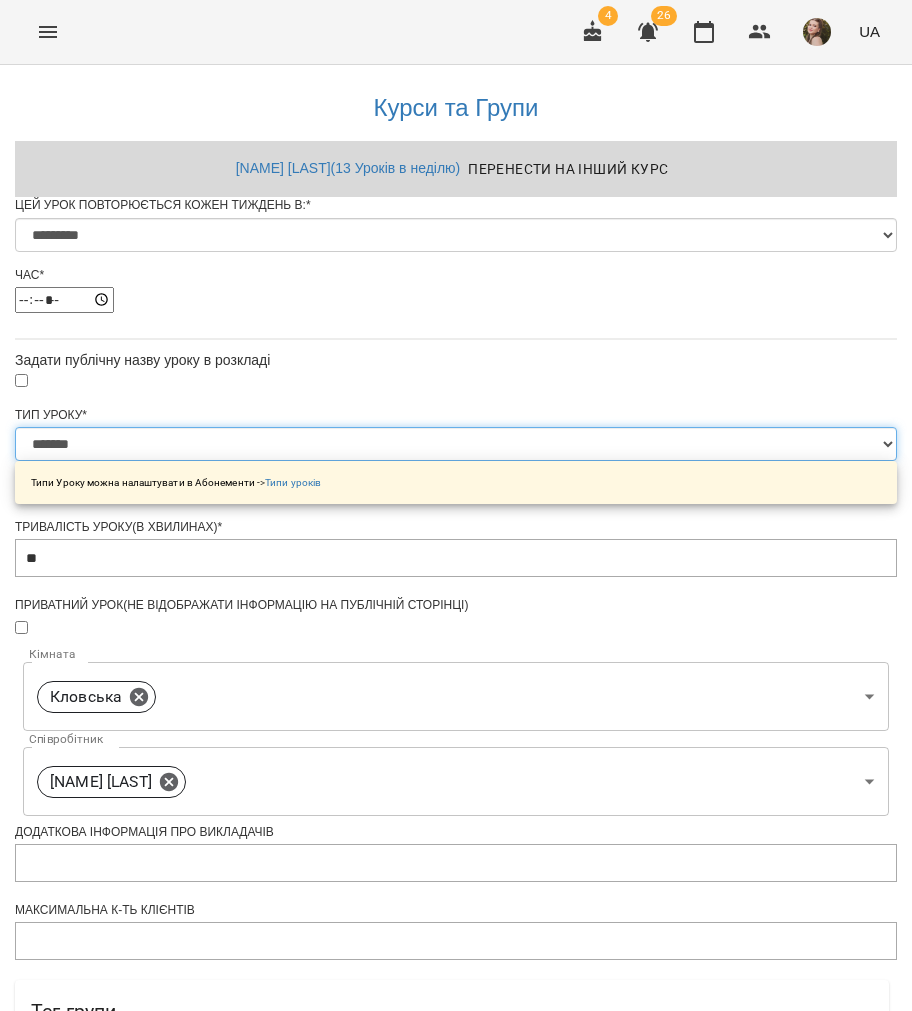 click on "**********" at bounding box center (456, 444) 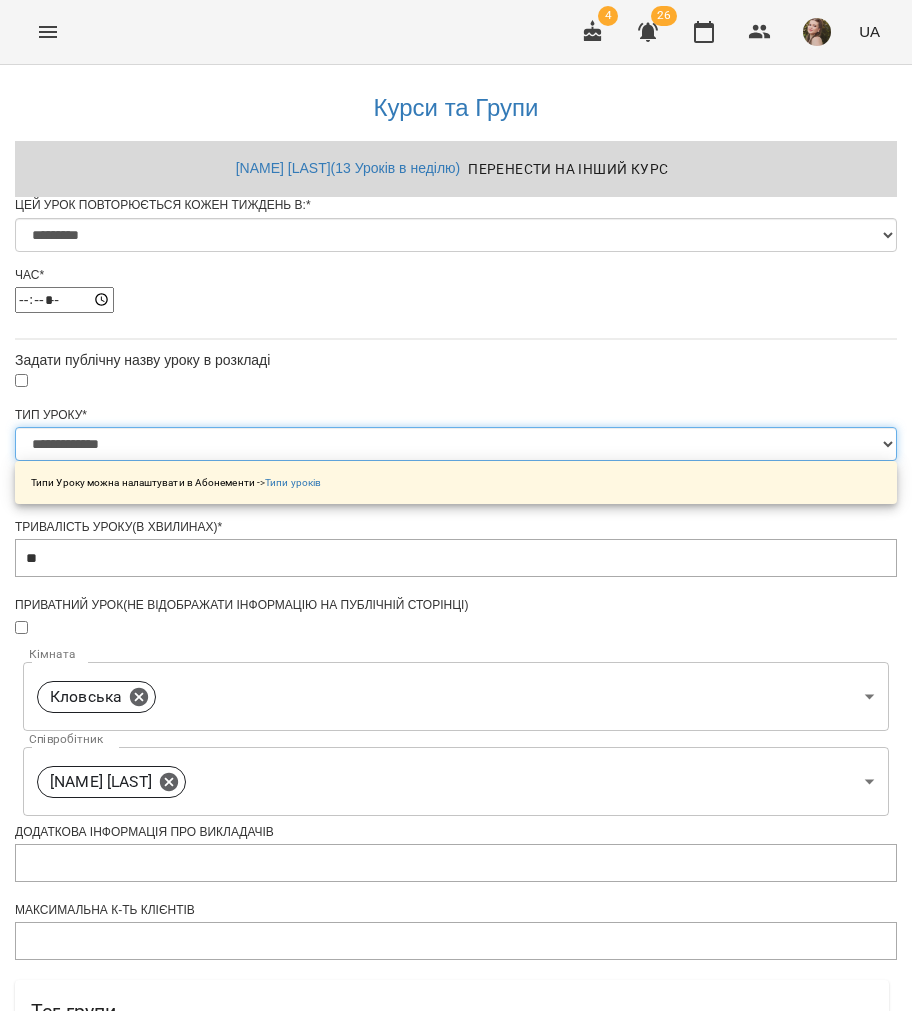 click on "**********" at bounding box center [456, 444] 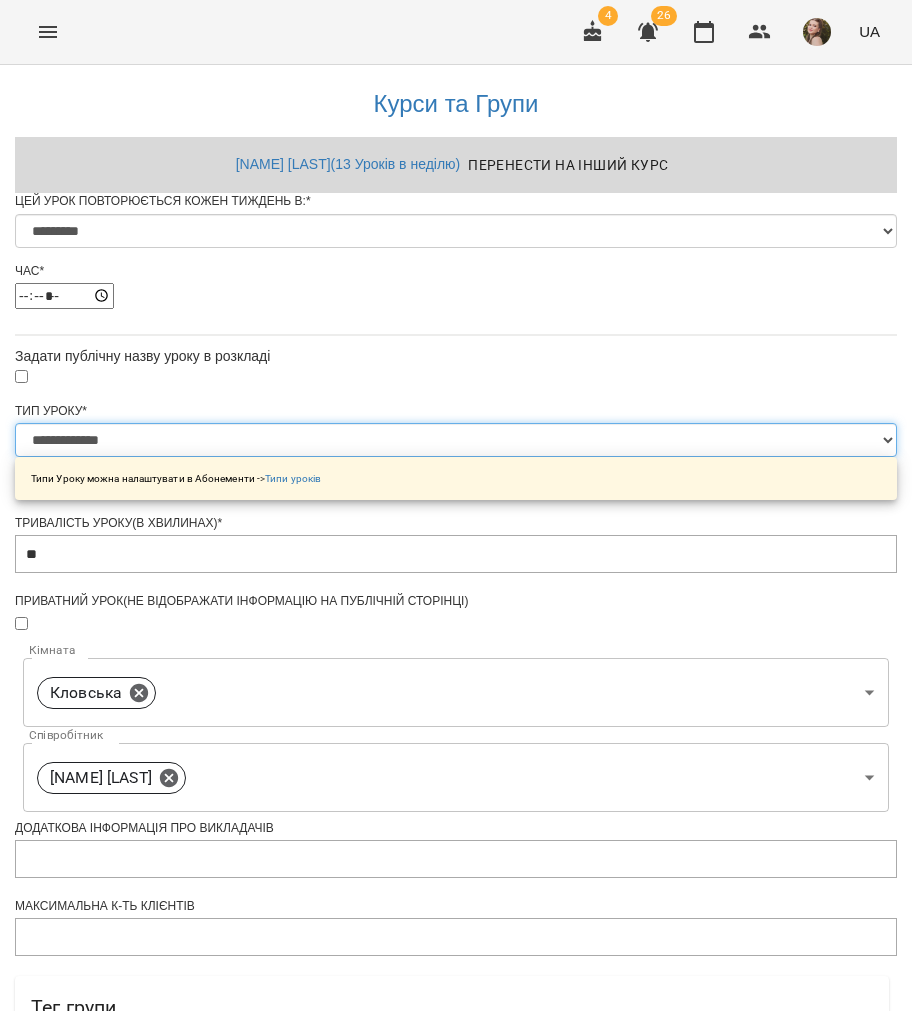 scroll, scrollTop: 533, scrollLeft: 0, axis: vertical 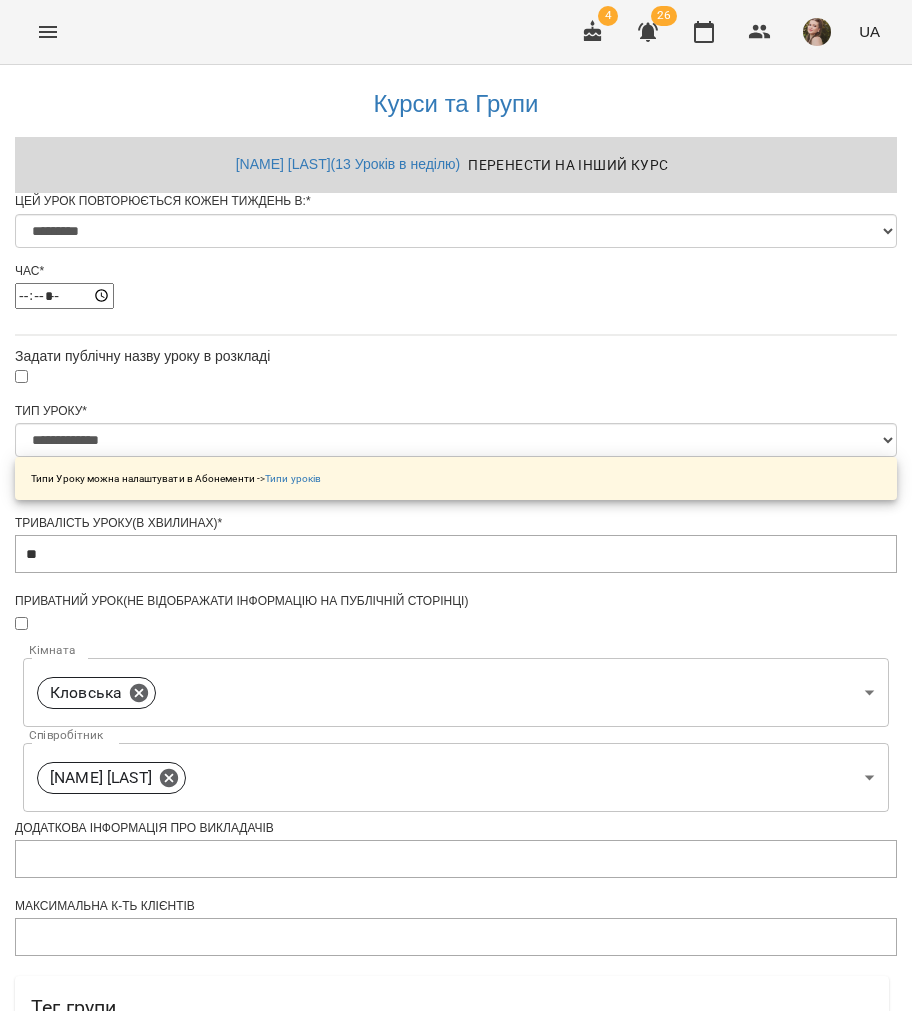click on "Зберегти" at bounding box center [456, 1372] 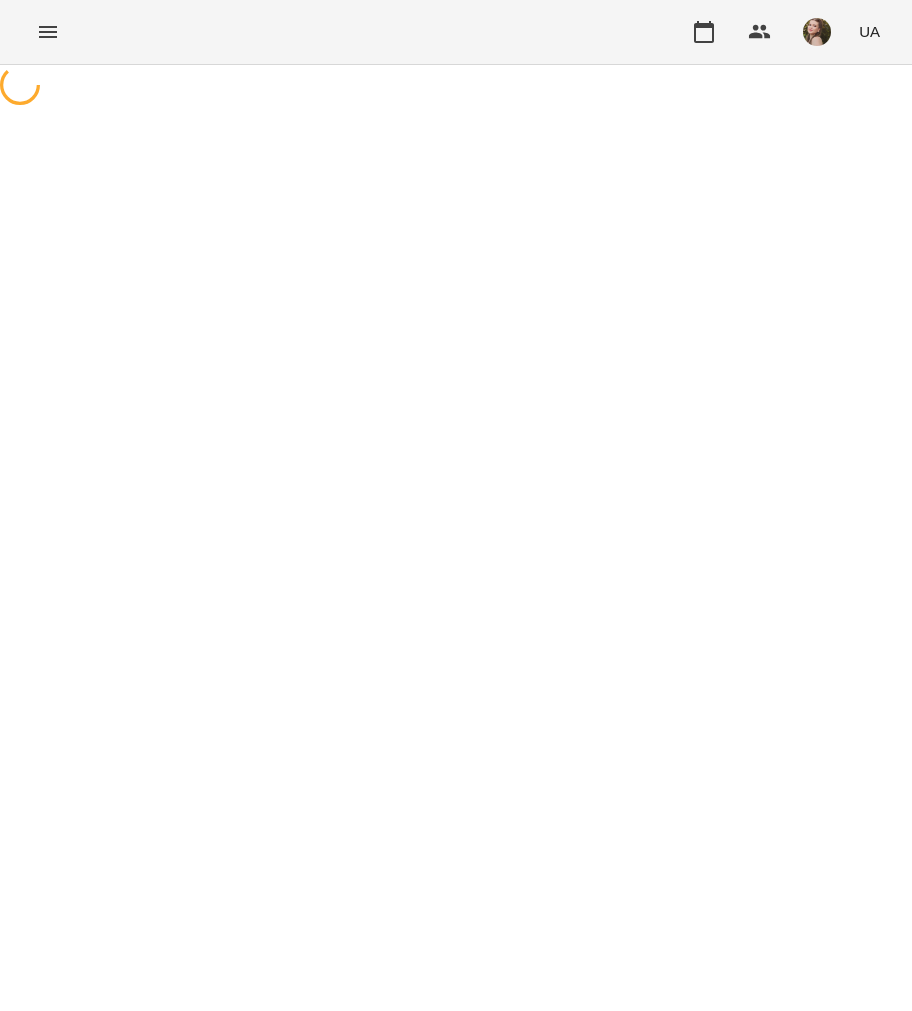 select on "*" 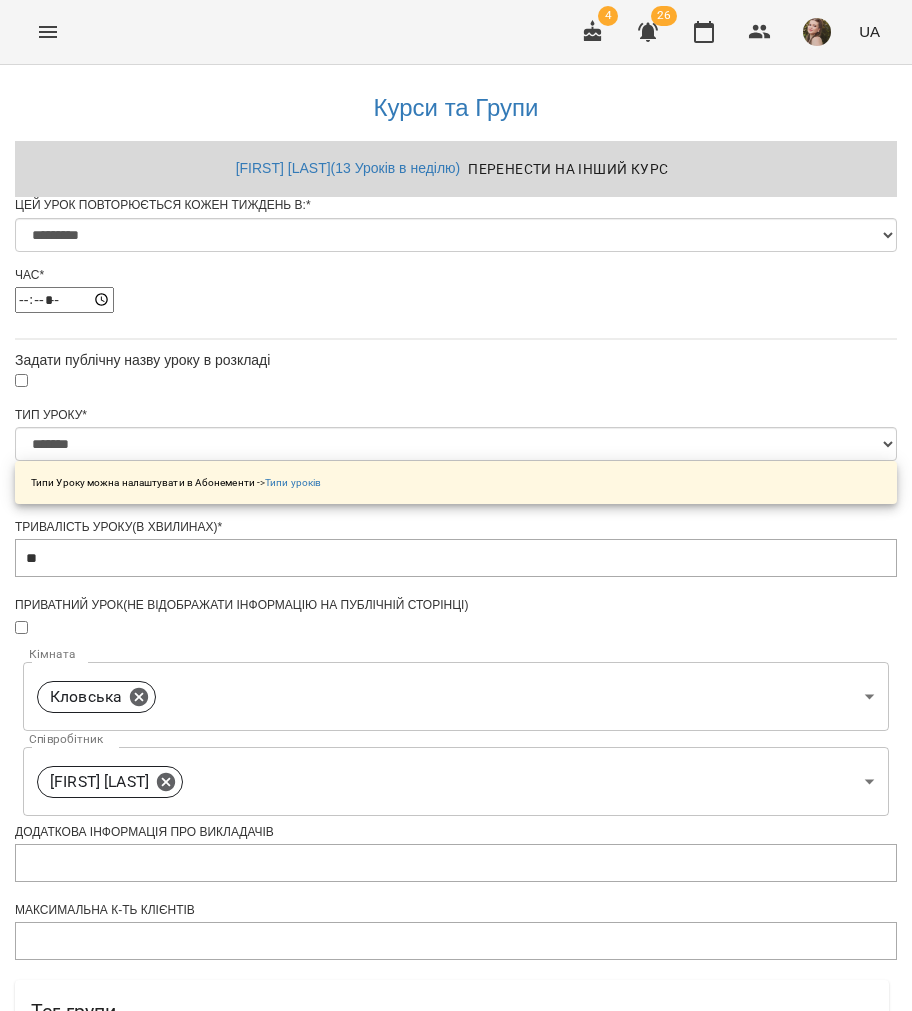 scroll, scrollTop: 0, scrollLeft: 0, axis: both 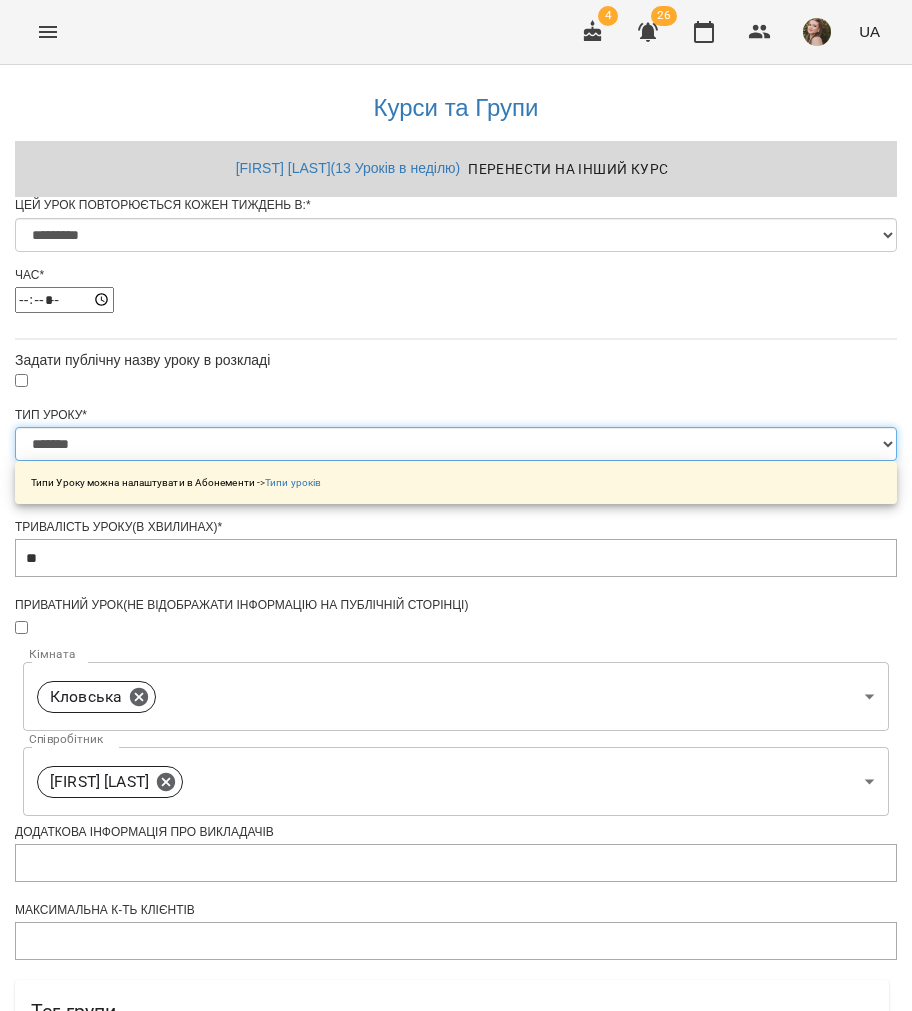 click on "**********" at bounding box center [456, 444] 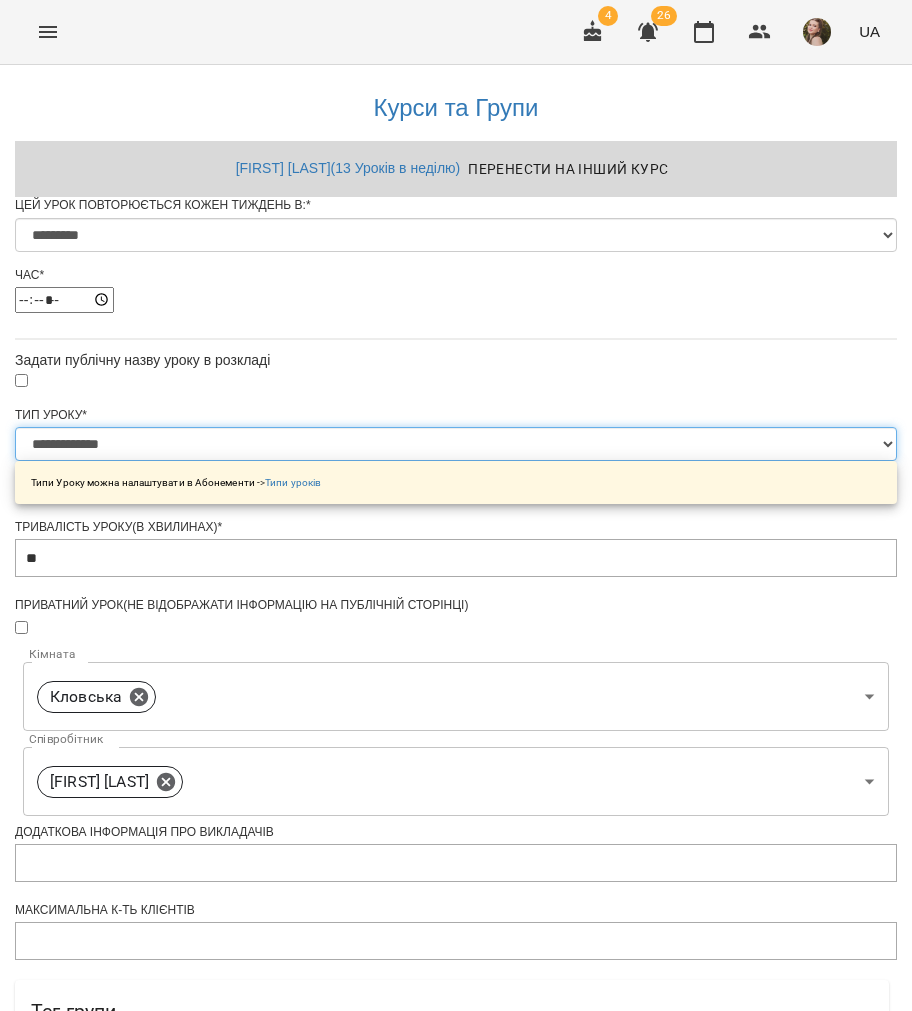 click on "**********" at bounding box center [456, 444] 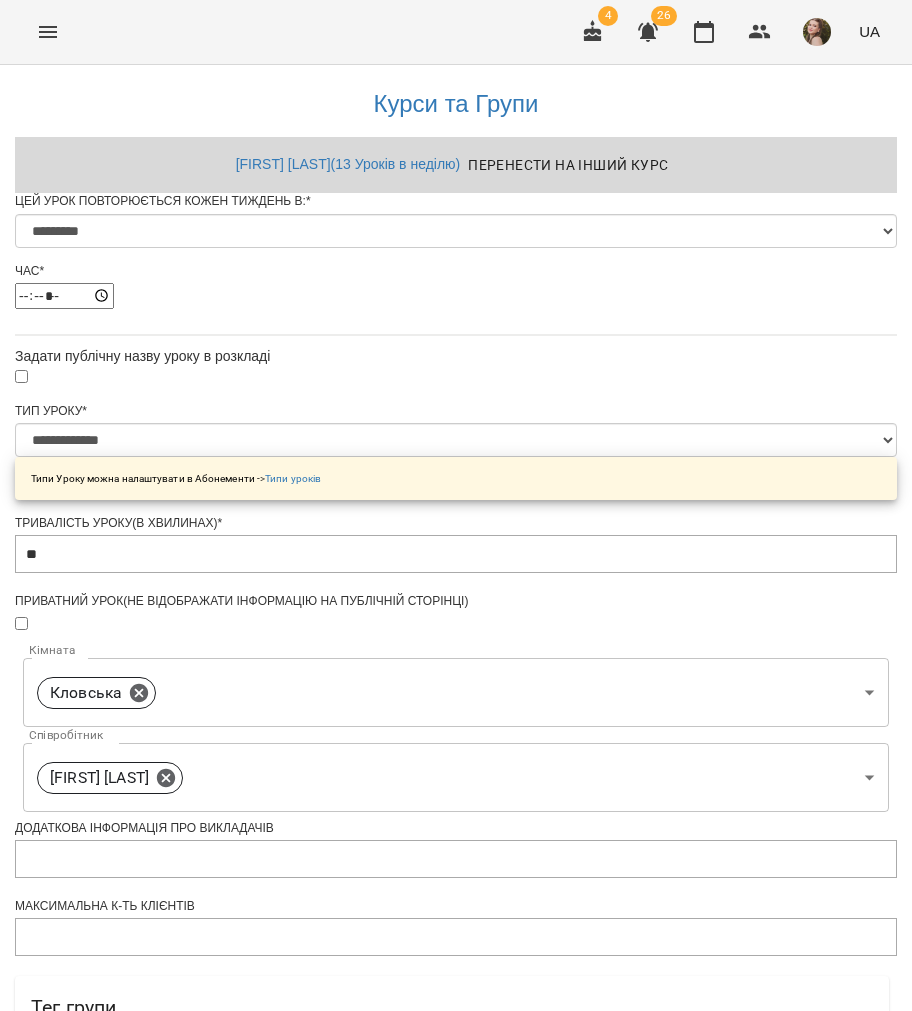 click on "Зберегти" at bounding box center (456, 1372) 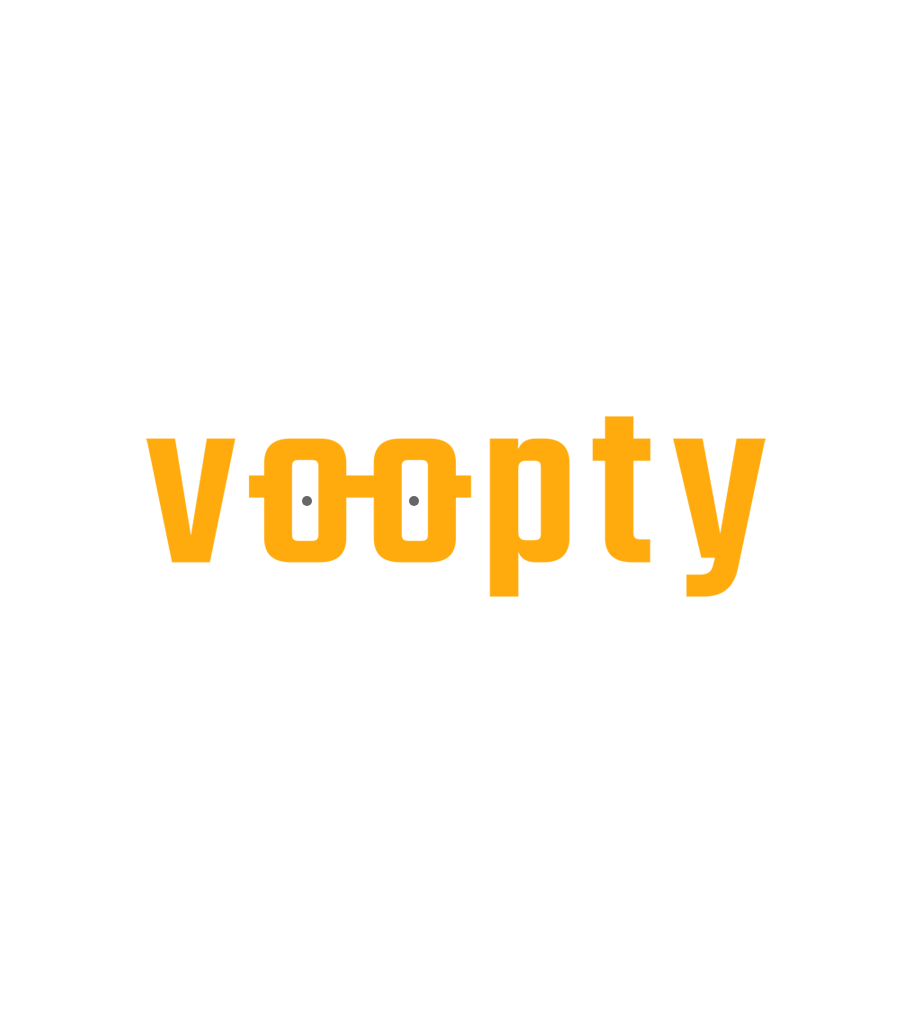 scroll, scrollTop: 0, scrollLeft: 0, axis: both 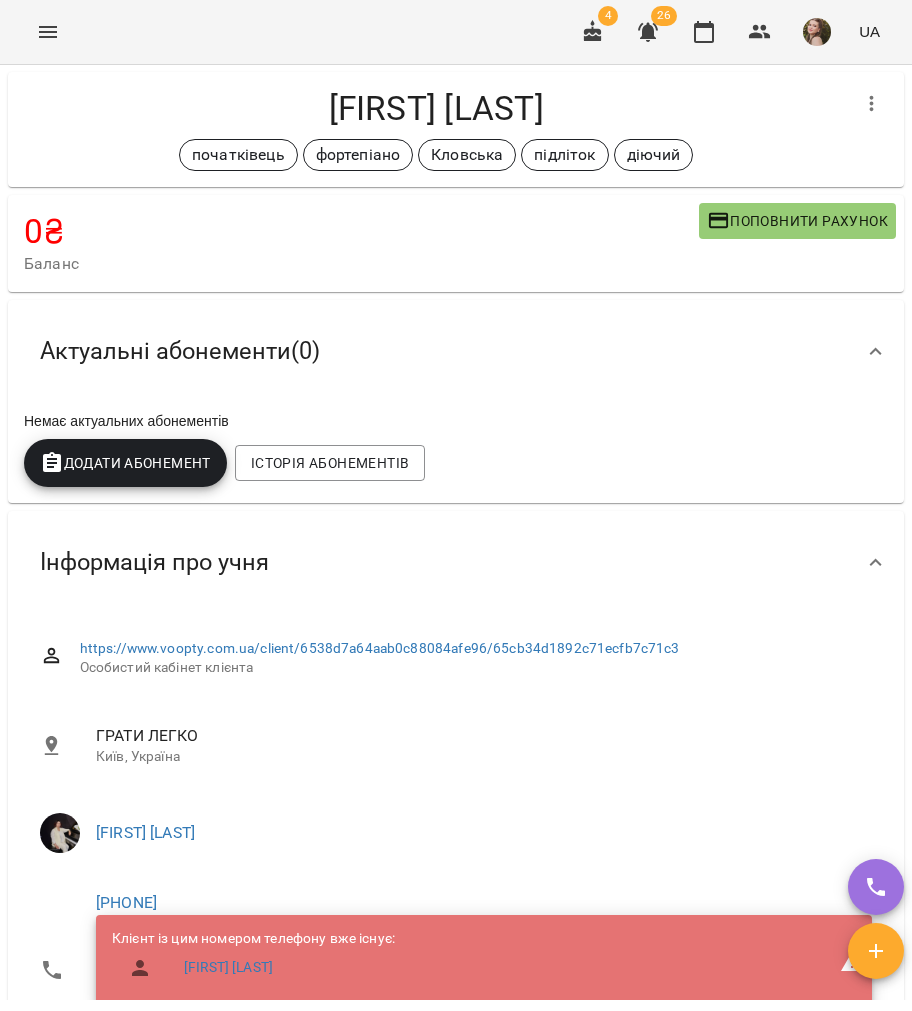 click on "[BRAND] [CITY], [COUNTRY]" at bounding box center [456, 745] 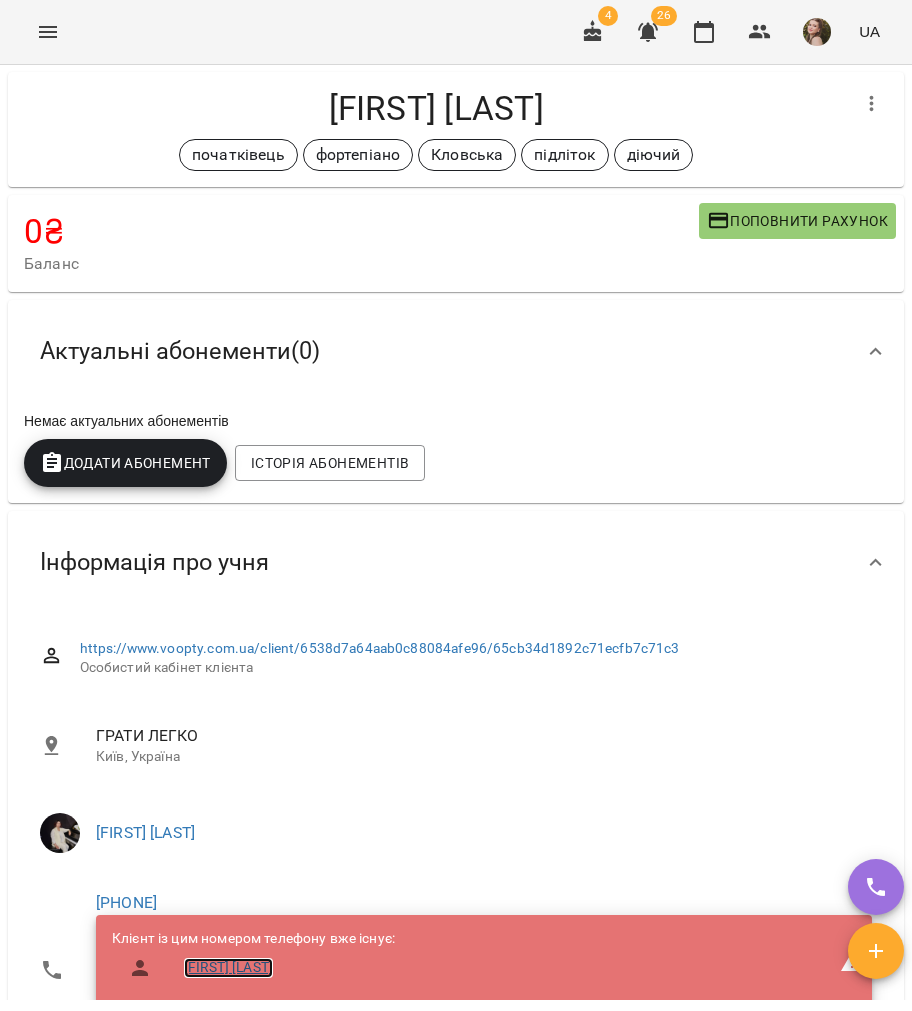drag, startPoint x: 228, startPoint y: 973, endPoint x: 235, endPoint y: 930, distance: 43.56604 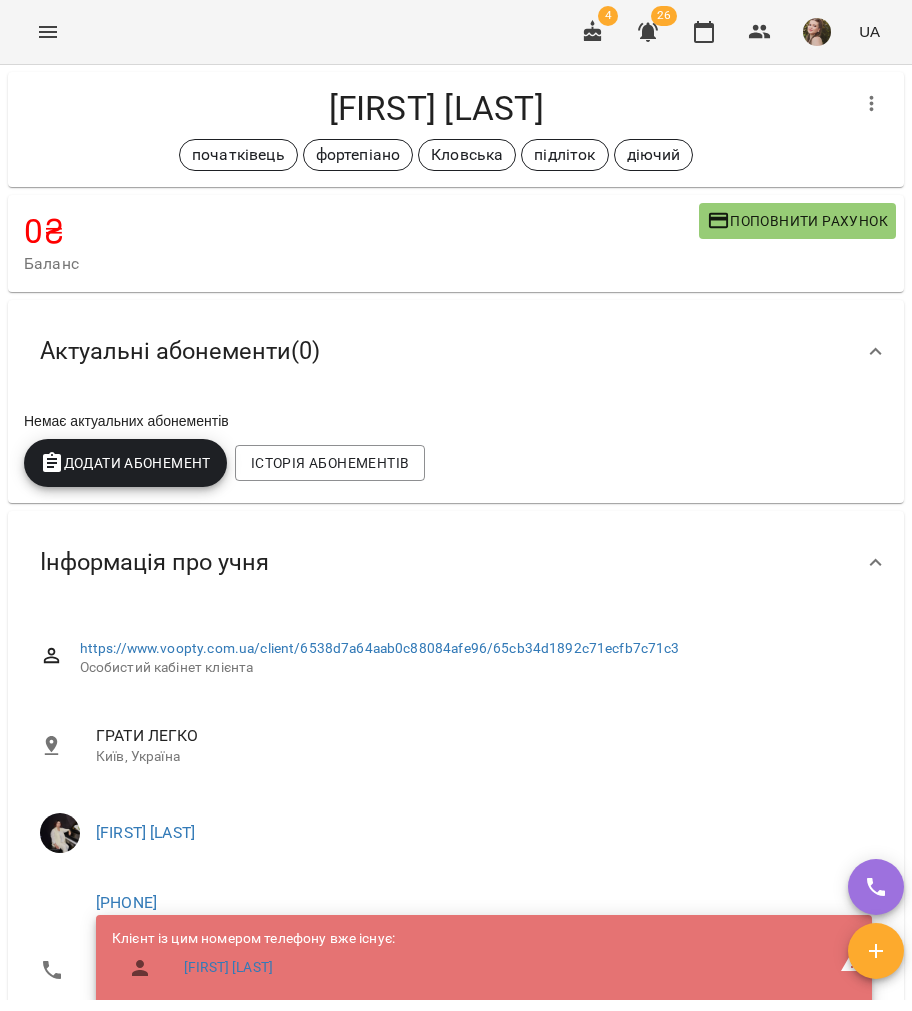 click on "Додати Абонемент" at bounding box center [125, 463] 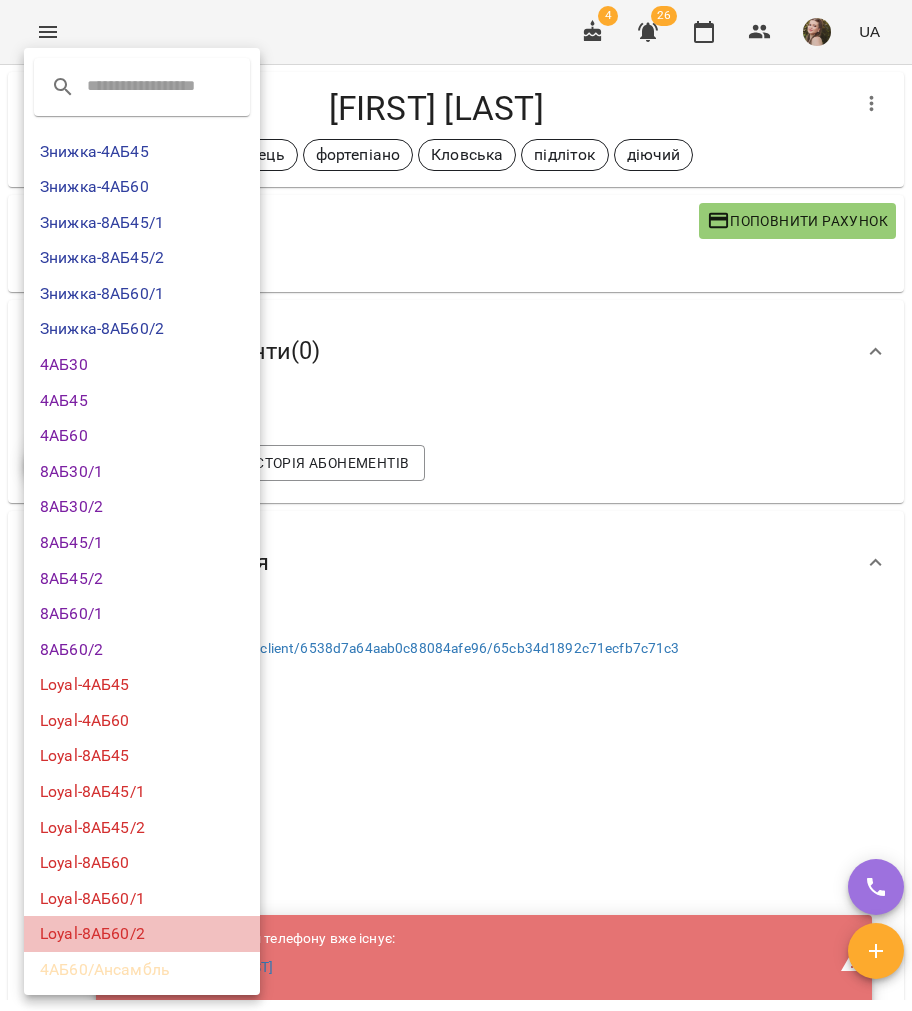 click on "Loyal-8АБ60/2" at bounding box center [142, 934] 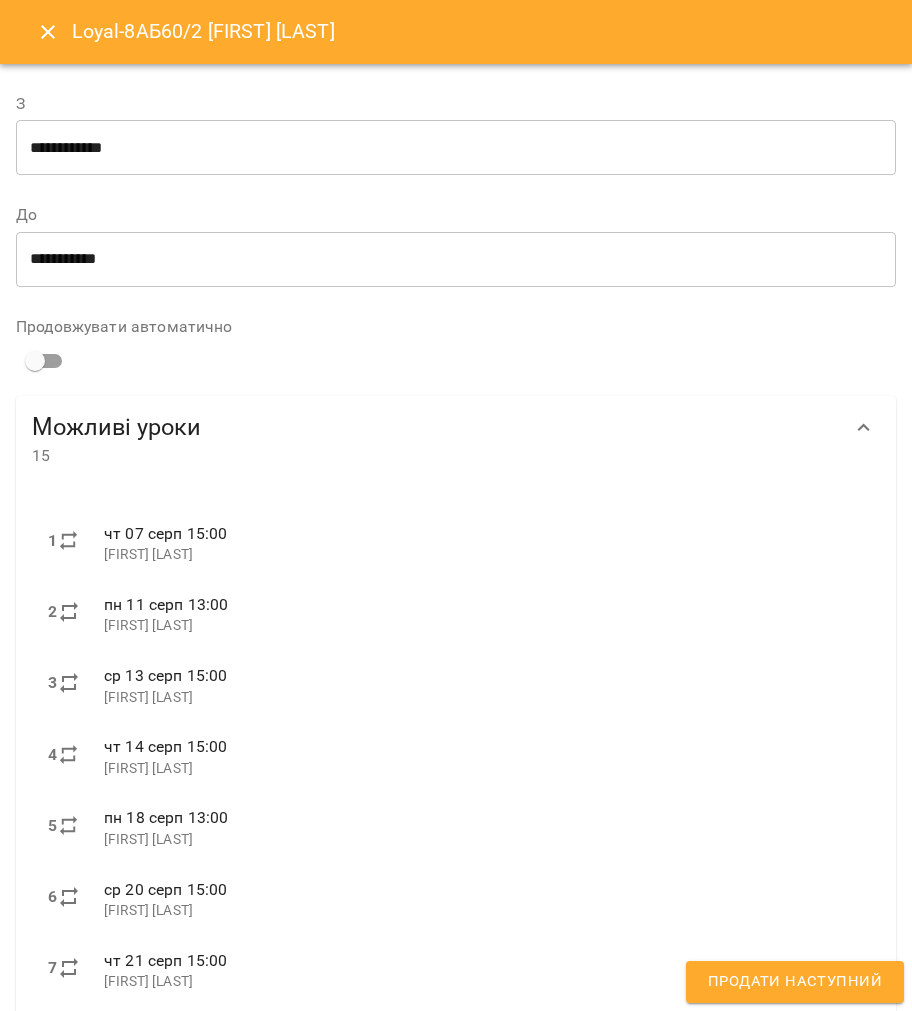click on "**********" at bounding box center [456, 148] 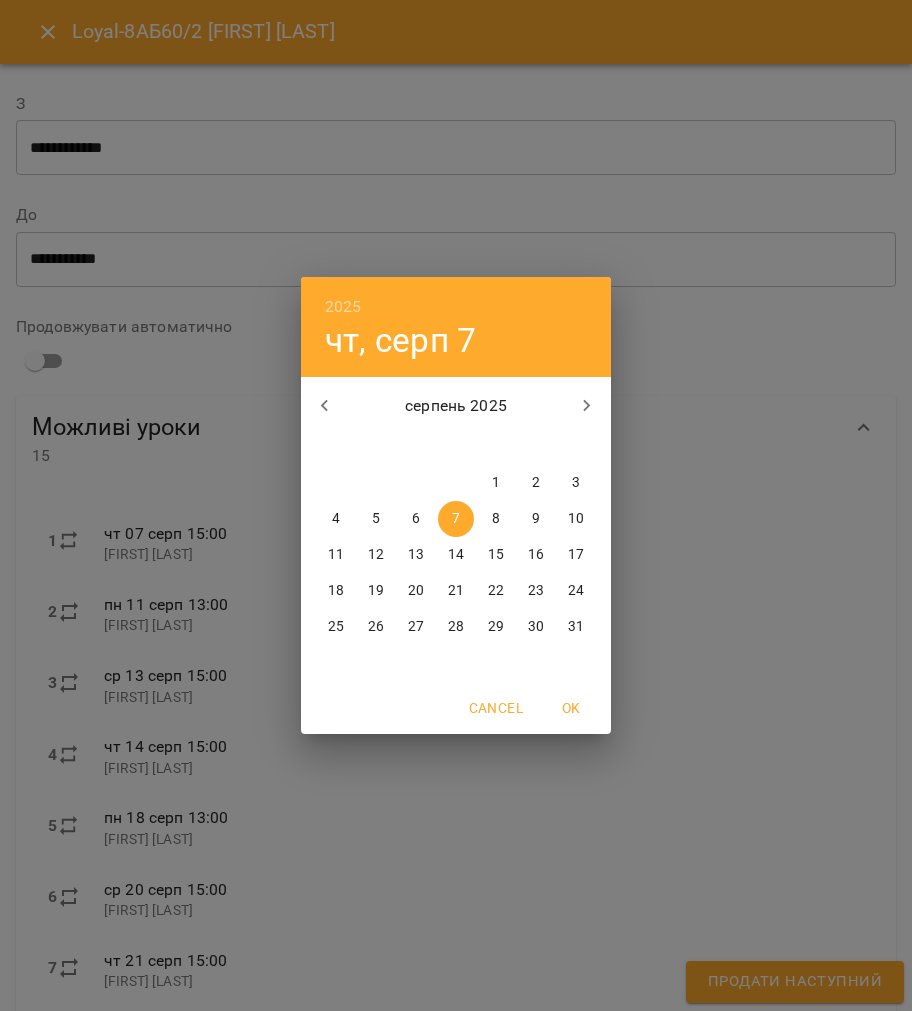 click on "2025 чт, серп 7 серпень 2025 пн вт ср чт пт сб нд 28 29 30 31 1 2 3 4 5 6 7 8 9 10 11 12 13 14 15 16 17 18 19 20 21 22 23 24 25 26 27 28 29 30 31 Cancel OK" at bounding box center [456, 505] 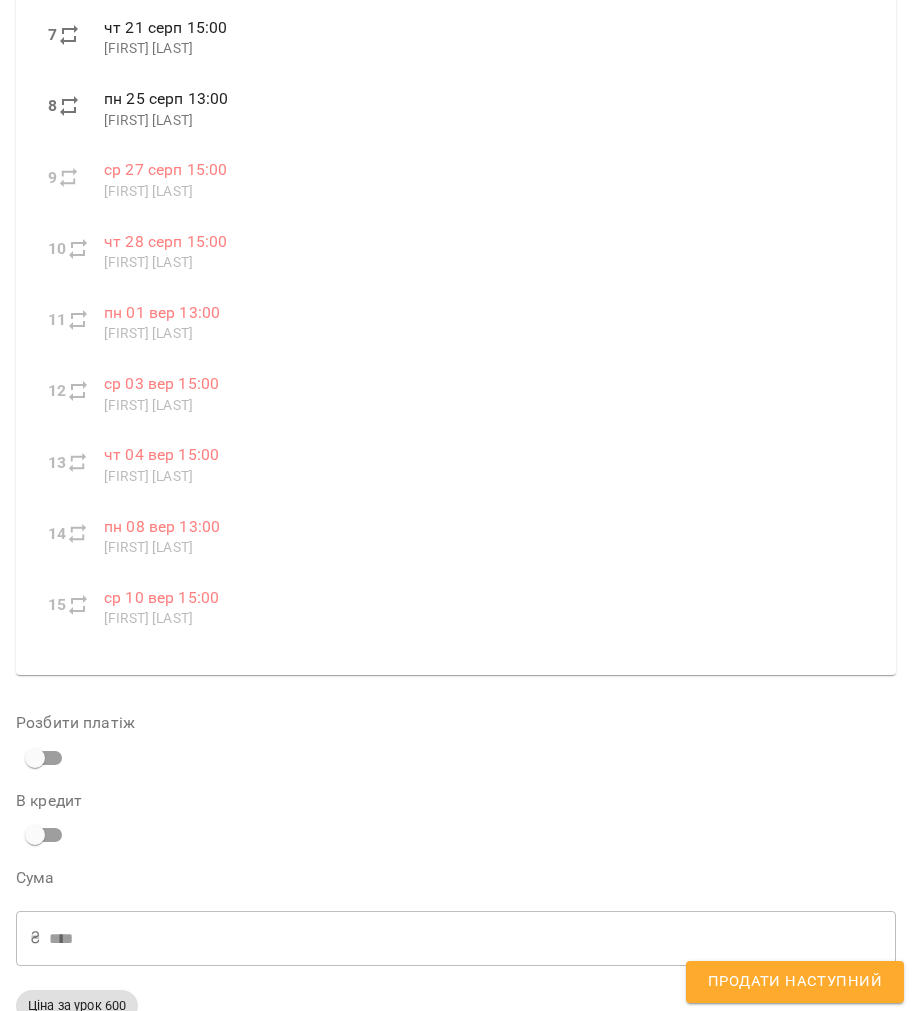 scroll, scrollTop: 1393, scrollLeft: 0, axis: vertical 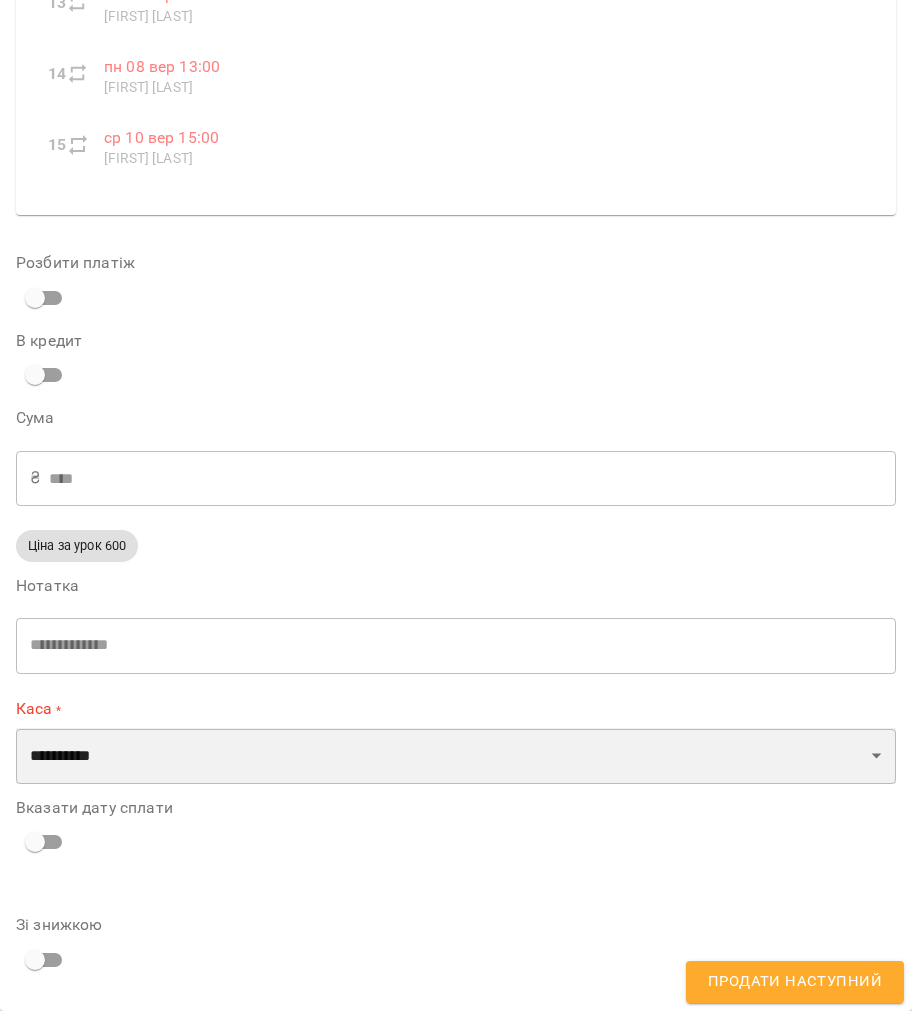 click on "**********" at bounding box center (456, 756) 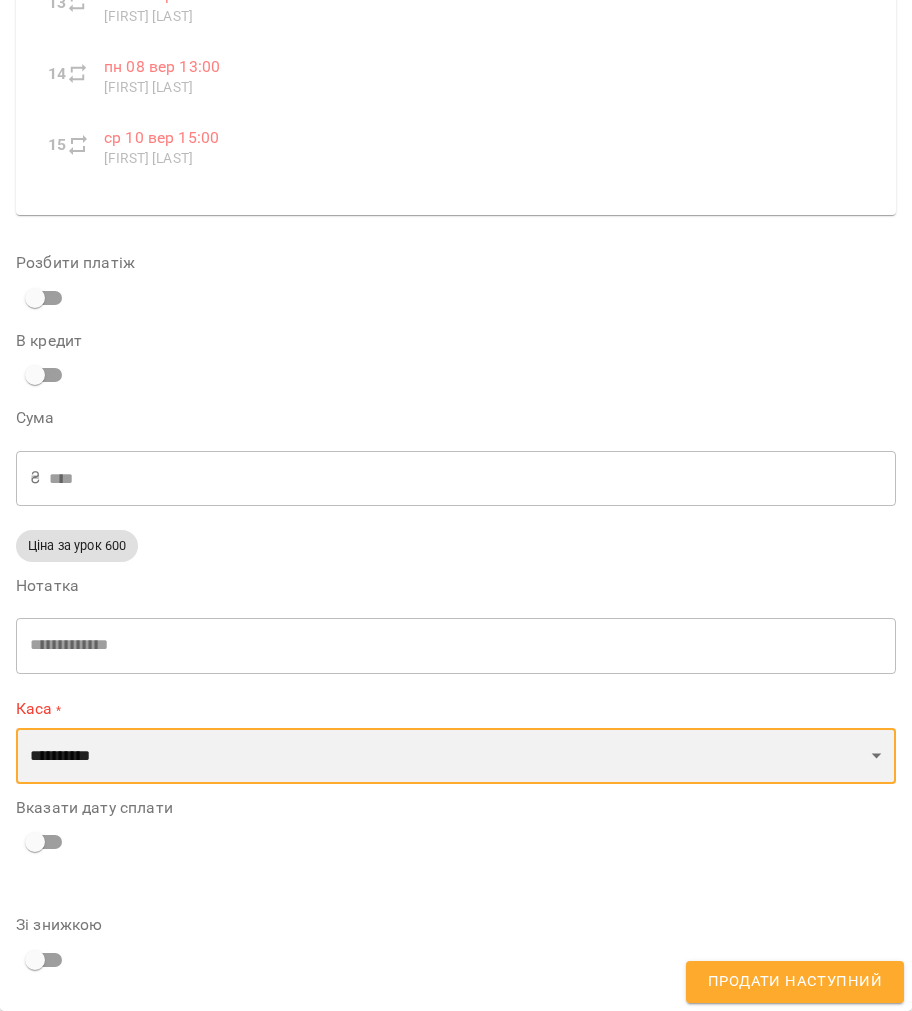 select on "**********" 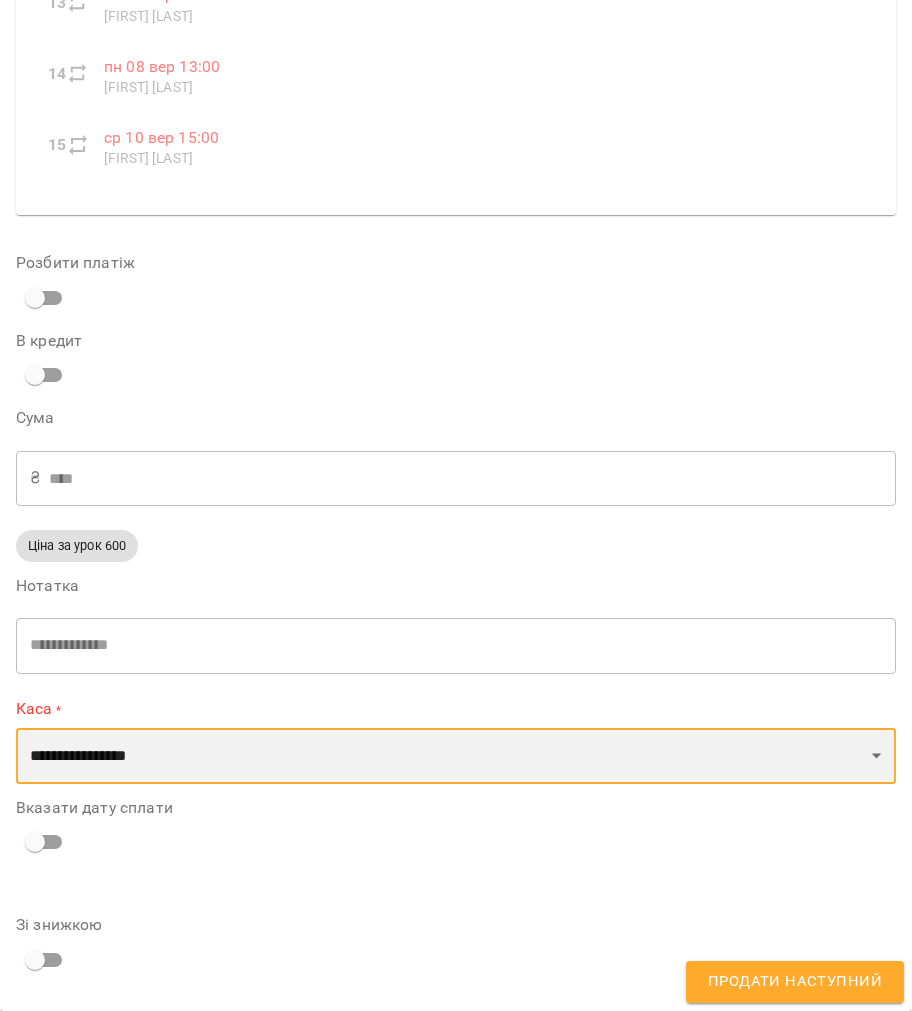 click on "**********" at bounding box center (456, 756) 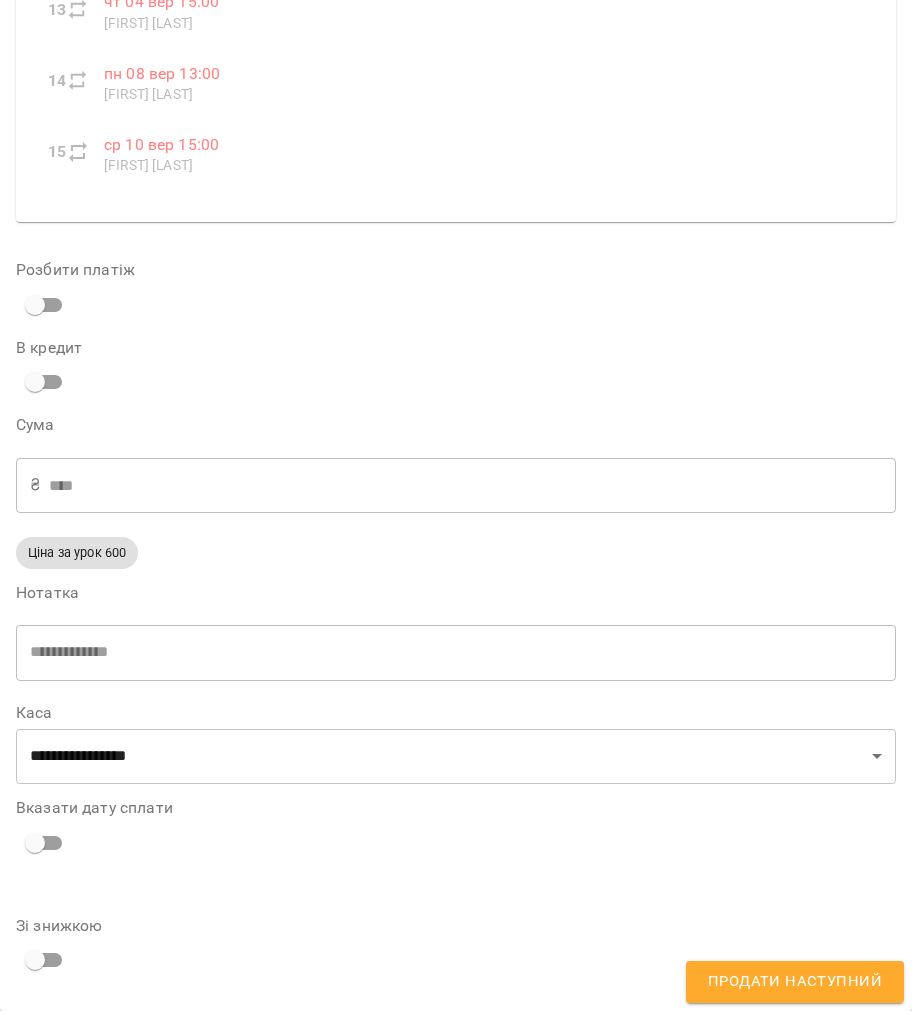 click on "**********" at bounding box center (456, 562) 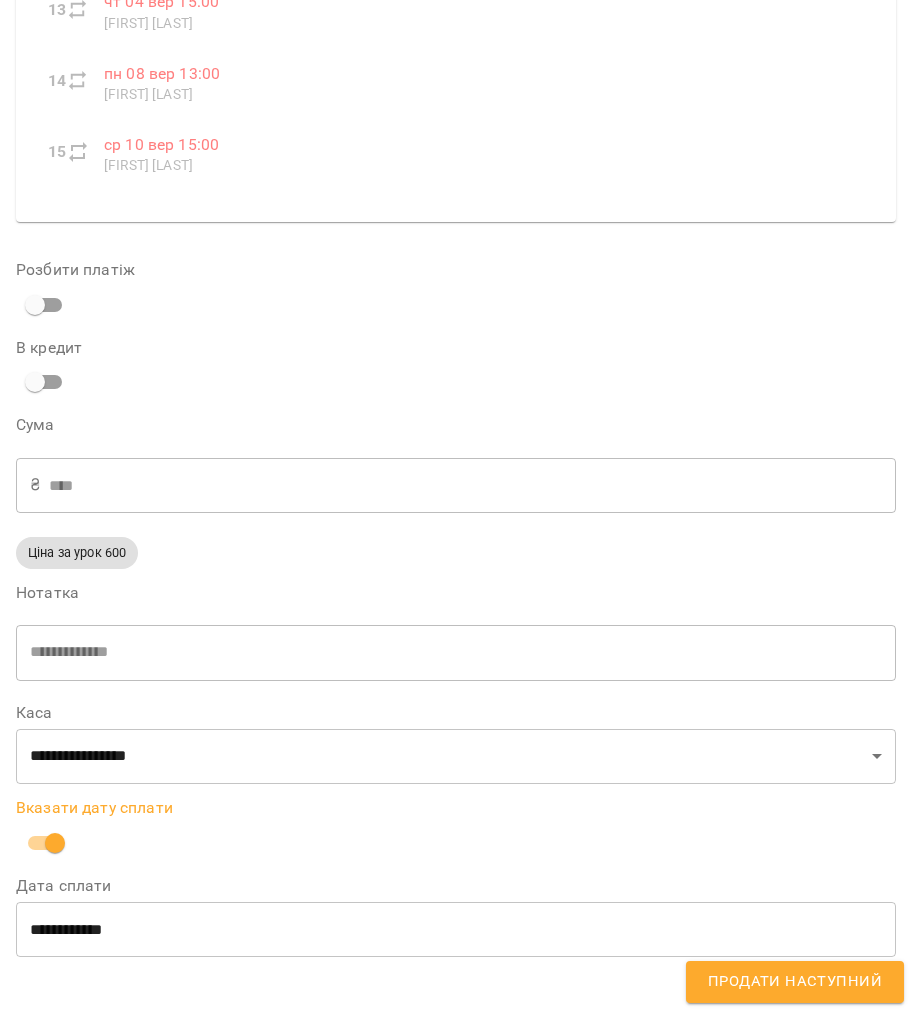 click on "**********" at bounding box center (456, 929) 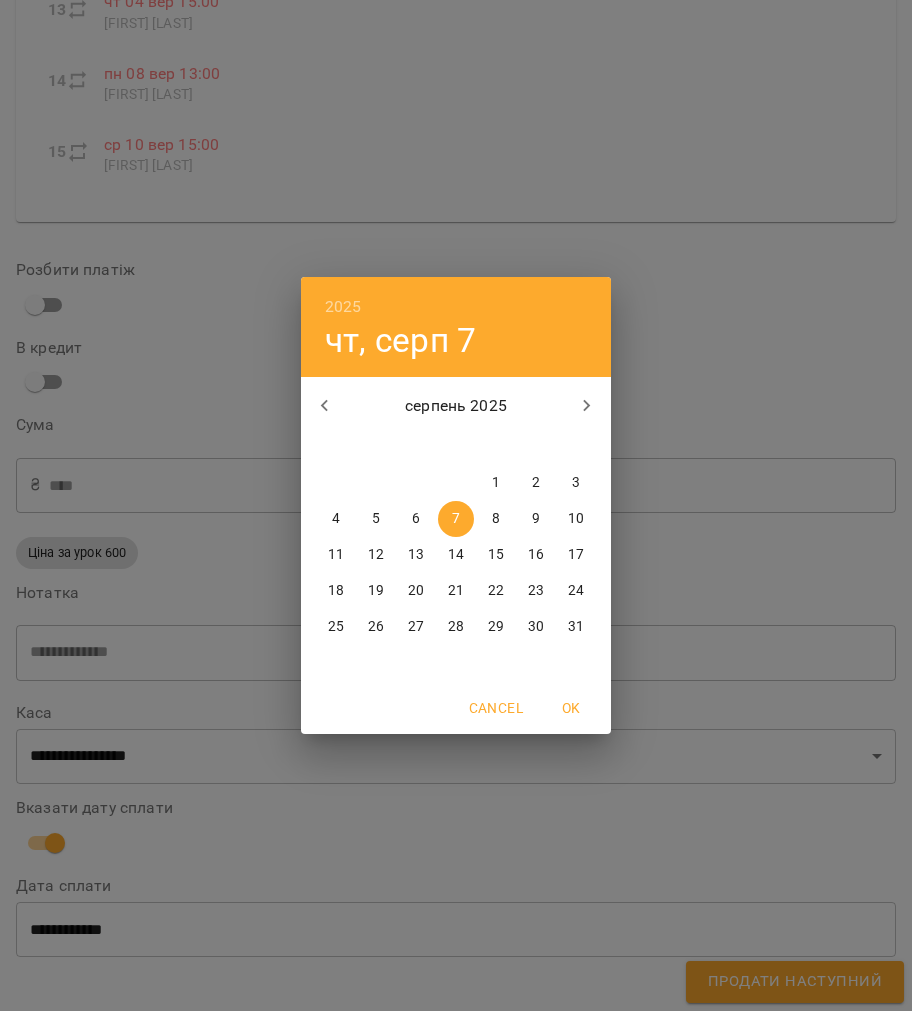 click on "6" at bounding box center (416, 519) 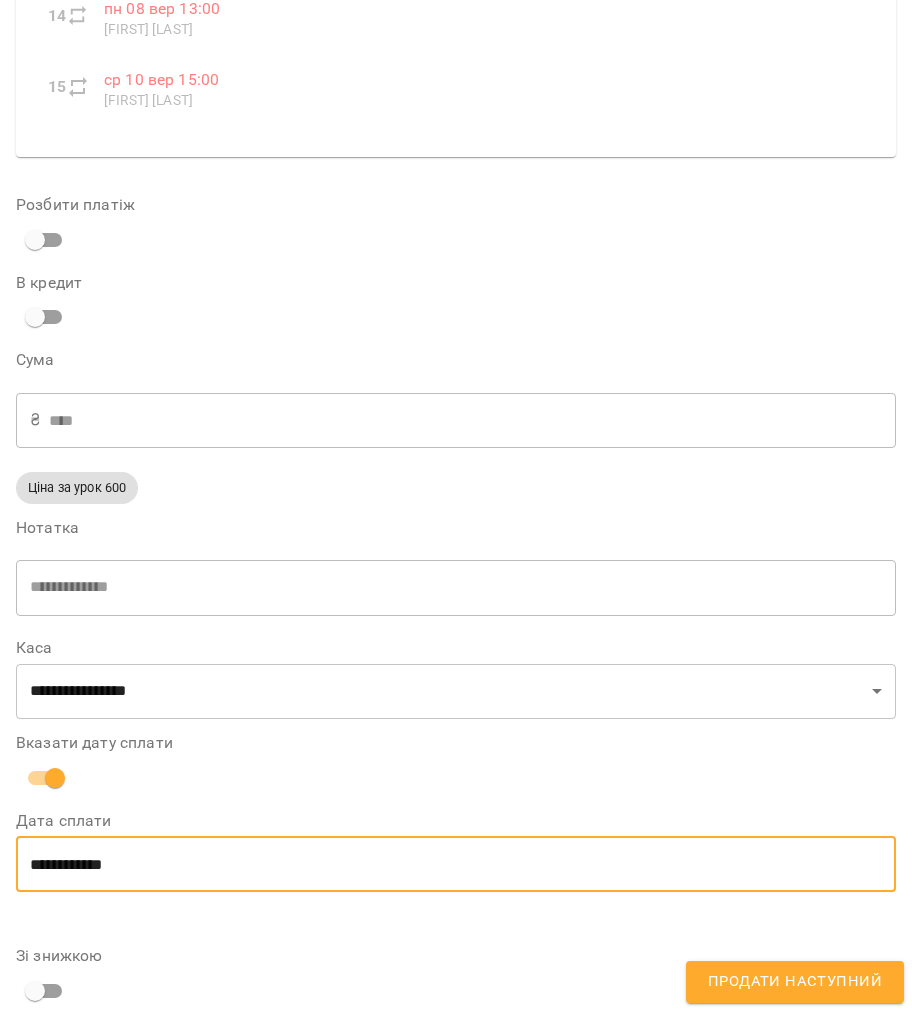 scroll, scrollTop: 1482, scrollLeft: 0, axis: vertical 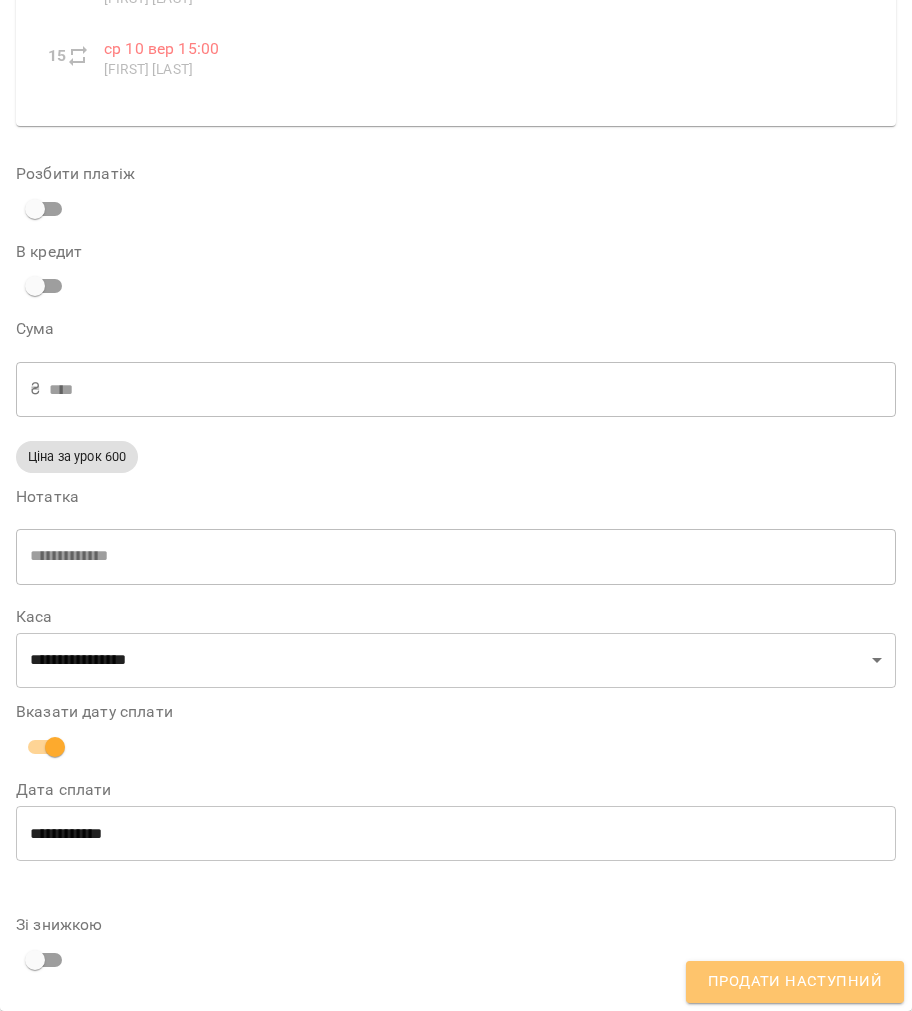 click on "Продати наступний" at bounding box center [795, 982] 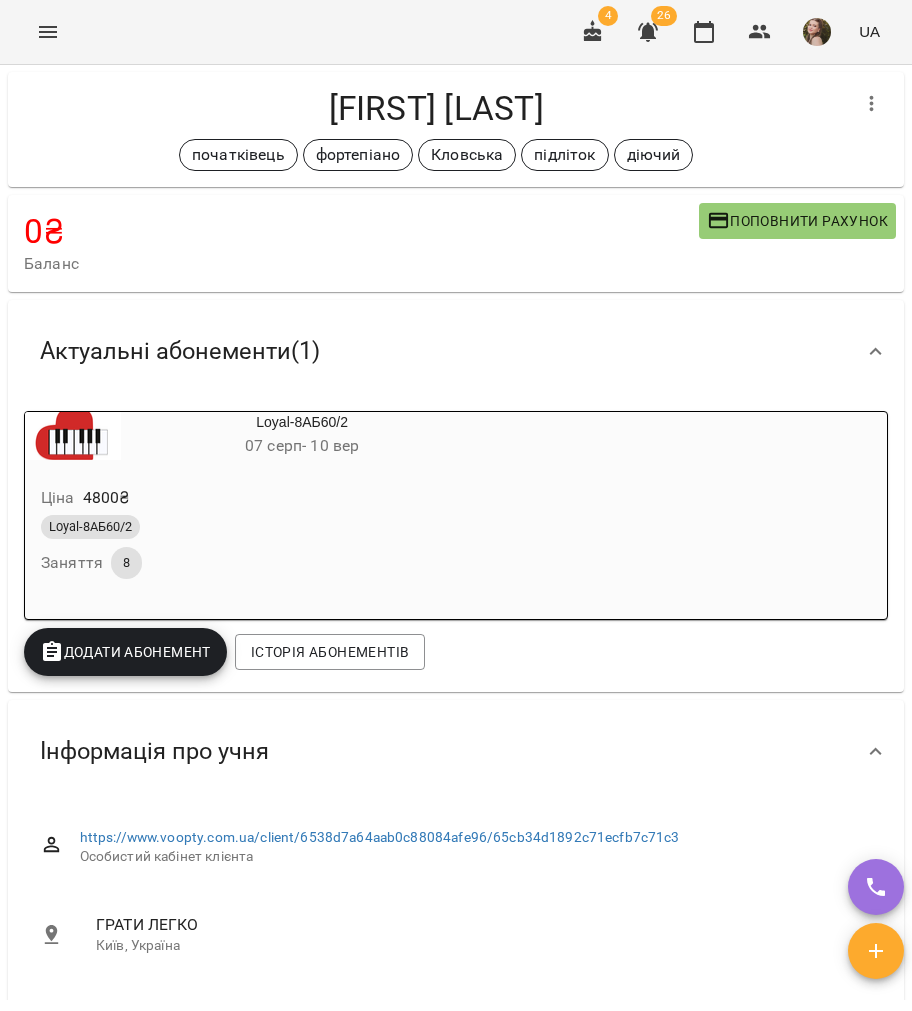 click on "Loyal-8АБ60/2" at bounding box center (254, 527) 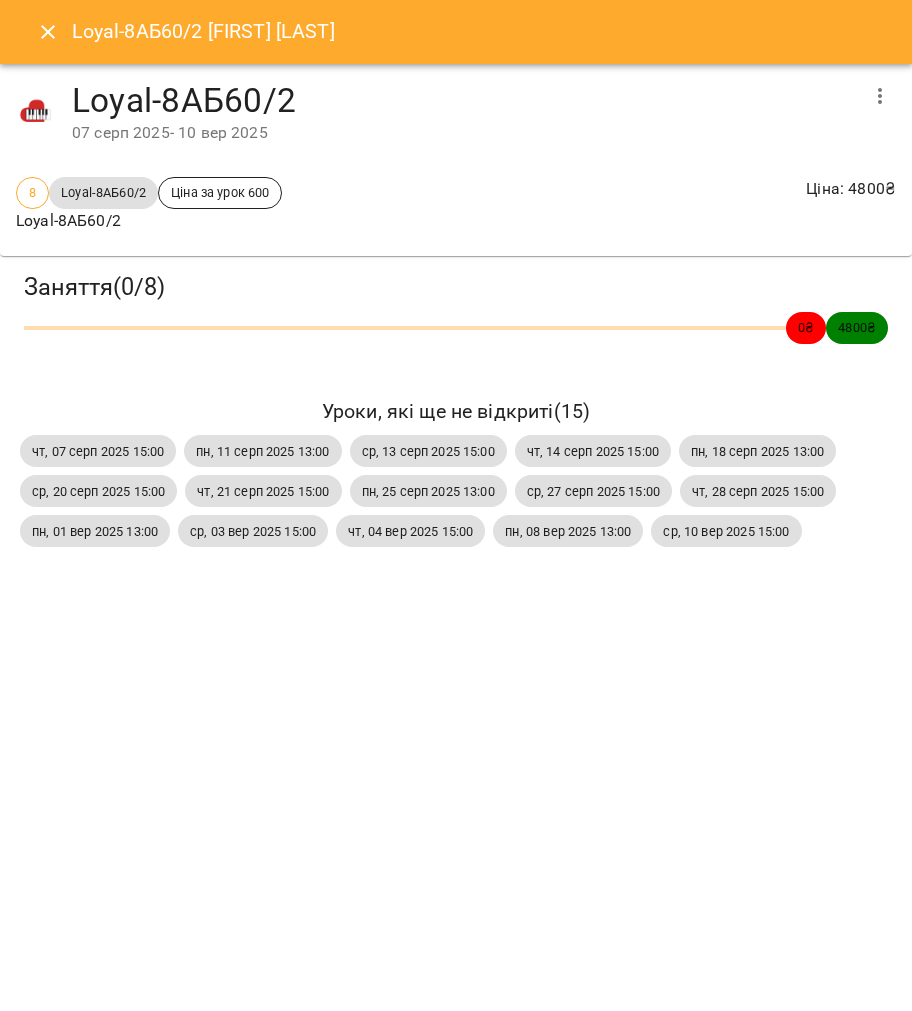 click 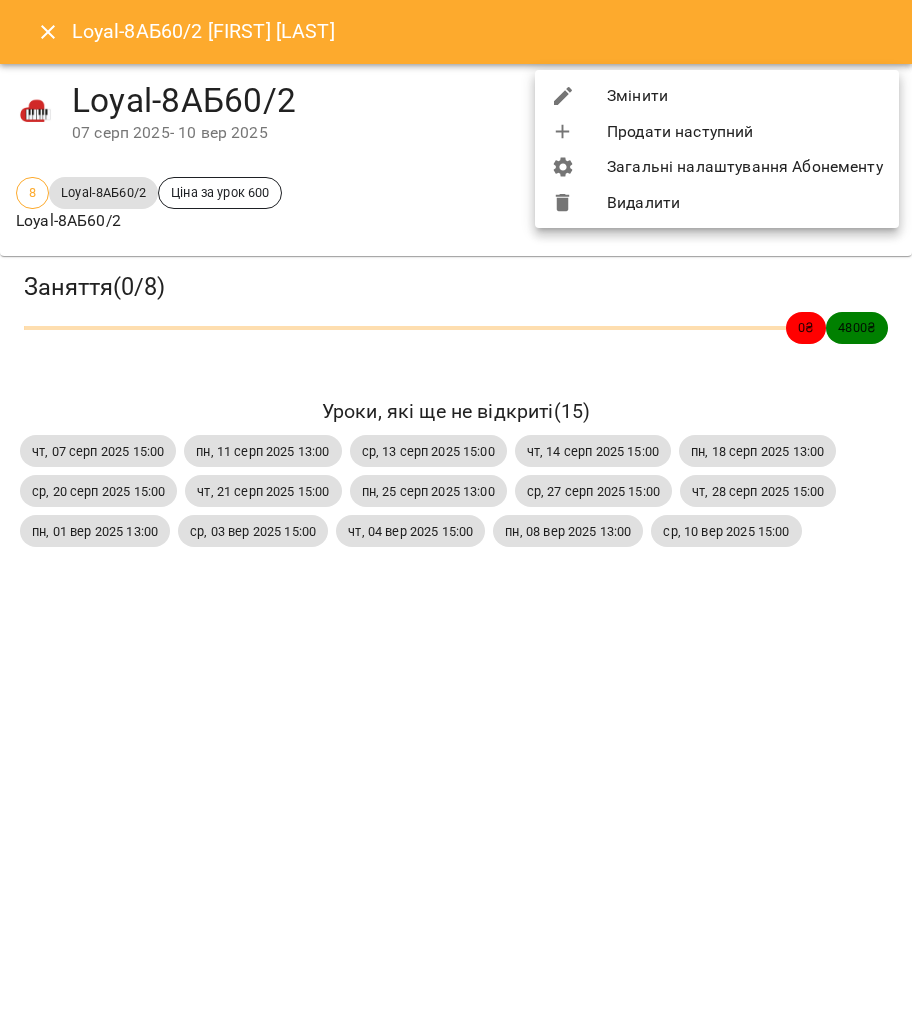 click on "Змінити" at bounding box center [717, 96] 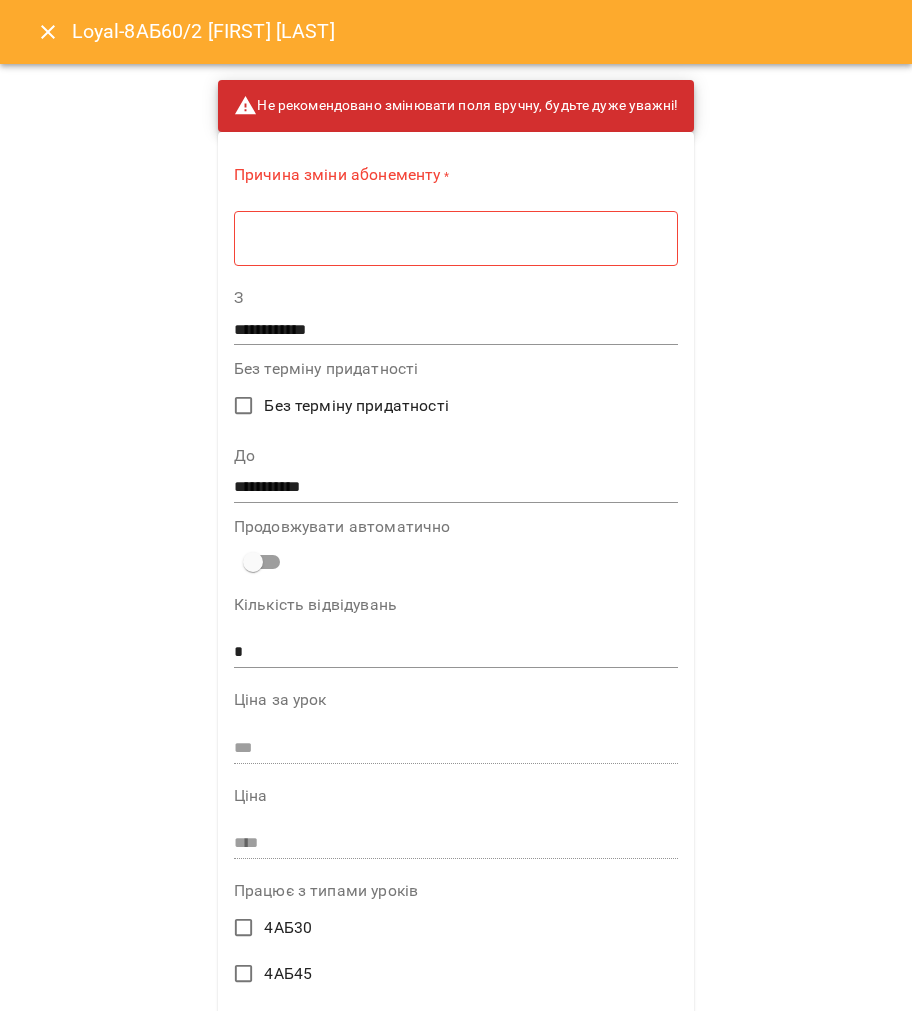 click on "* ​" at bounding box center [456, 238] 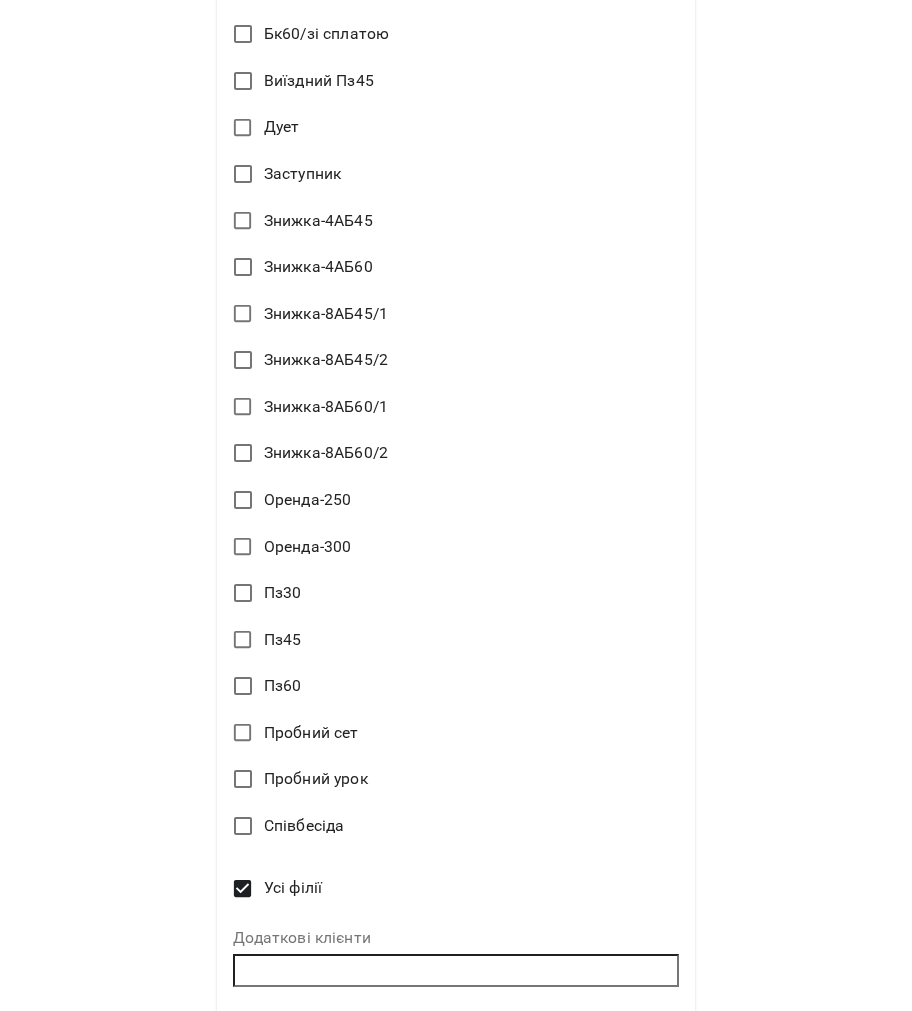 scroll, scrollTop: 2076, scrollLeft: 0, axis: vertical 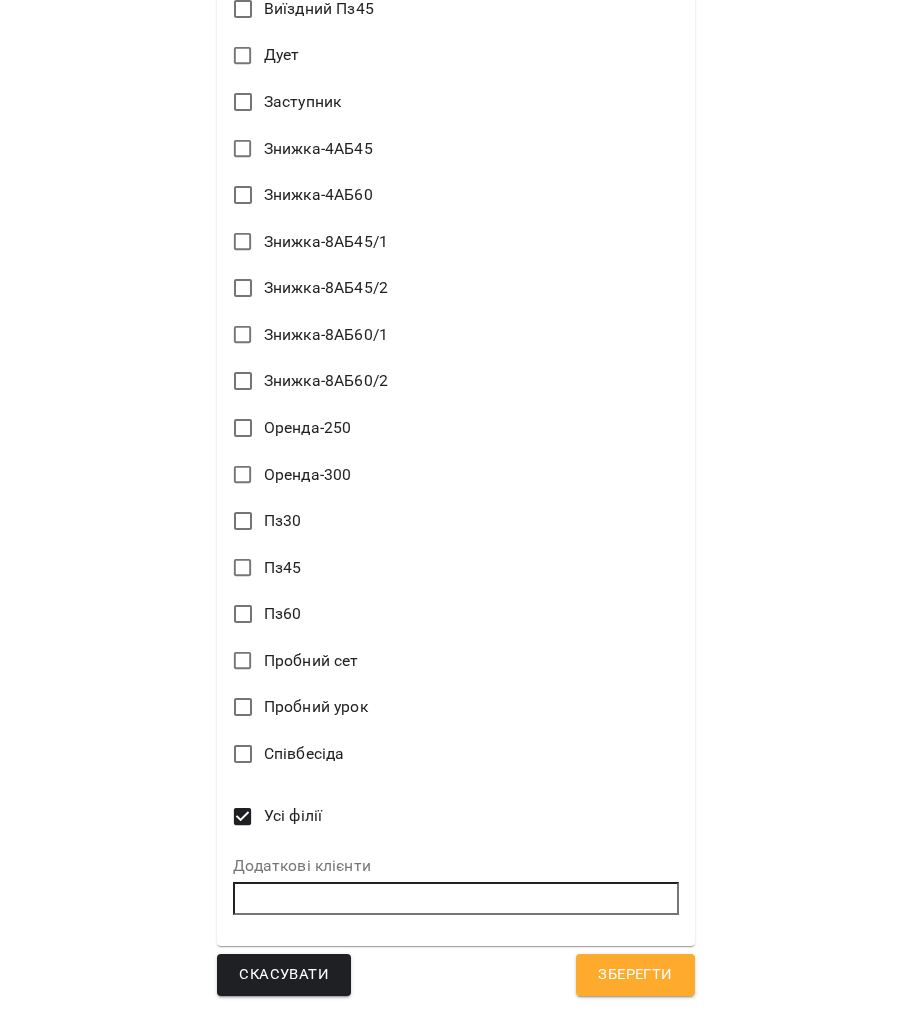 type on "*" 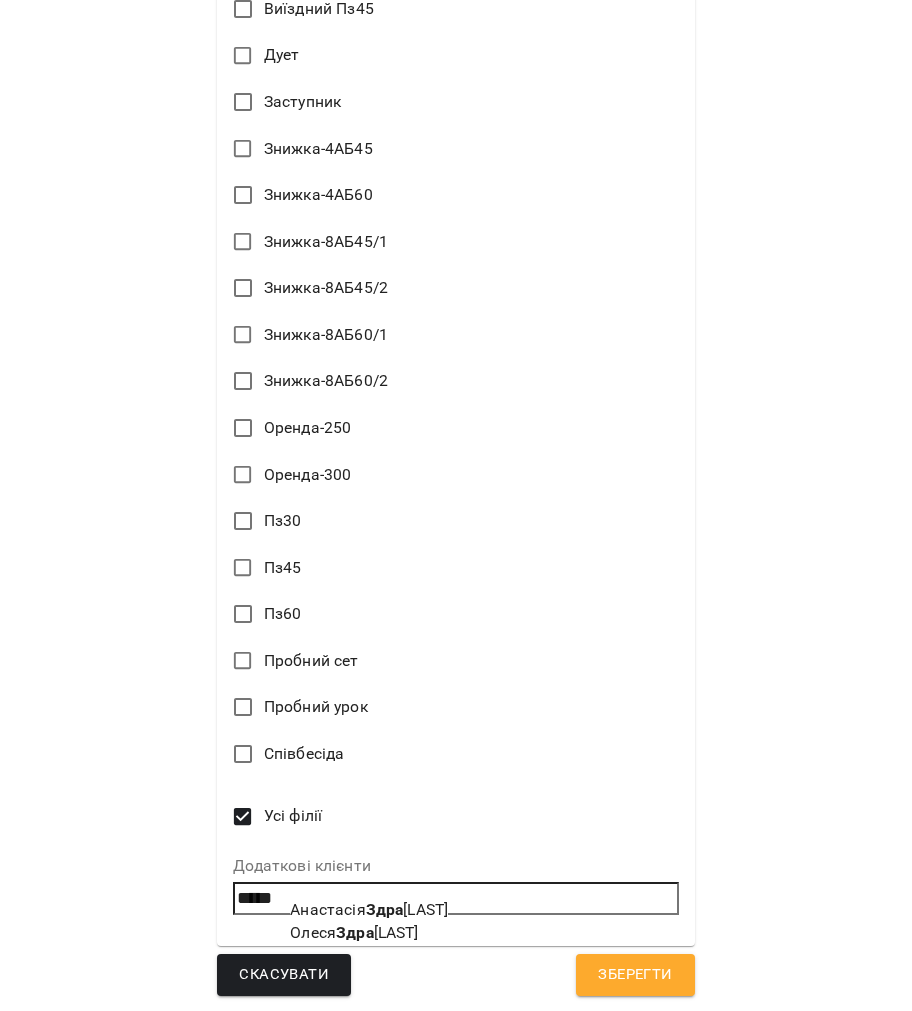 click on "[FIRST] [LAST]" at bounding box center (369, 910) 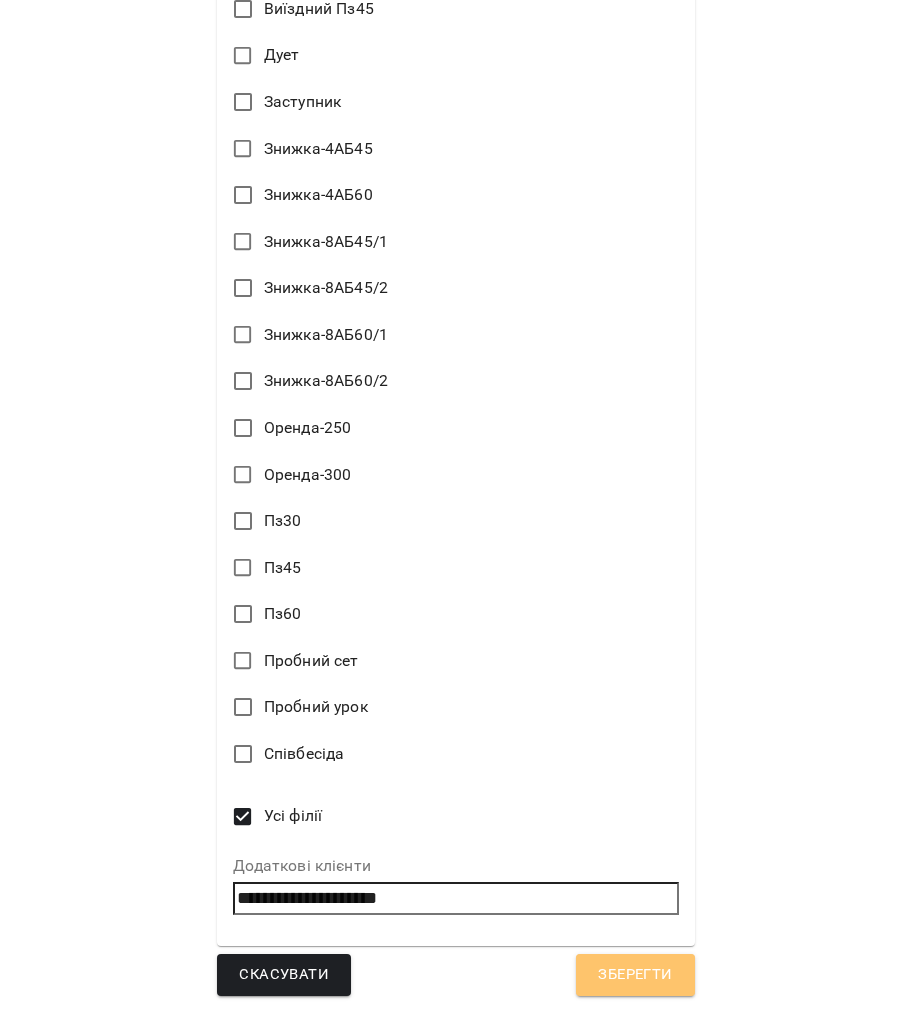 click on "Зберегти" at bounding box center (635, 975) 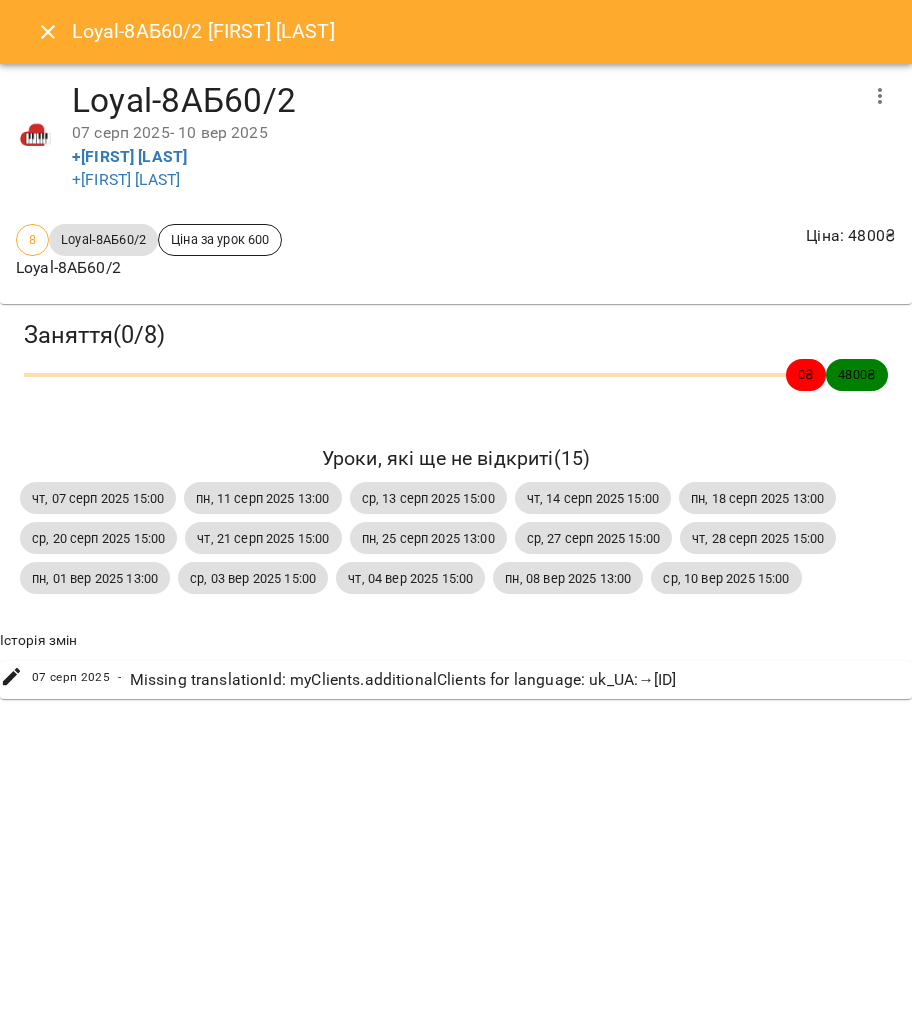 click 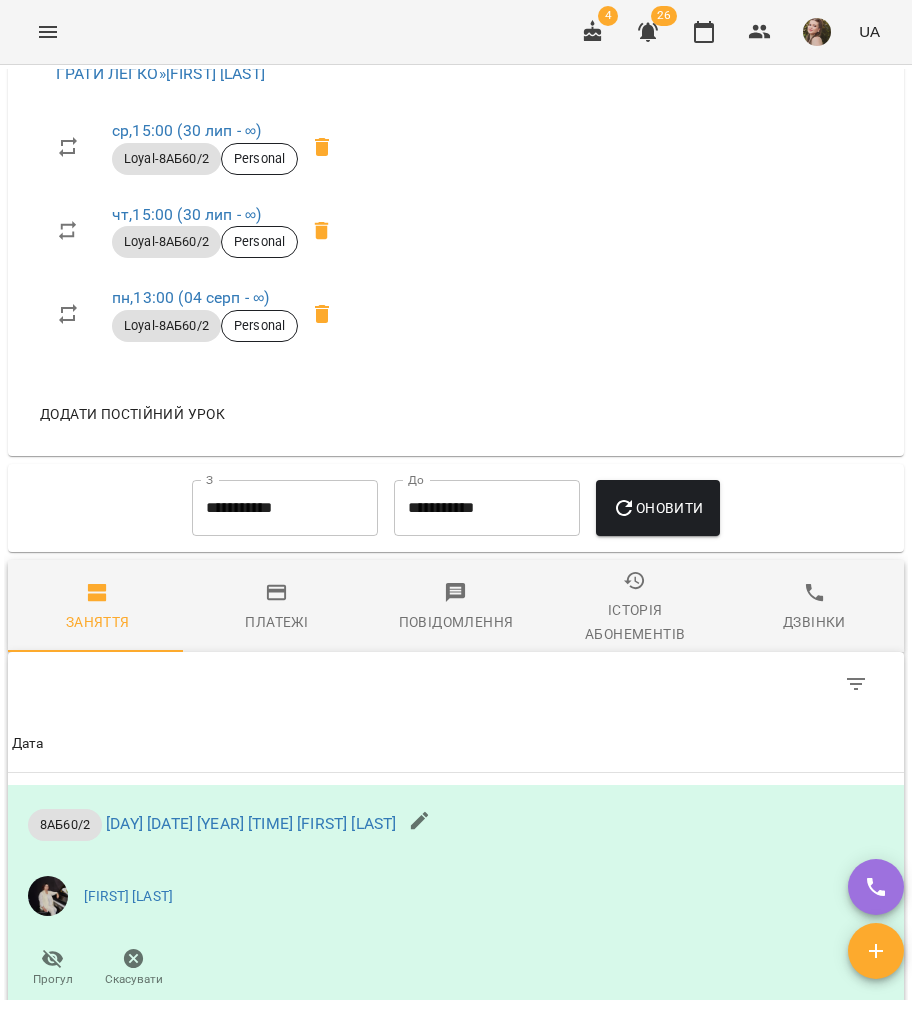 click on "Платежі" at bounding box center [276, 606] 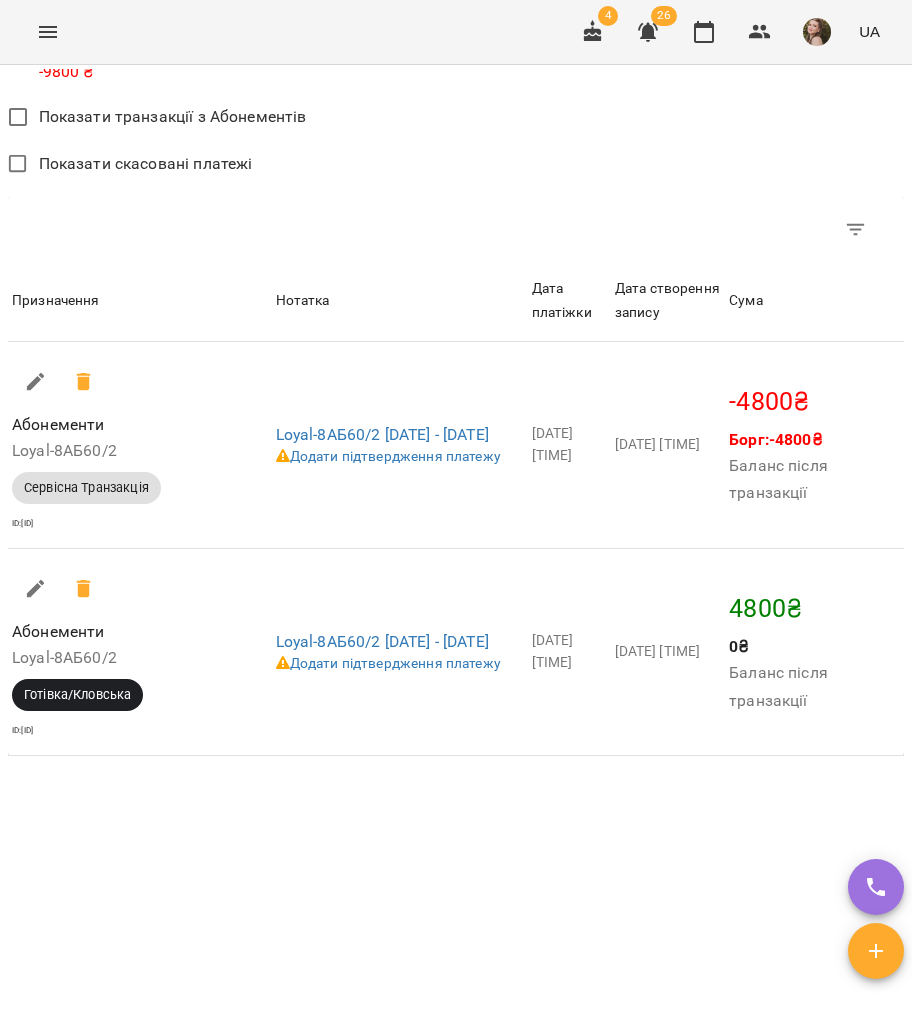 scroll, scrollTop: 2672, scrollLeft: 0, axis: vertical 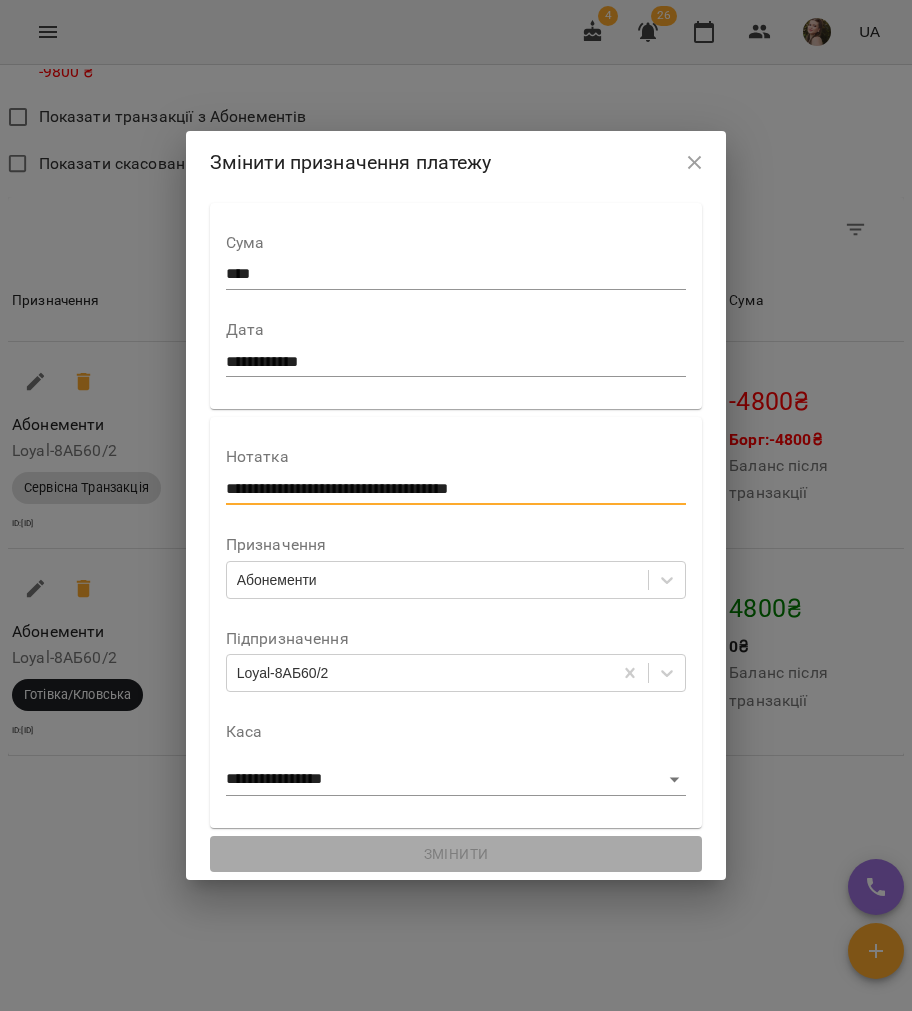 drag, startPoint x: 388, startPoint y: 480, endPoint x: 27, endPoint y: 376, distance: 375.68204 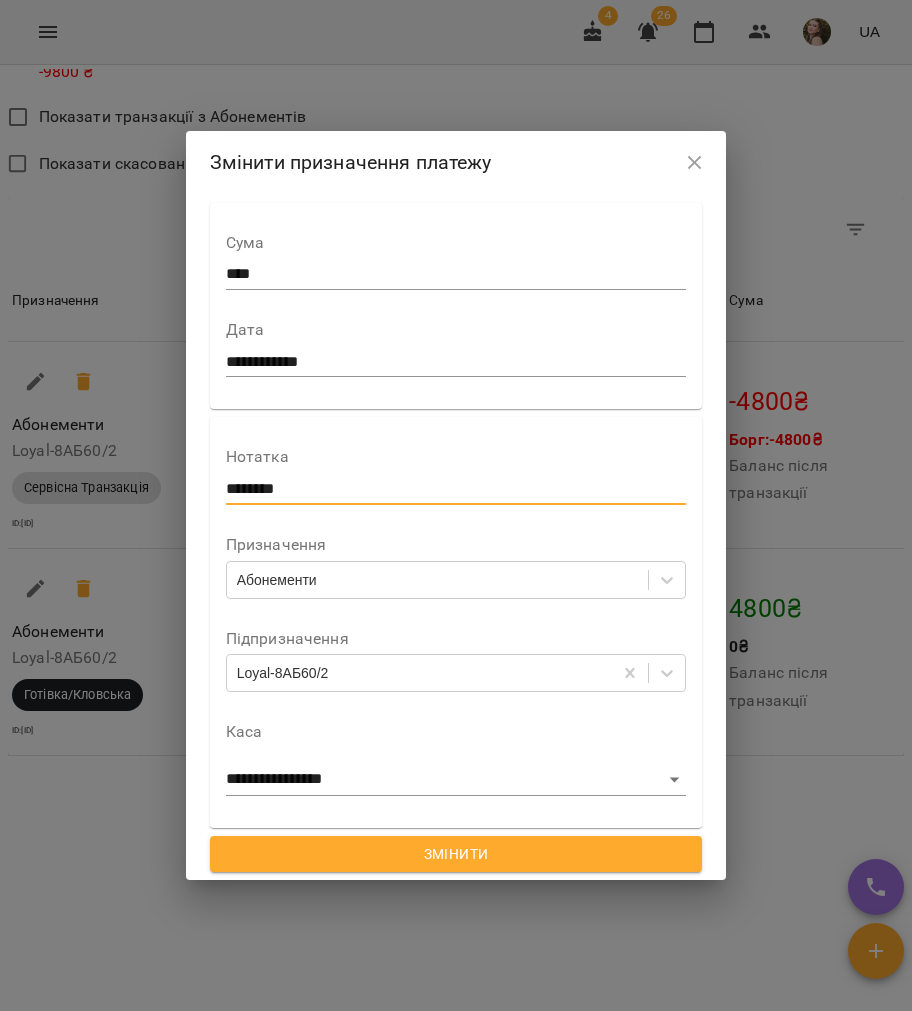 type on "********" 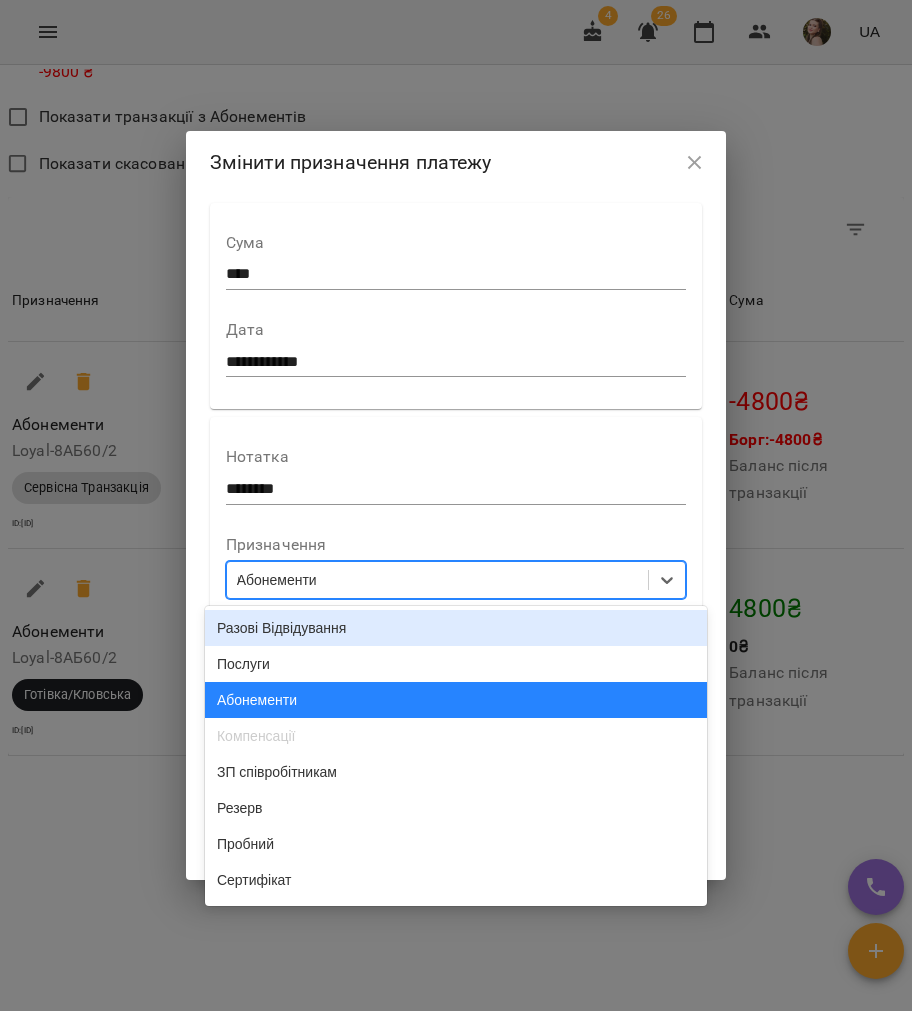 type on "**" 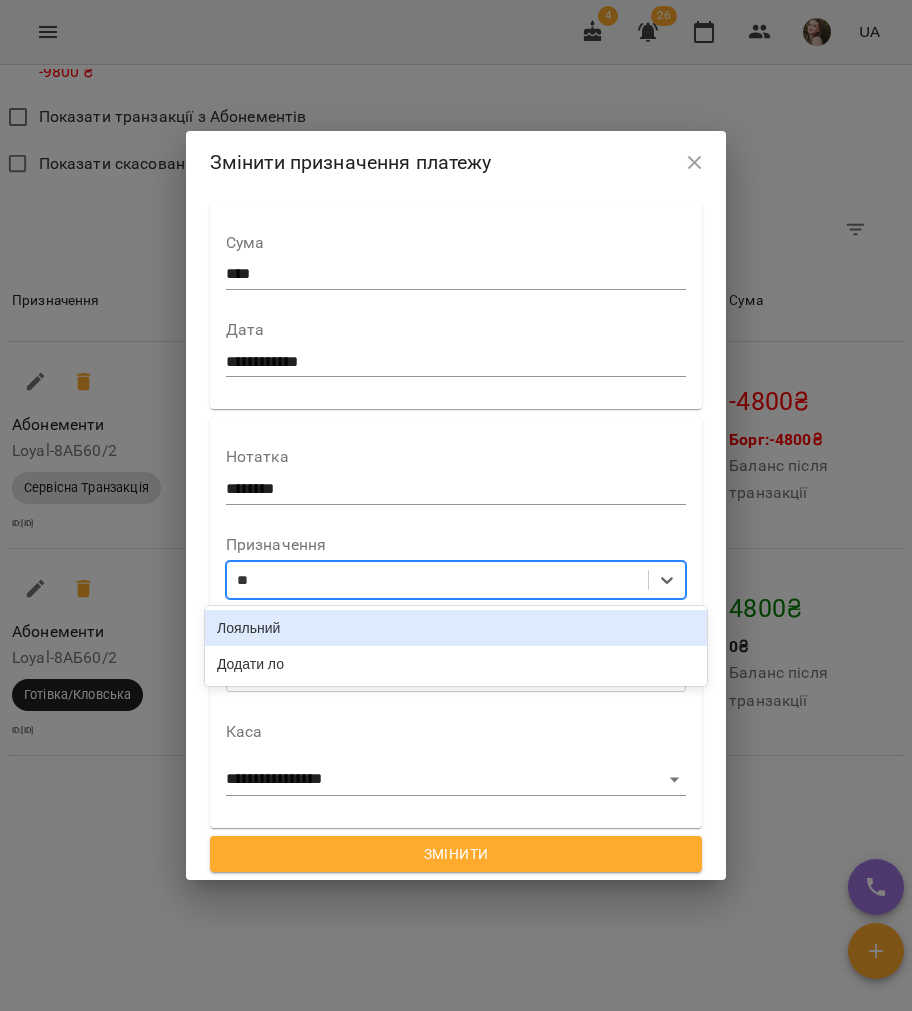 click on "Лояльний" at bounding box center [456, 628] 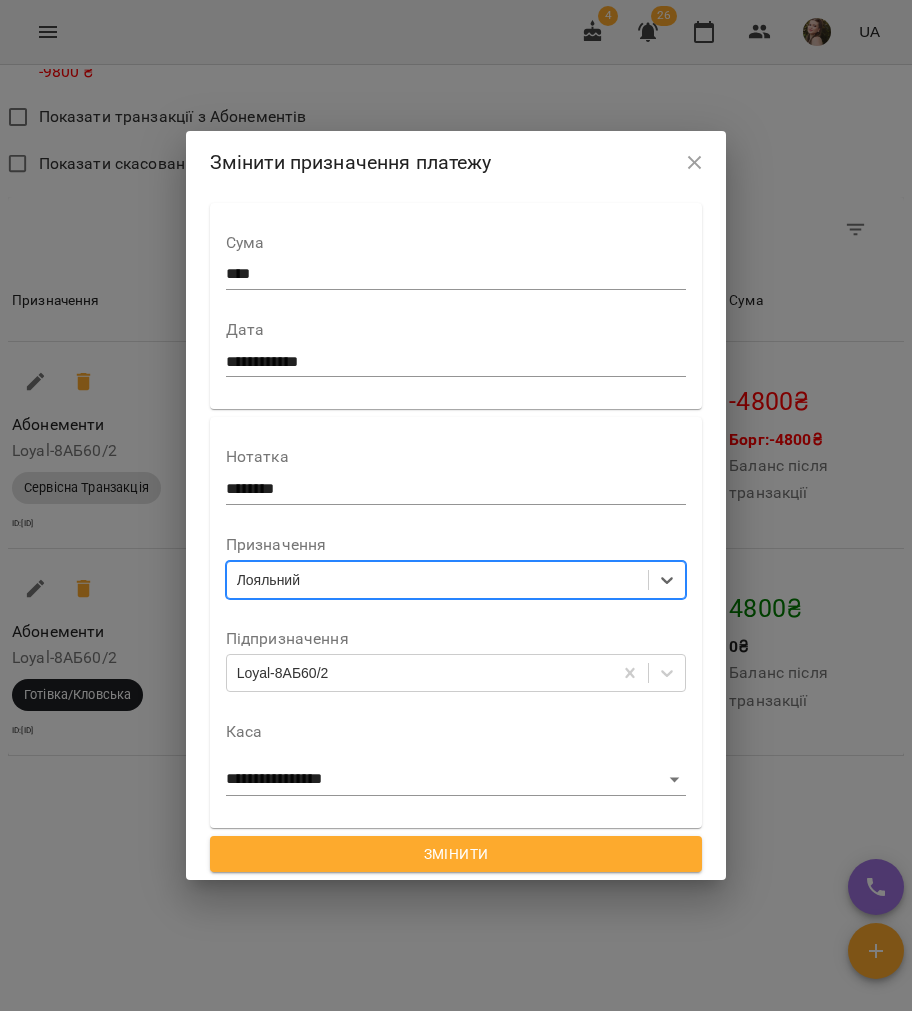 click on "Loyal-8АБ60/2" at bounding box center (283, 673) 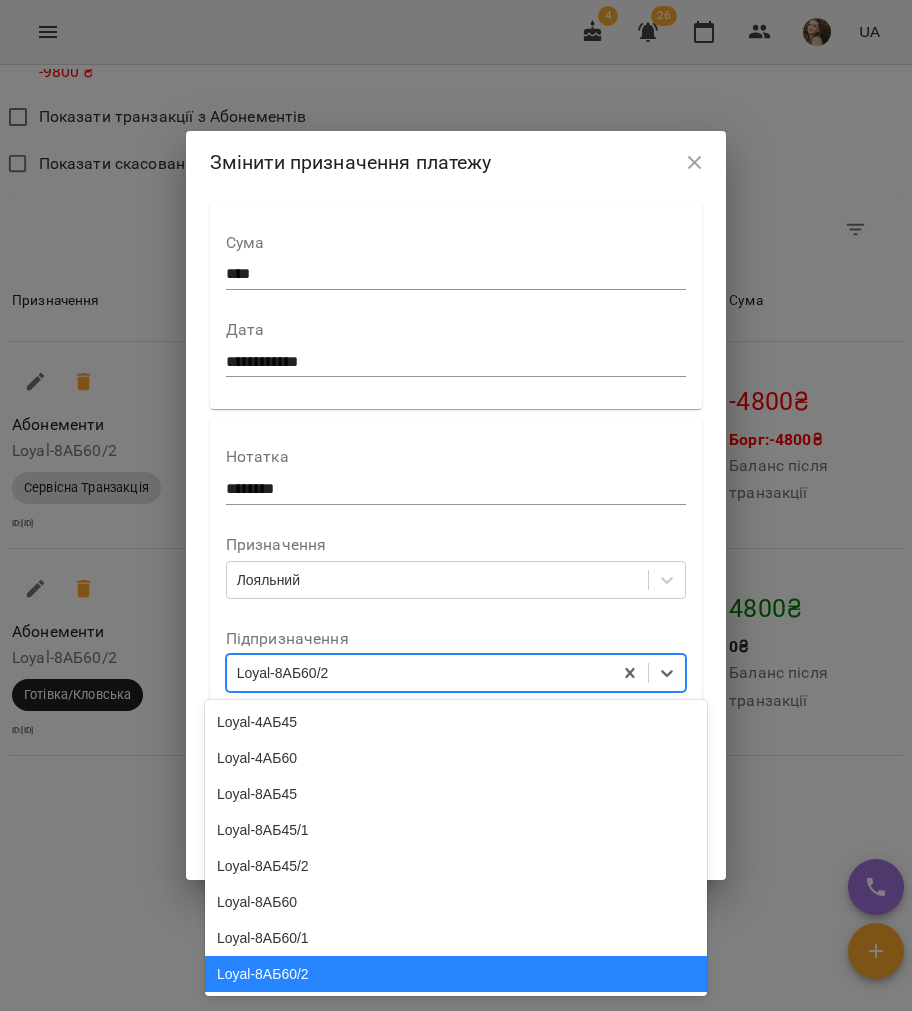 click on "Loyal-8АБ60/2" at bounding box center [456, 974] 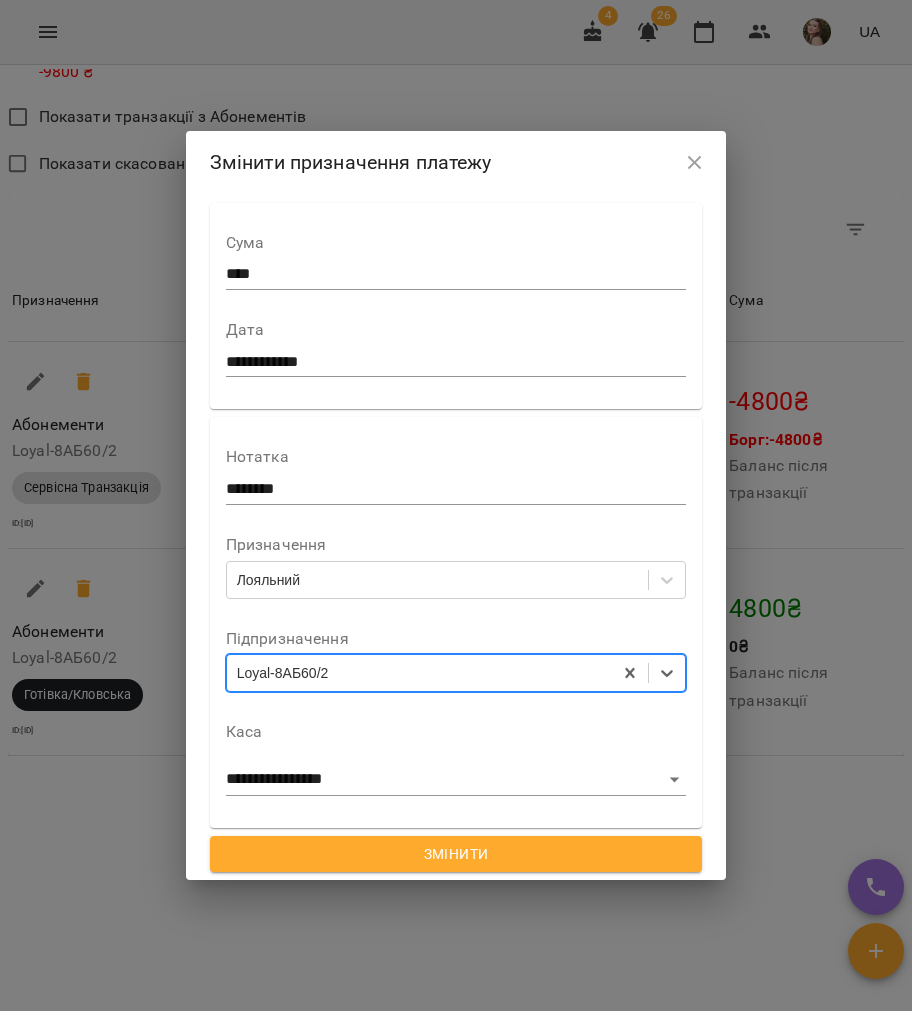click on "Змінити" at bounding box center [456, 854] 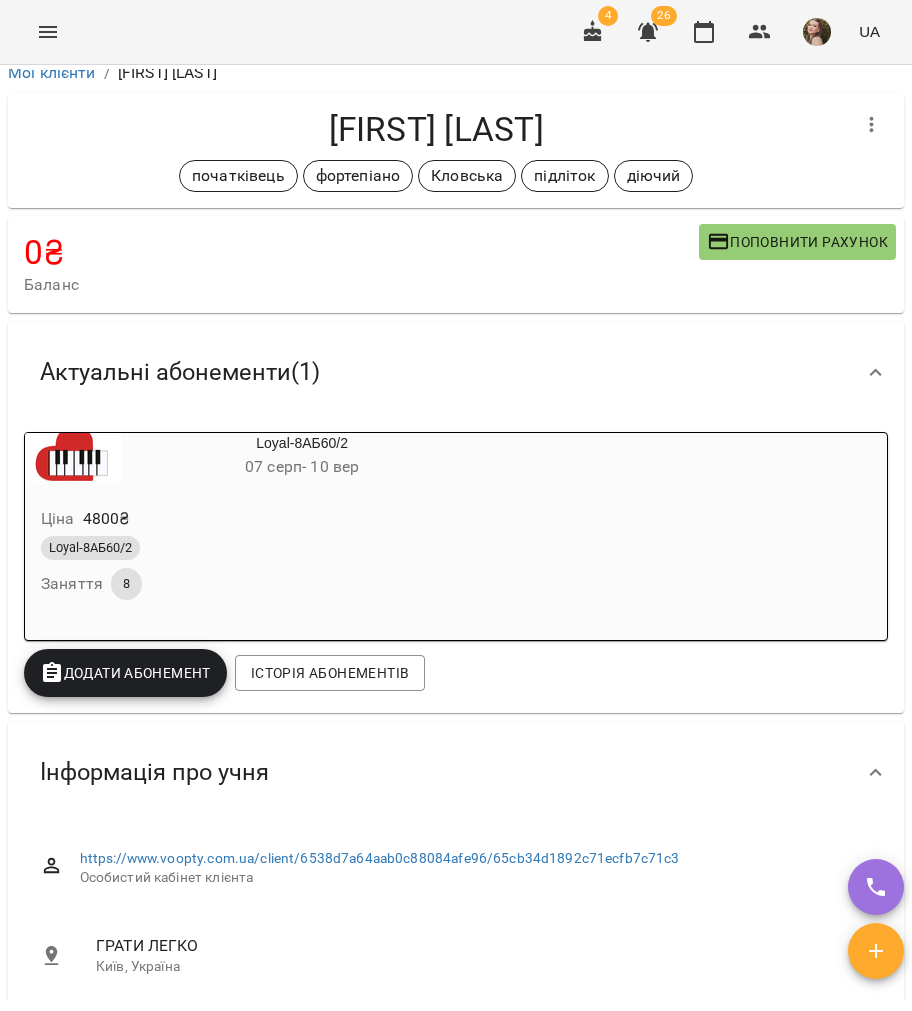 scroll, scrollTop: 0, scrollLeft: 0, axis: both 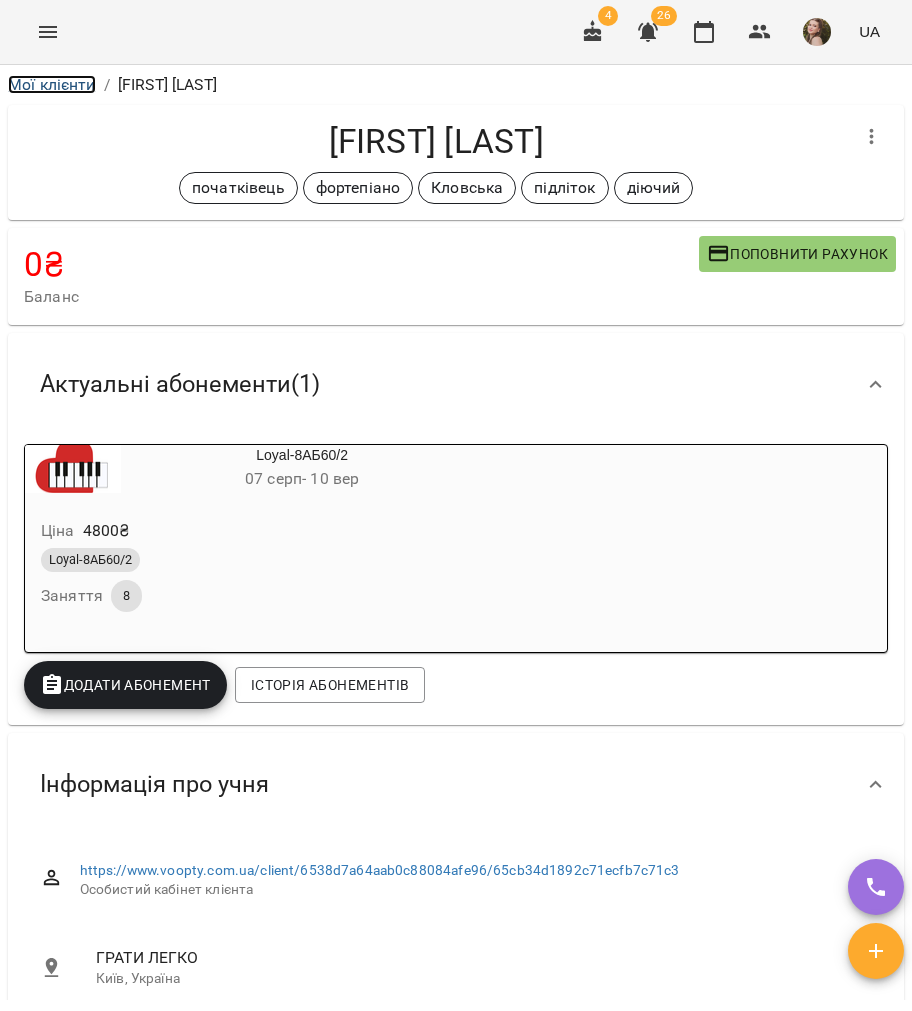 click on "Мої клієнти" at bounding box center [52, 84] 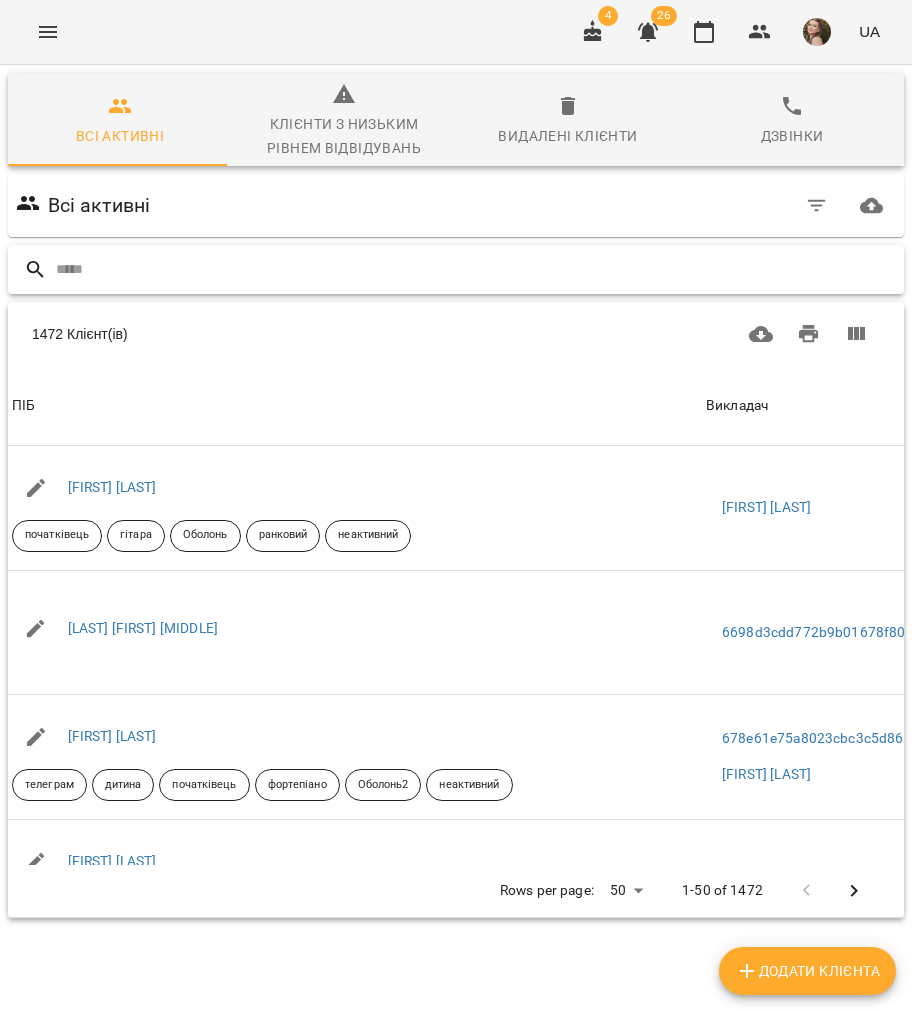 click at bounding box center (476, 269) 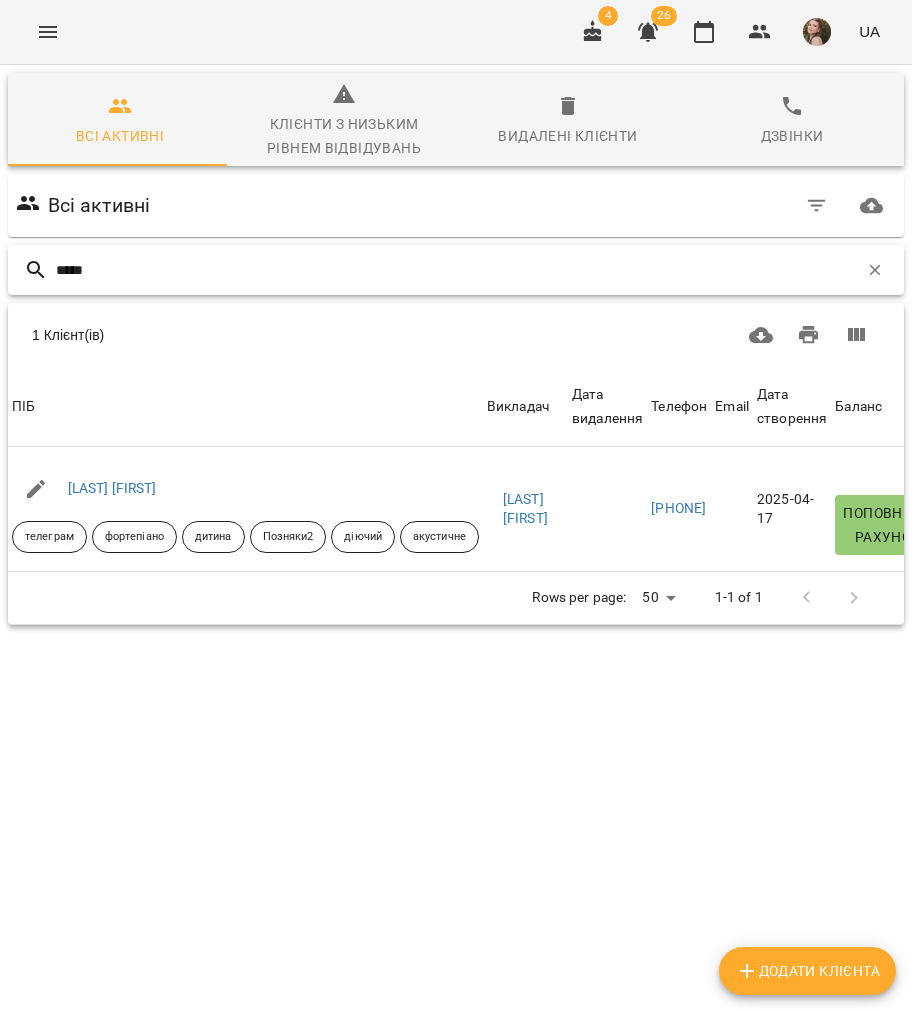 type on "*****" 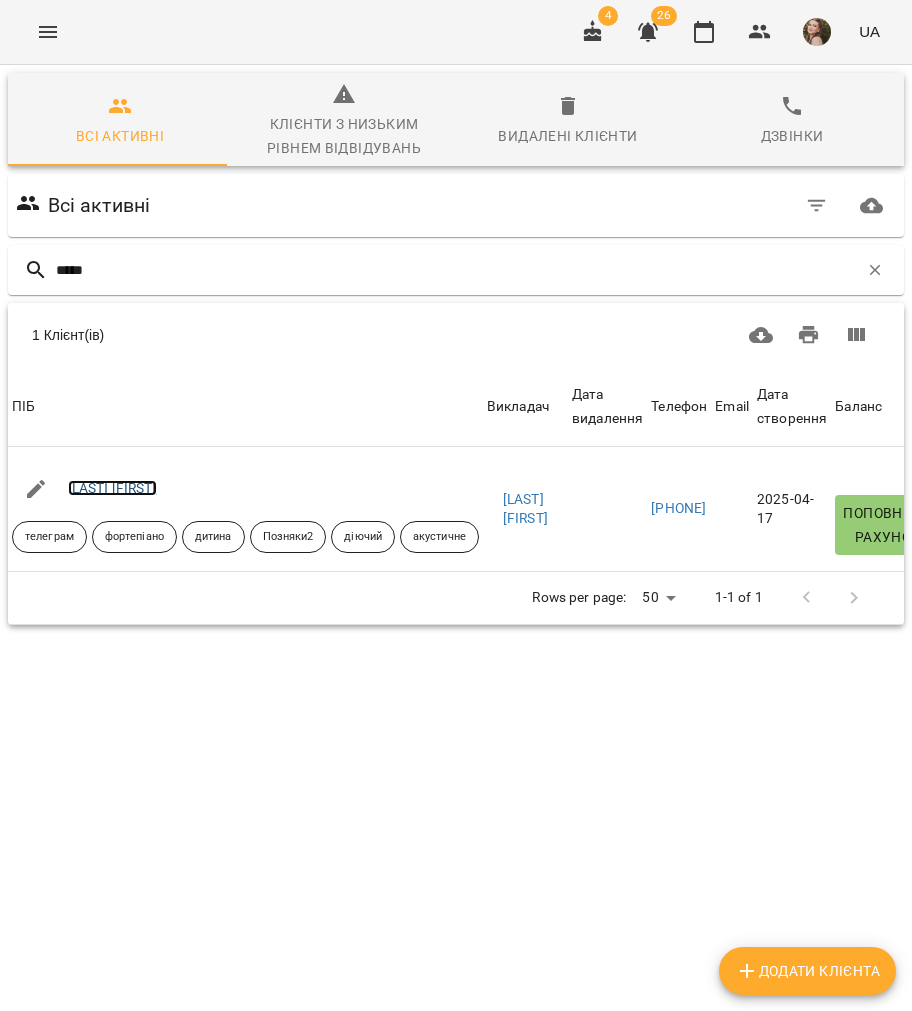click on "[LAST] [FIRST]" at bounding box center (112, 488) 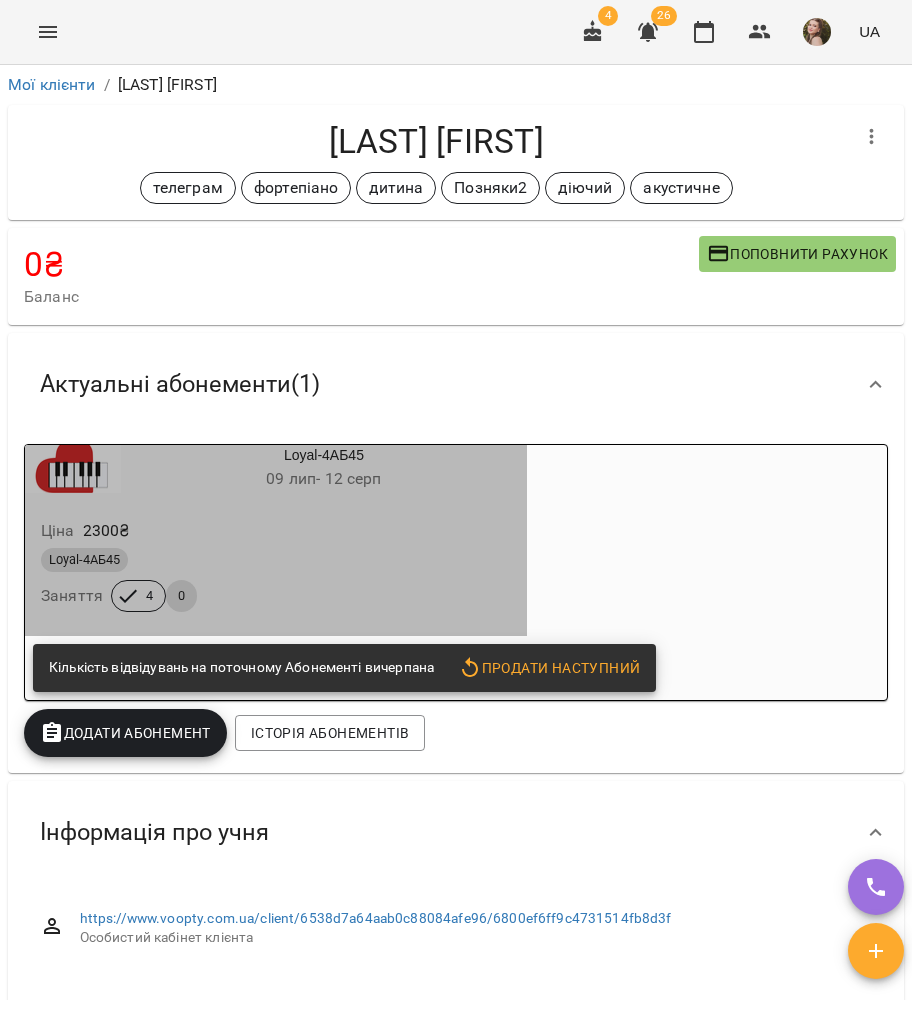 click on "Ціна 2300 ₴" at bounding box center (276, 531) 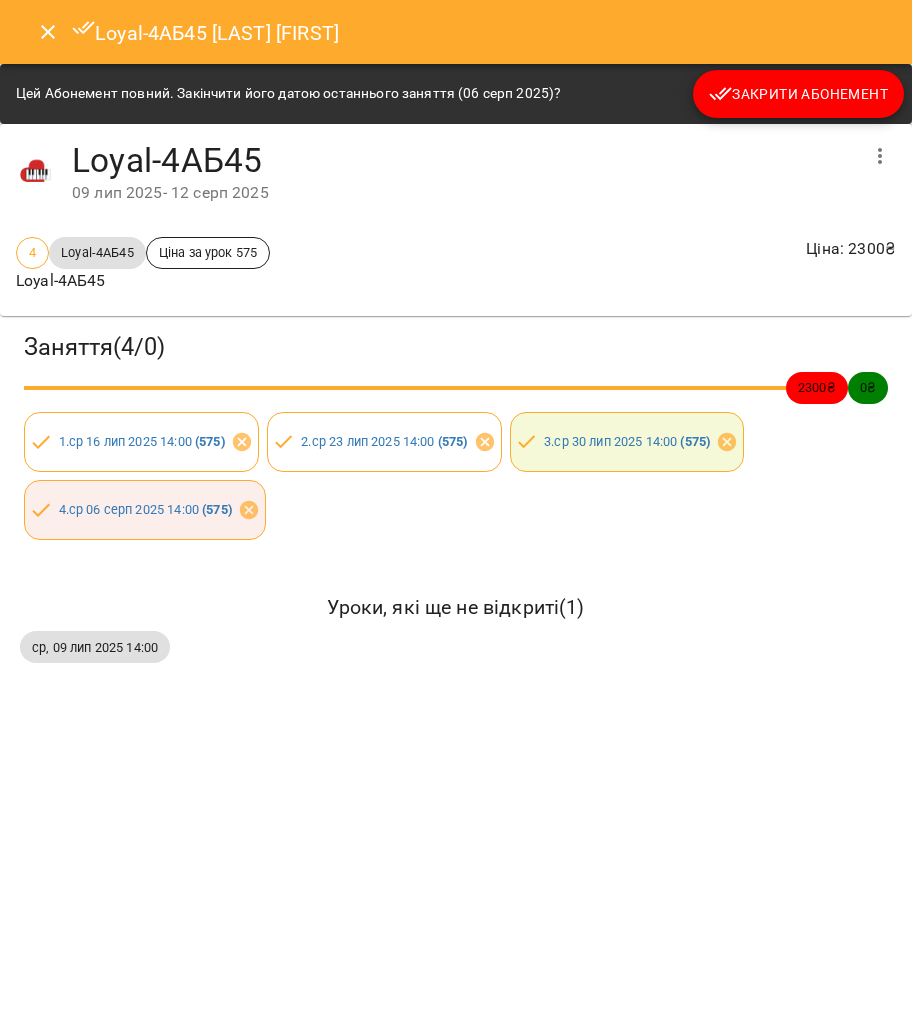 click on "Закрити Абонемент" at bounding box center [798, 94] 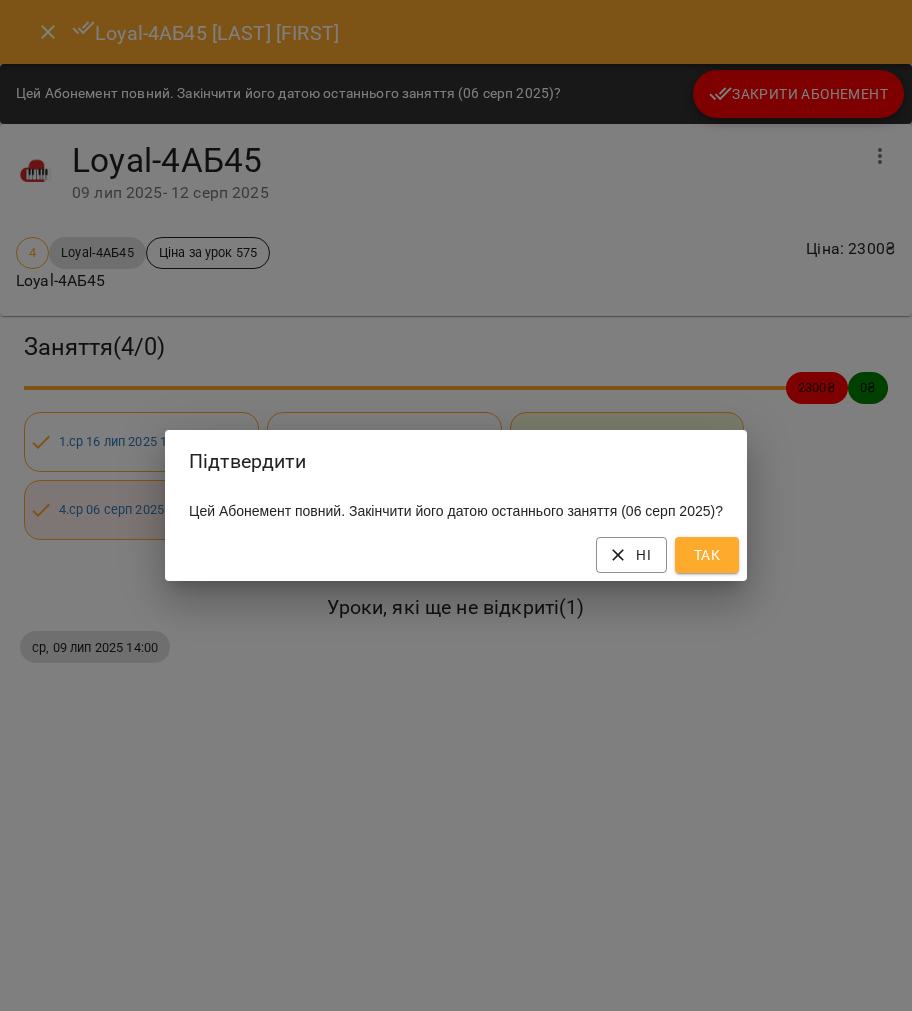 click on "Так" at bounding box center [707, 555] 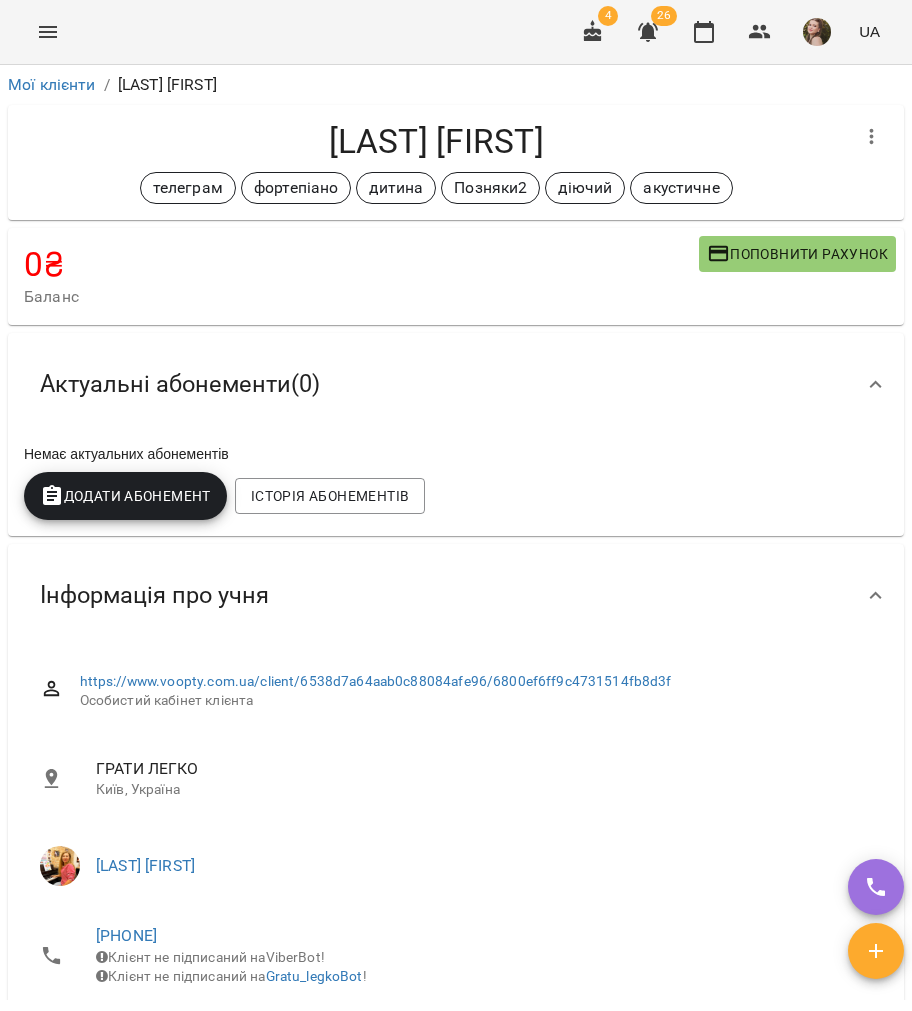click on "Додати Абонемент" at bounding box center [125, 496] 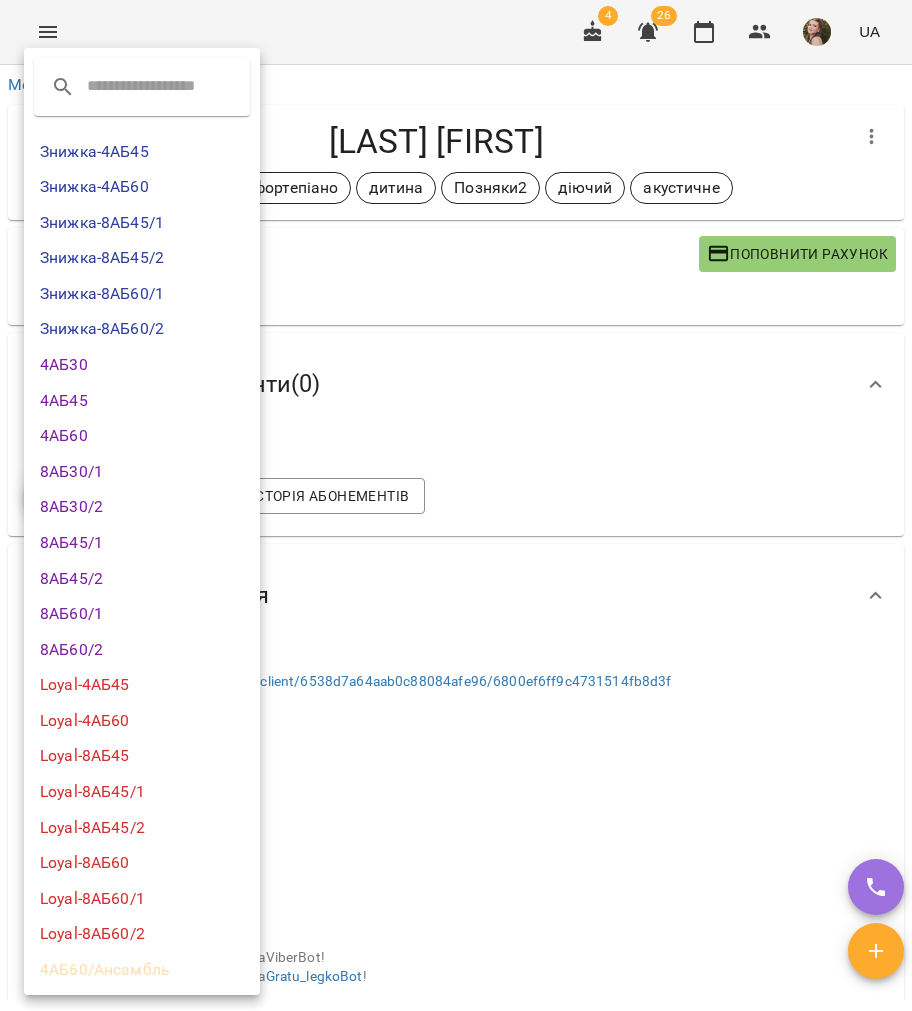 click on "Loyal-4АБ45" at bounding box center (142, 685) 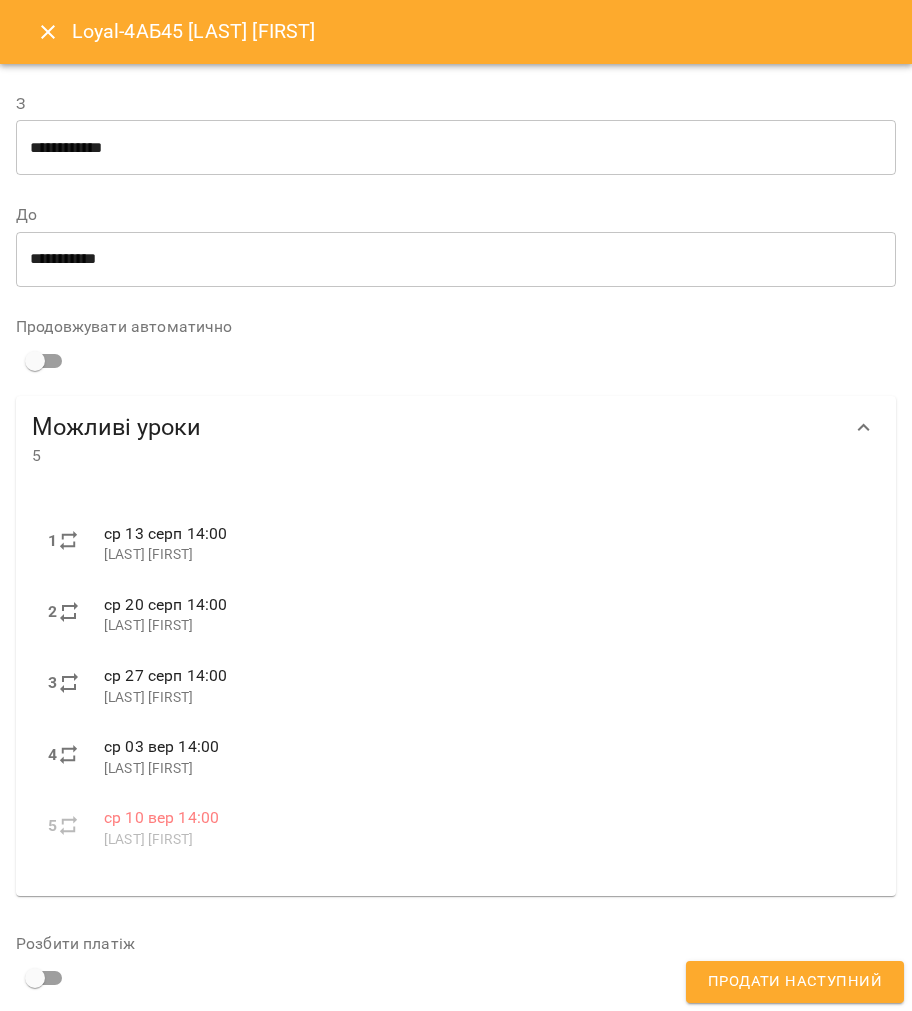 click on "**********" at bounding box center [456, 148] 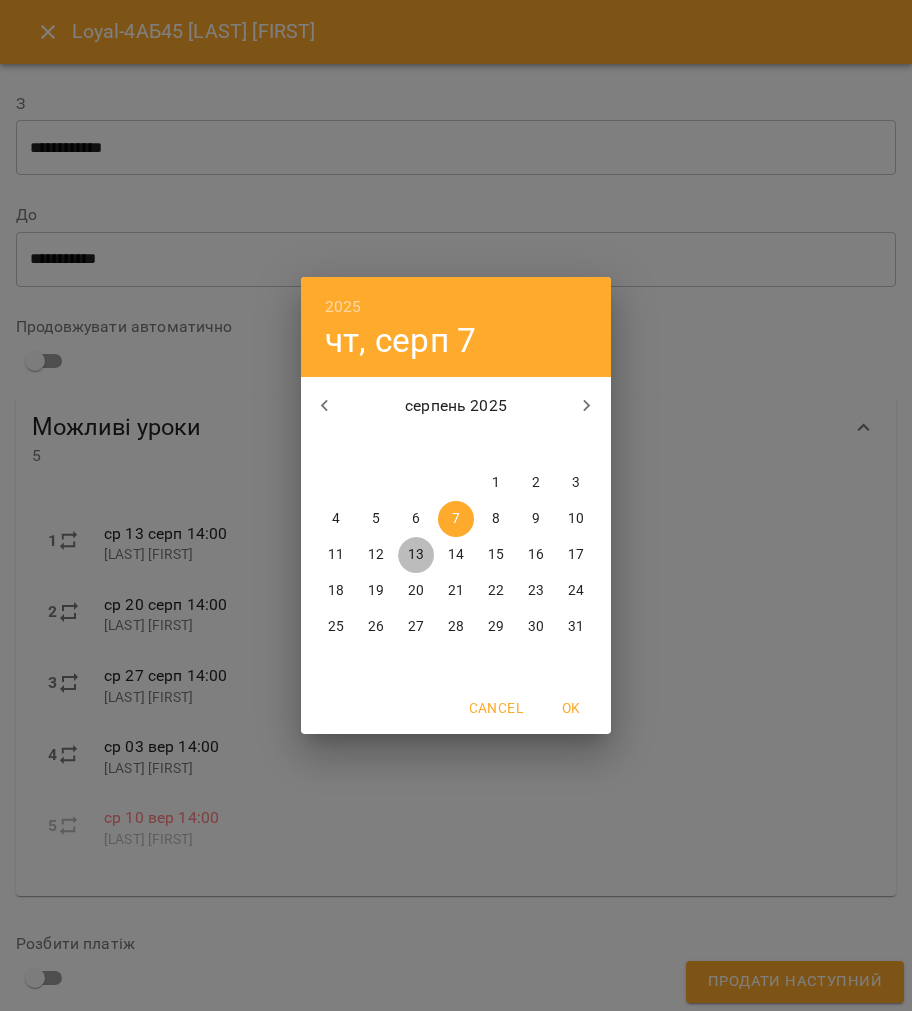 click on "13" at bounding box center (416, 555) 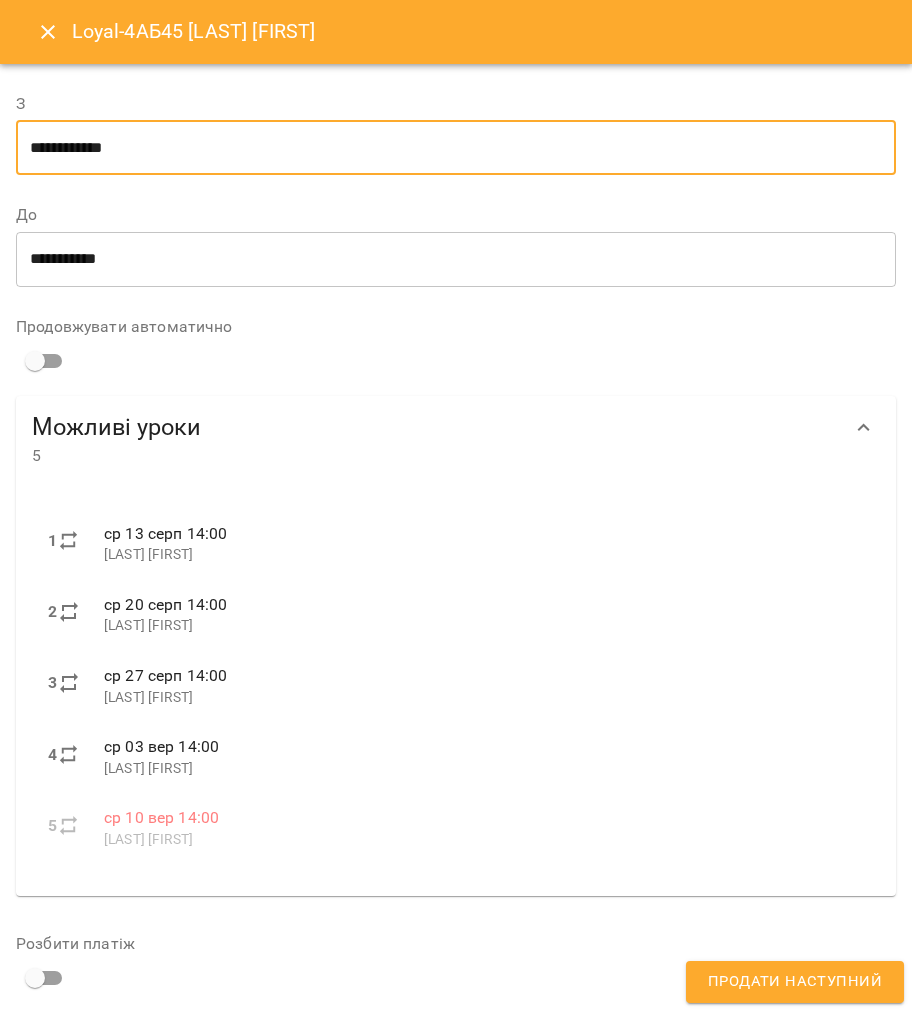 scroll, scrollTop: 681, scrollLeft: 0, axis: vertical 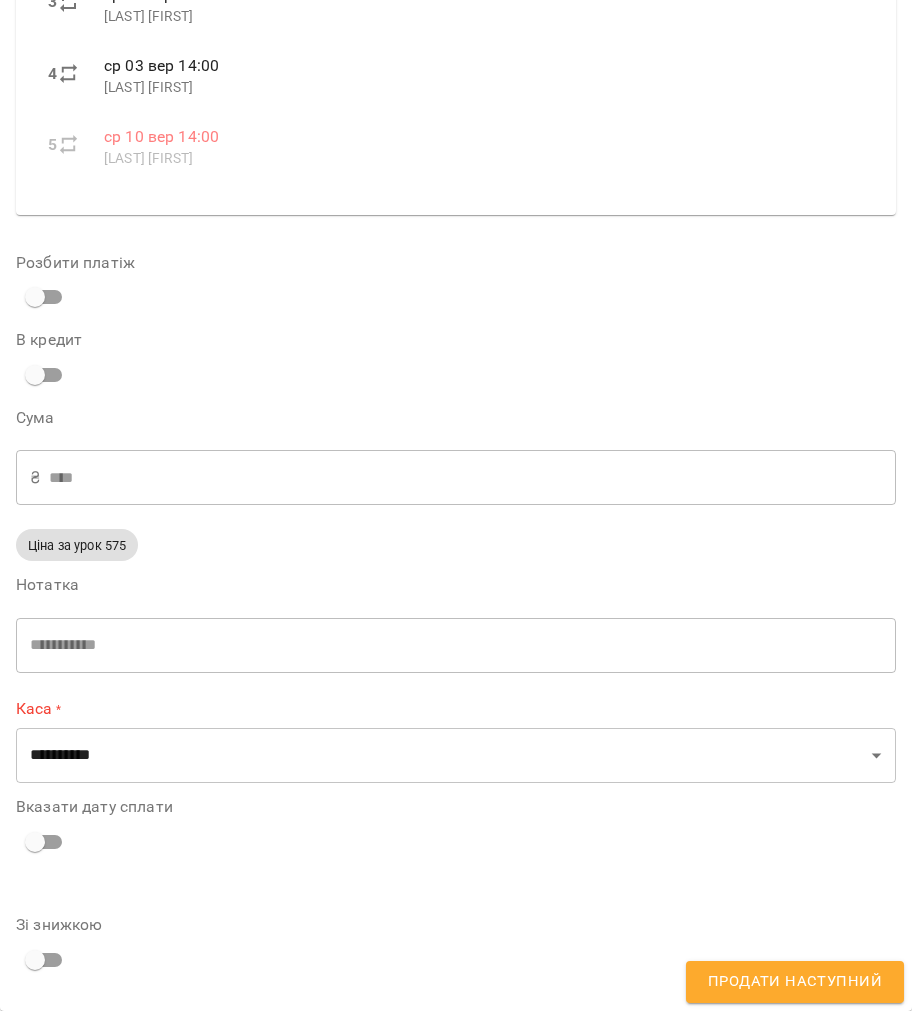 click on "**********" at bounding box center (456, 558) 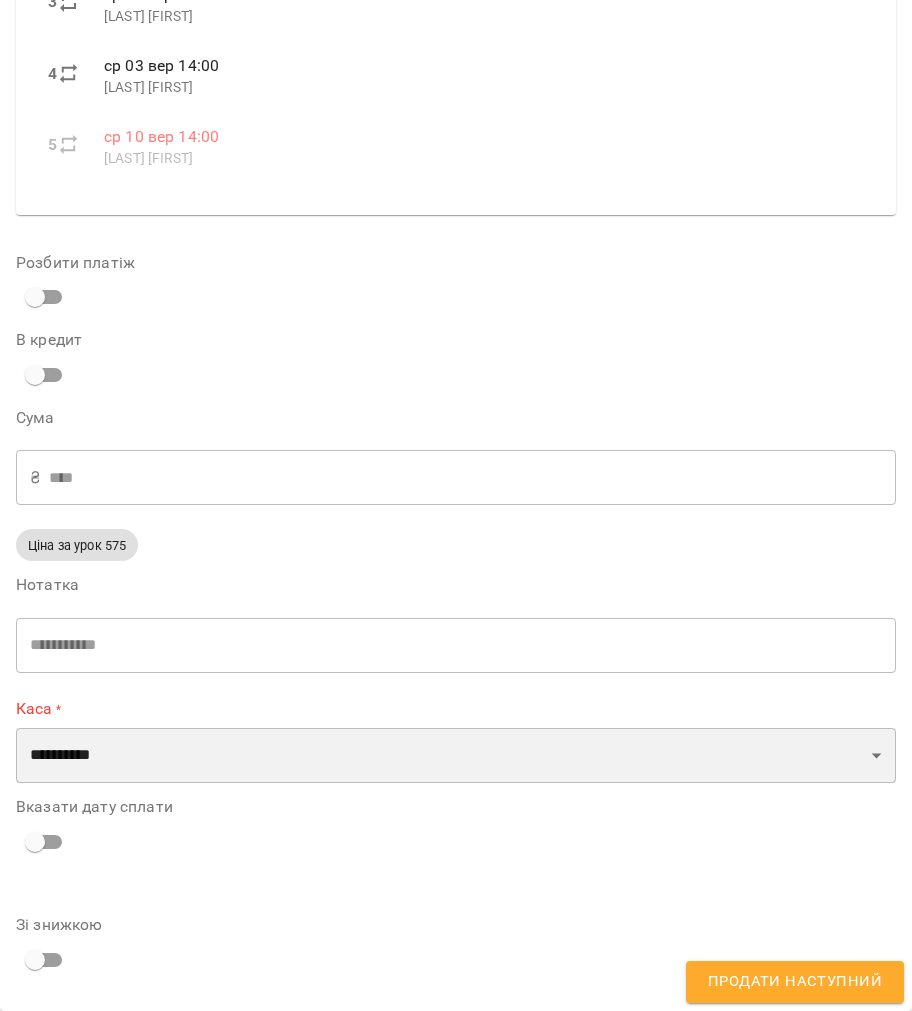 click on "**********" at bounding box center [456, 756] 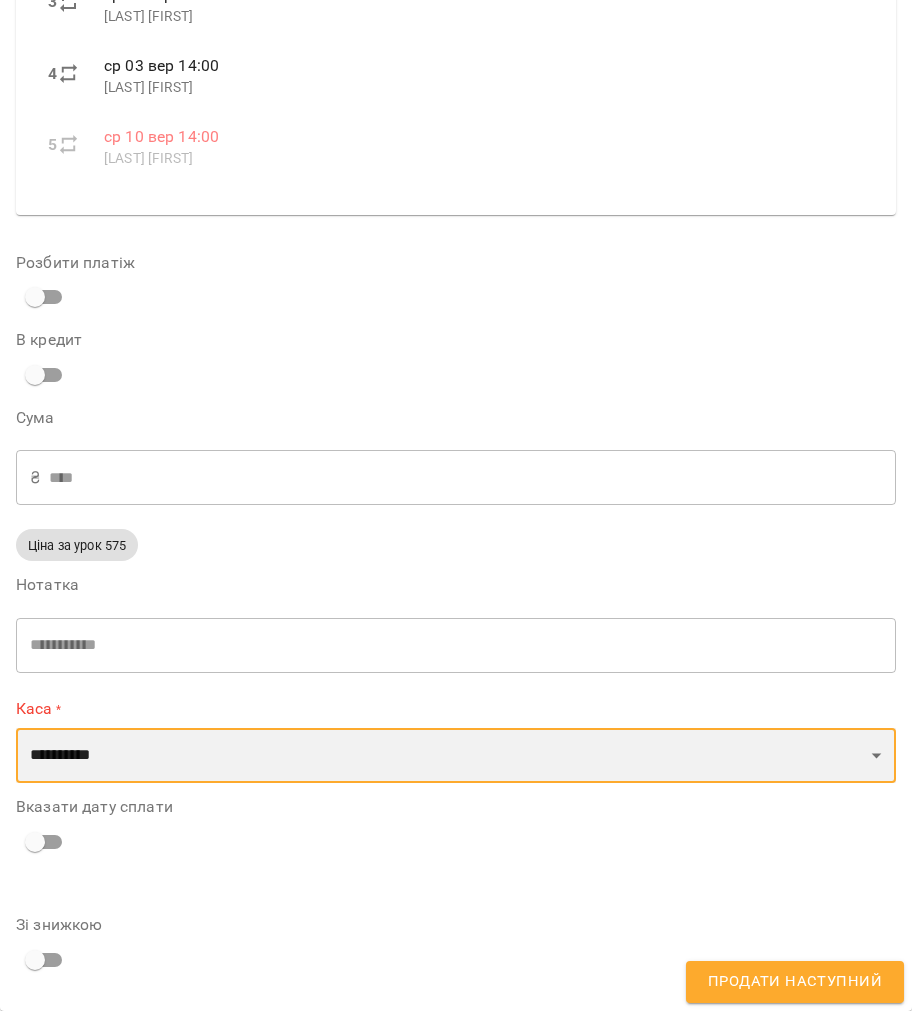 select on "**********" 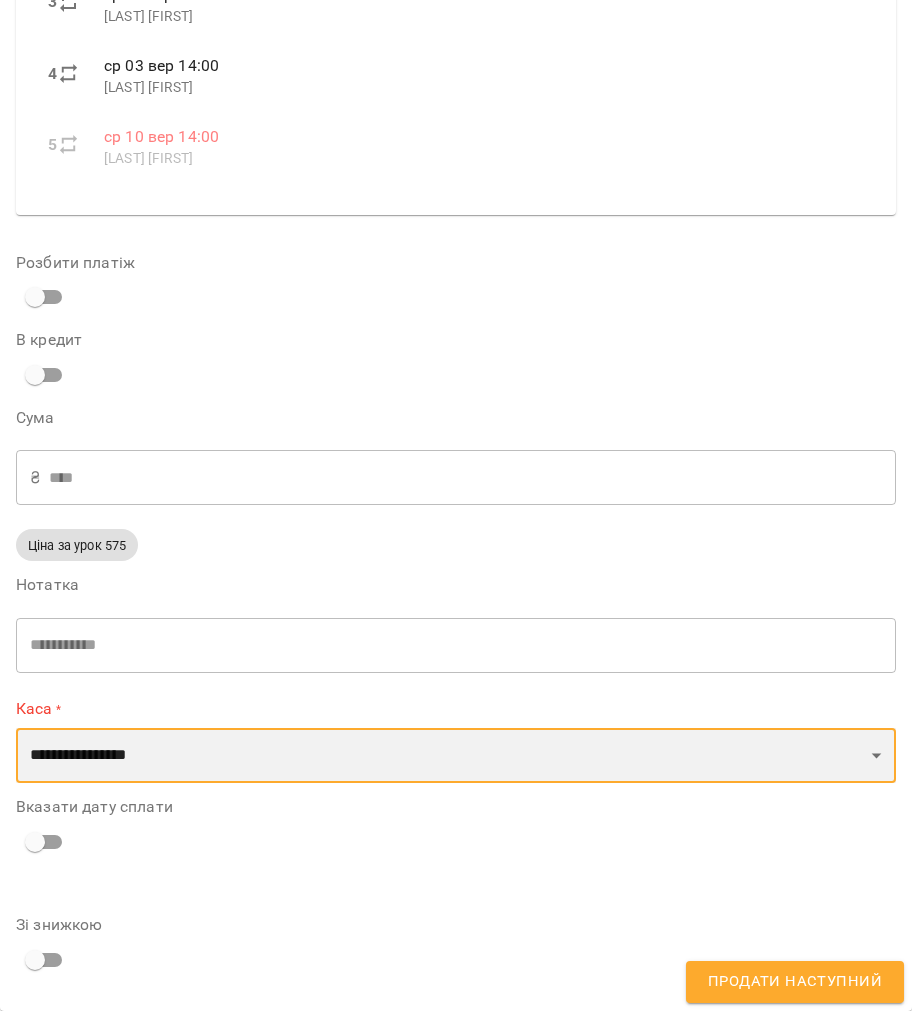 click on "**********" at bounding box center [456, 756] 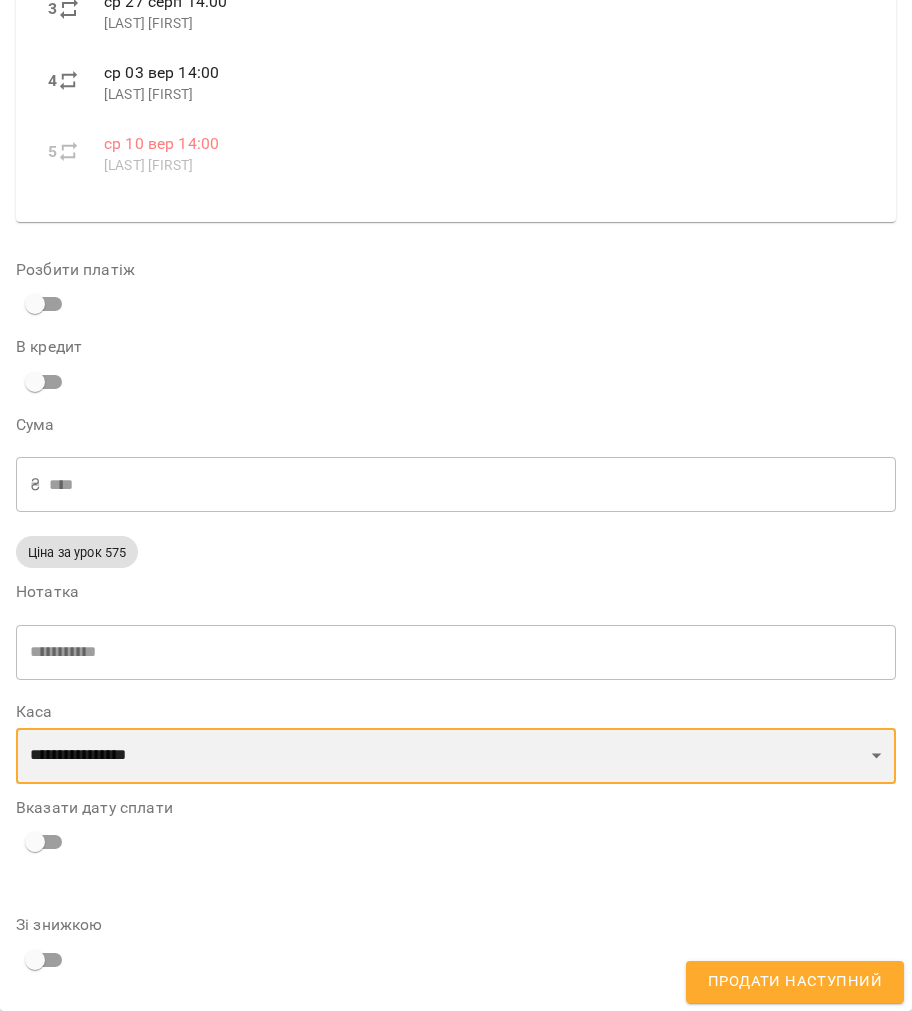scroll, scrollTop: 674, scrollLeft: 0, axis: vertical 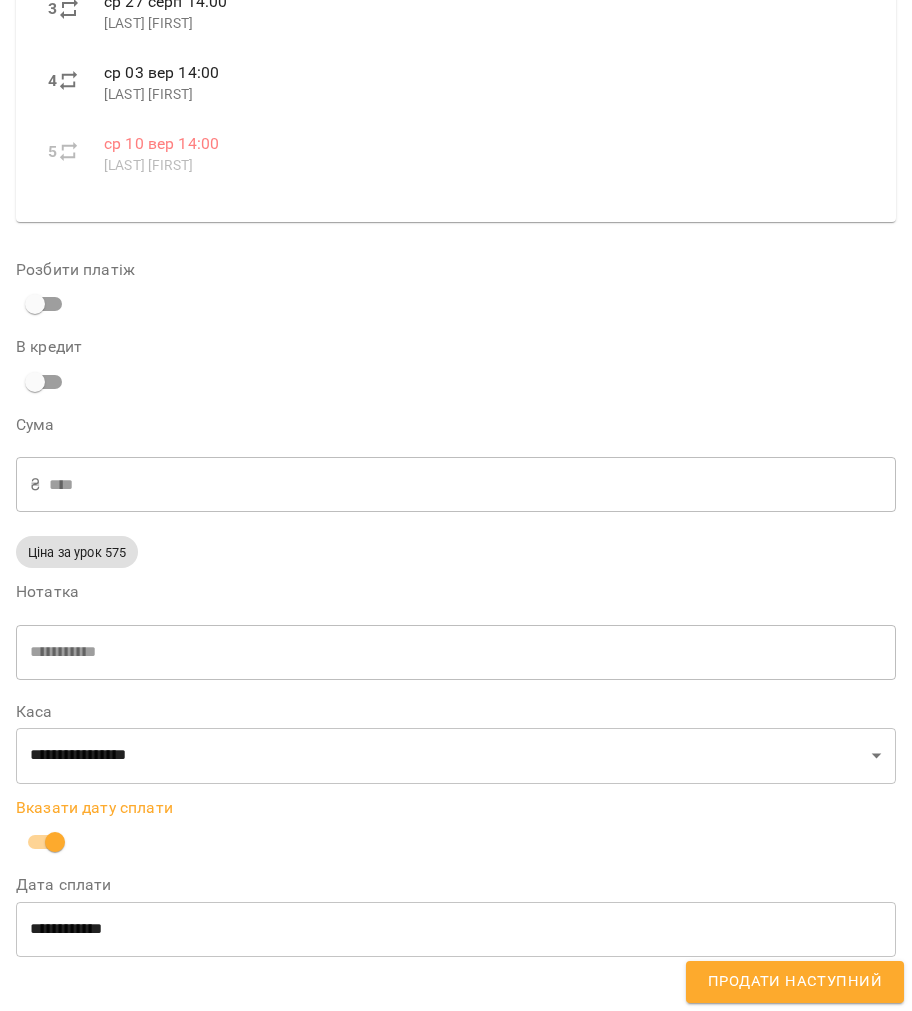 click on "**********" at bounding box center [456, 929] 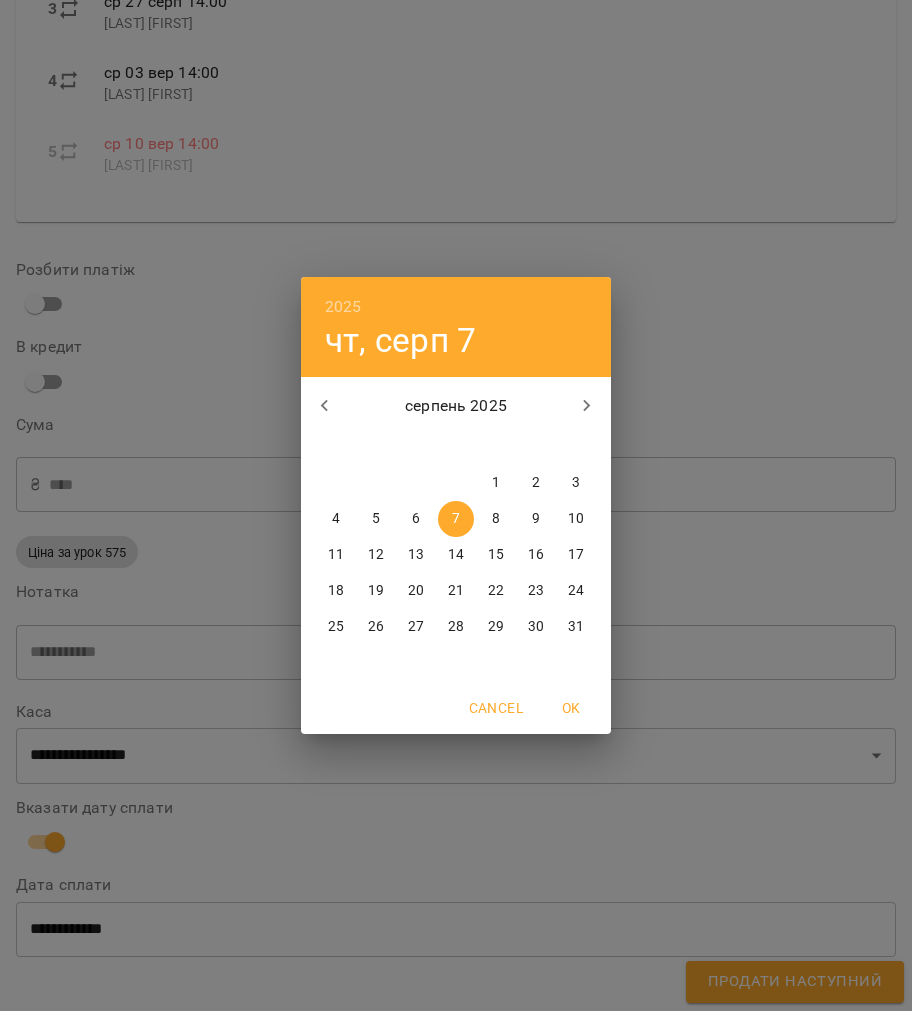 click on "6" at bounding box center (416, 519) 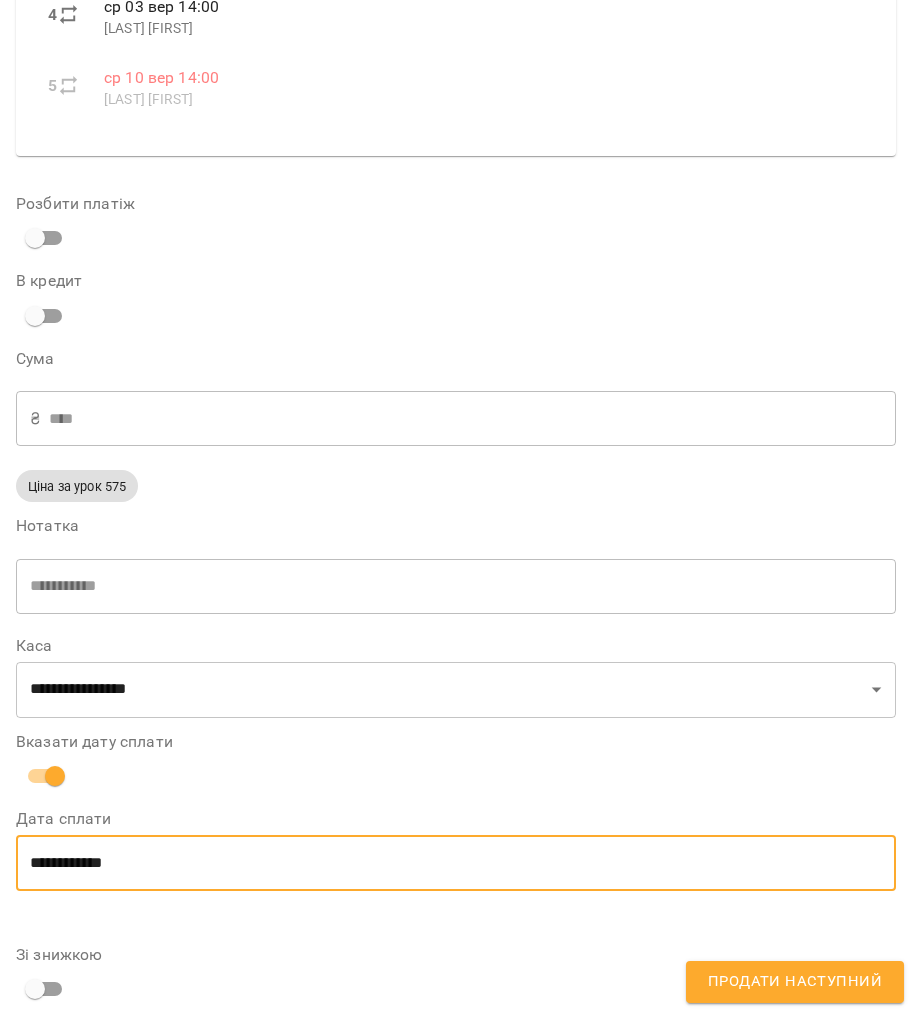 scroll, scrollTop: 770, scrollLeft: 0, axis: vertical 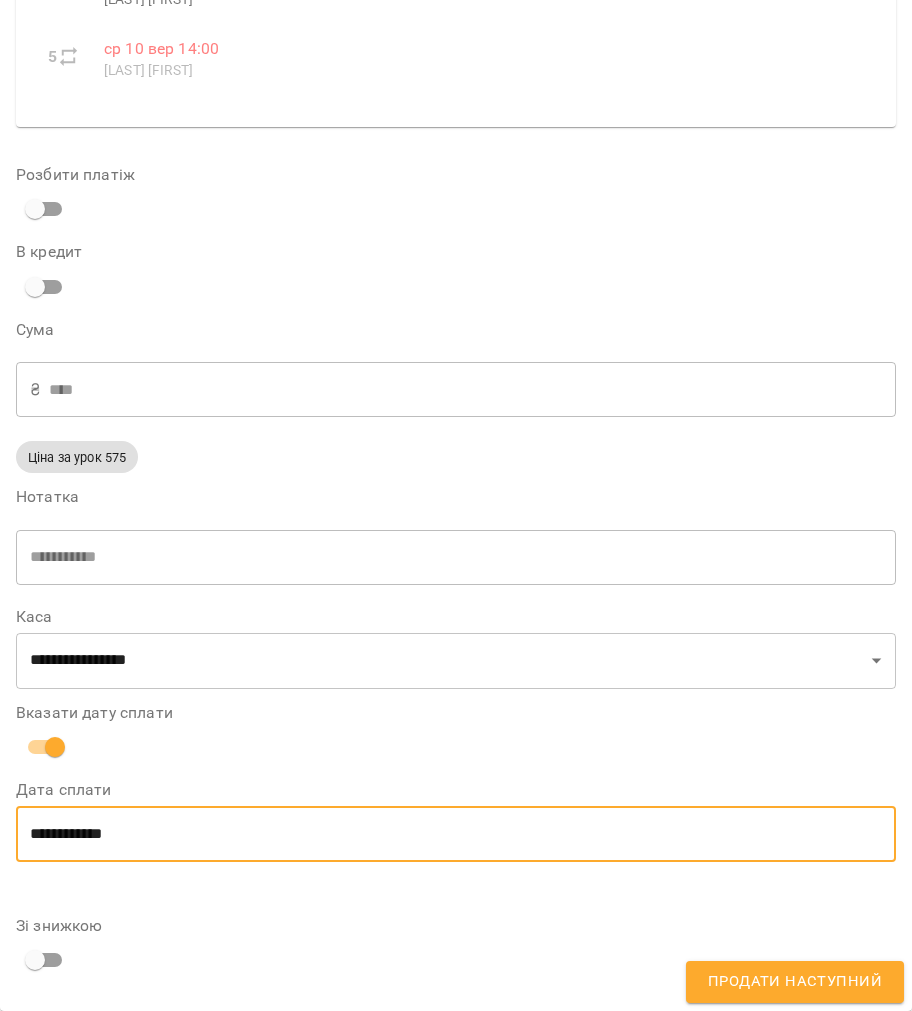 click on "Продати наступний" at bounding box center (795, 982) 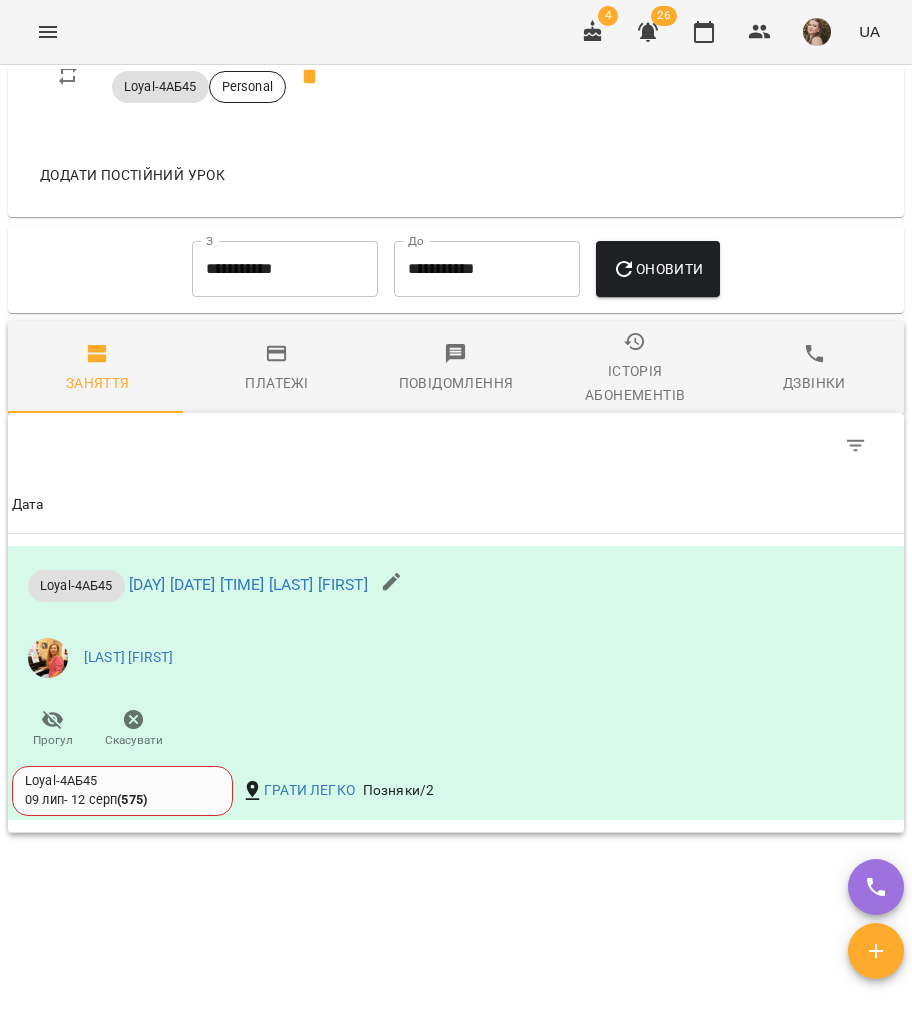 scroll, scrollTop: 1835, scrollLeft: 0, axis: vertical 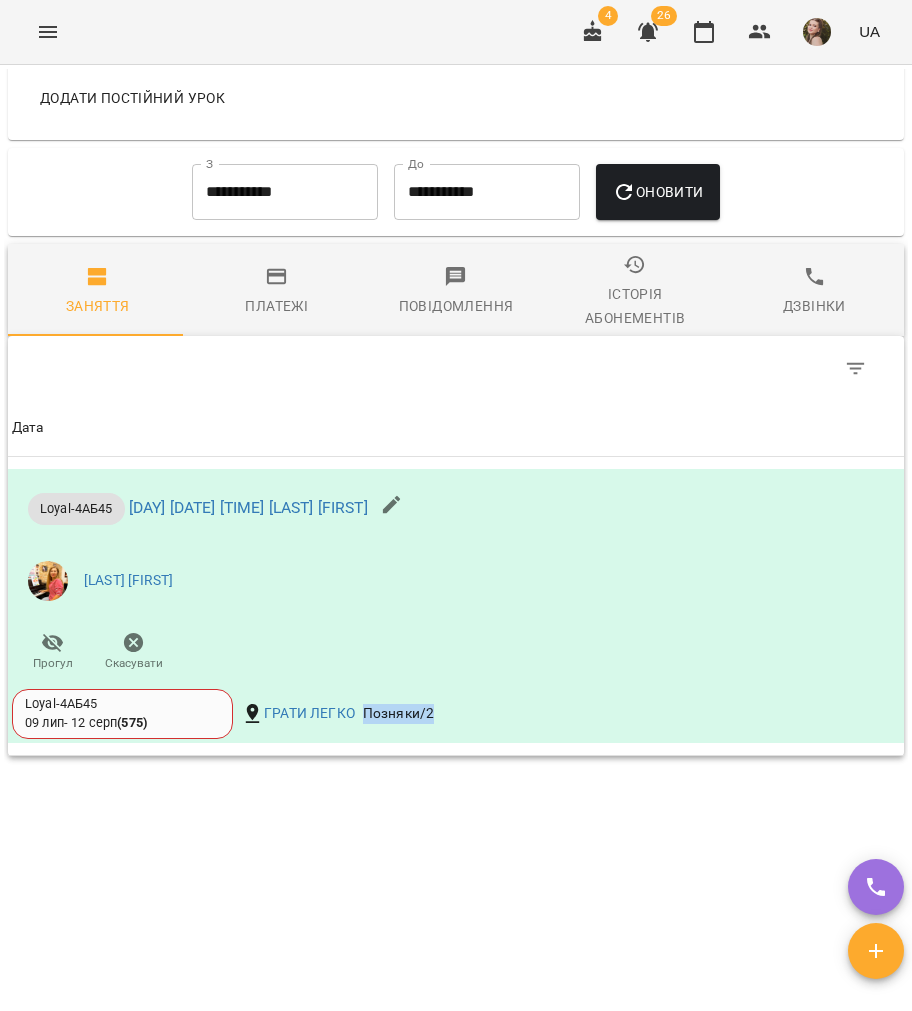 drag, startPoint x: 457, startPoint y: 717, endPoint x: 358, endPoint y: 724, distance: 99.24717 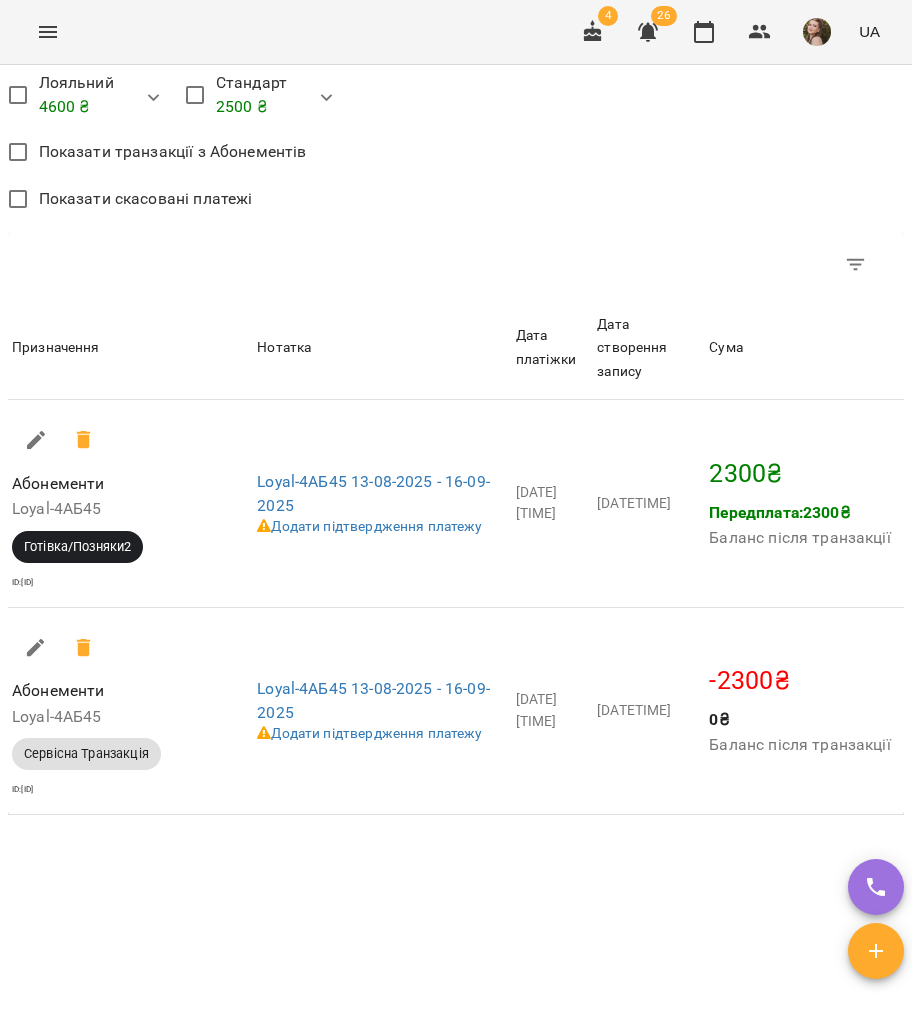 scroll, scrollTop: 2275, scrollLeft: 0, axis: vertical 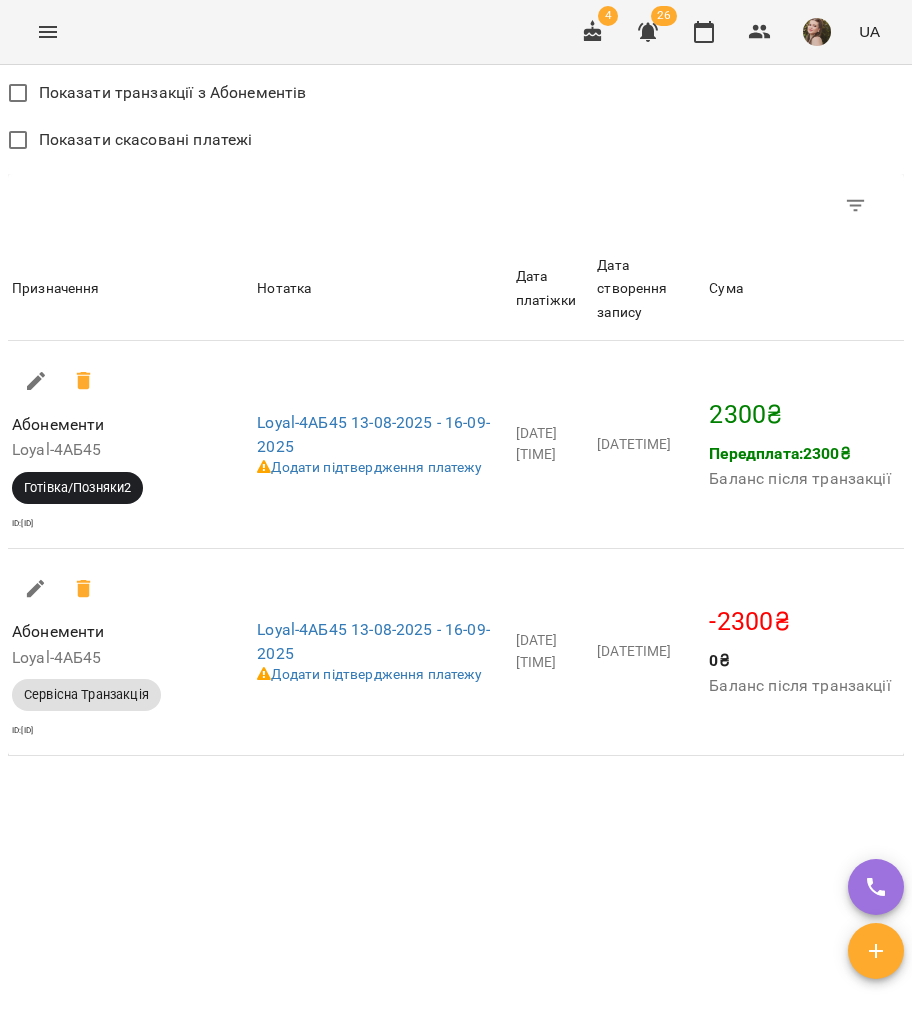 click 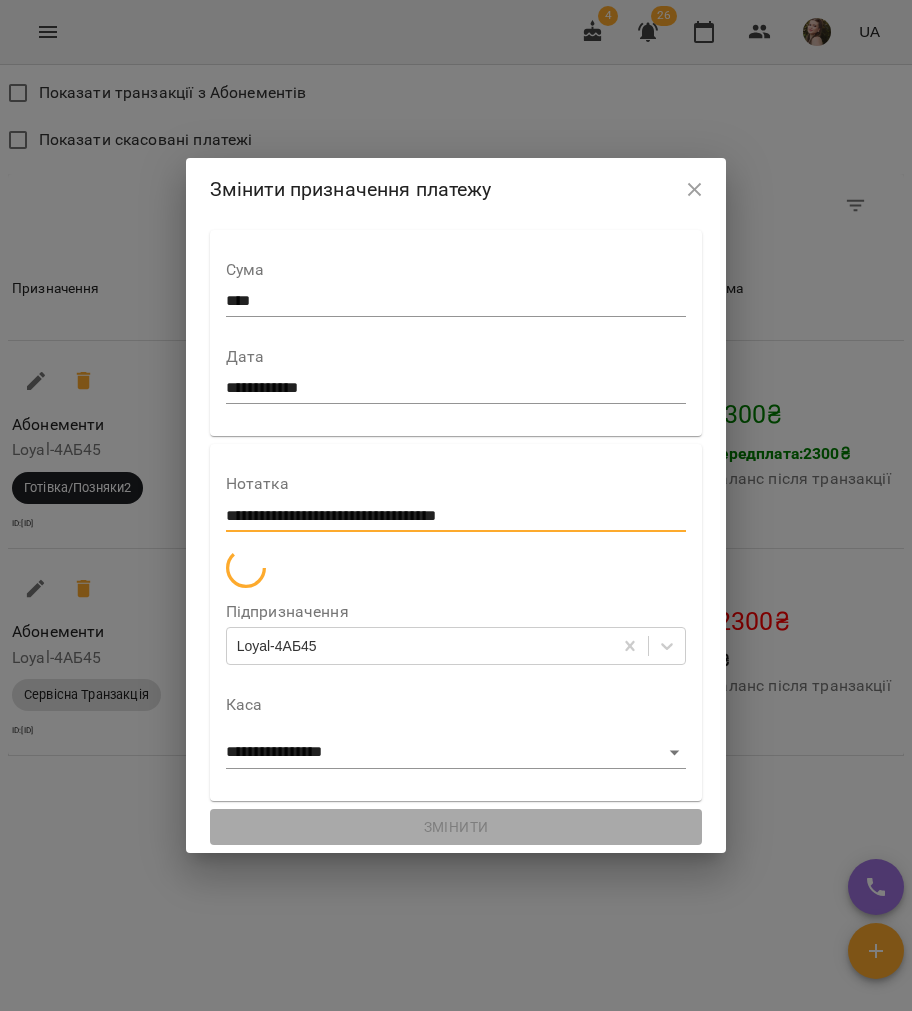 drag, startPoint x: 540, startPoint y: 502, endPoint x: 138, endPoint y: 513, distance: 402.15048 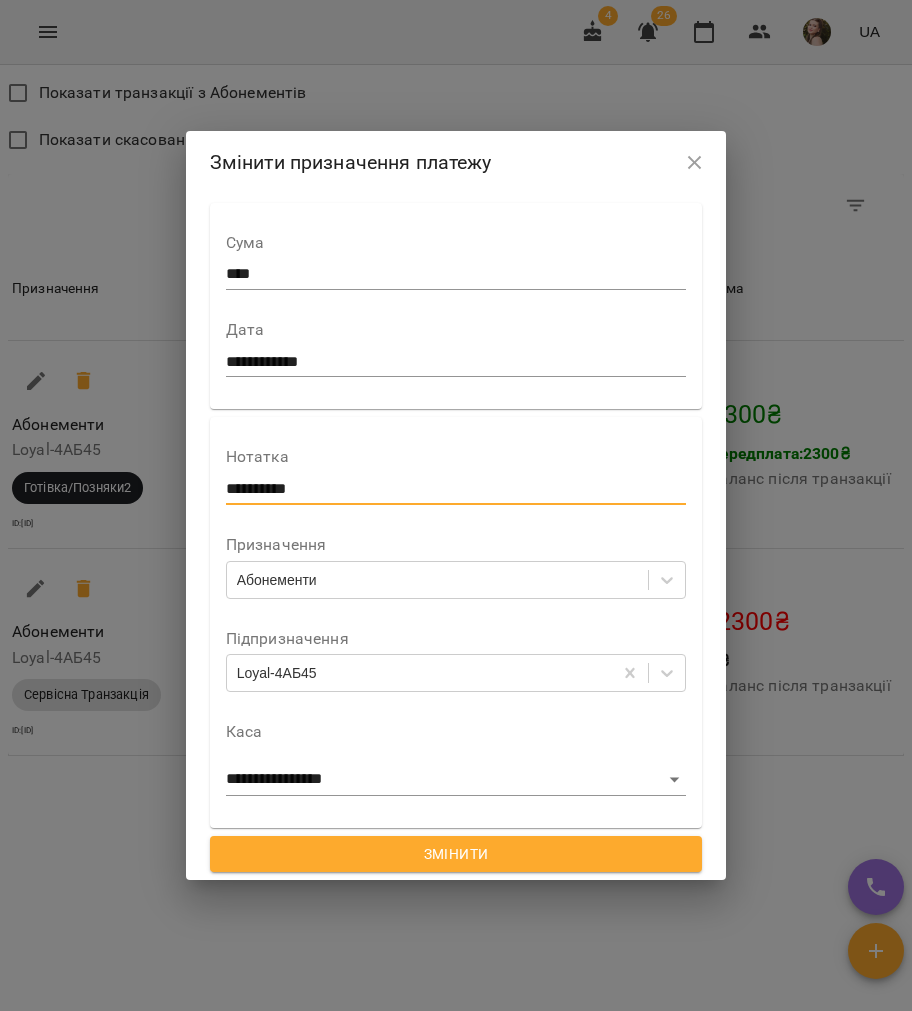 type on "*********" 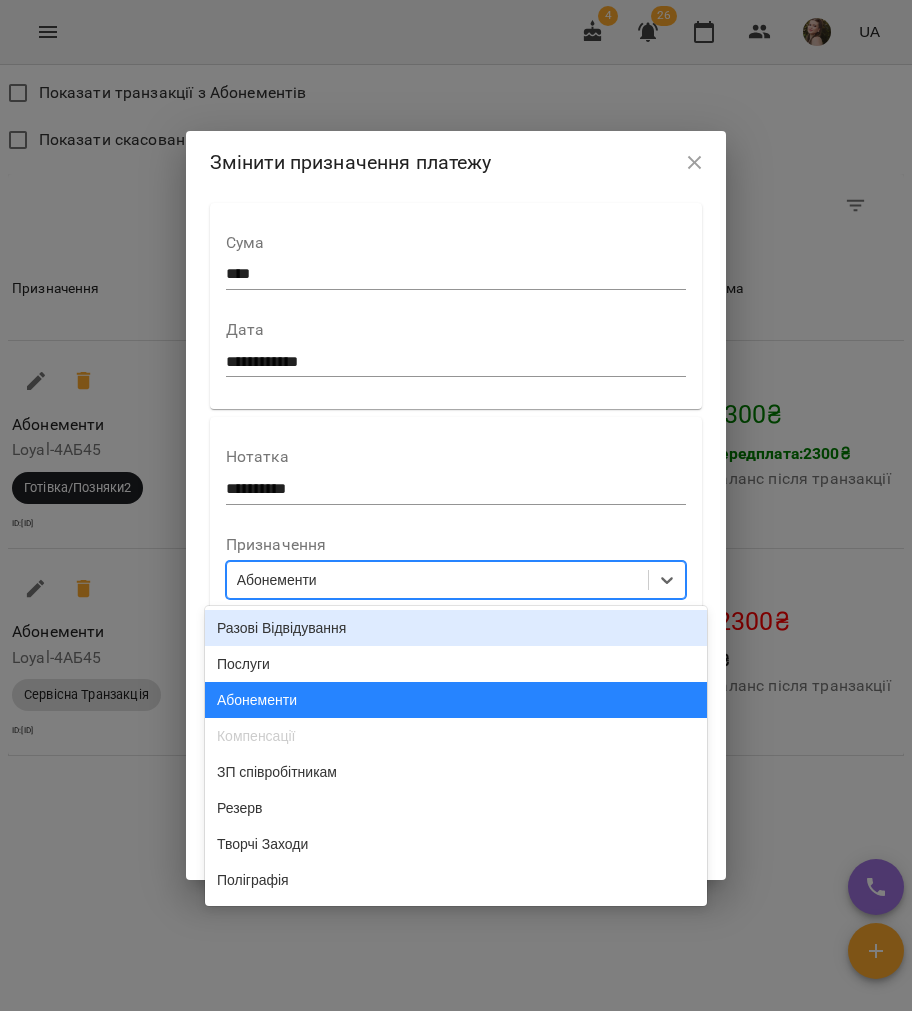 click on "Абонементи" at bounding box center [277, 580] 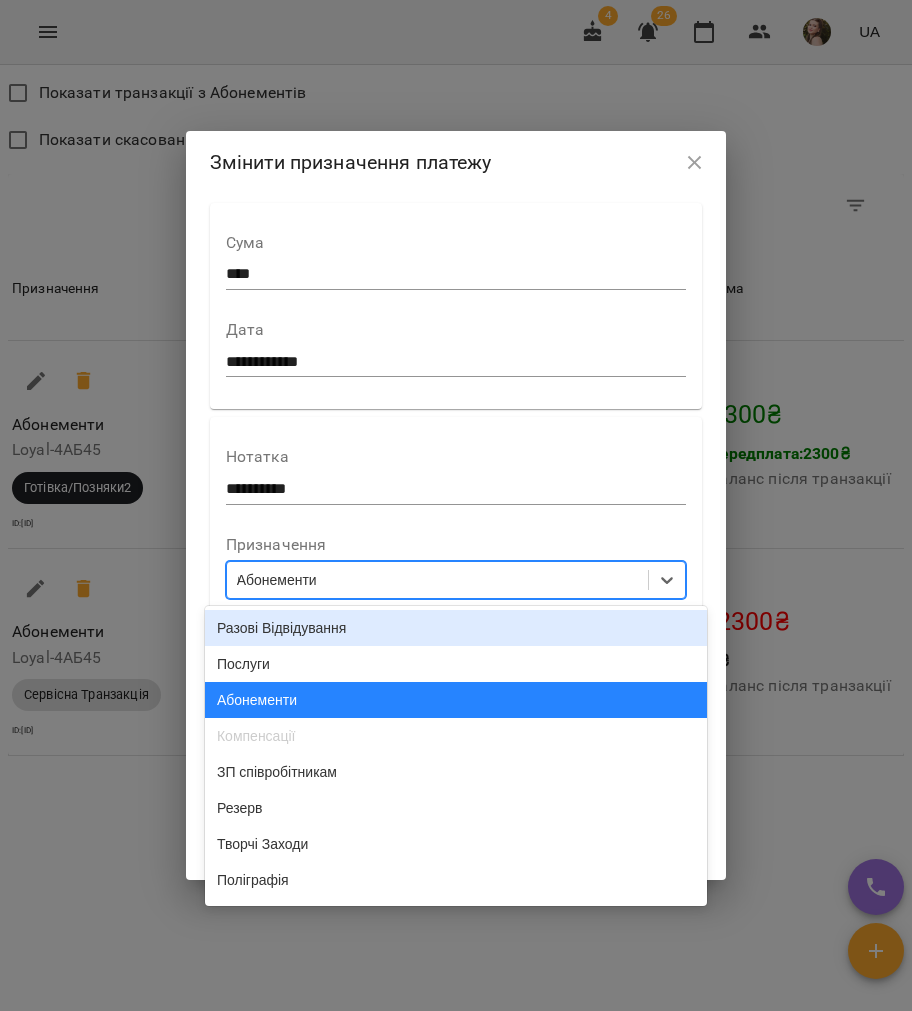 type on "**" 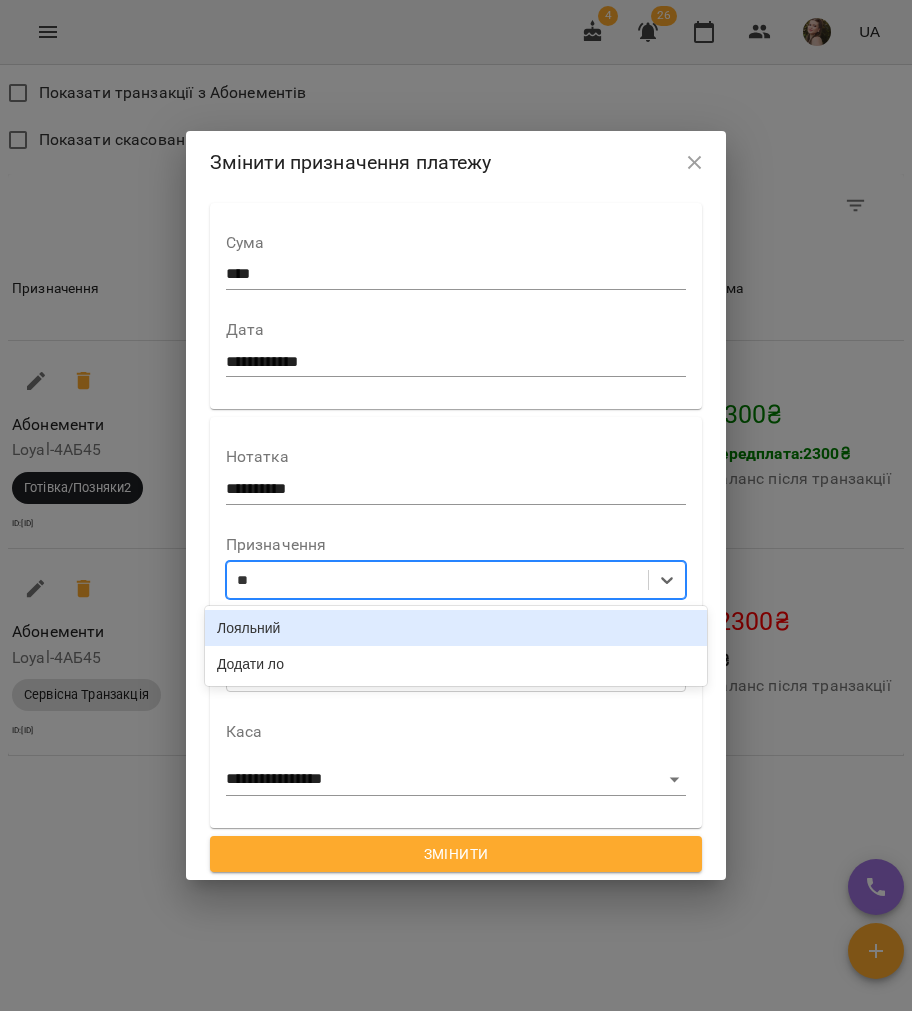 drag, startPoint x: 304, startPoint y: 624, endPoint x: 303, endPoint y: 645, distance: 21.023796 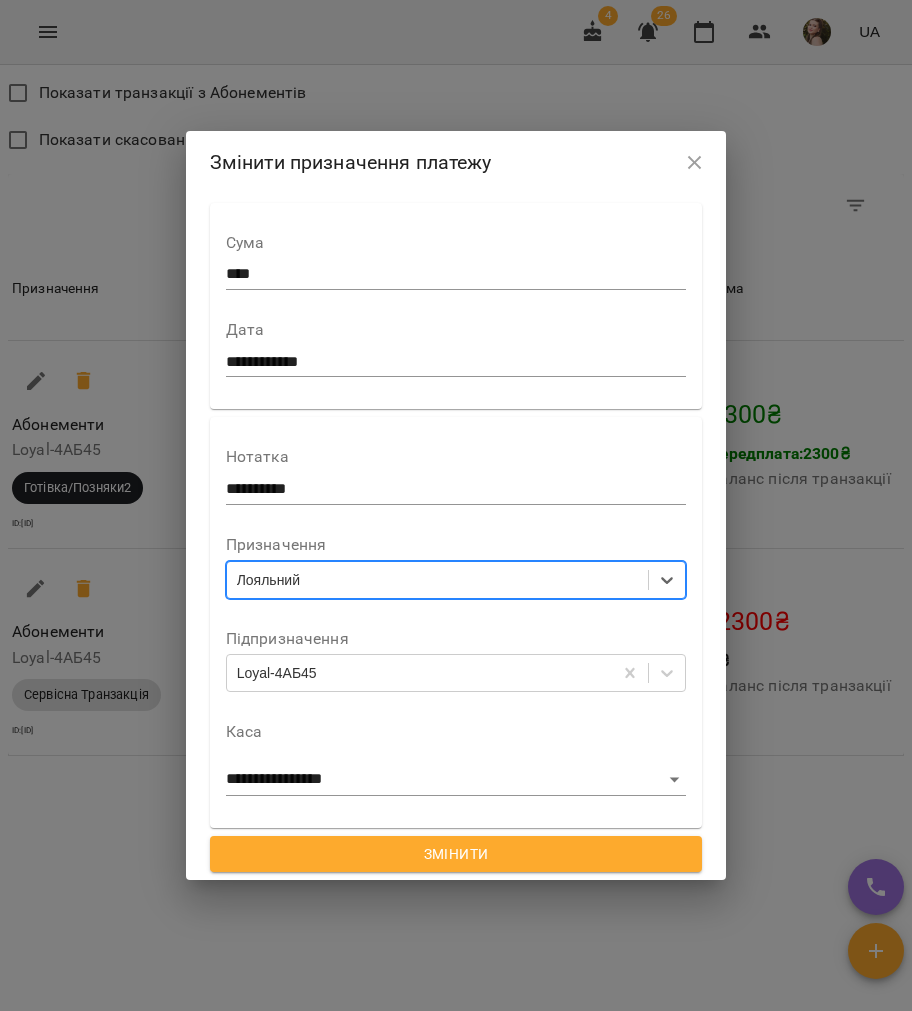 click on "Loyal-4АБ45" at bounding box center (277, 673) 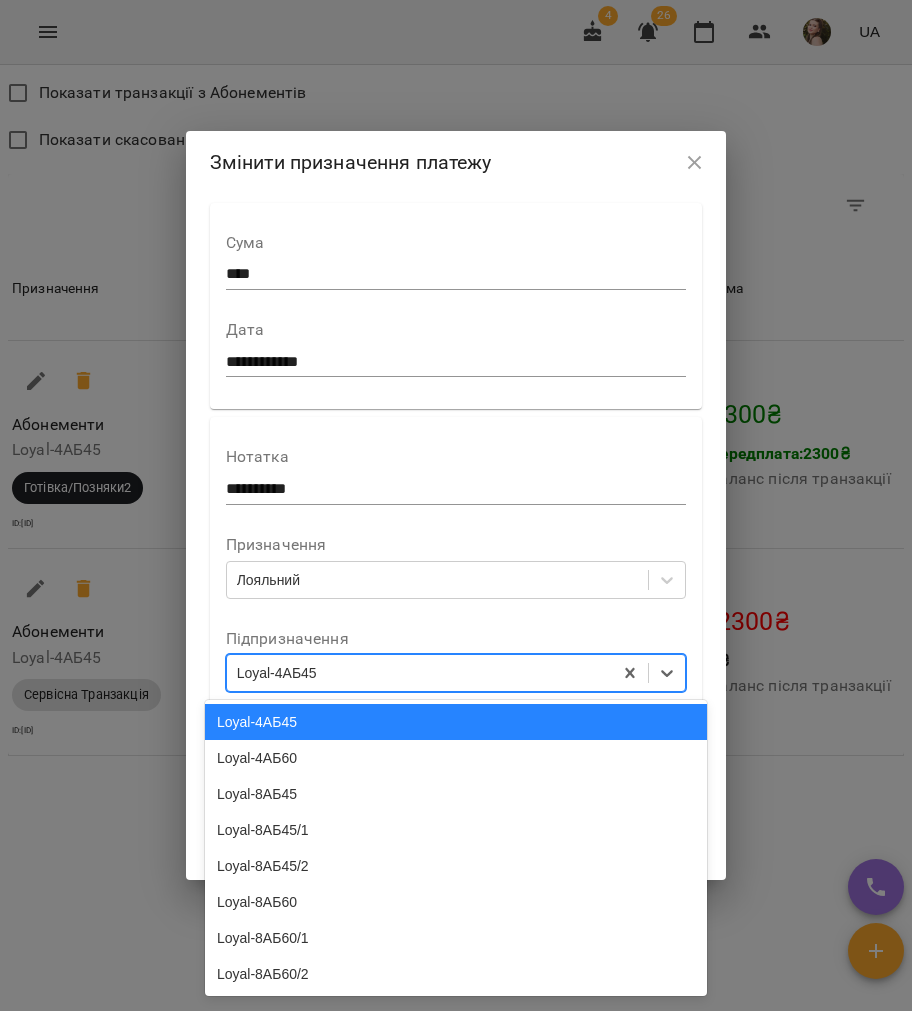 click on "Loyal-4АБ45" at bounding box center (456, 722) 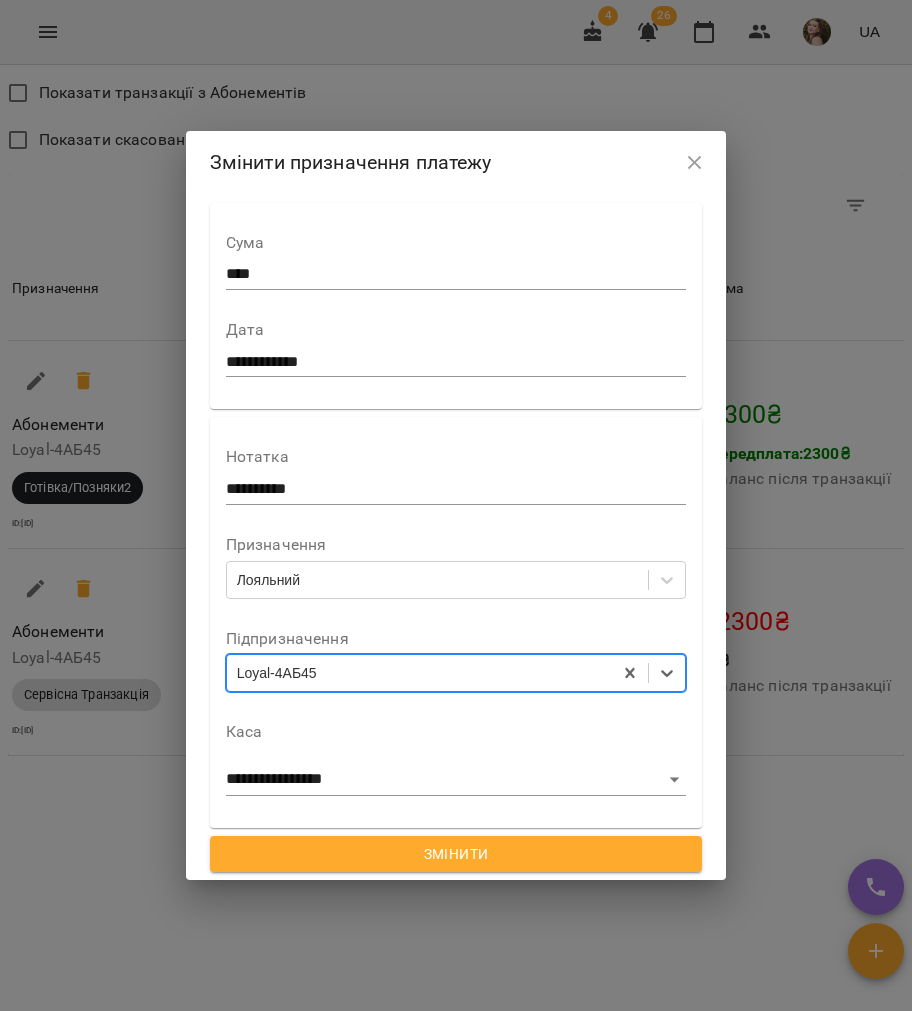 click on "Змінити" at bounding box center (456, 854) 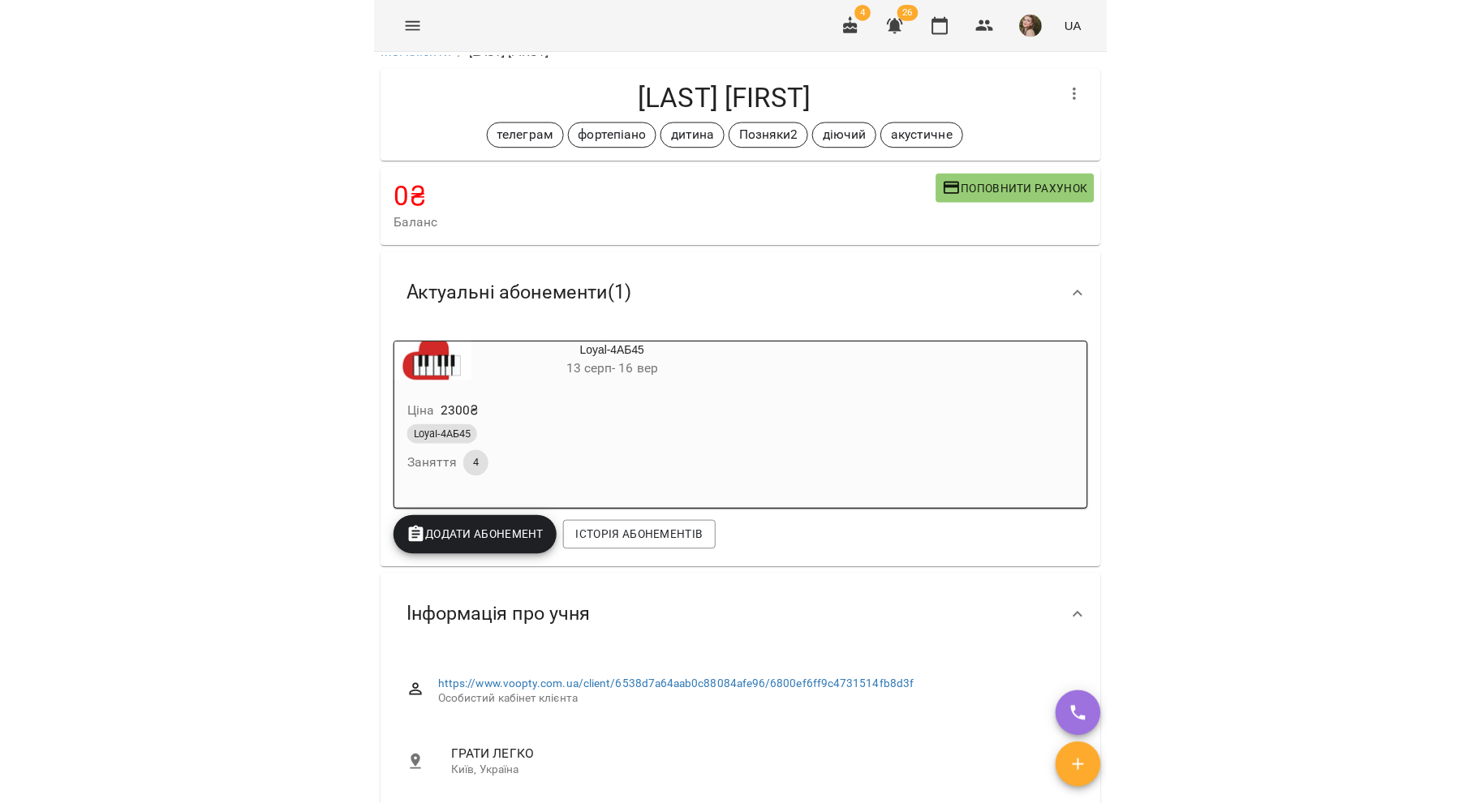 scroll, scrollTop: 0, scrollLeft: 0, axis: both 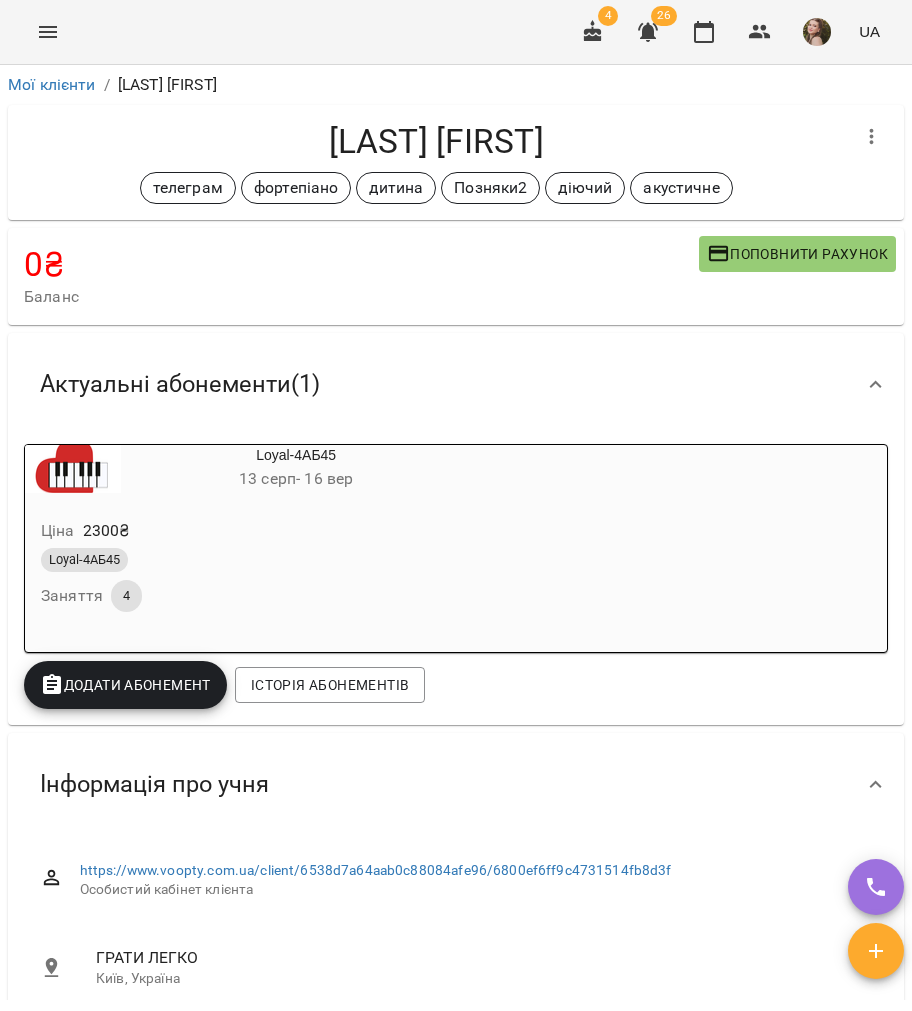 click on "Мої клієнти / [FIRST] [LAST]" at bounding box center (456, 85) 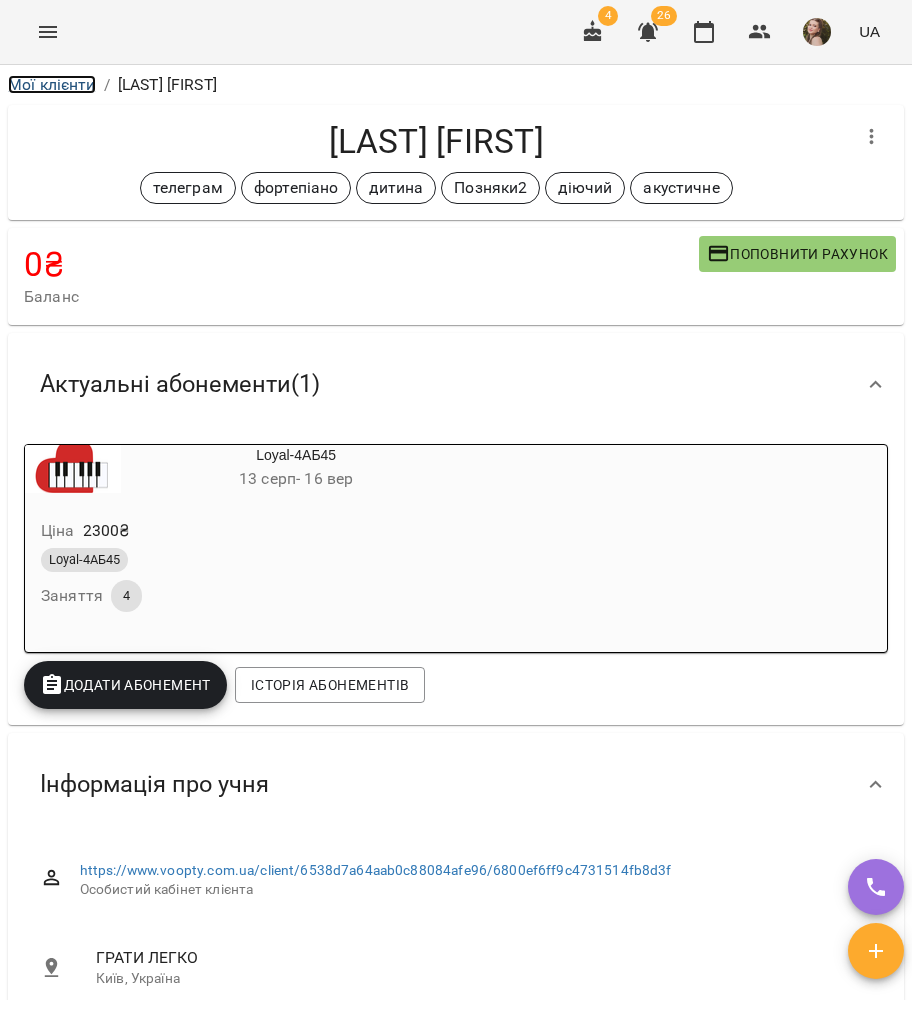 click on "Мої клієнти" at bounding box center [52, 84] 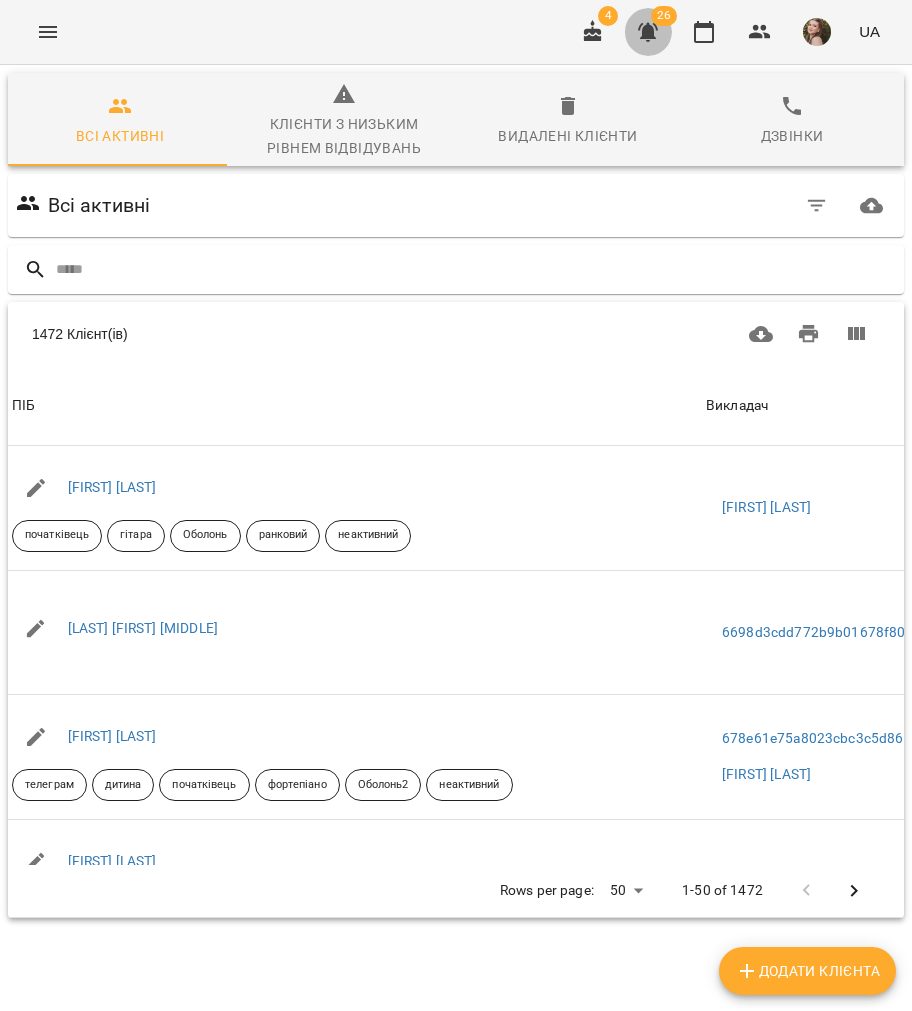click at bounding box center [648, 32] 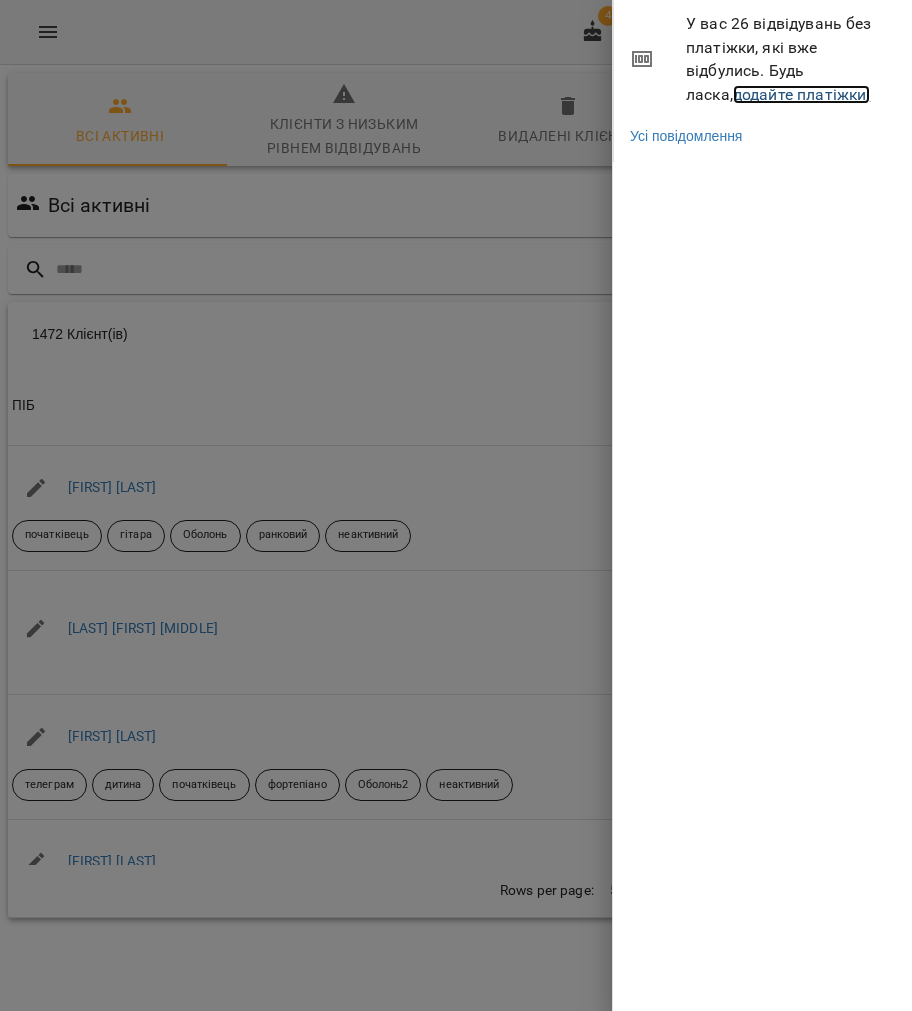 click on "додайте платіжки!" at bounding box center (802, 94) 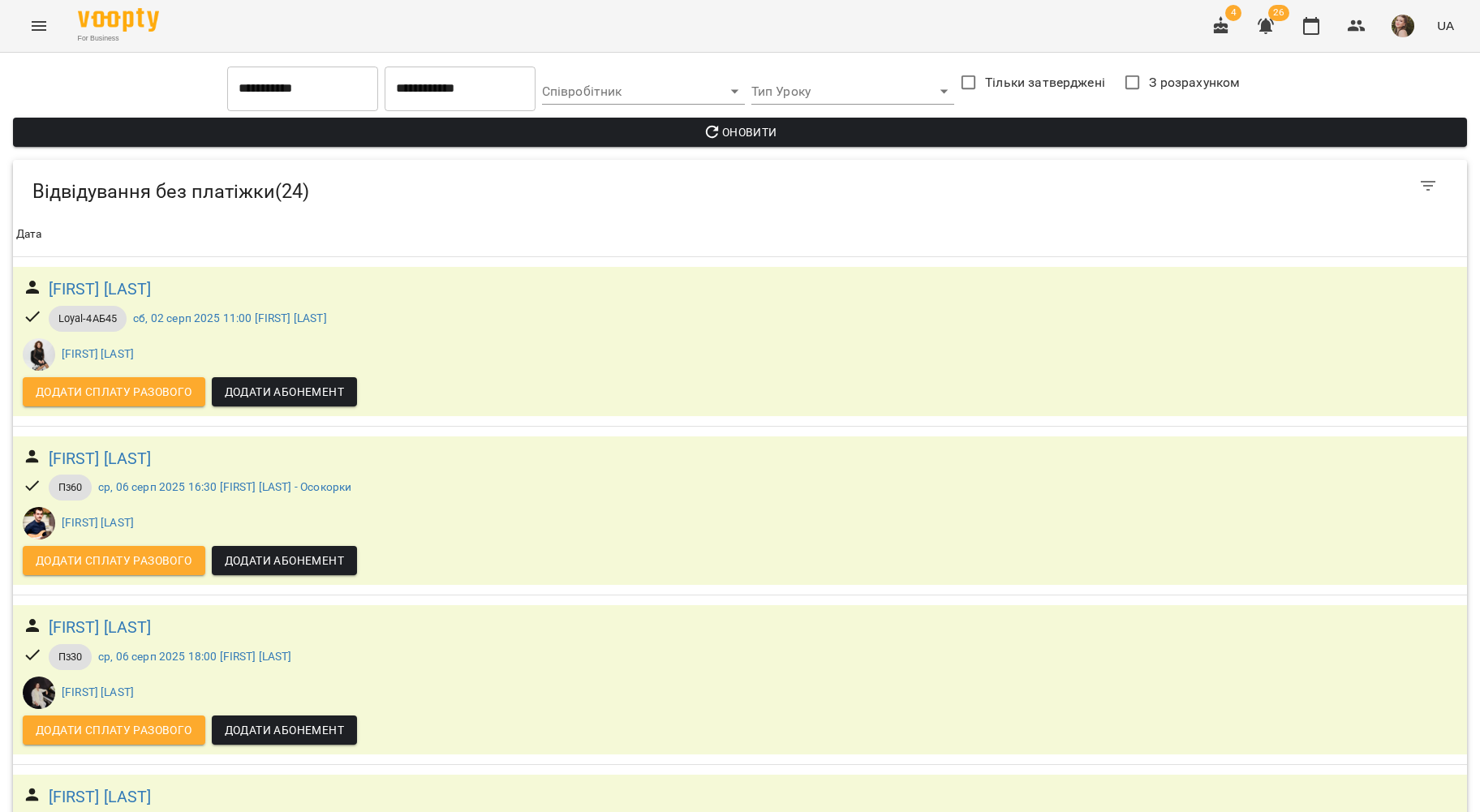 click on "**********" at bounding box center (460, 88) 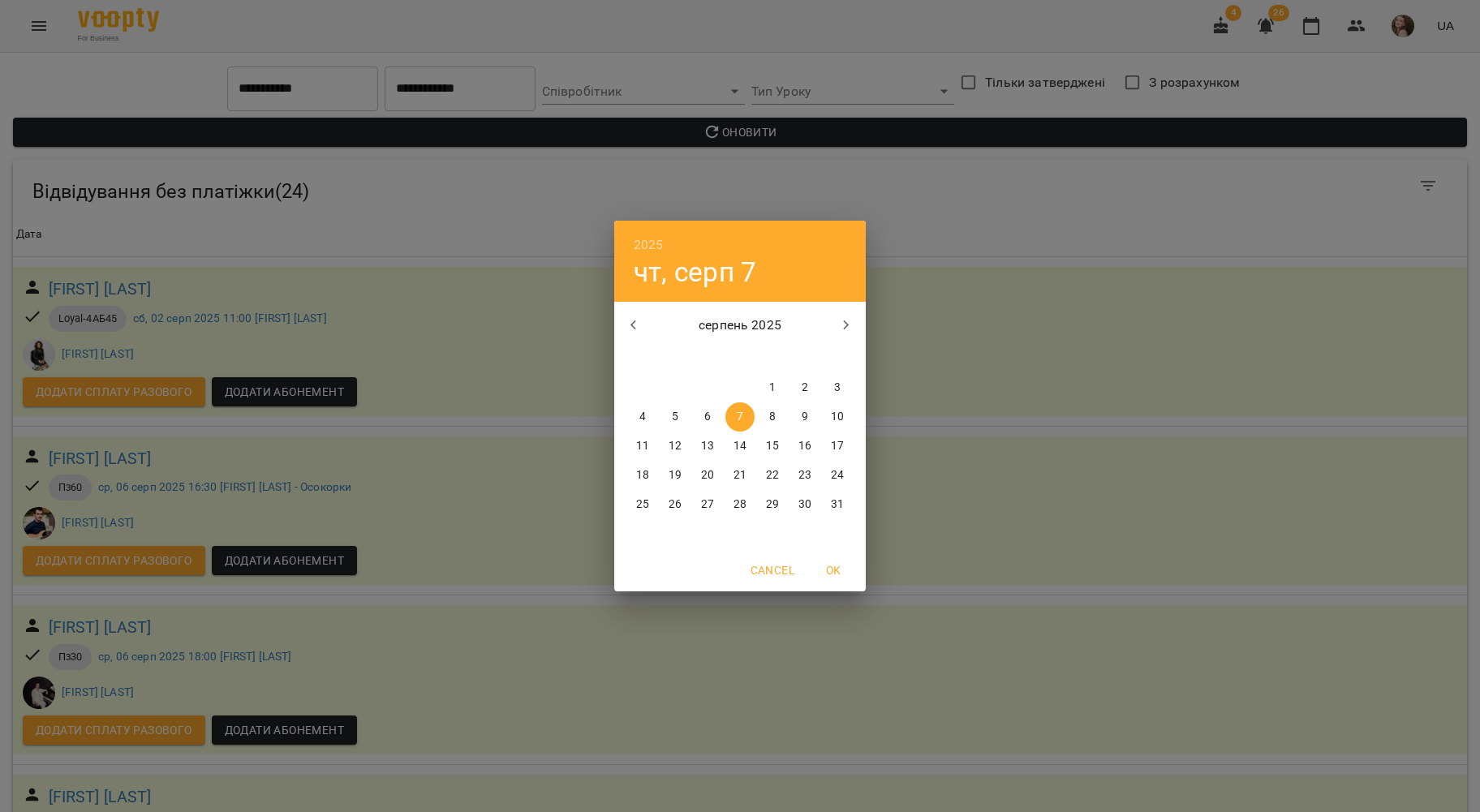 click on "6" at bounding box center [708, 417] 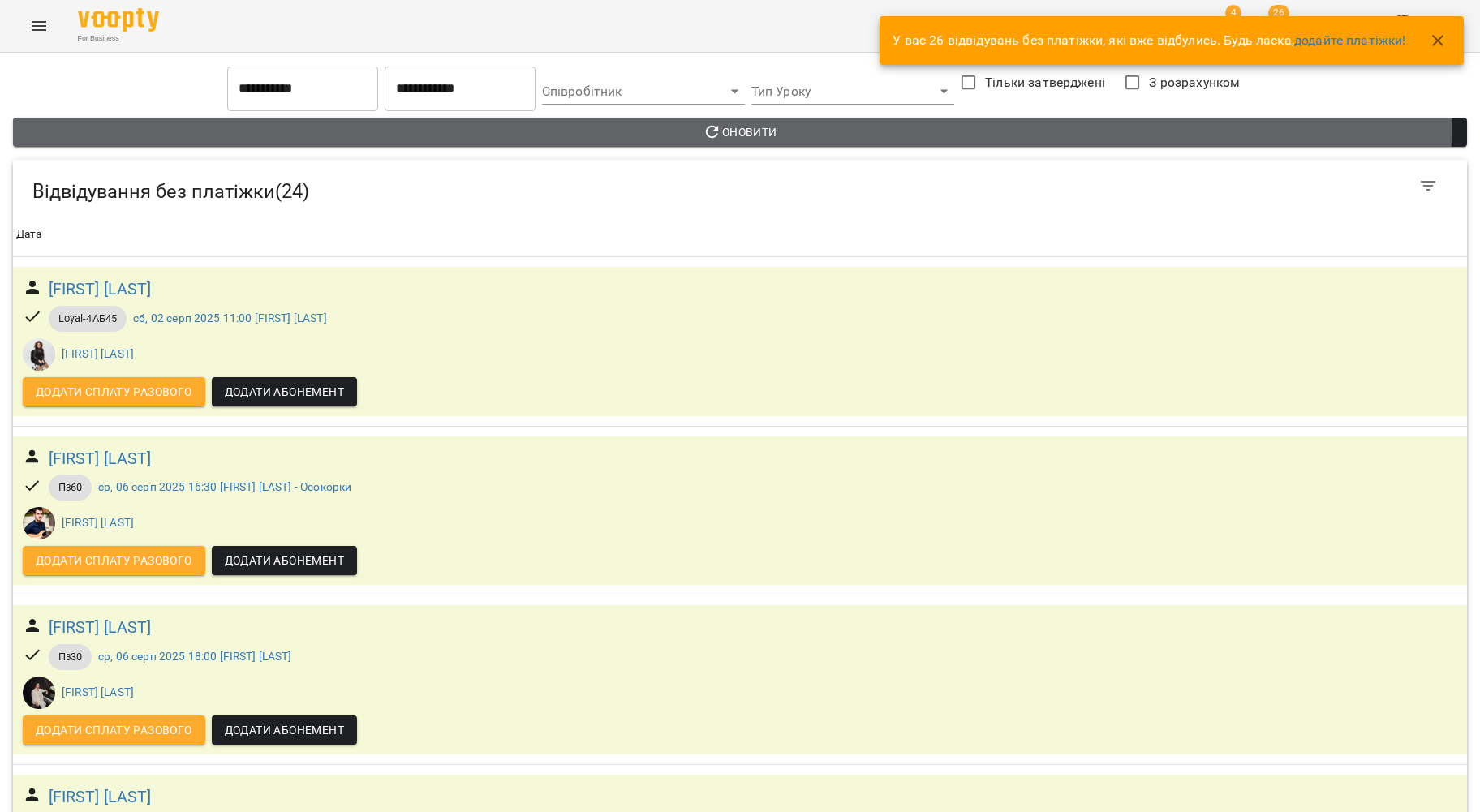 click on "Оновити" at bounding box center (740, 132) 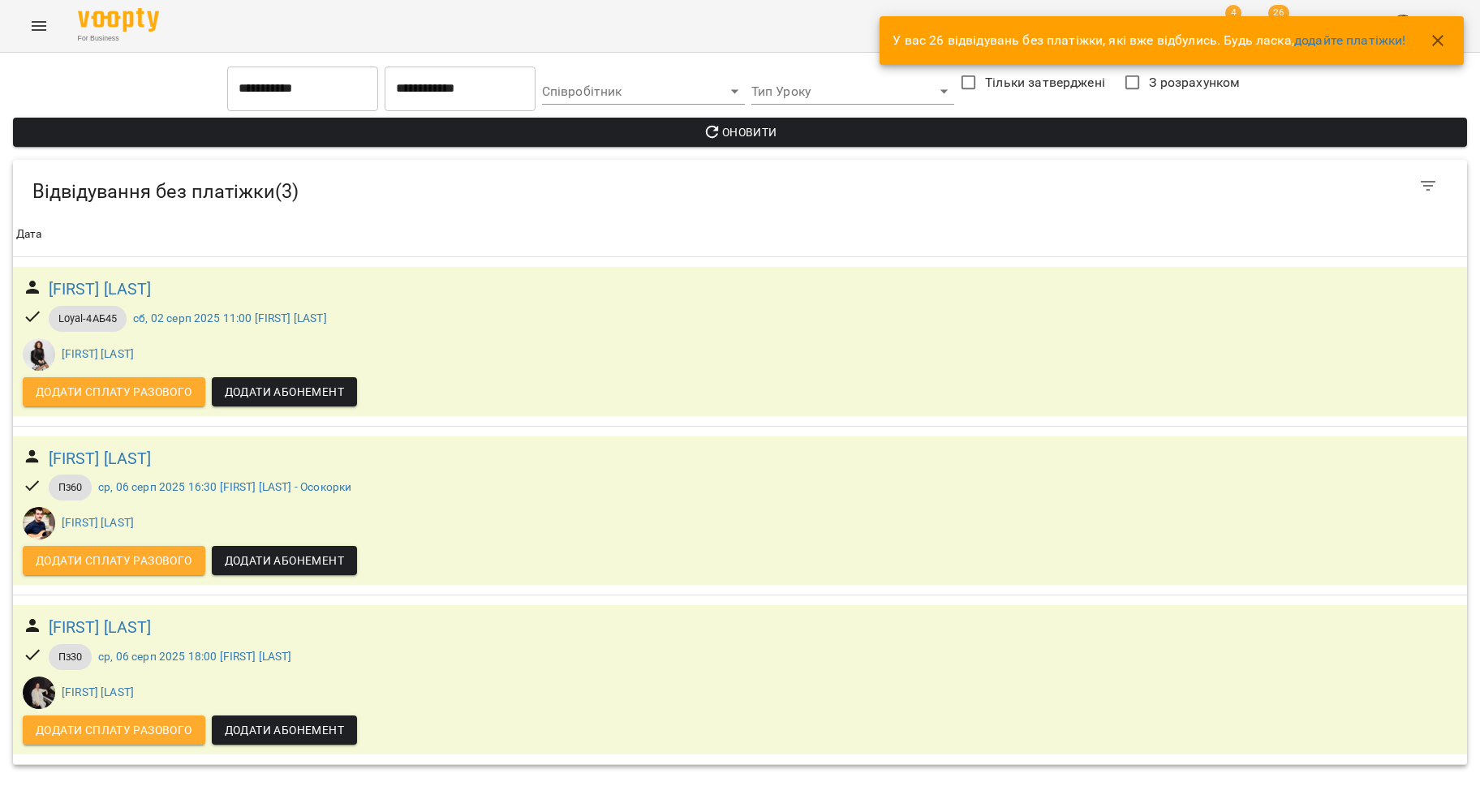 click on "Оновити" at bounding box center [740, 132] 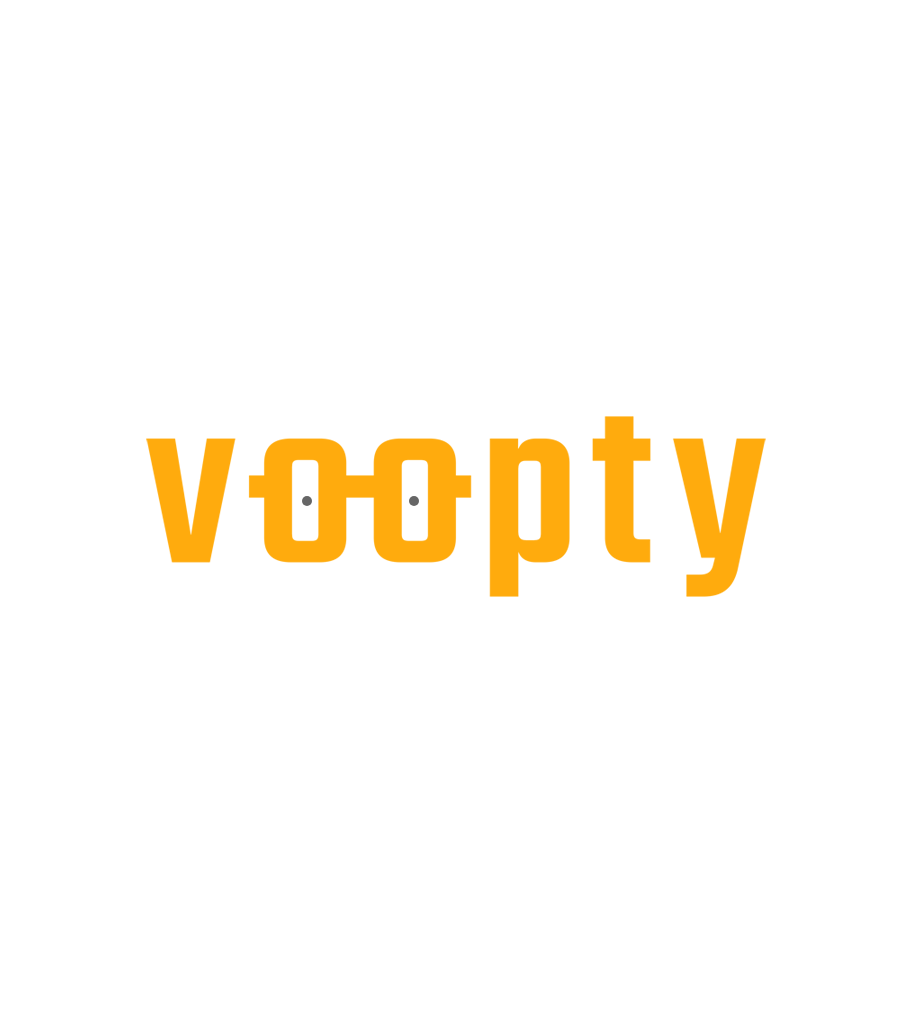 scroll, scrollTop: 0, scrollLeft: 0, axis: both 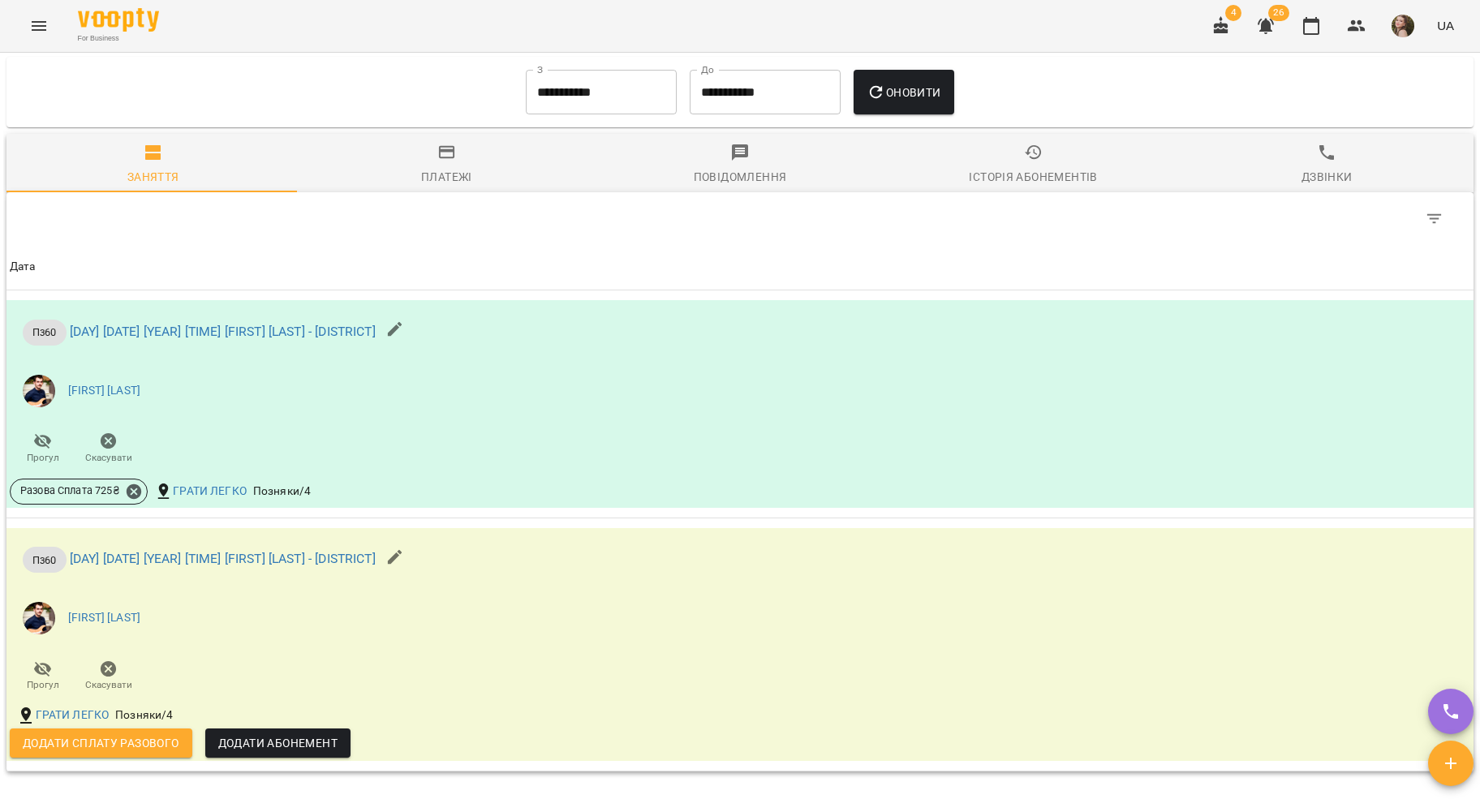 click on "Додати сплату разового" at bounding box center (101, 743) 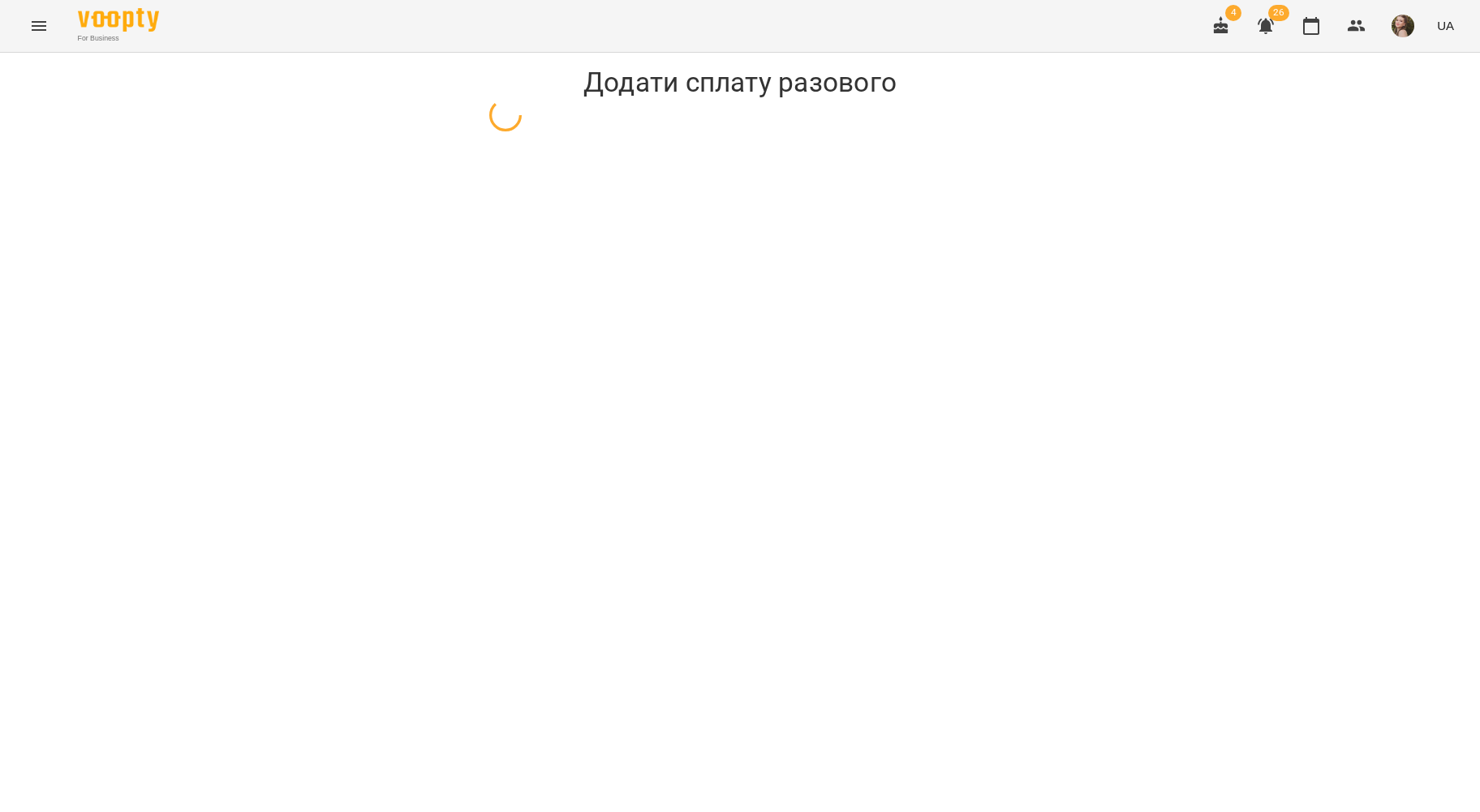 select on "****" 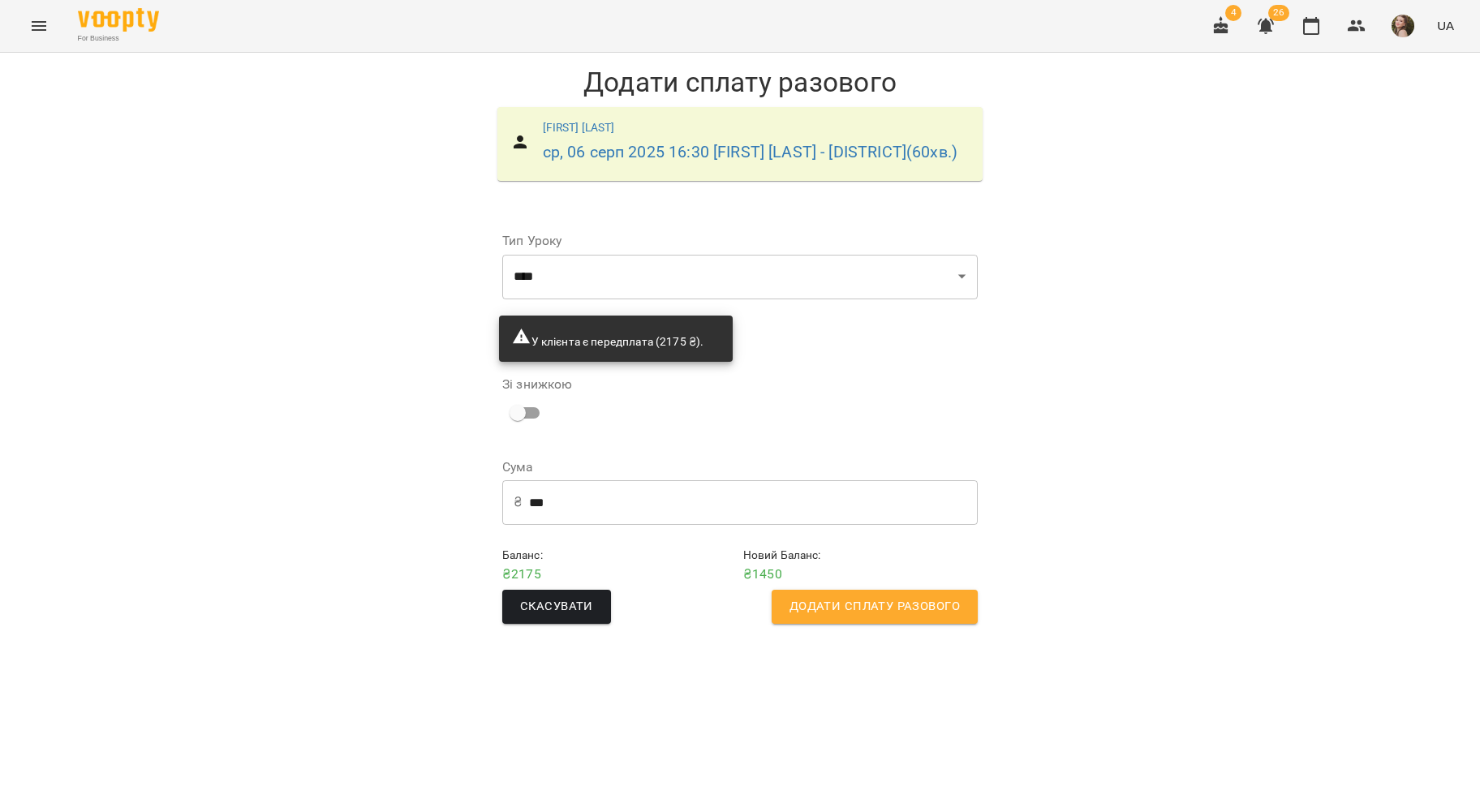 click on "Додати сплату разового" at bounding box center [875, 607] 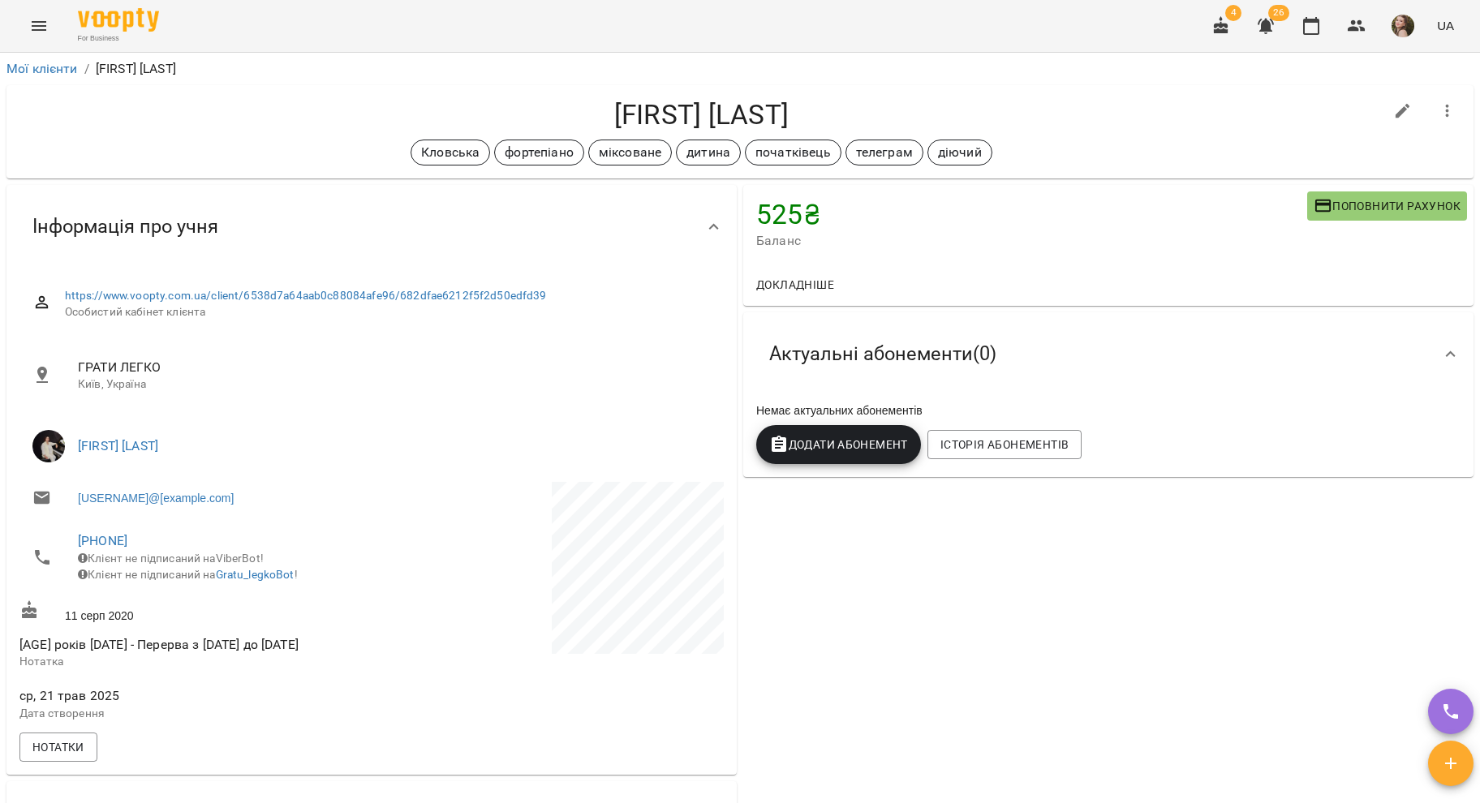 scroll, scrollTop: 0, scrollLeft: 0, axis: both 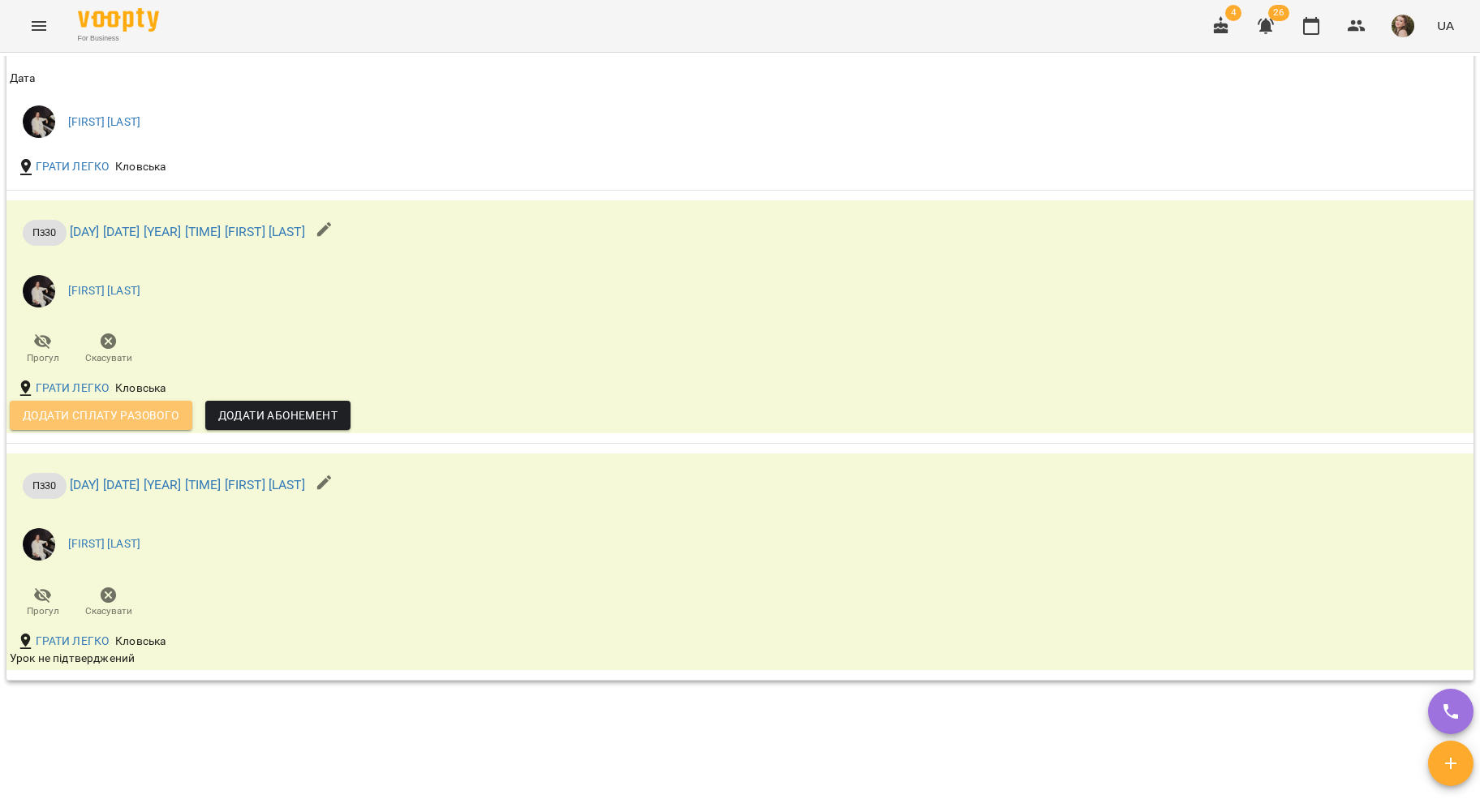 click on "Додати сплату разового" at bounding box center (101, 415) 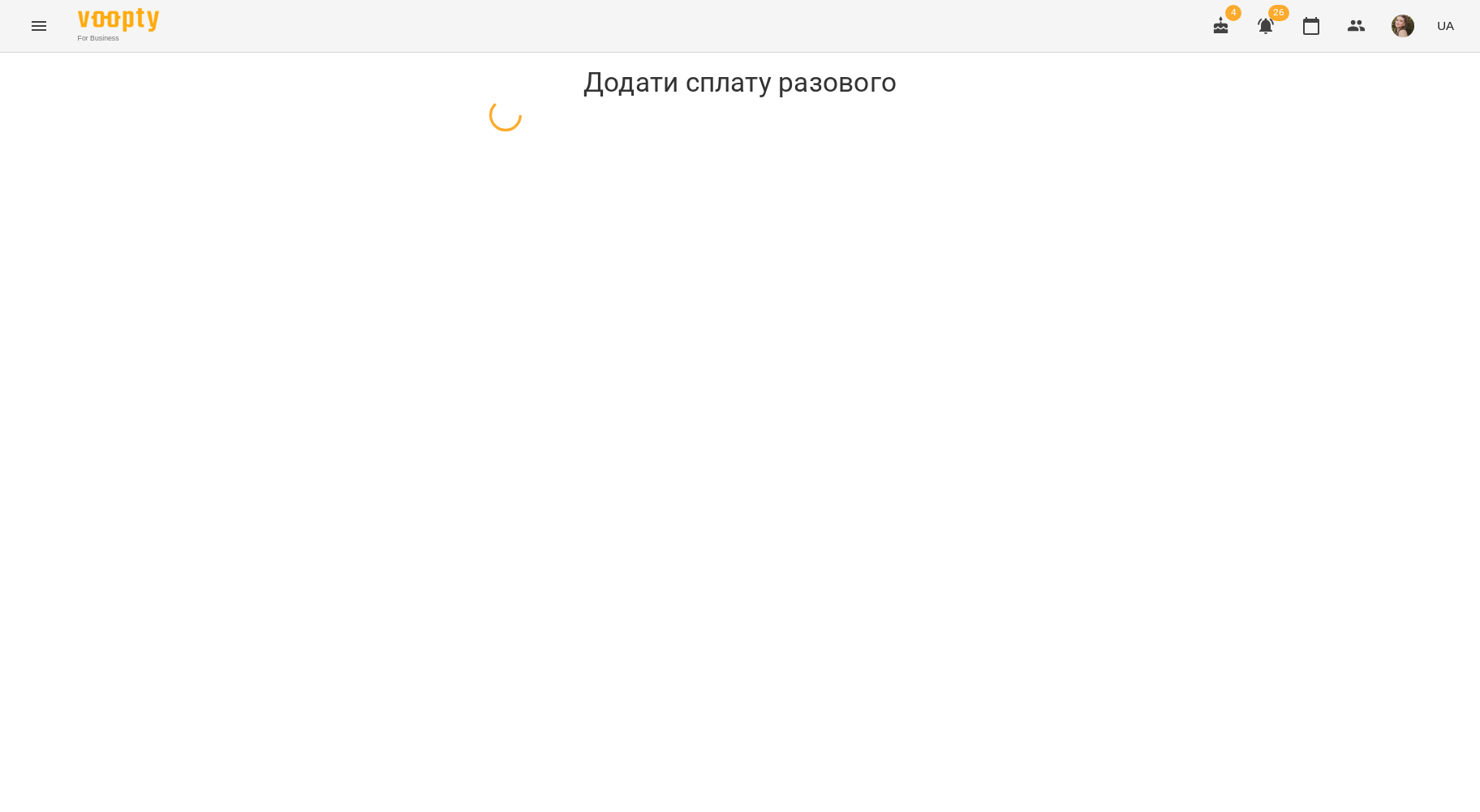 select on "****" 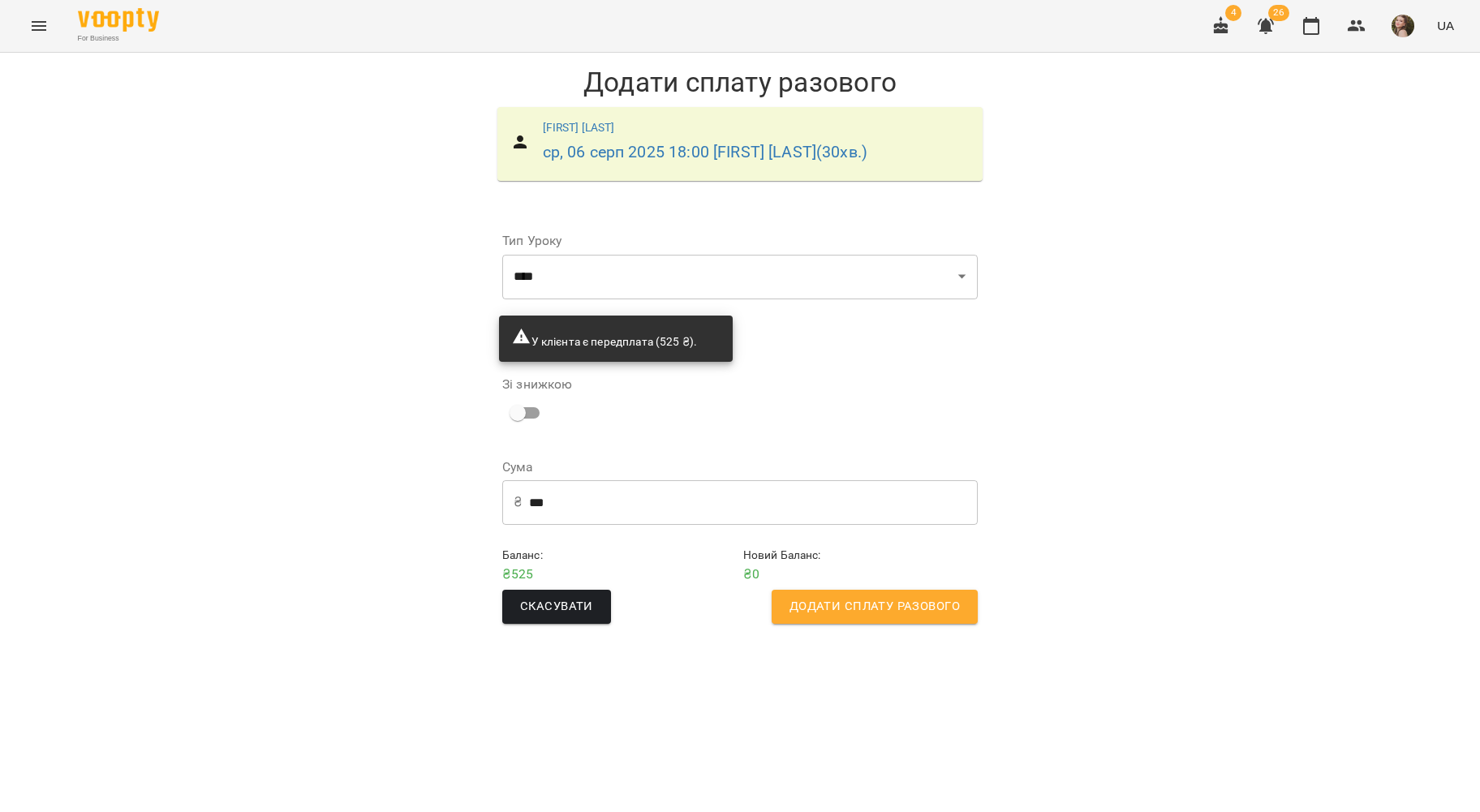 click on "Додати сплату разового" at bounding box center [875, 607] 